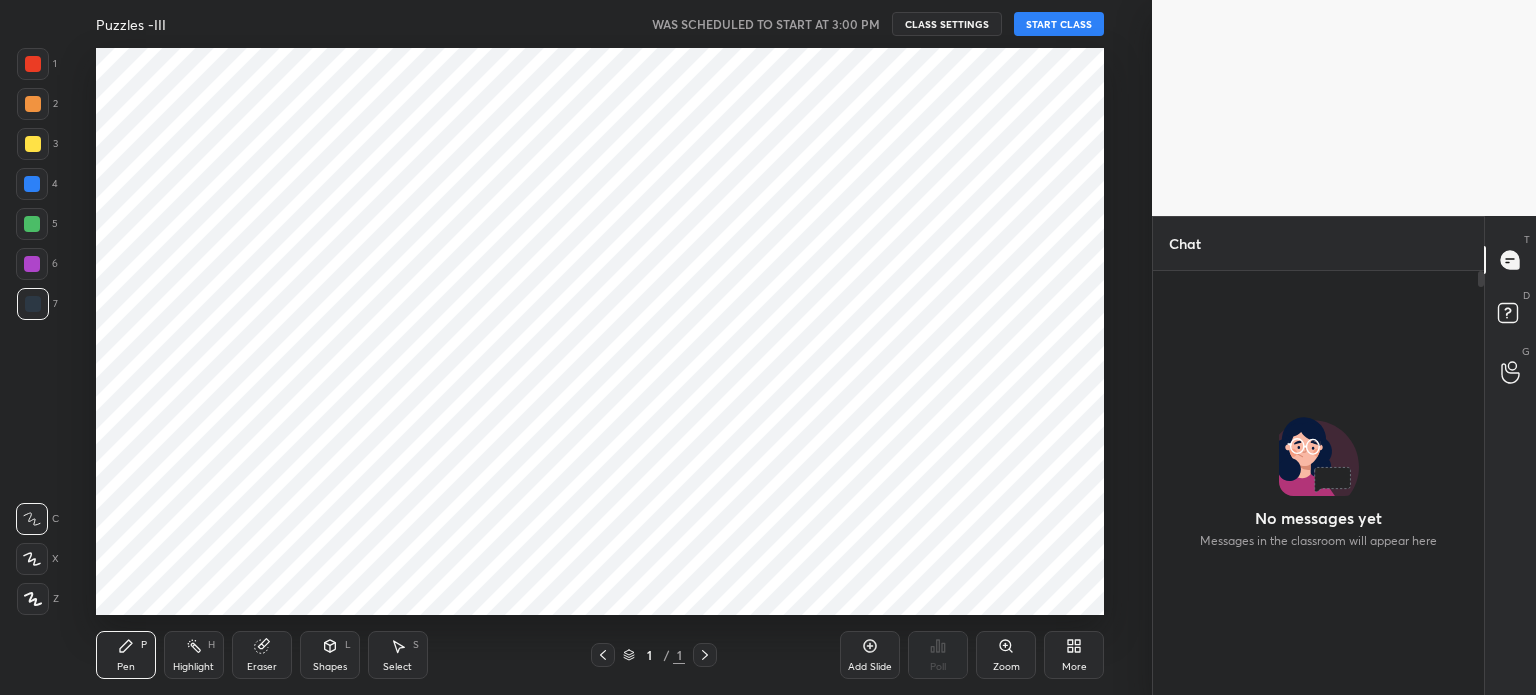 scroll, scrollTop: 0, scrollLeft: 0, axis: both 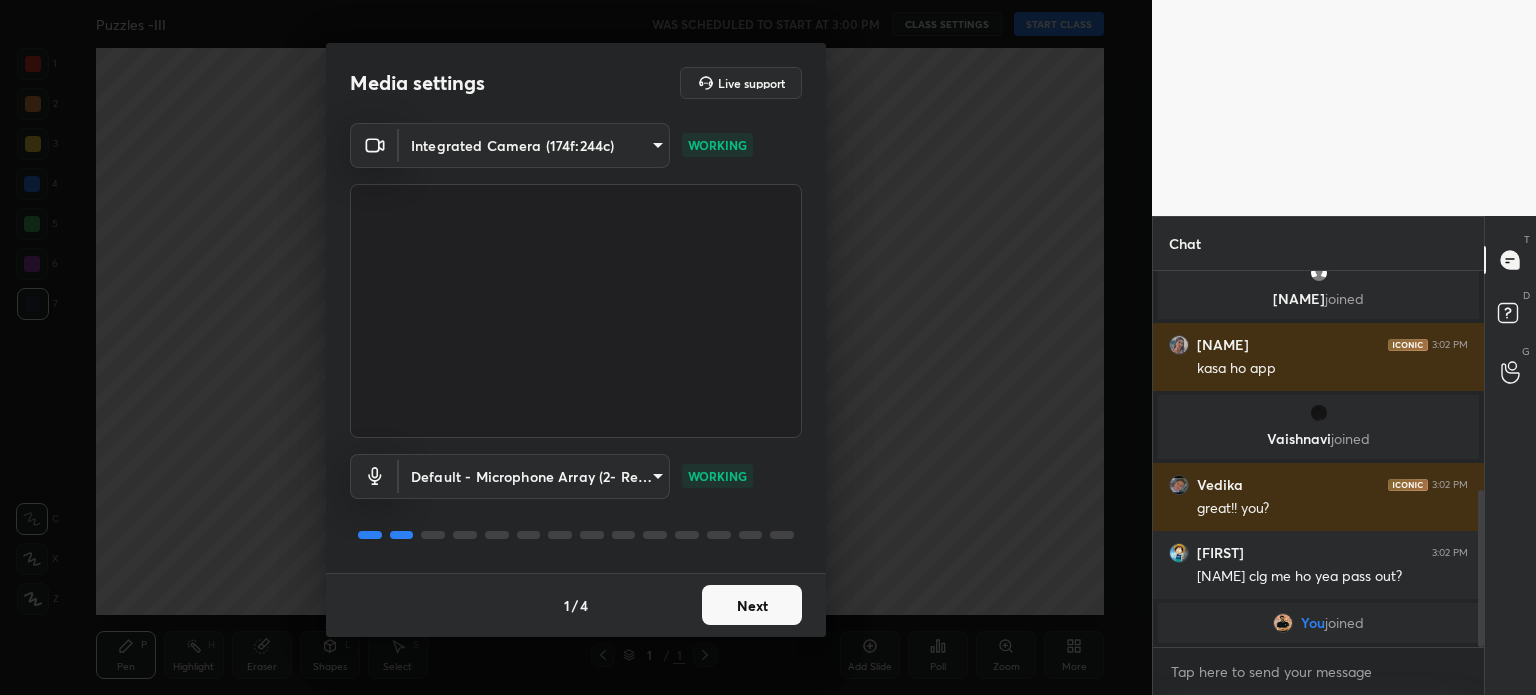 click on "Next" at bounding box center [752, 605] 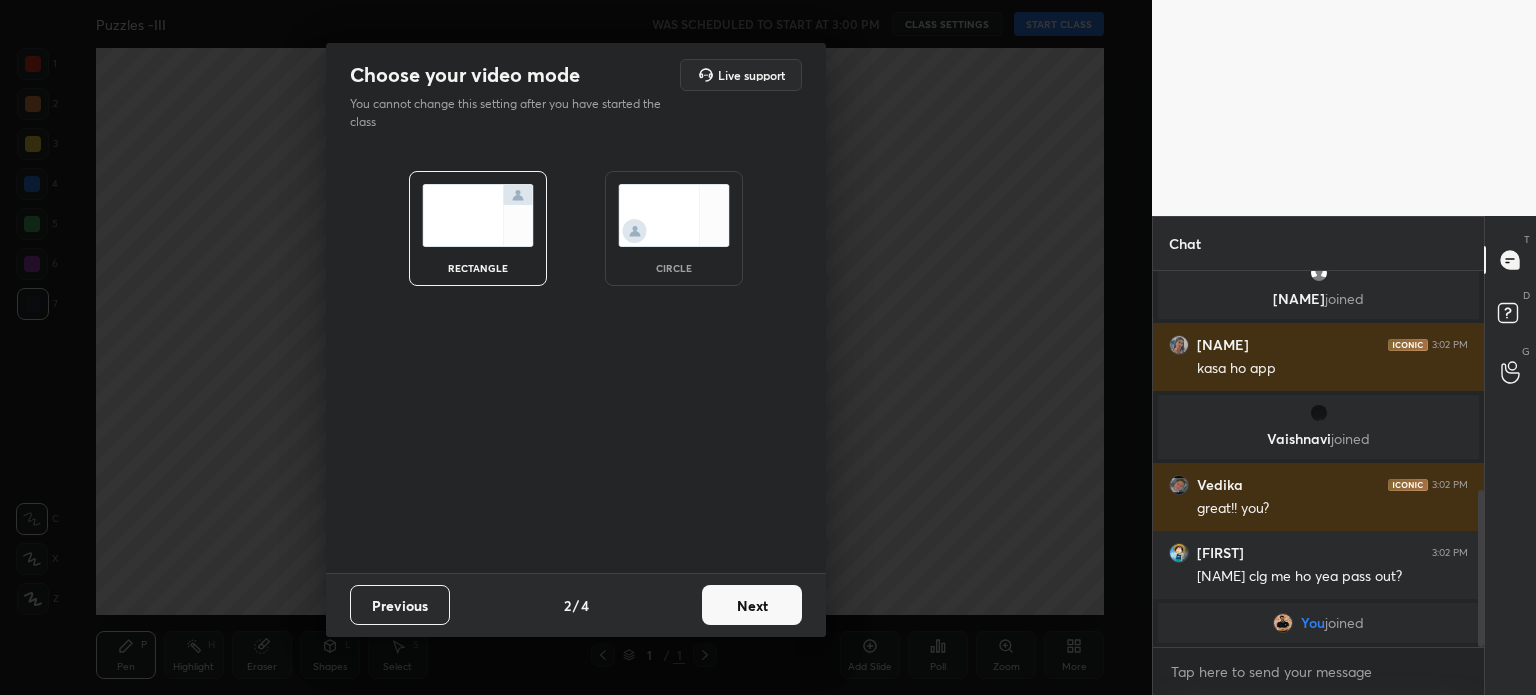 click at bounding box center [674, 215] 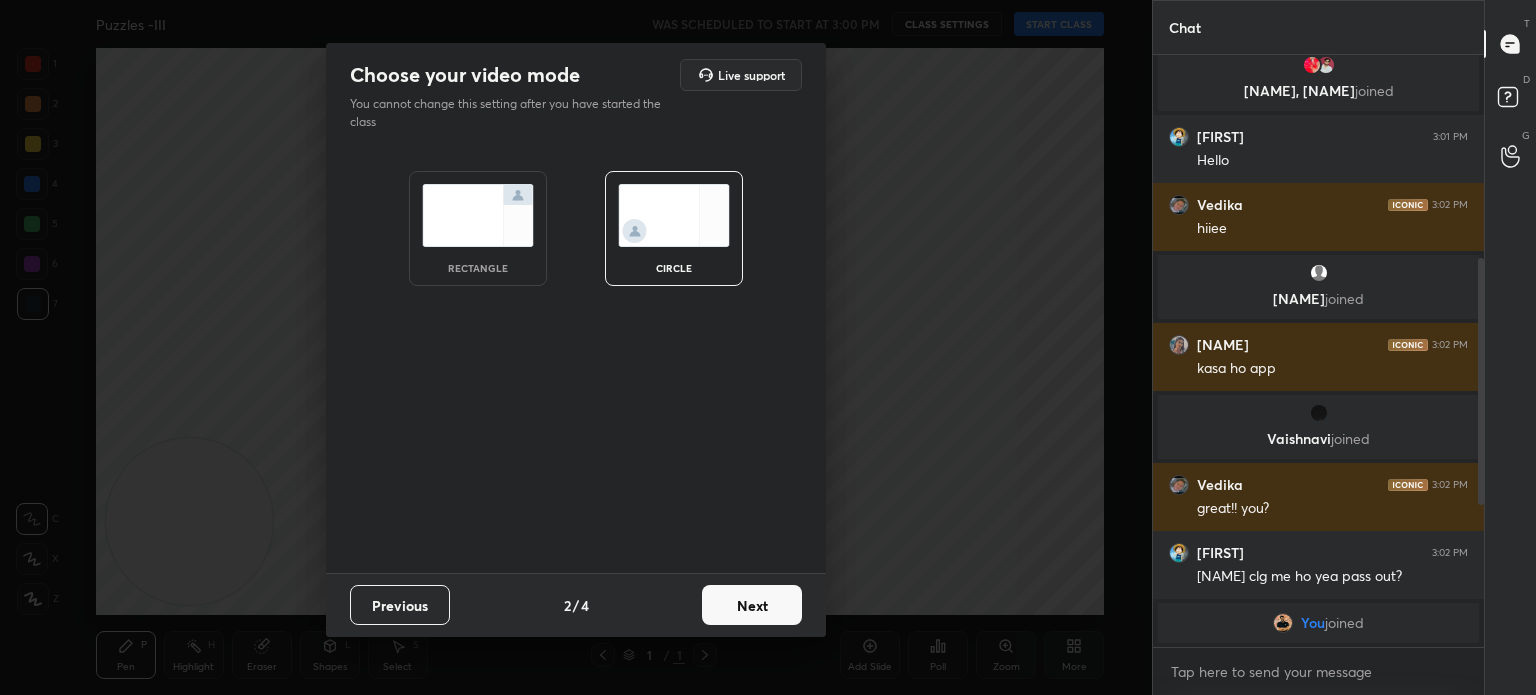 click on "Next" at bounding box center [752, 605] 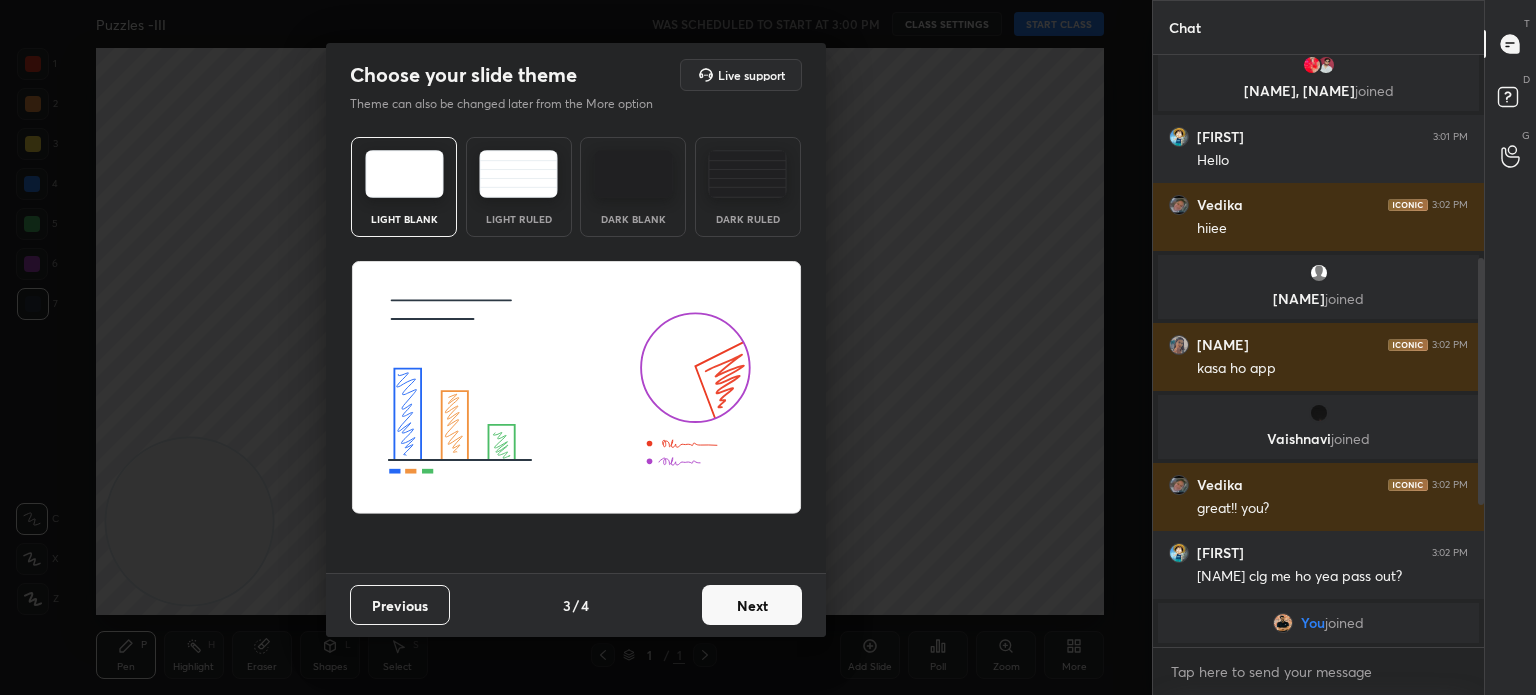click on "Next" at bounding box center (752, 605) 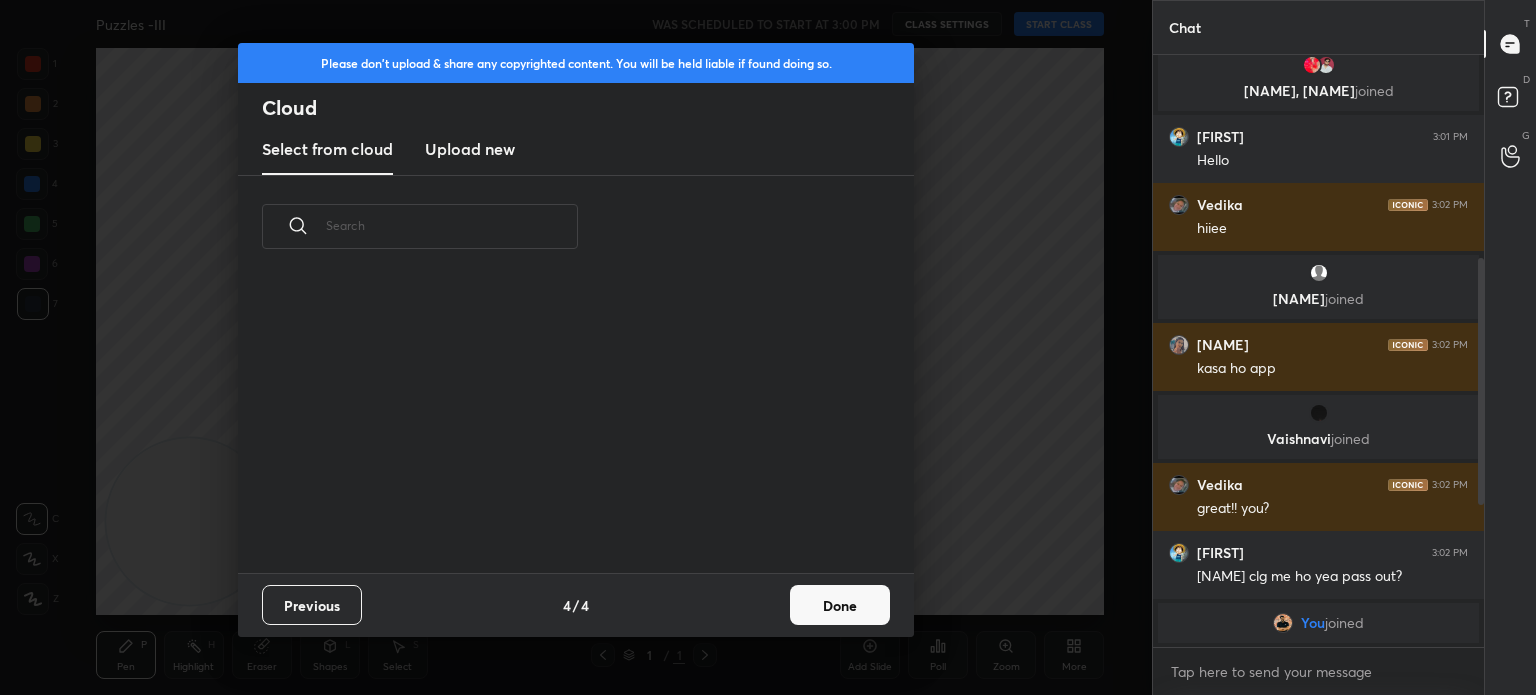 scroll, scrollTop: 6, scrollLeft: 10, axis: both 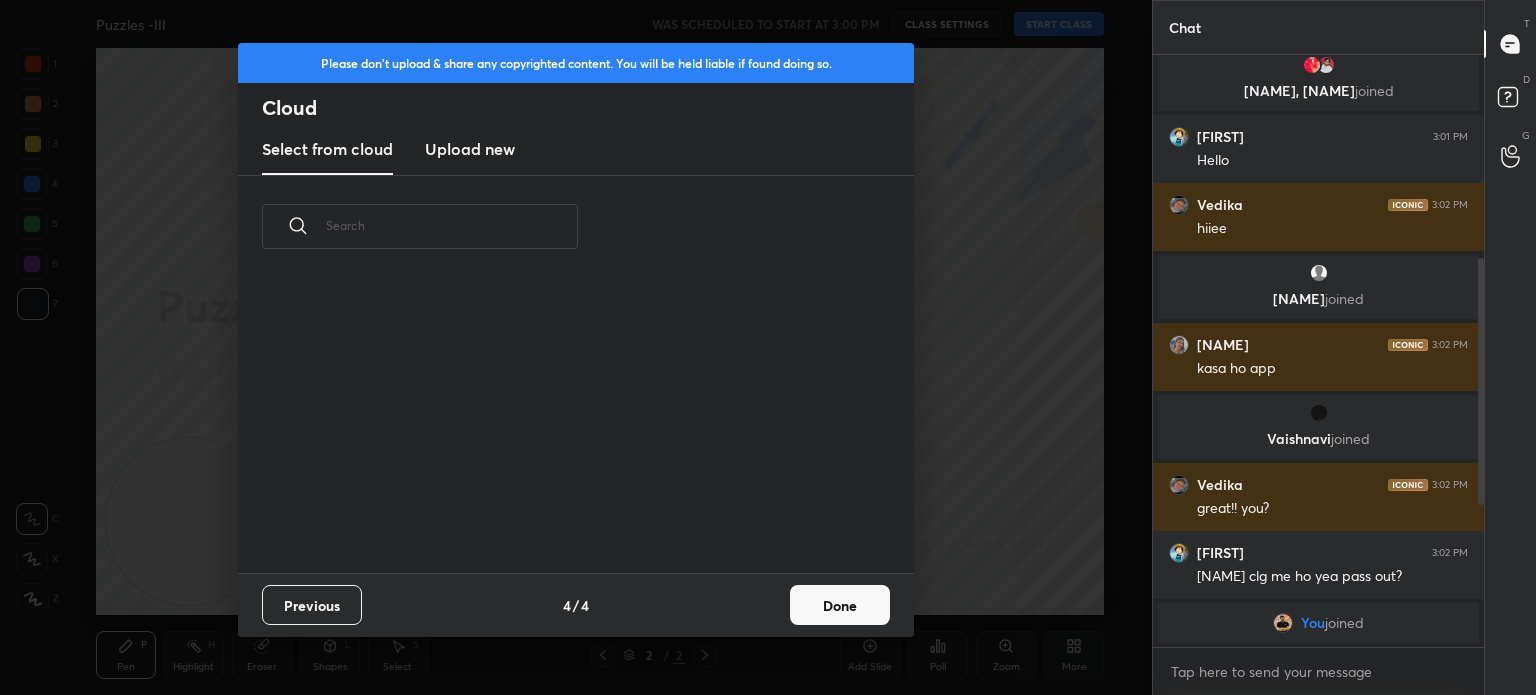 click on "Done" at bounding box center [840, 605] 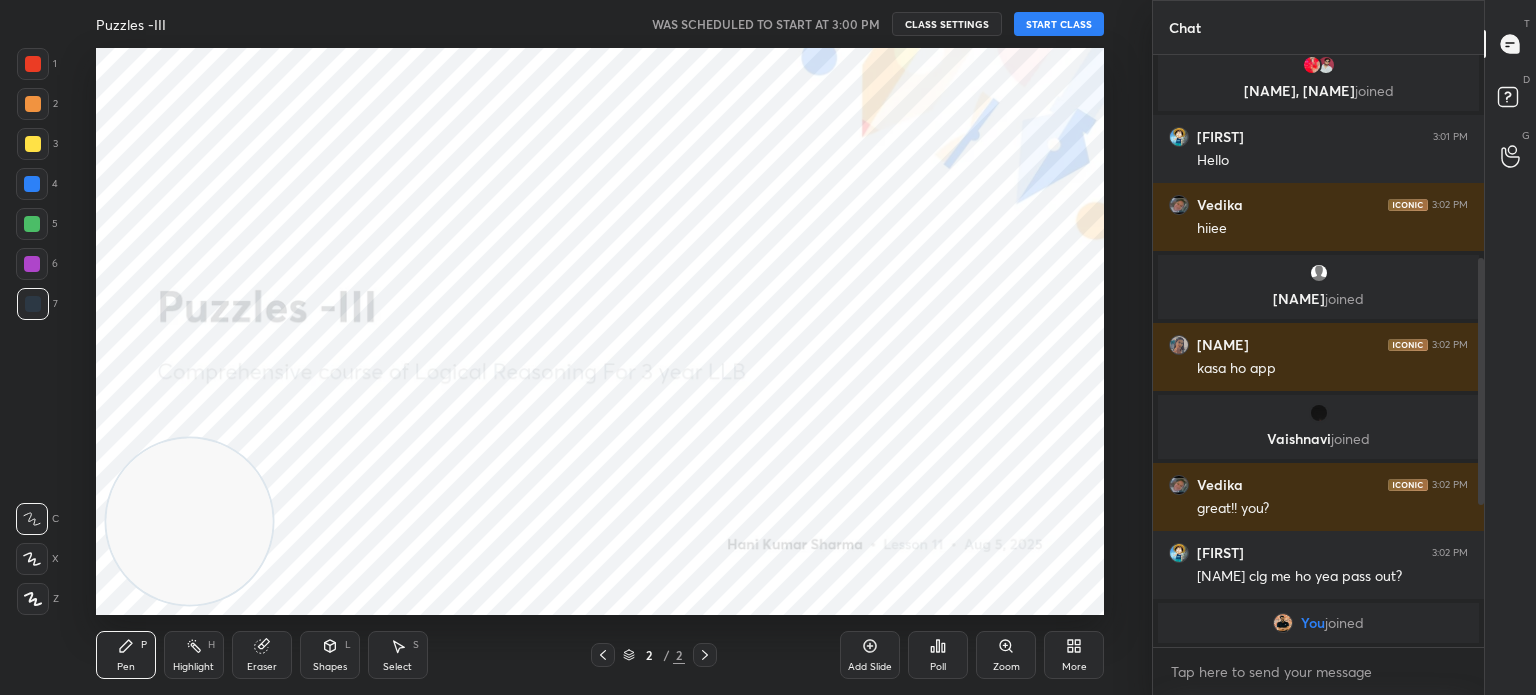 click on "START CLASS" at bounding box center (1059, 24) 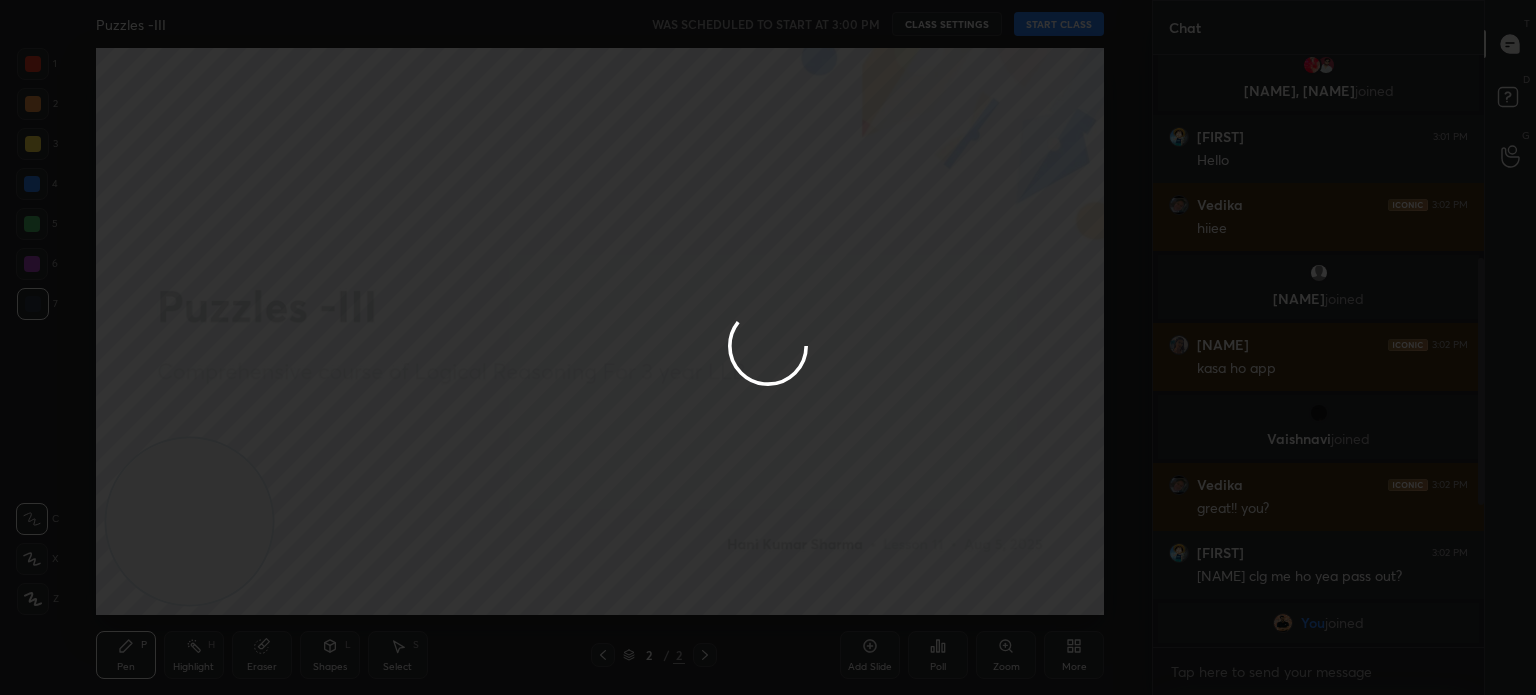 type on "x" 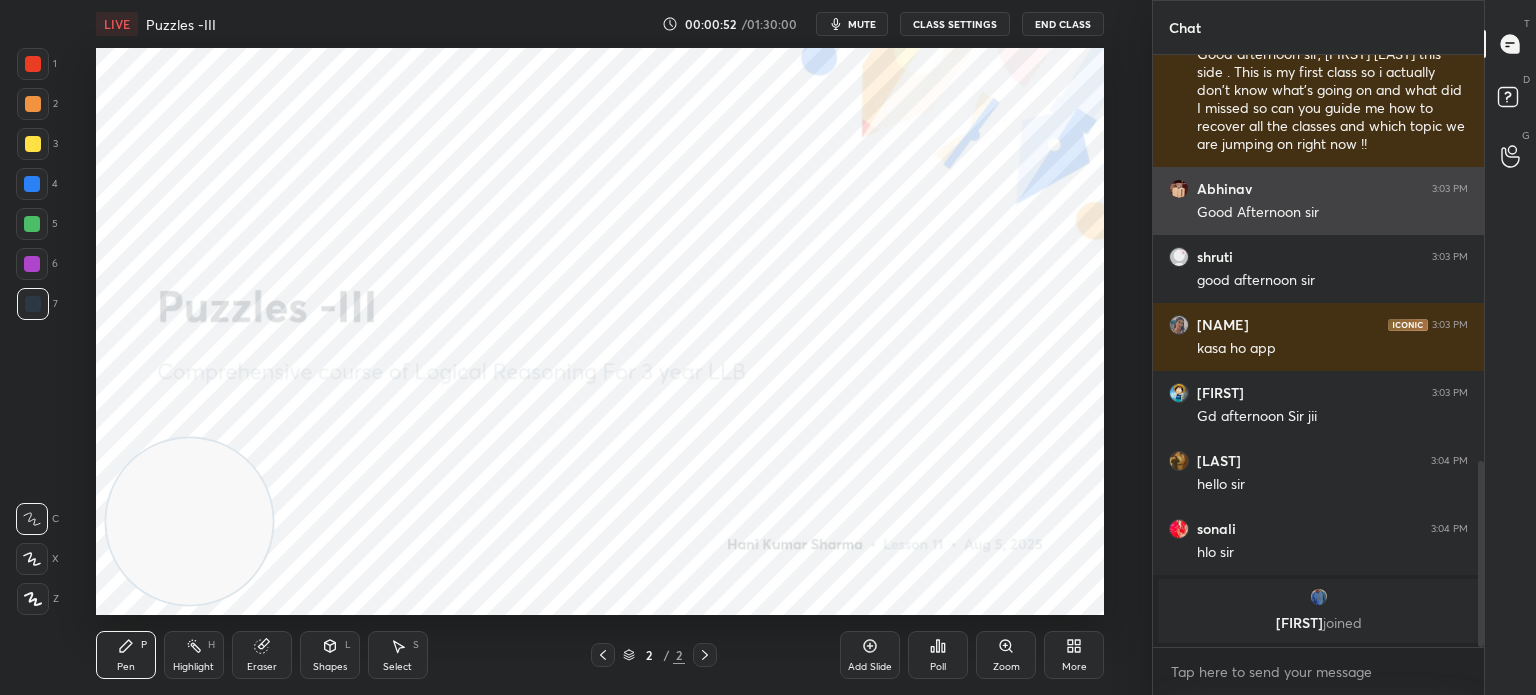 scroll, scrollTop: 1200, scrollLeft: 0, axis: vertical 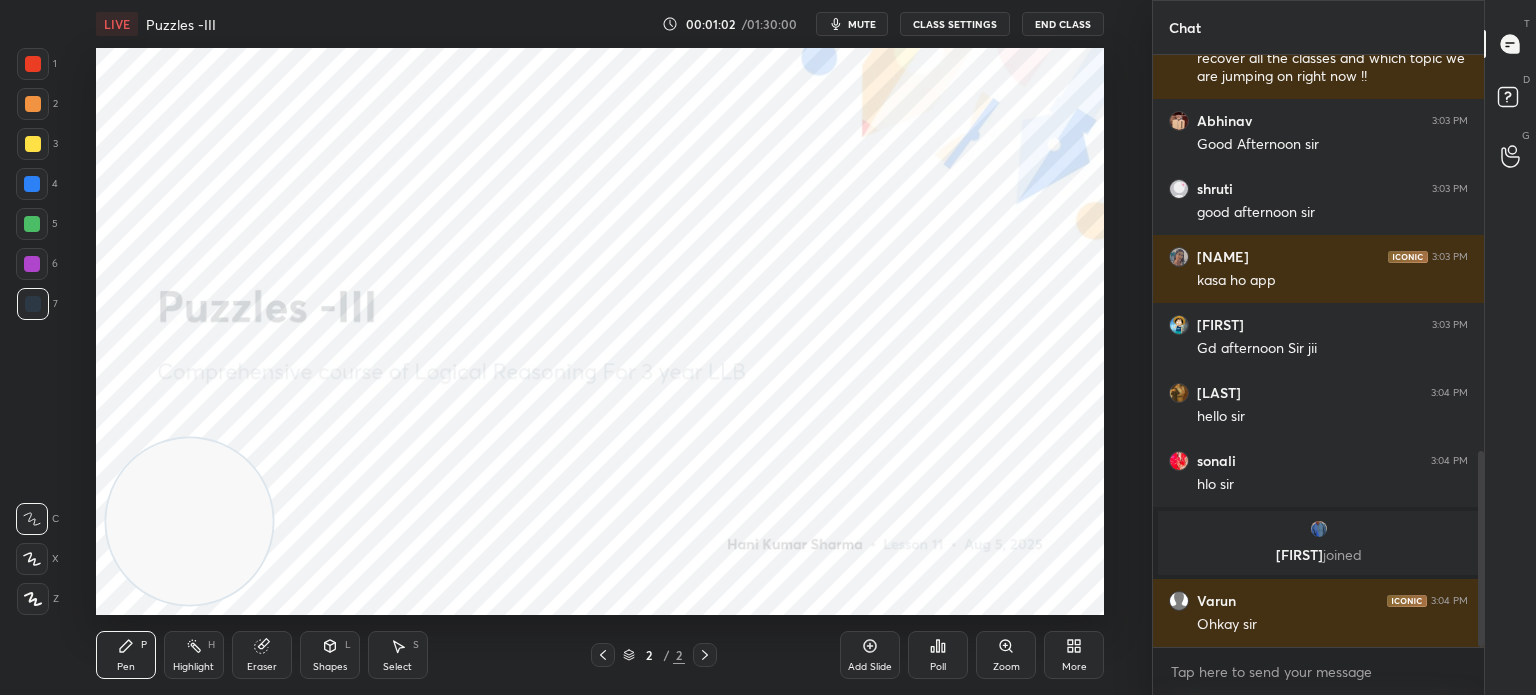 click 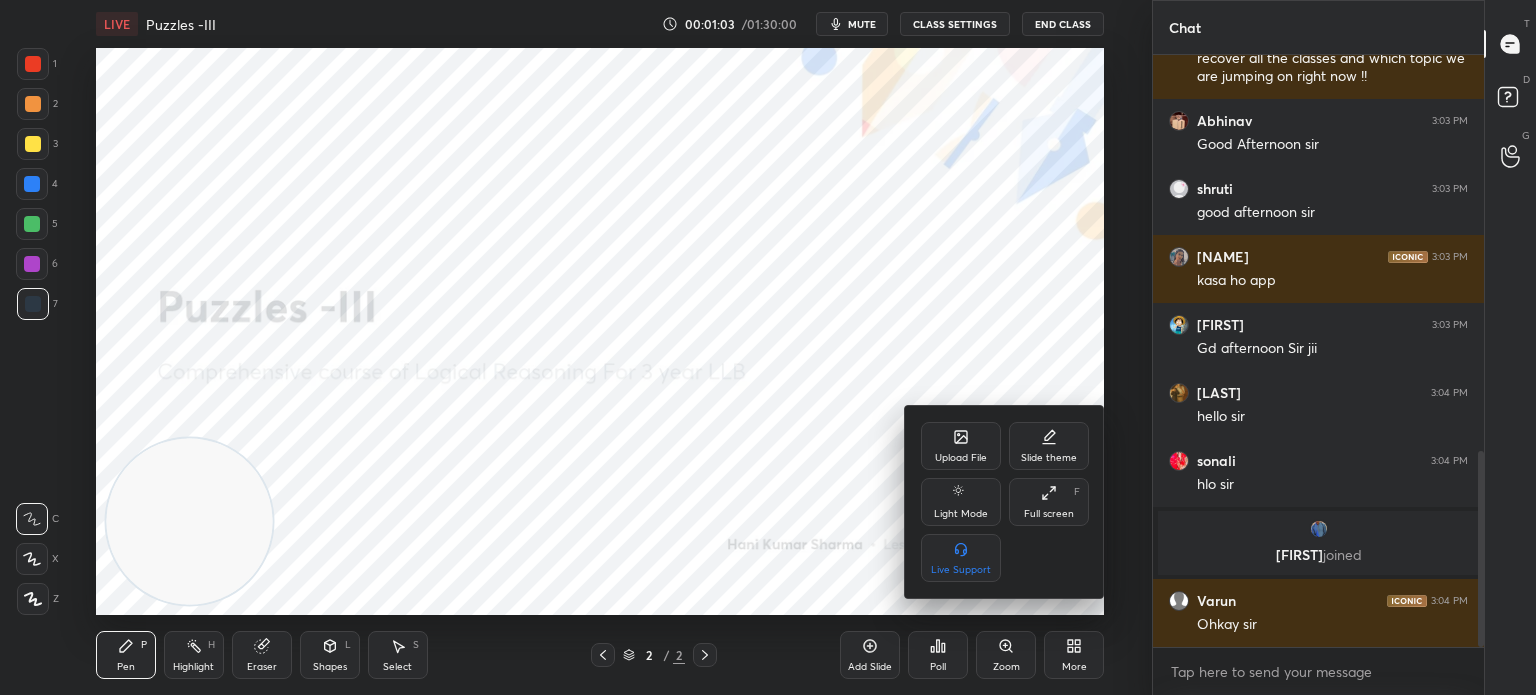 click on "Upload File" at bounding box center [961, 446] 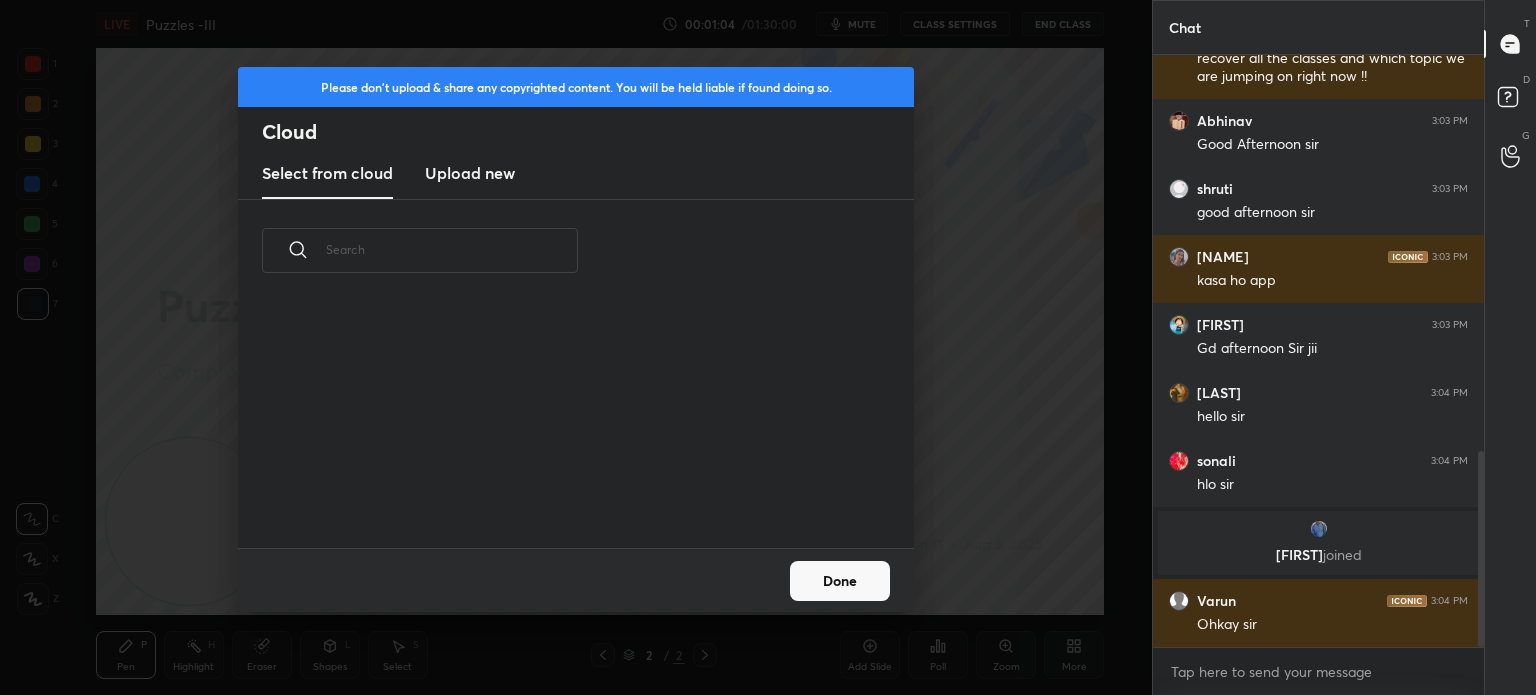 scroll, scrollTop: 1268, scrollLeft: 0, axis: vertical 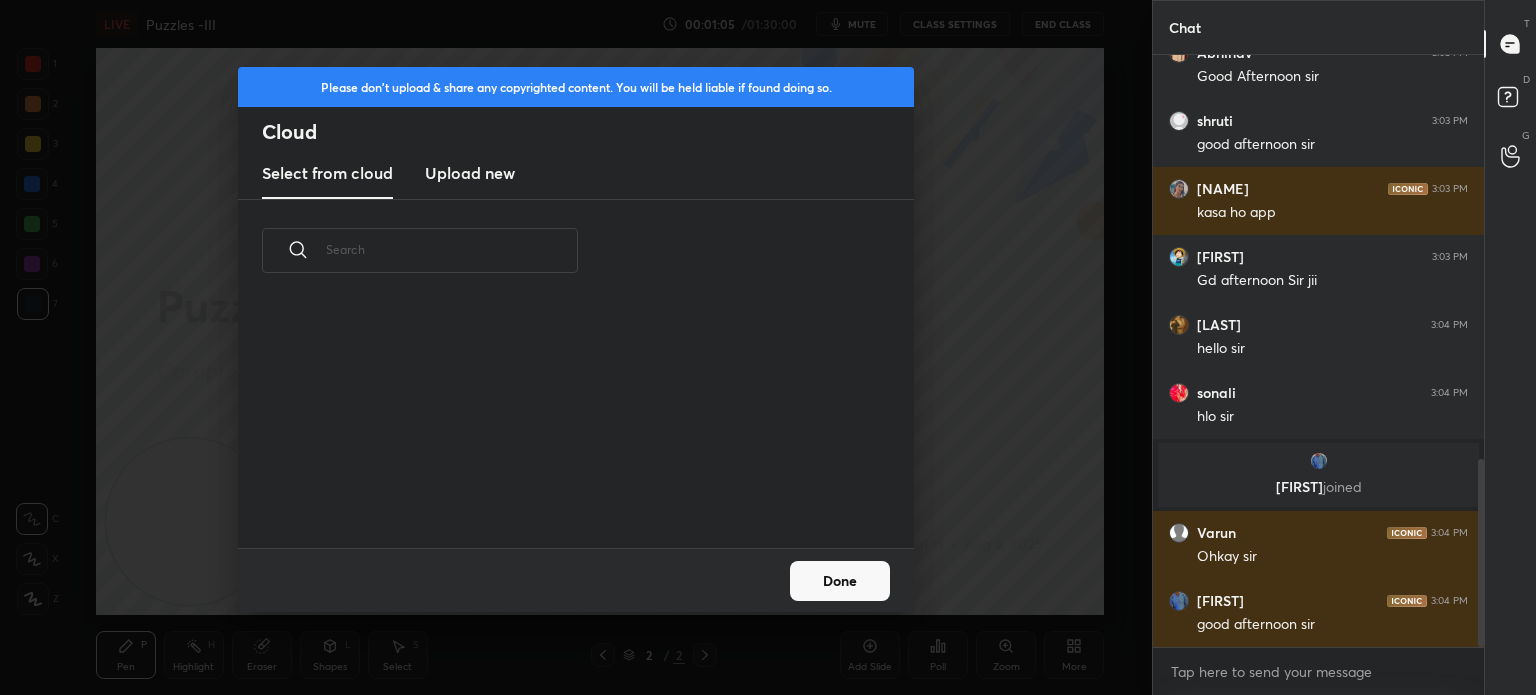 click on "Upload new" at bounding box center [470, 173] 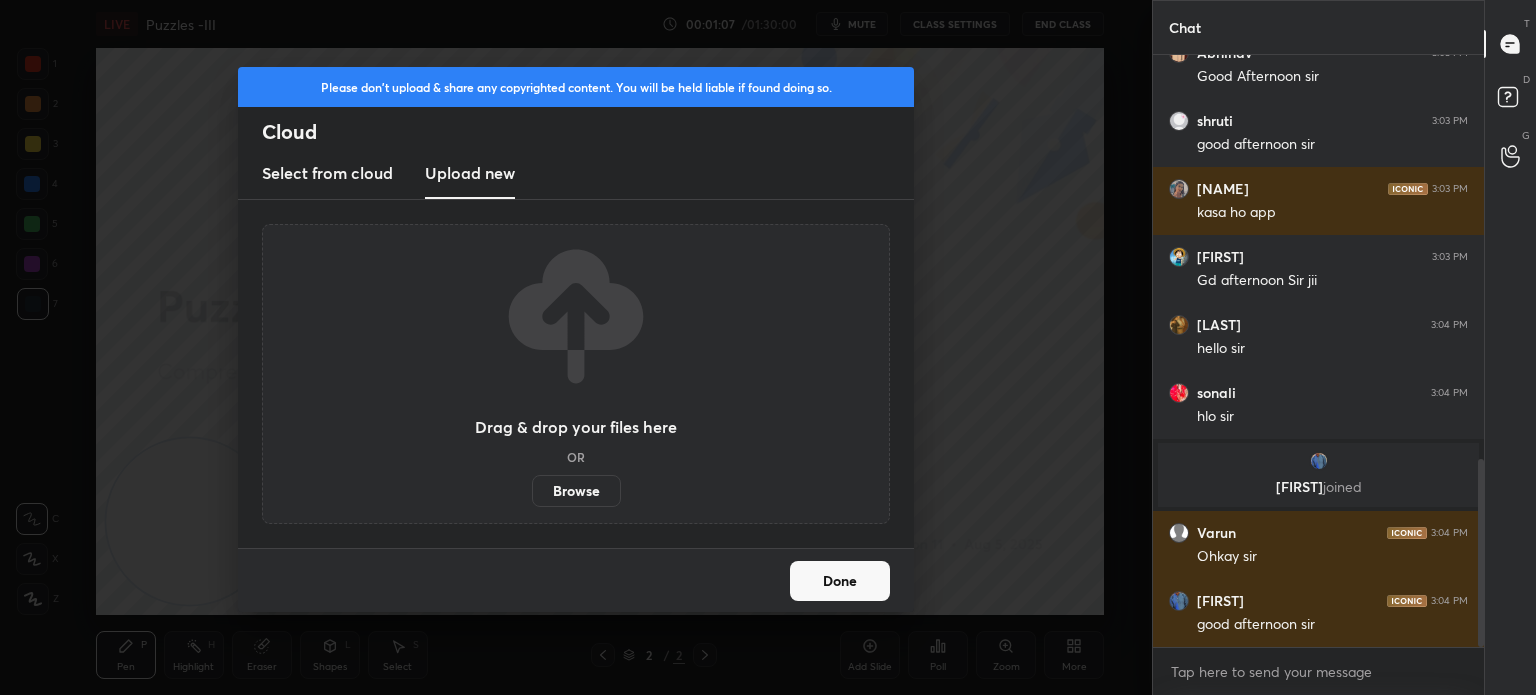 click on "Browse" at bounding box center [576, 491] 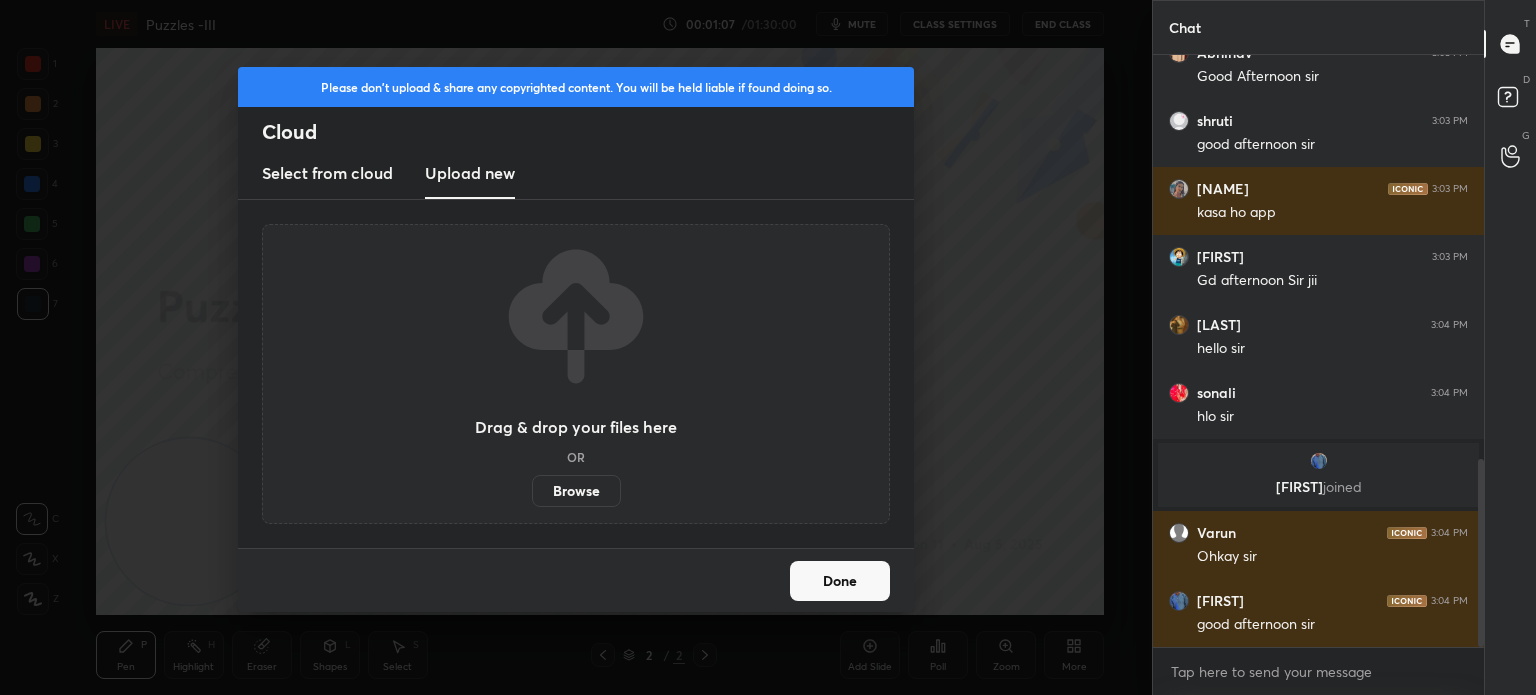click on "Browse" at bounding box center (532, 491) 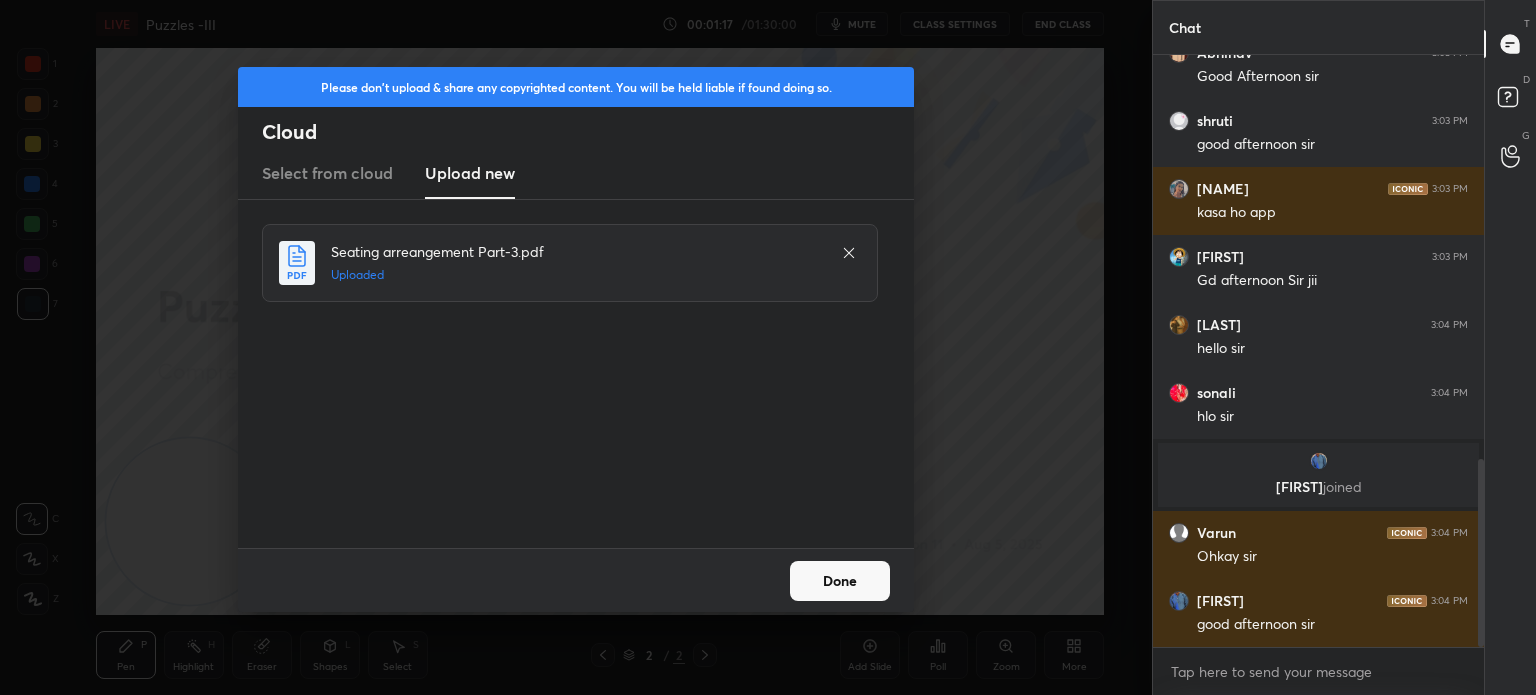 click on "Done" at bounding box center [840, 581] 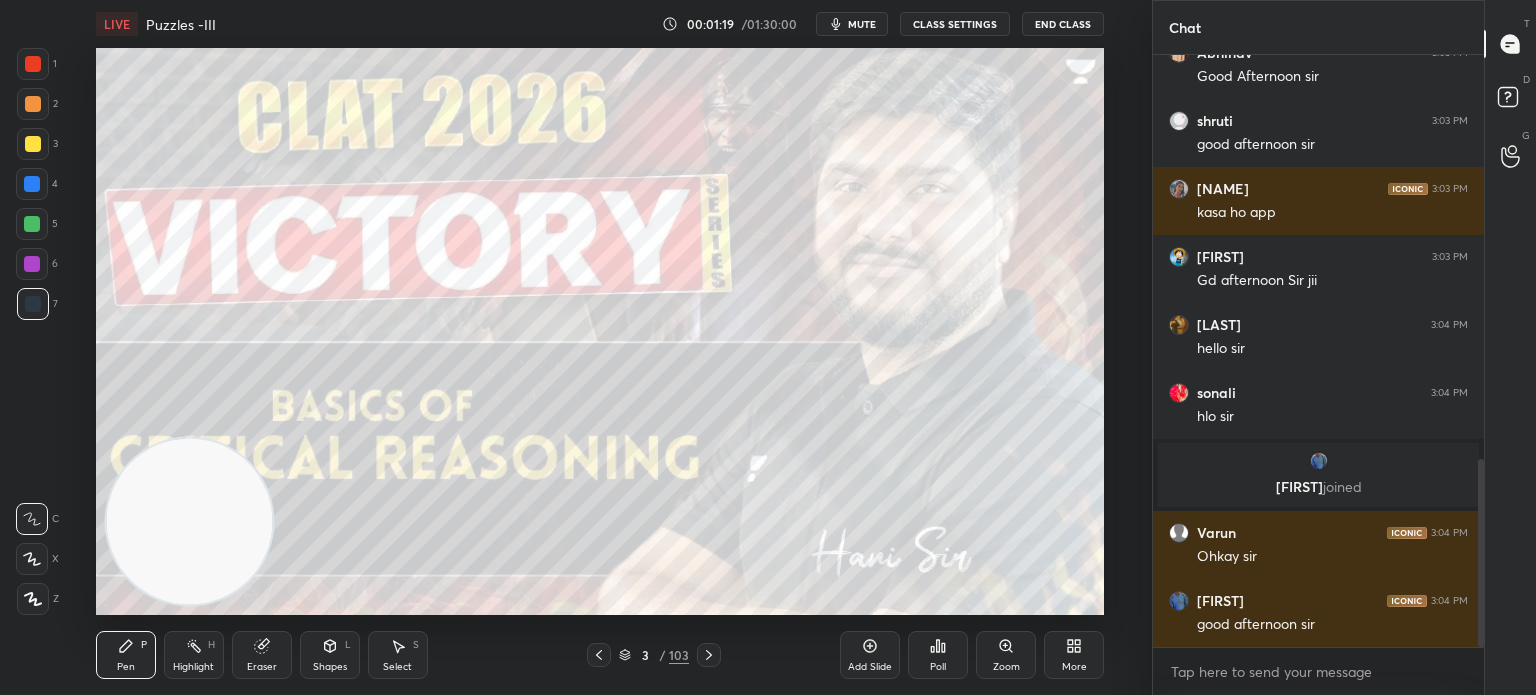 click 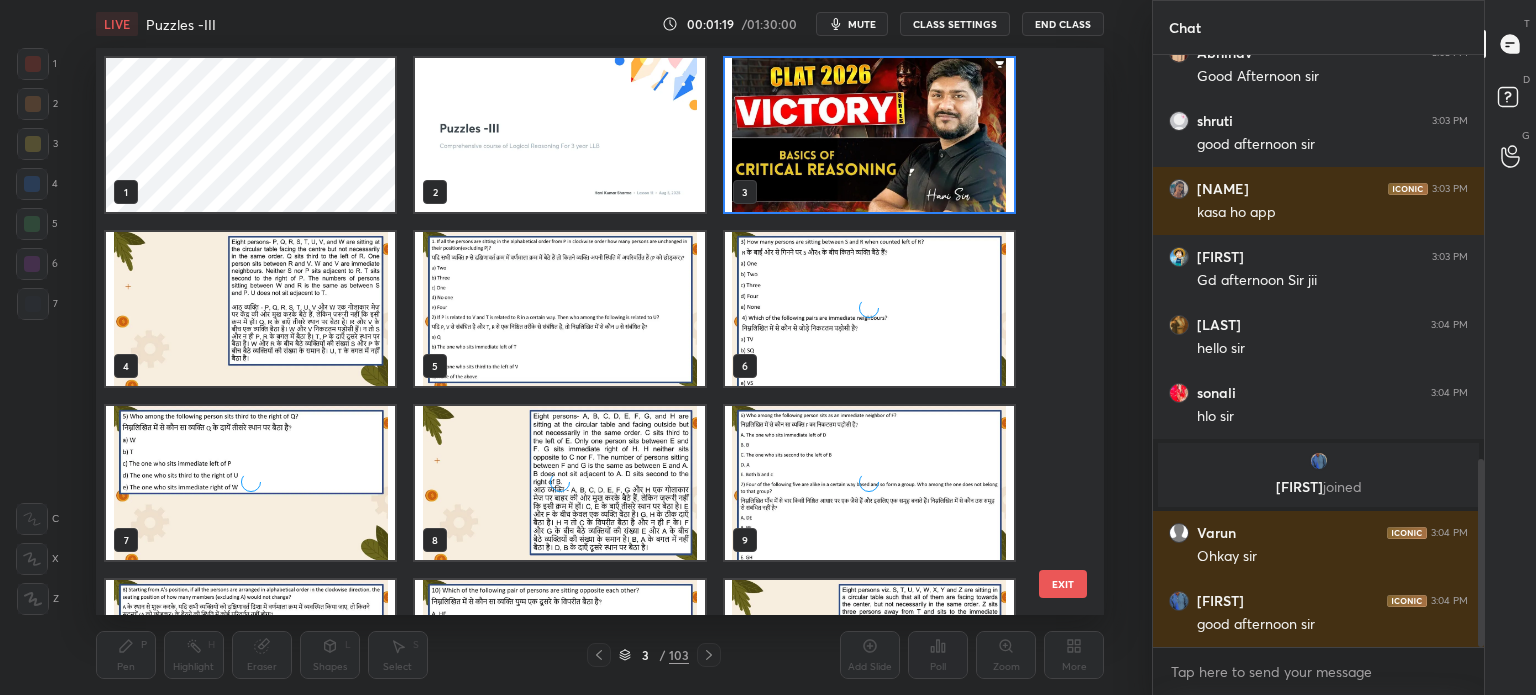 scroll, scrollTop: 6, scrollLeft: 10, axis: both 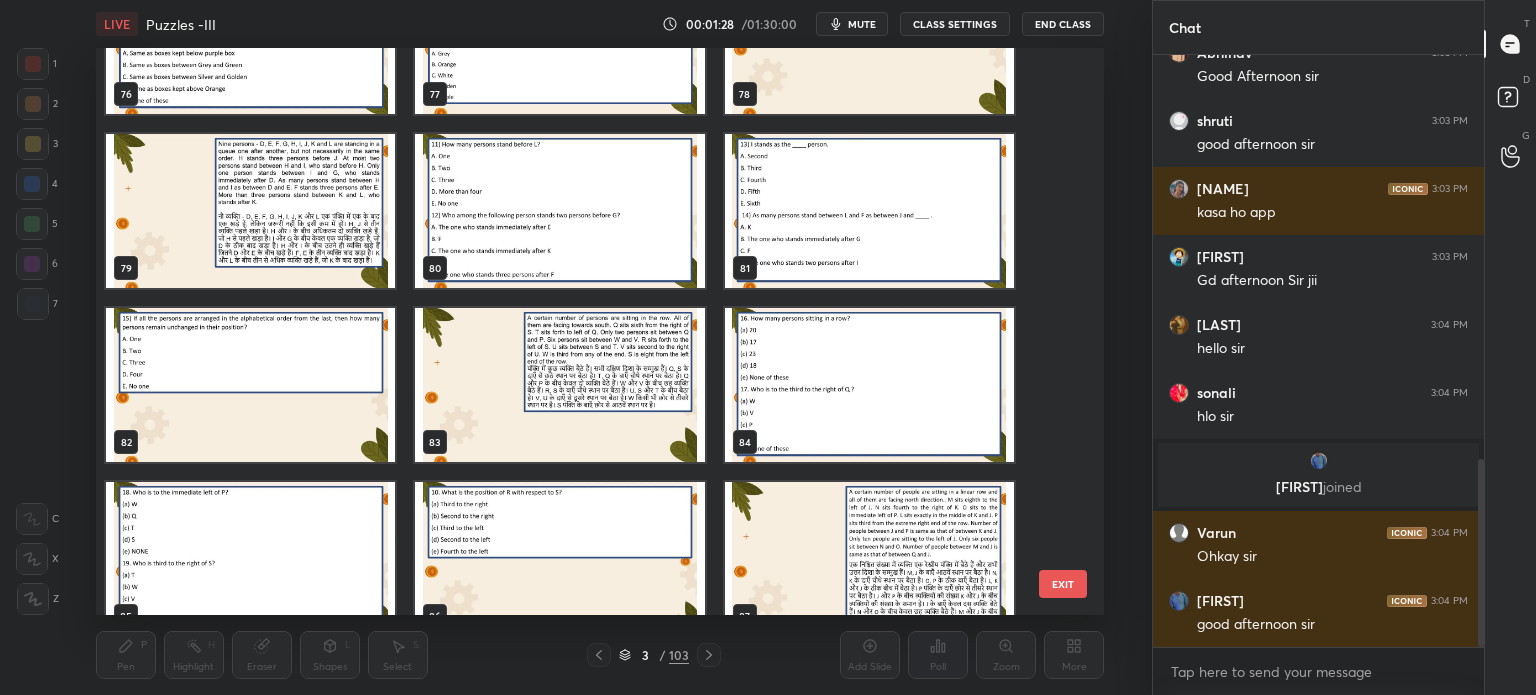 click at bounding box center (559, 385) 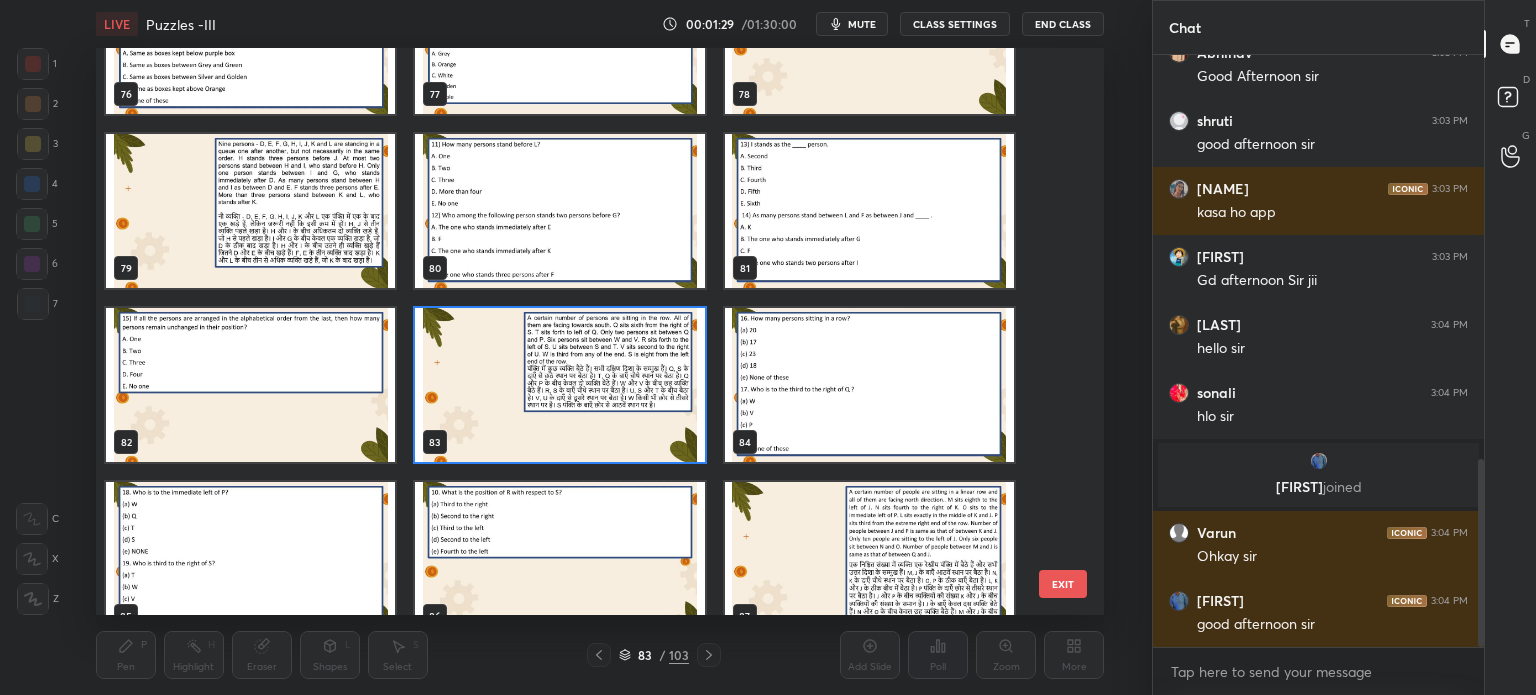 click at bounding box center [559, 385] 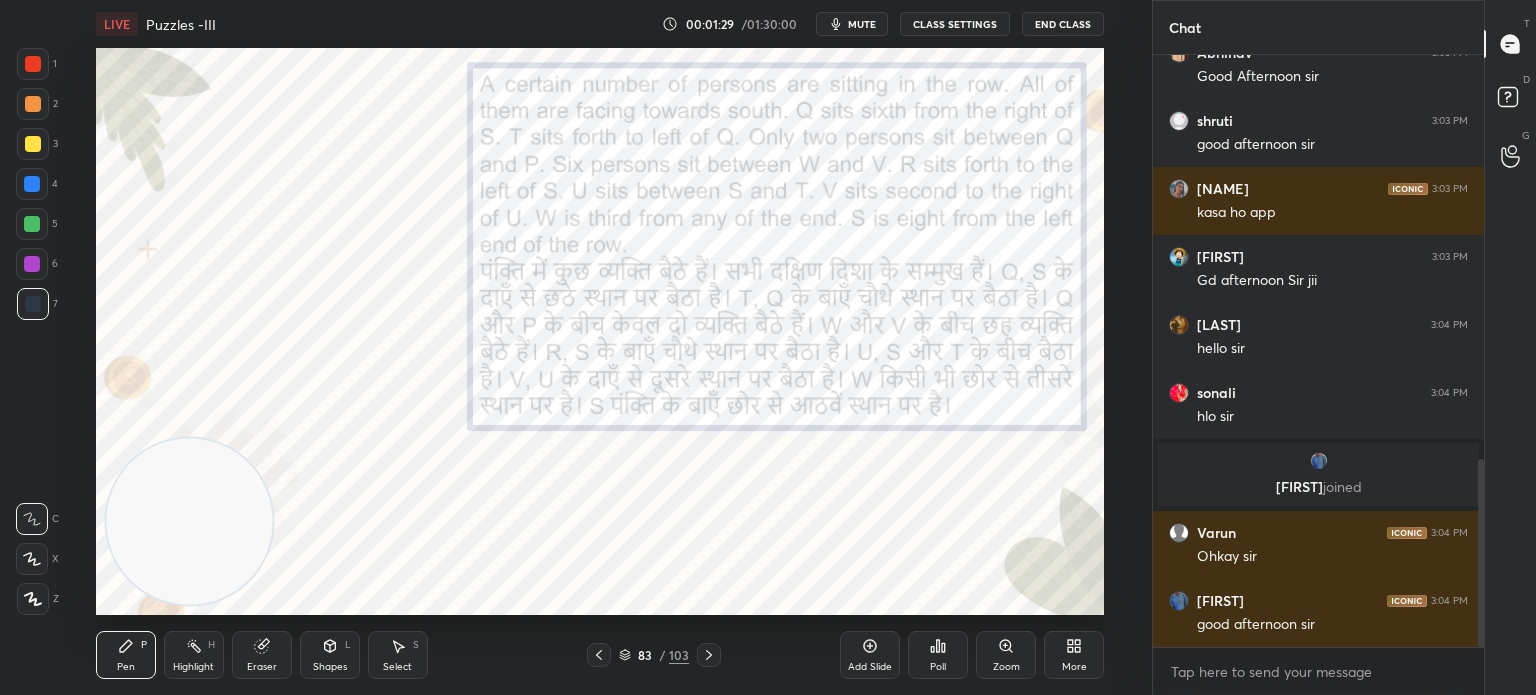 click at bounding box center (559, 385) 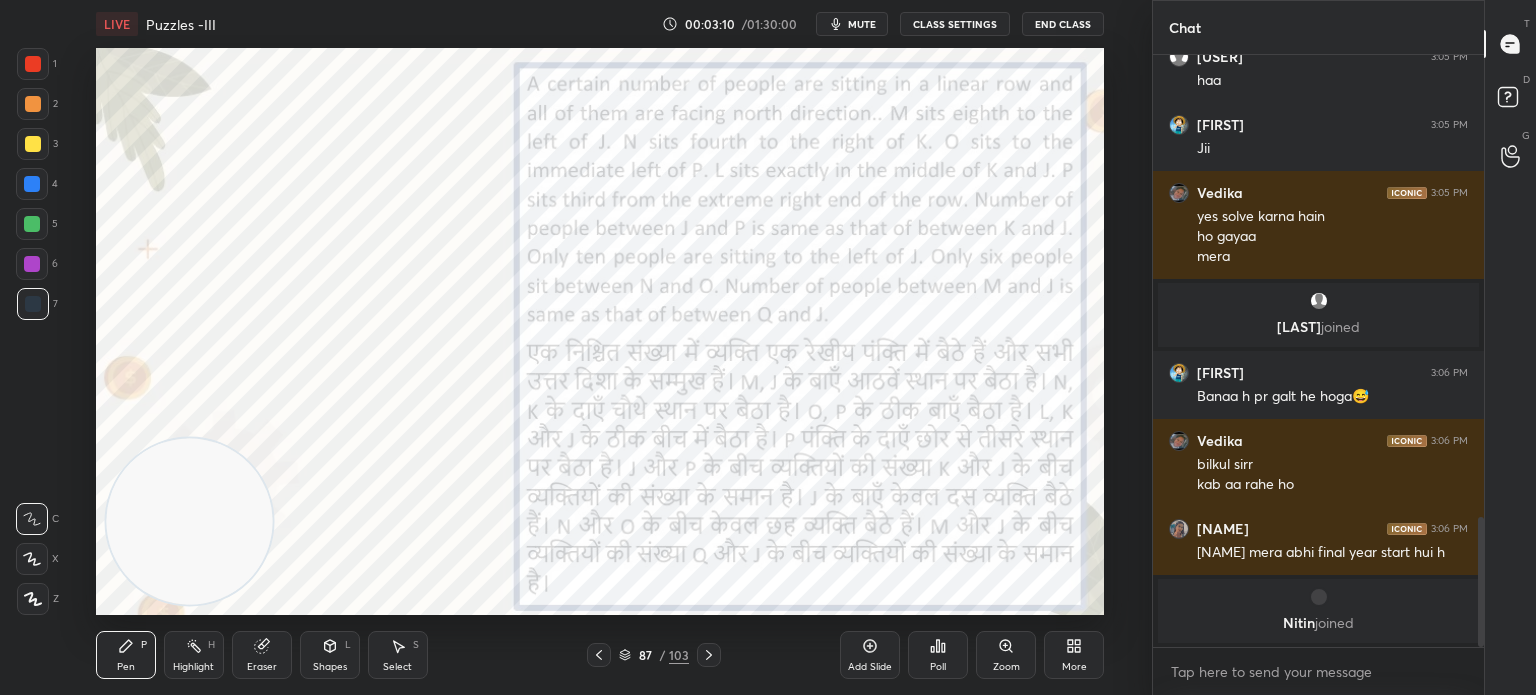 scroll, scrollTop: 2108, scrollLeft: 0, axis: vertical 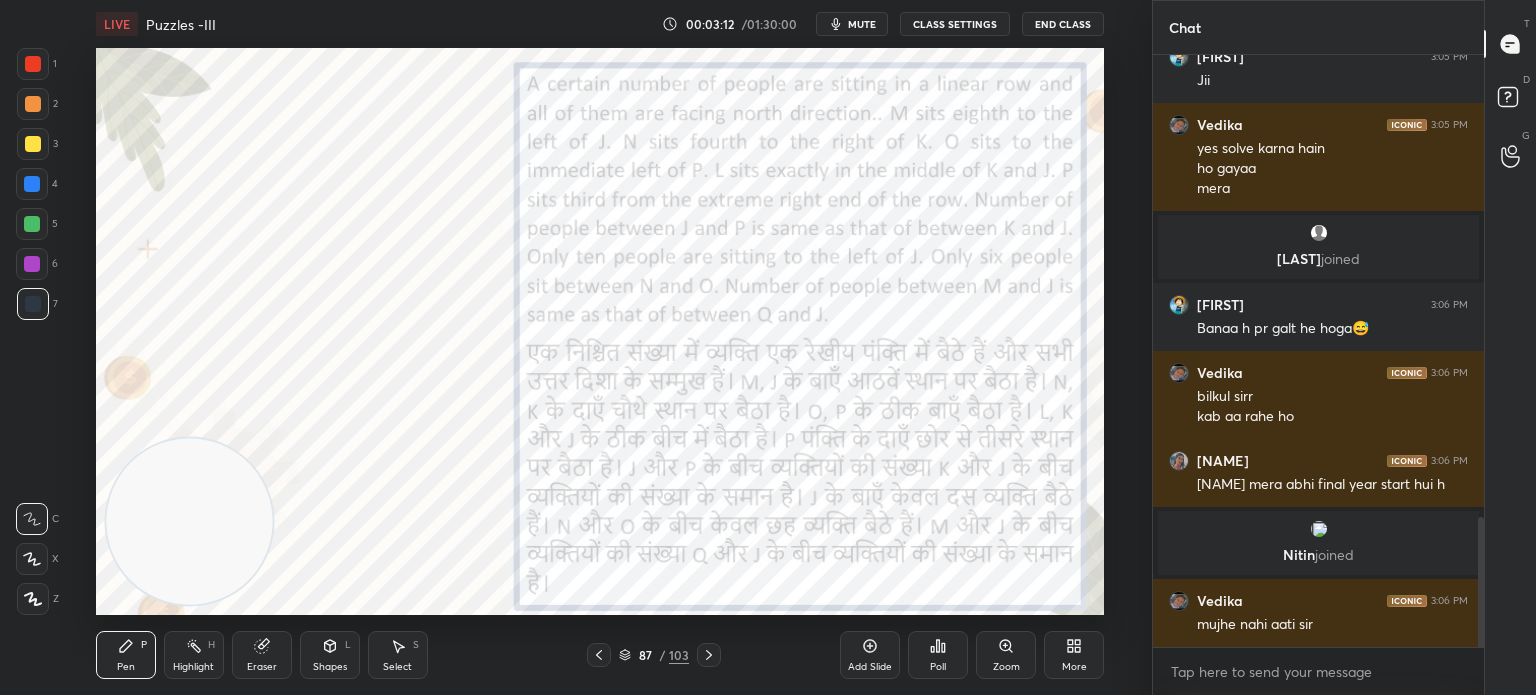 click at bounding box center (33, 64) 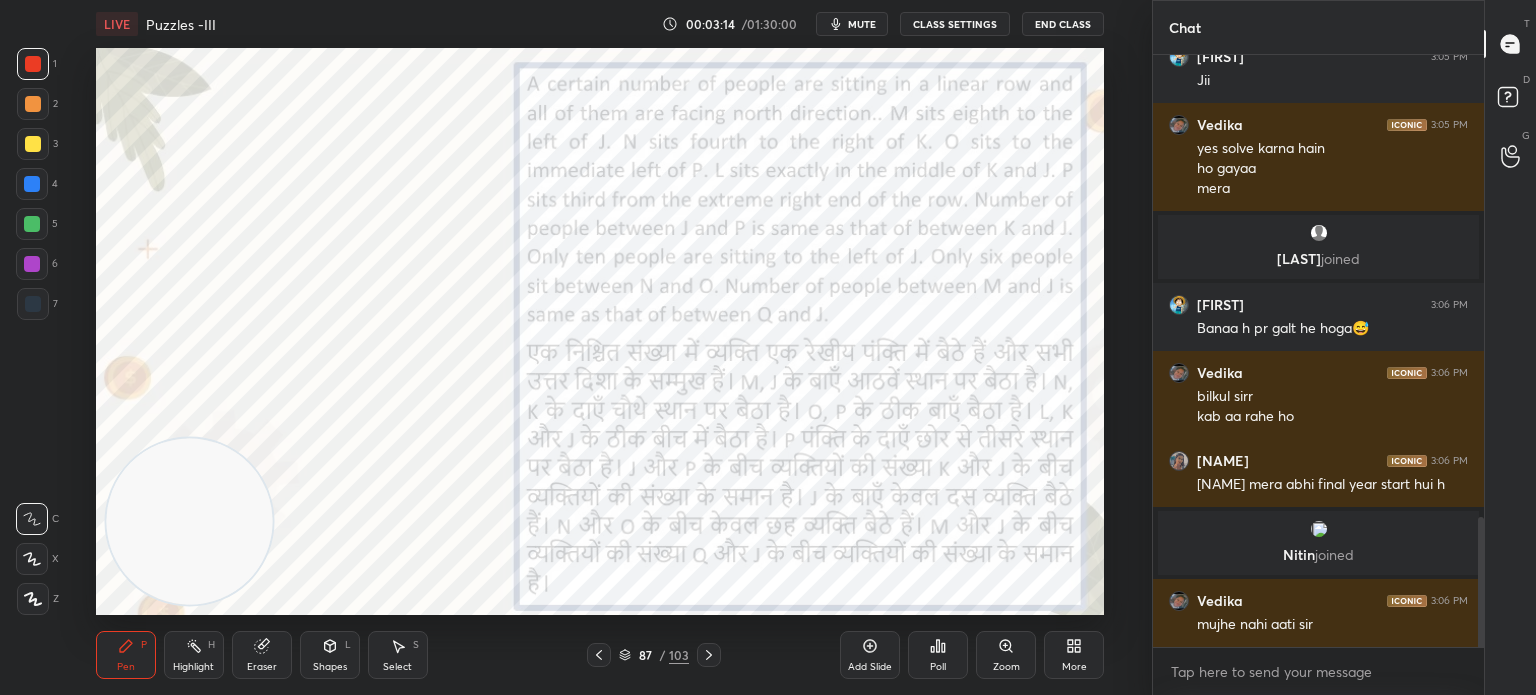 click at bounding box center (189, 521) 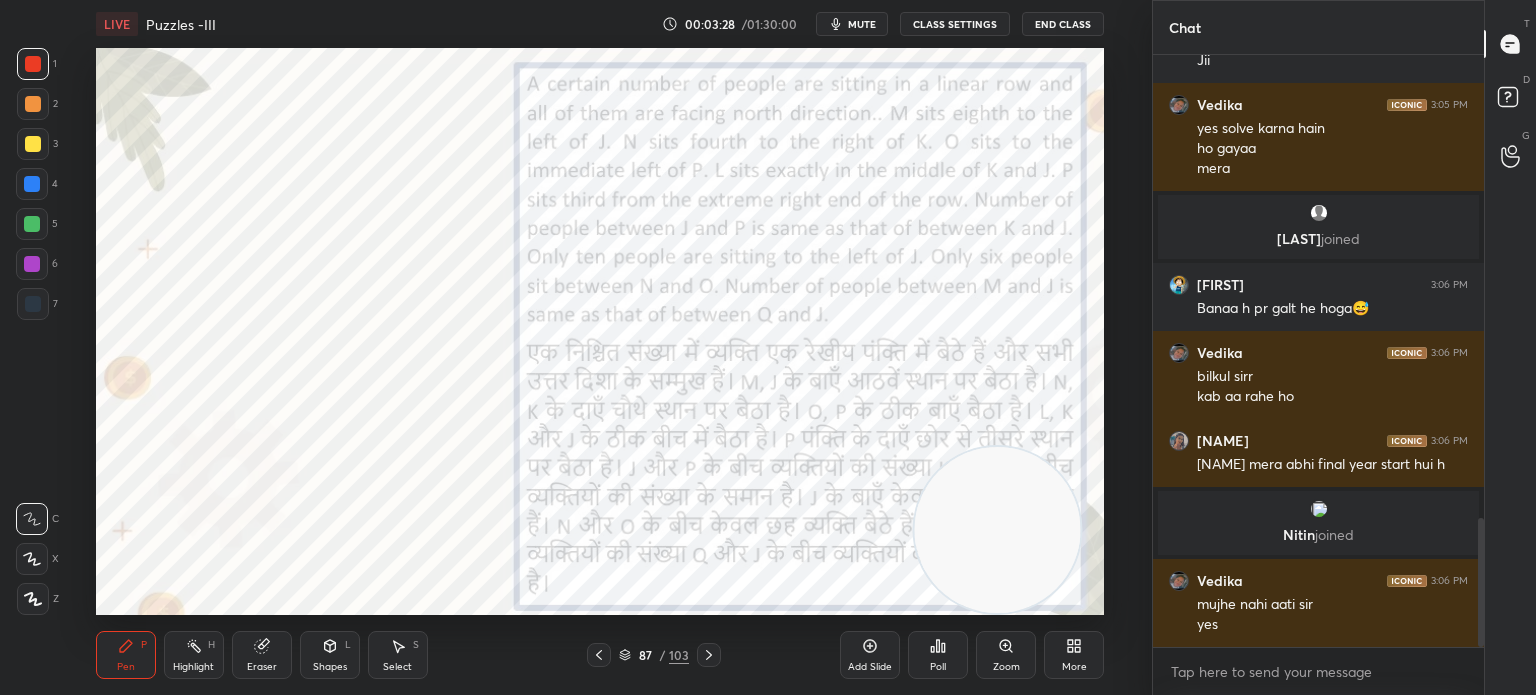 scroll, scrollTop: 2196, scrollLeft: 0, axis: vertical 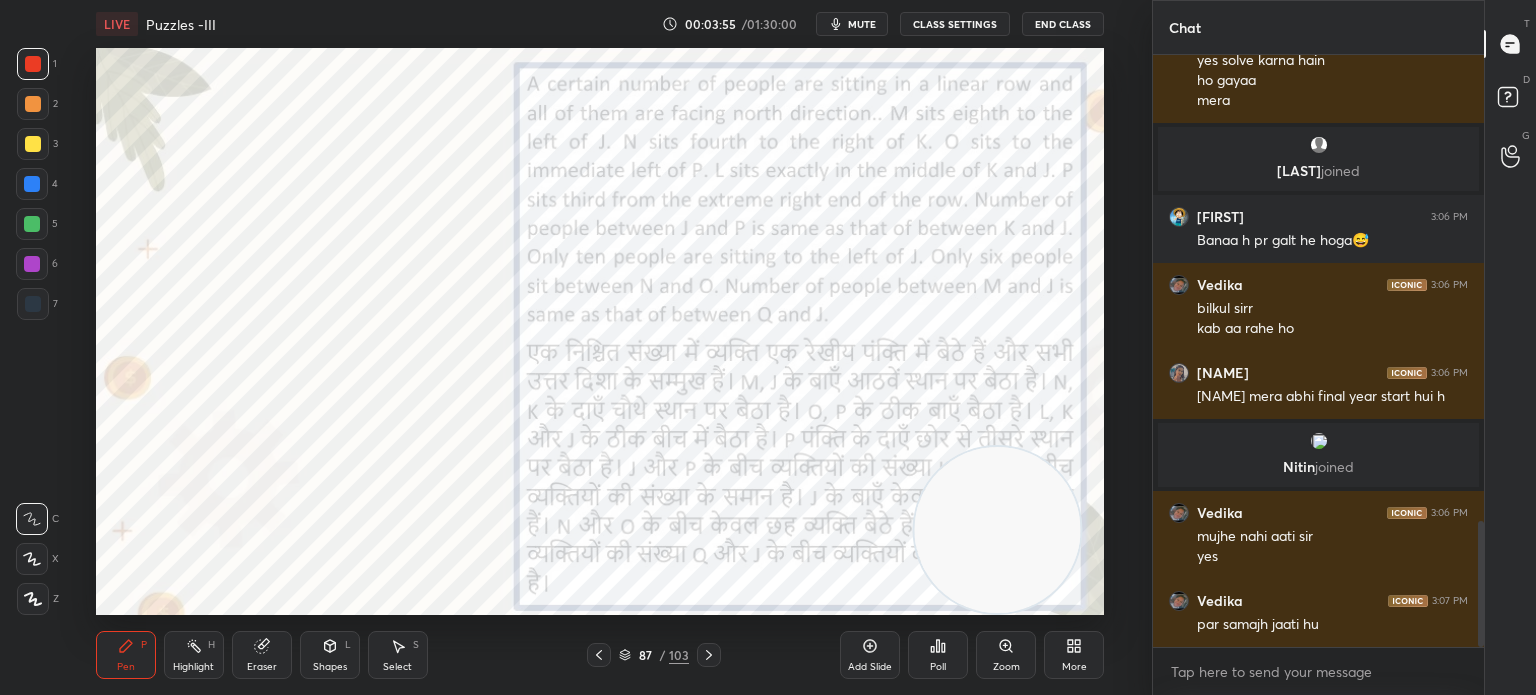 click on "Add Slide" at bounding box center (870, 655) 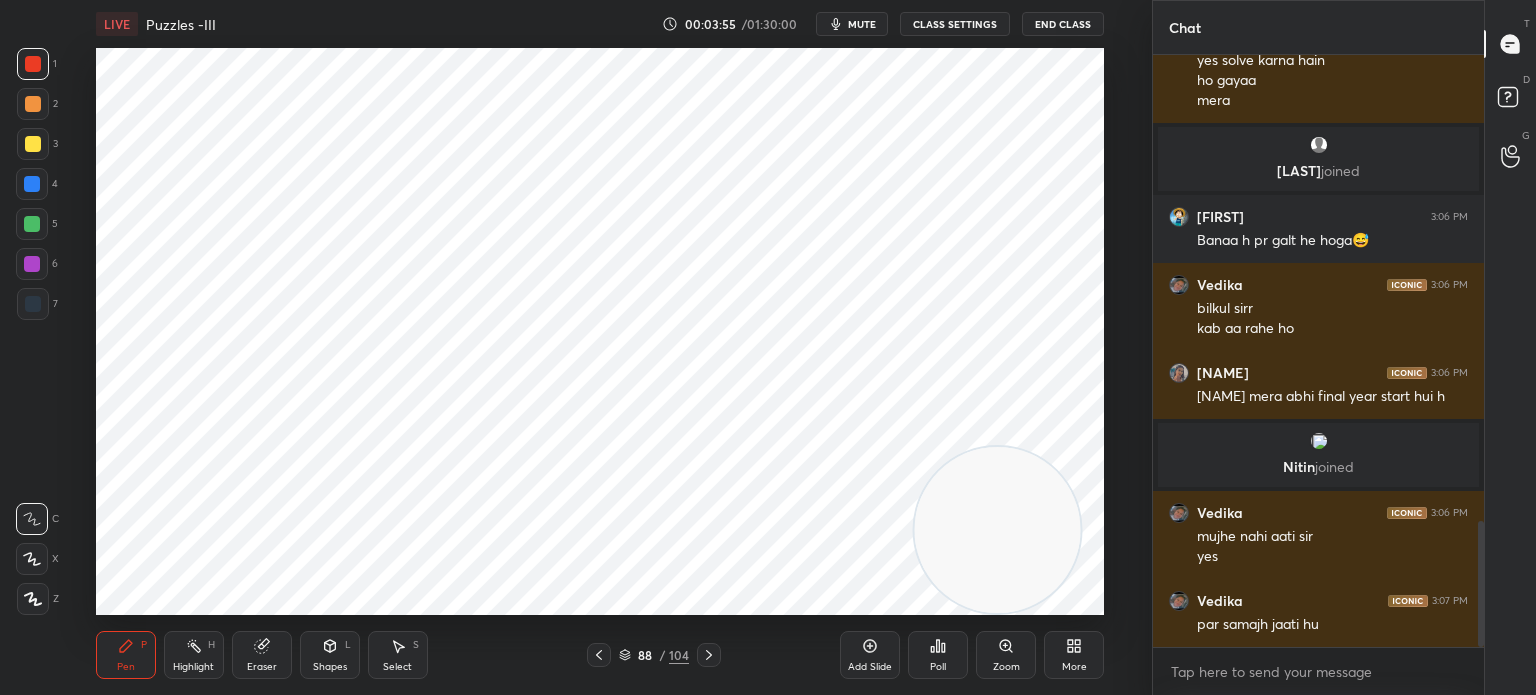 click on "Add Slide" at bounding box center [870, 655] 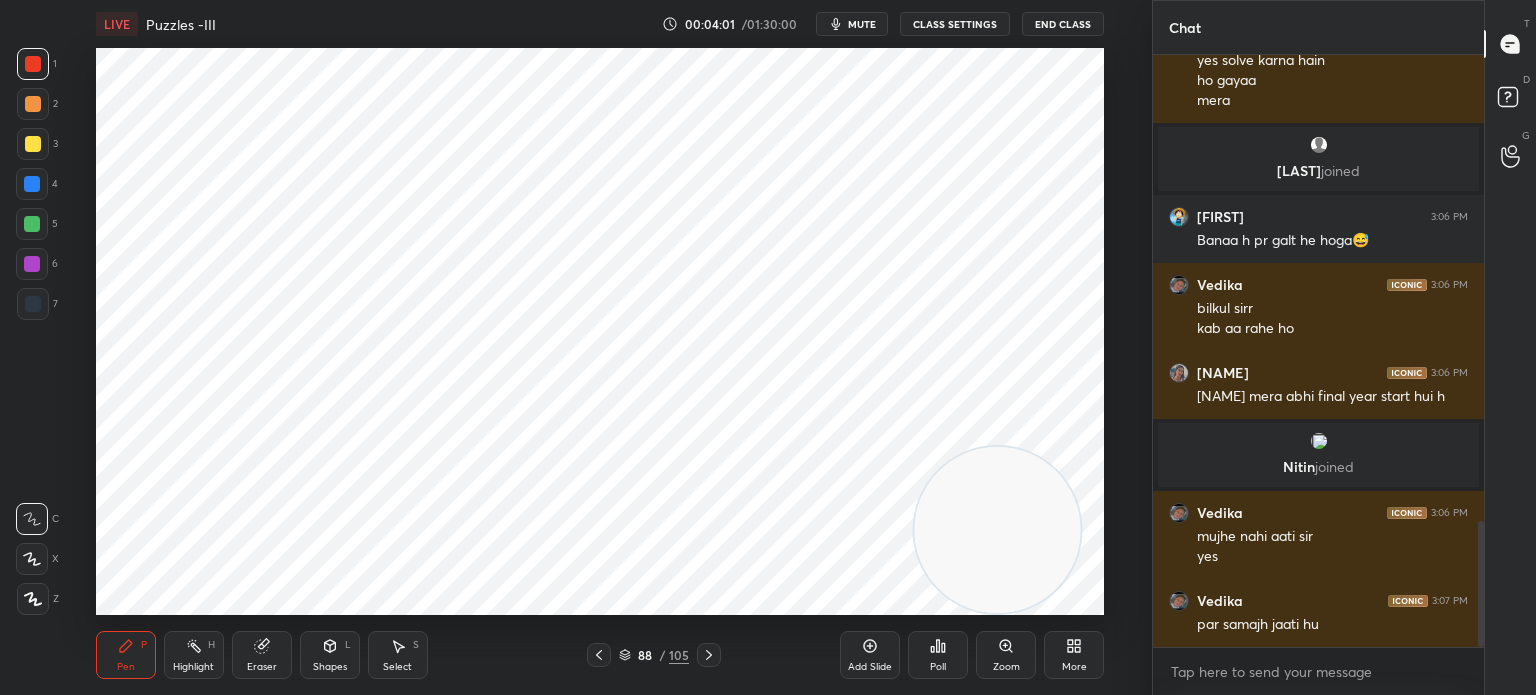 click 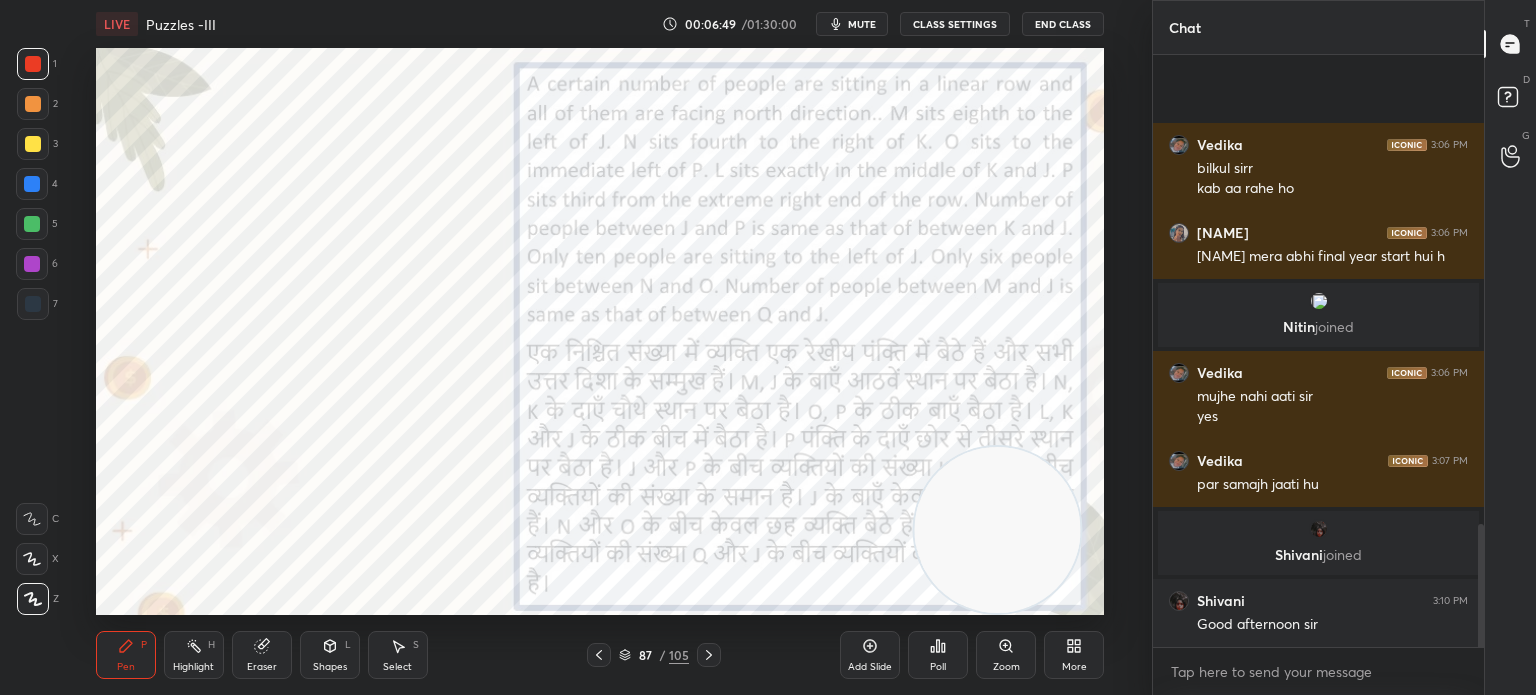 scroll, scrollTop: 2260, scrollLeft: 0, axis: vertical 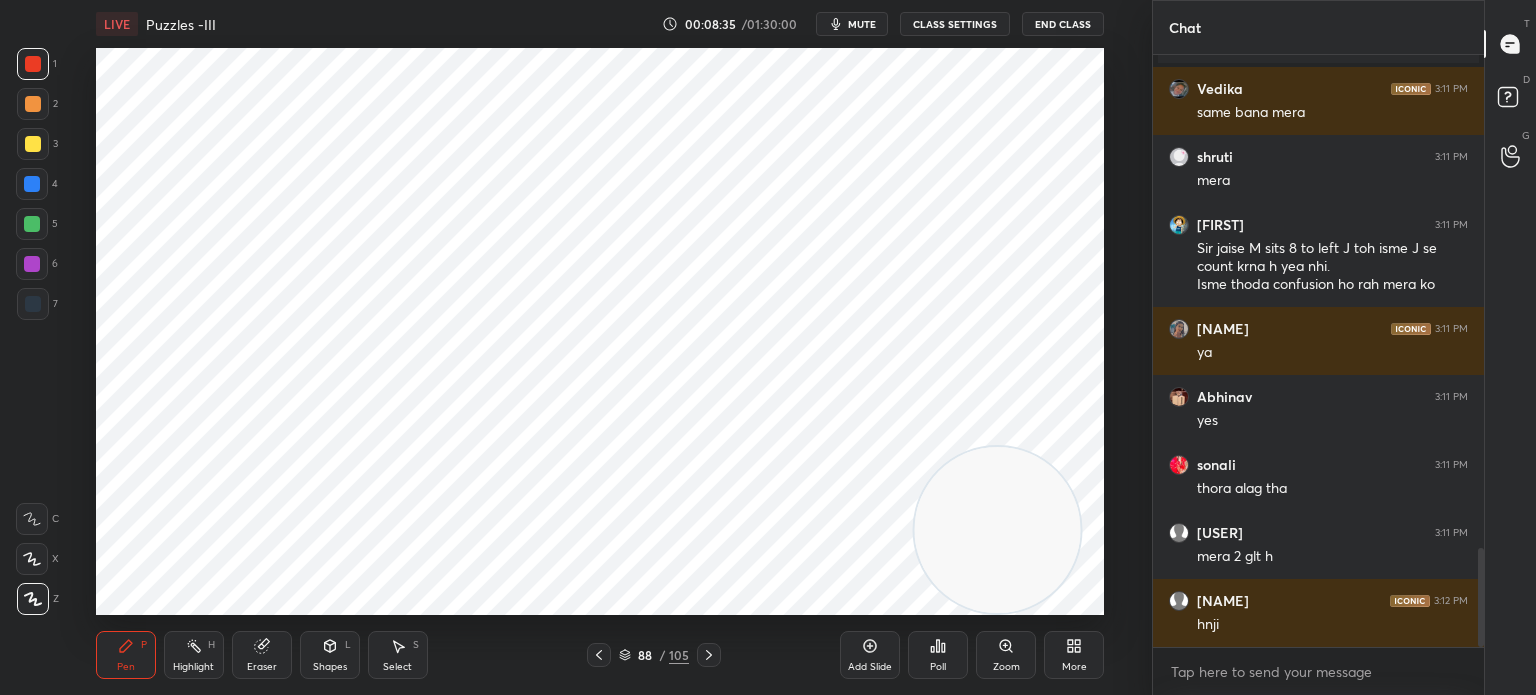 click on "Eraser" at bounding box center (262, 667) 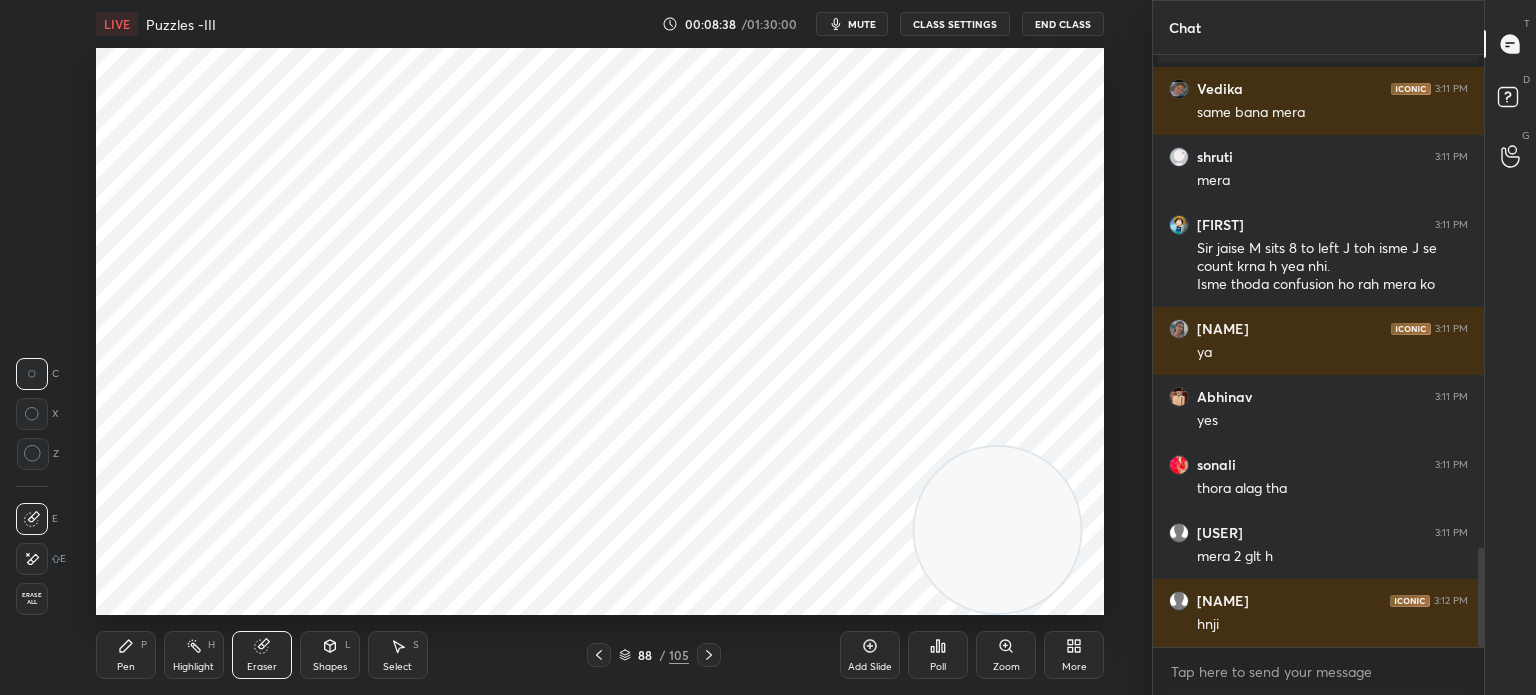 click 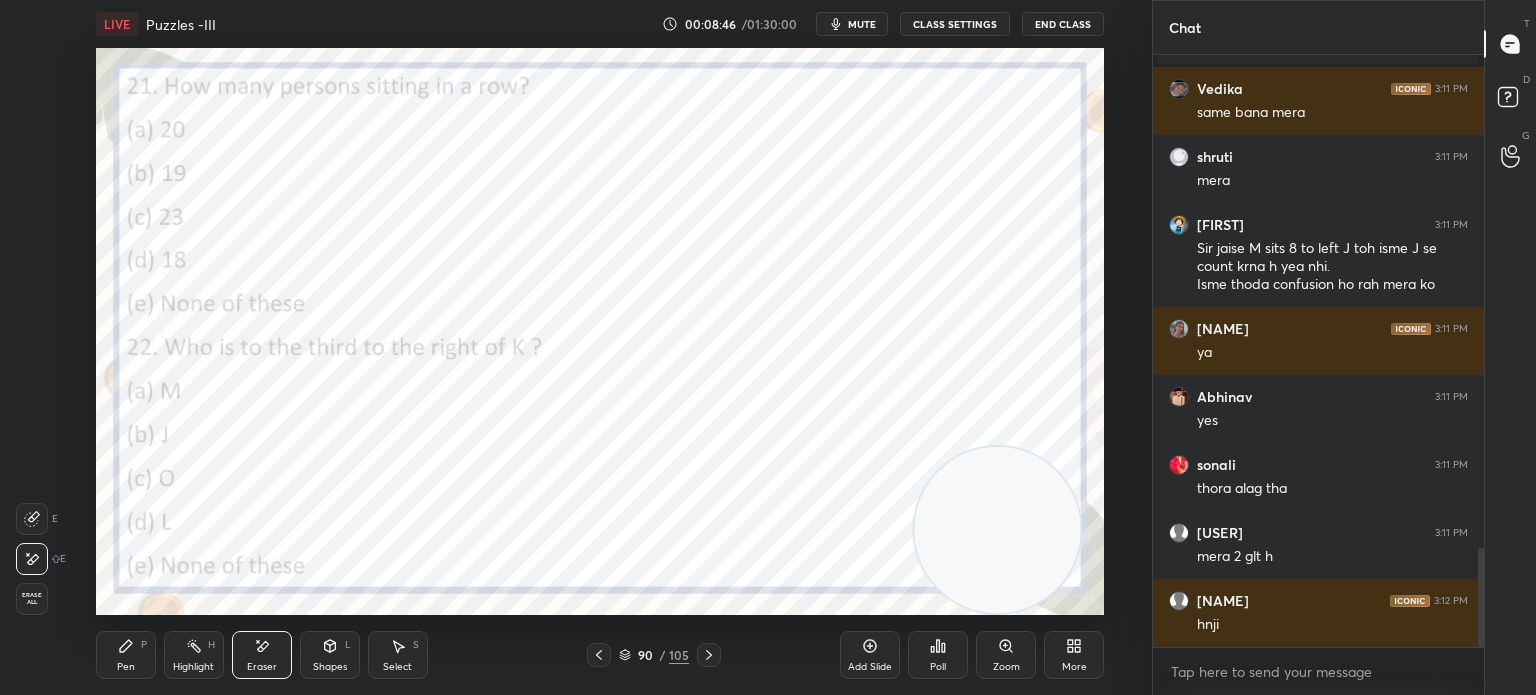 click on "Pen P" at bounding box center [126, 655] 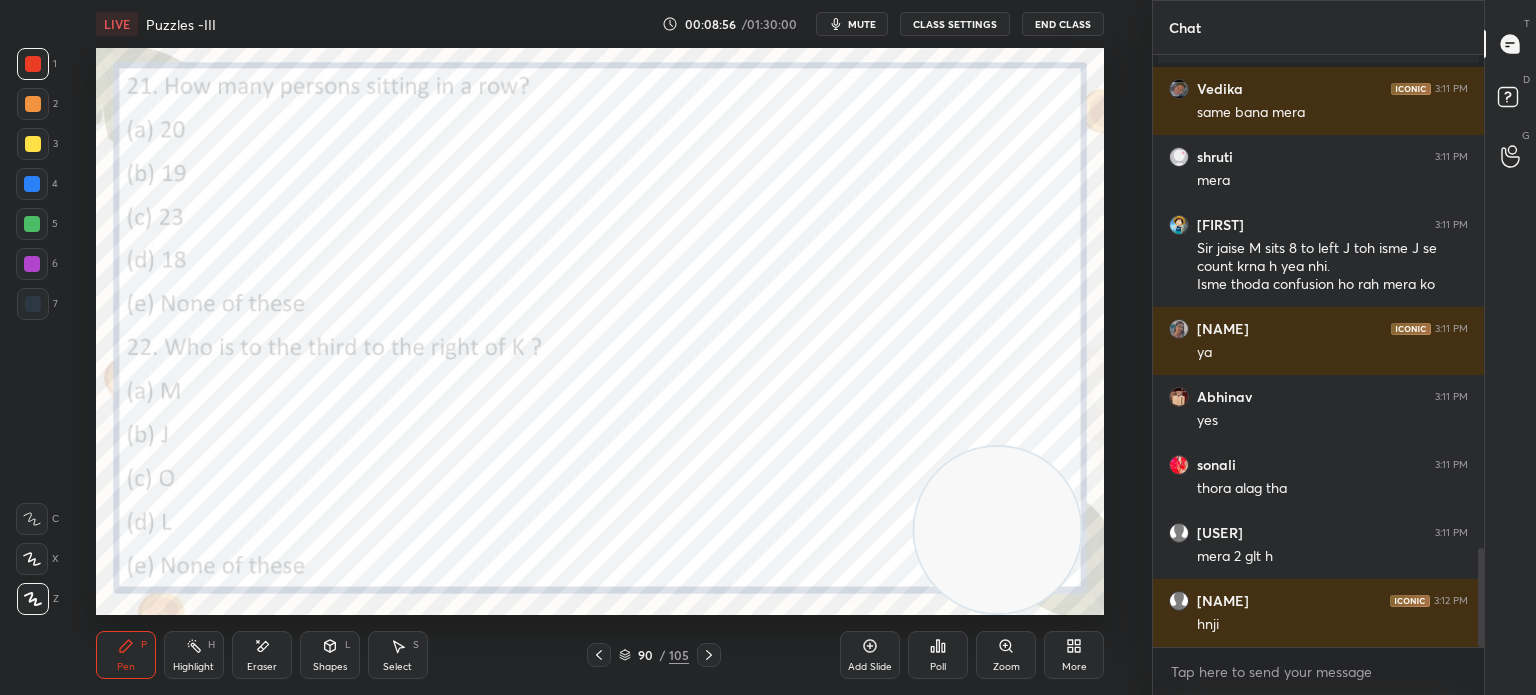 scroll, scrollTop: 3034, scrollLeft: 0, axis: vertical 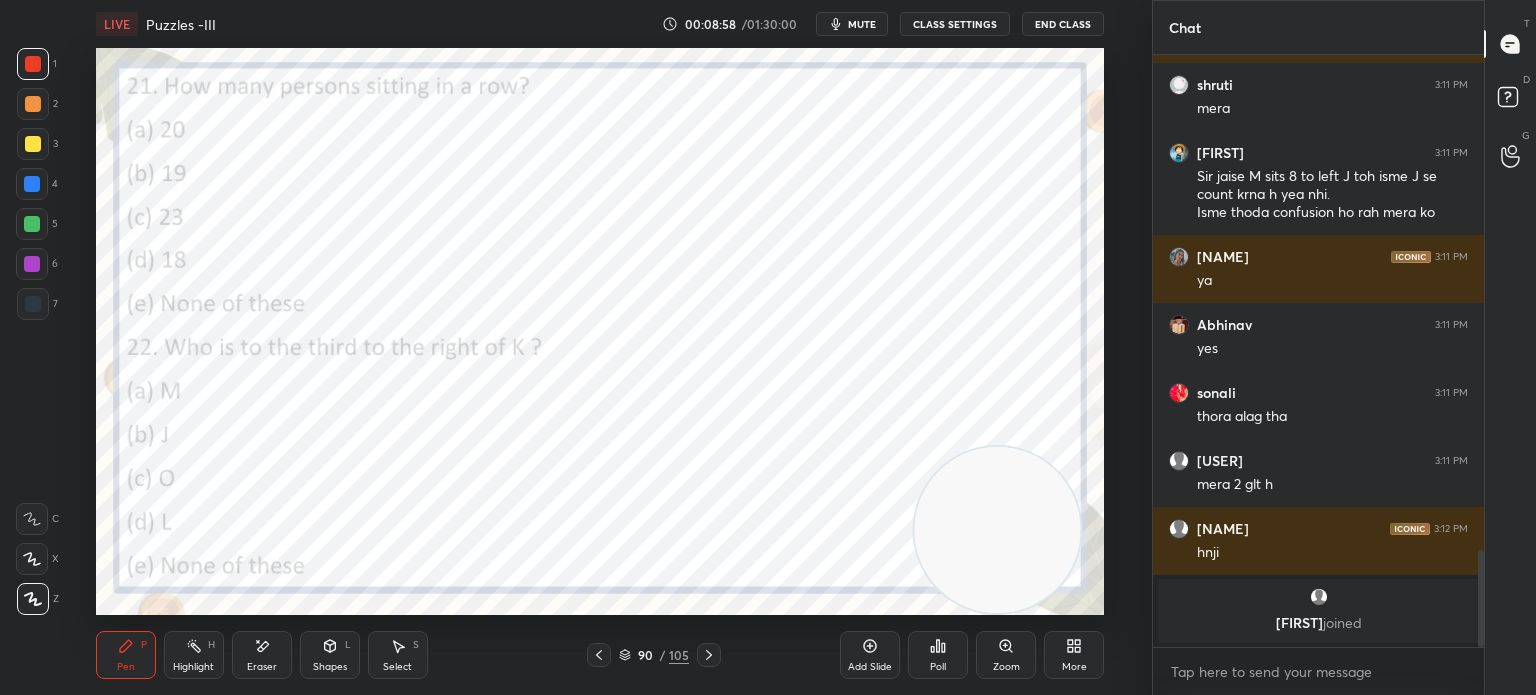 click on "Poll" at bounding box center [938, 667] 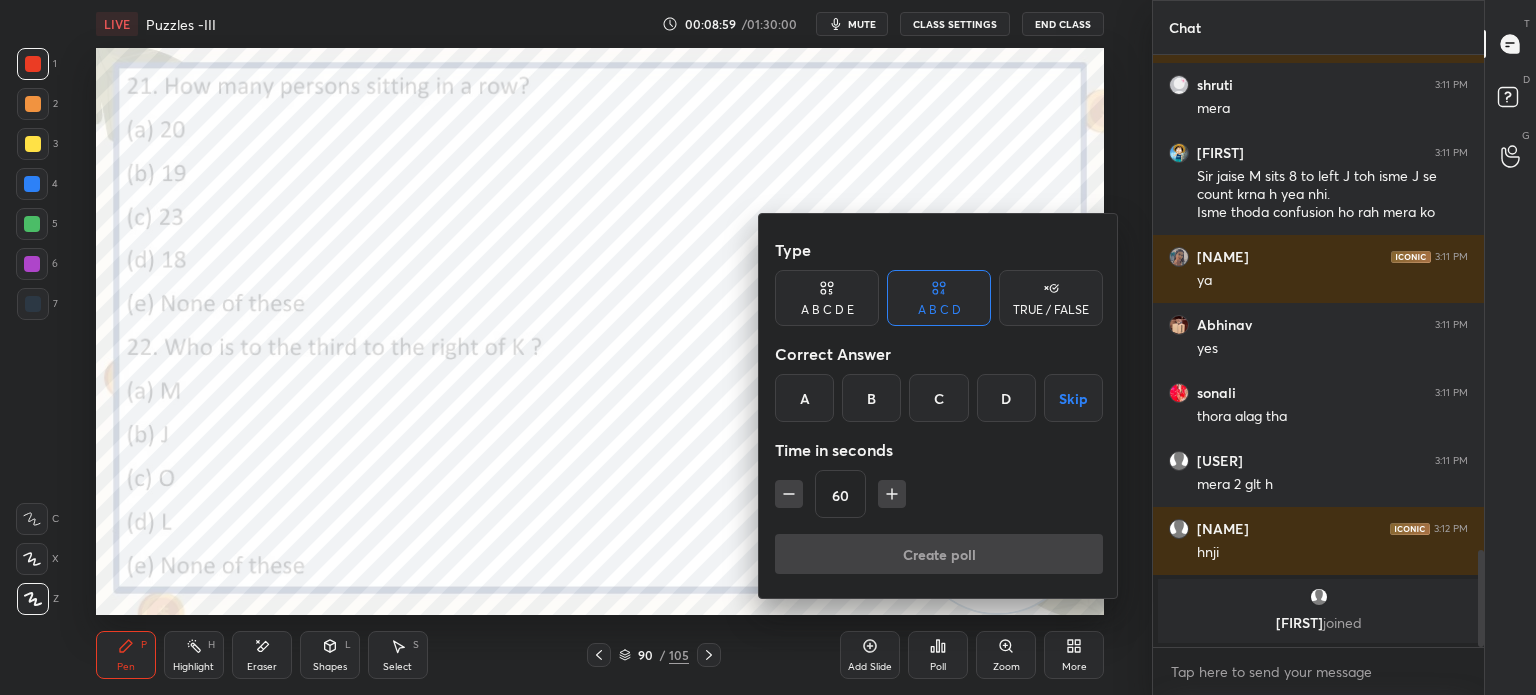 click on "B" at bounding box center (871, 398) 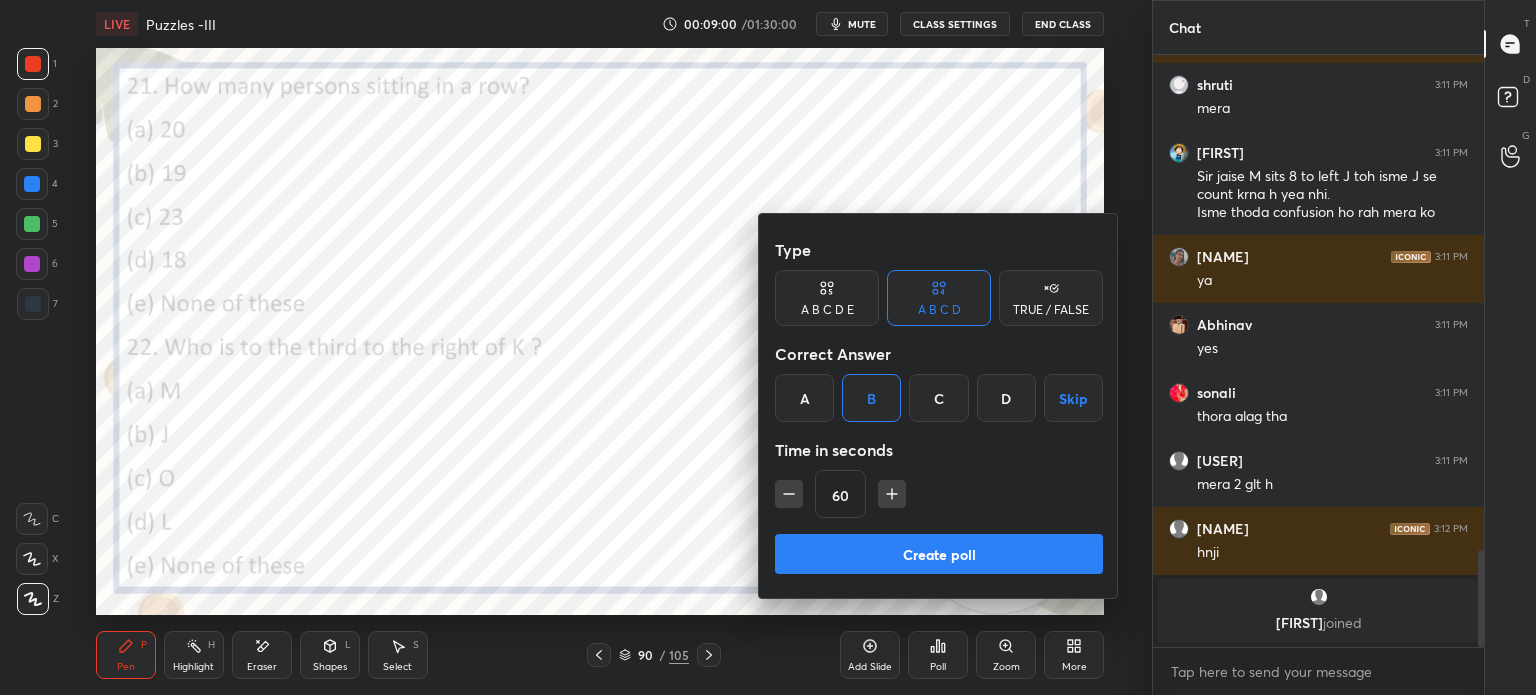click on "A B C D E" at bounding box center [827, 298] 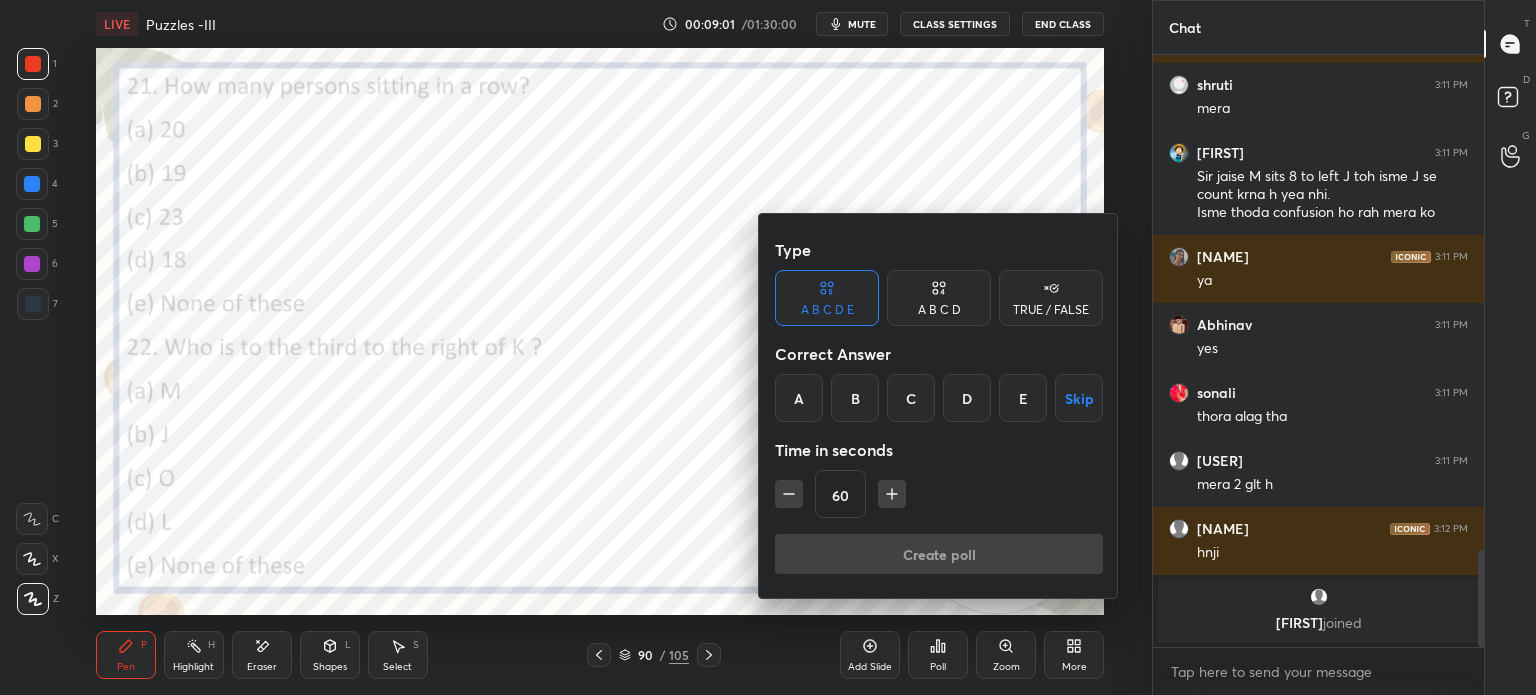 click on "B" at bounding box center (855, 398) 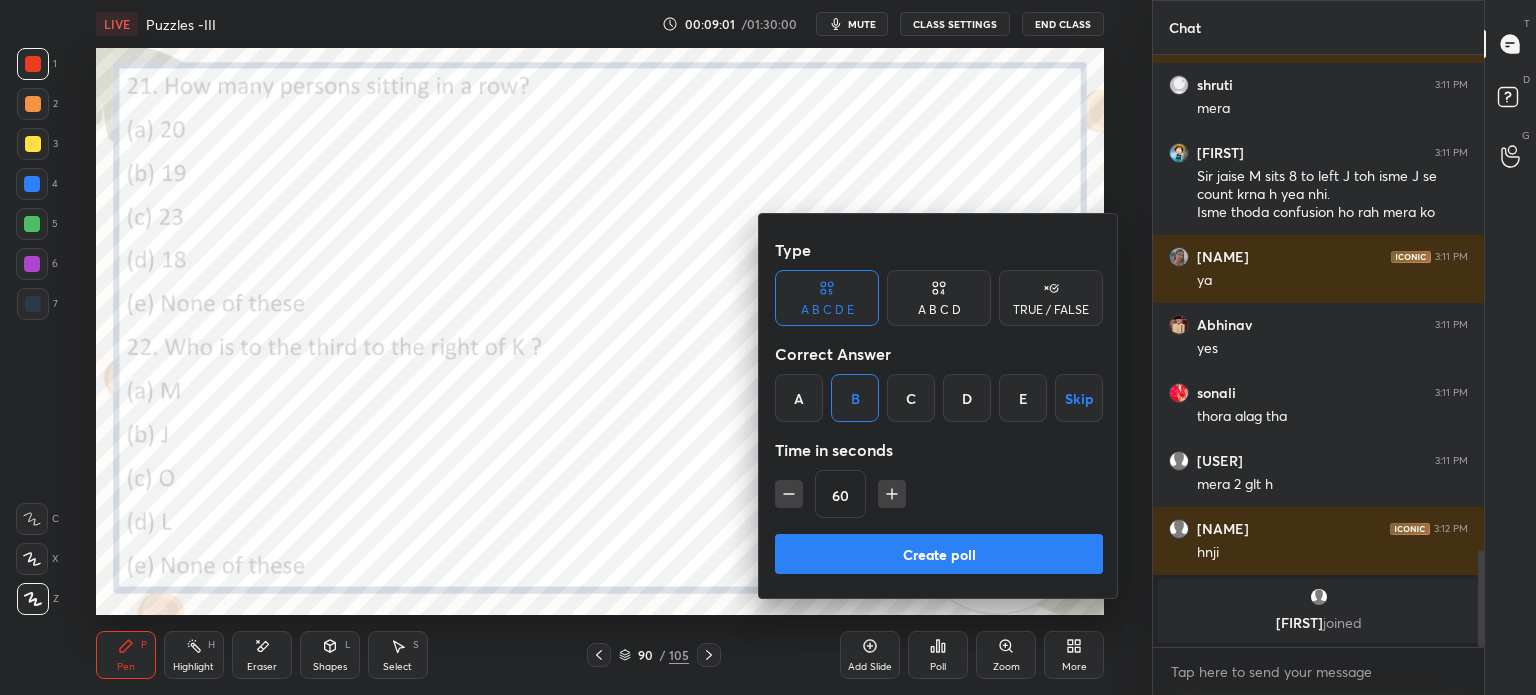 click at bounding box center [789, 494] 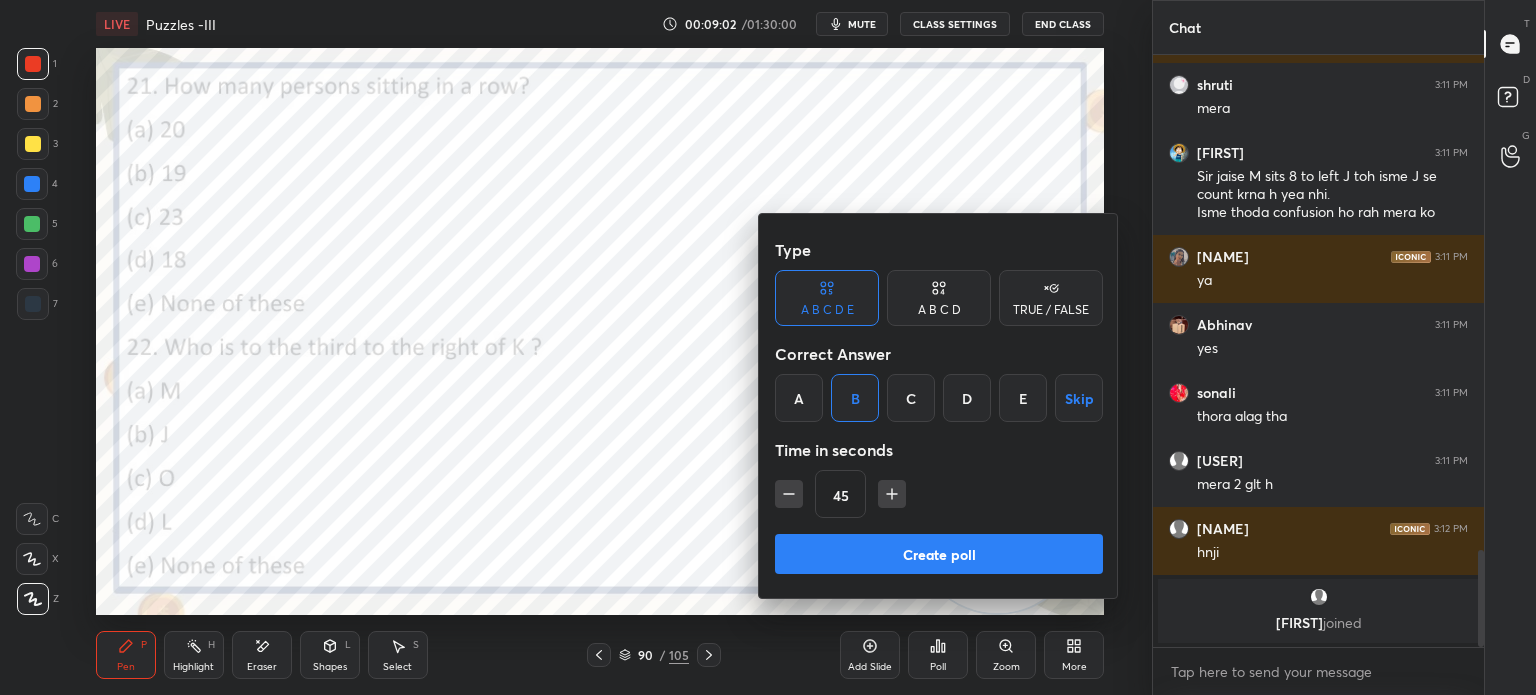 click 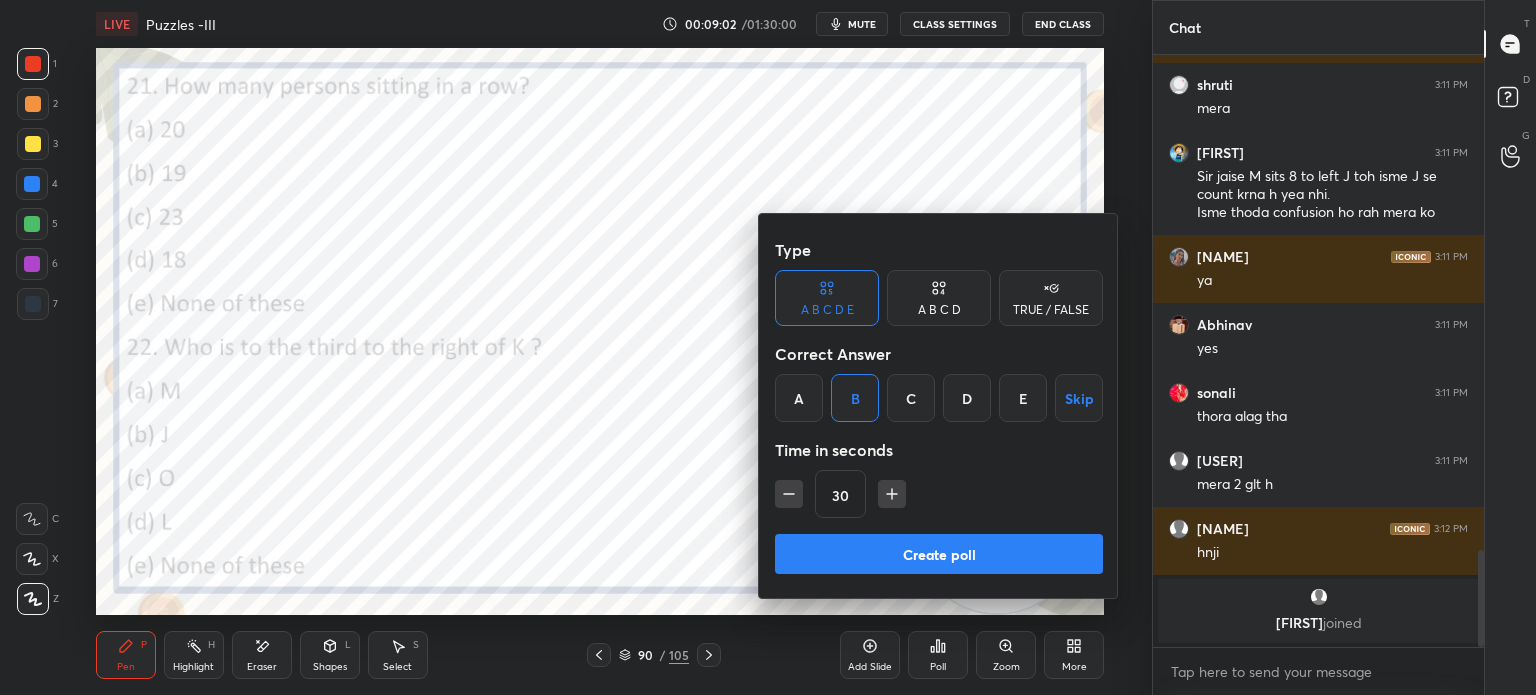 click on "Create poll" at bounding box center [939, 554] 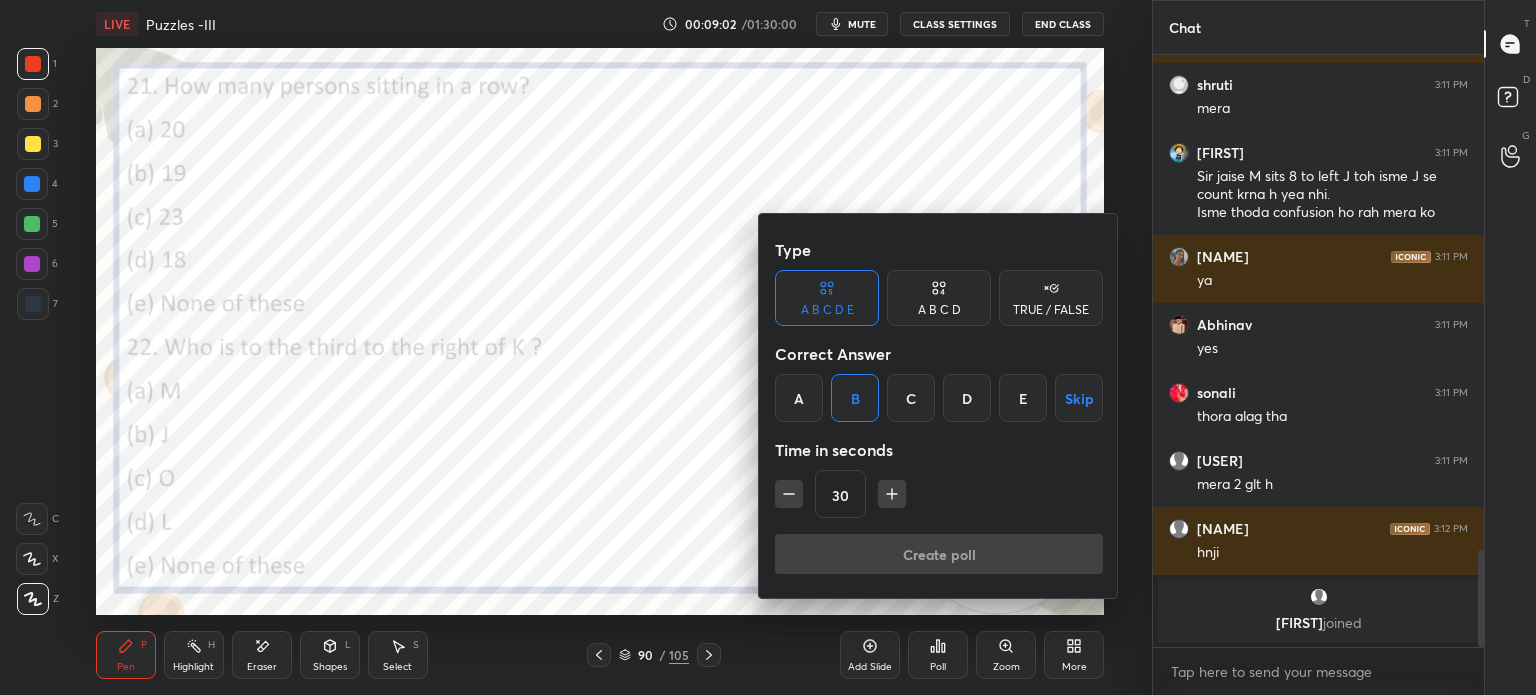 scroll, scrollTop: 558, scrollLeft: 325, axis: both 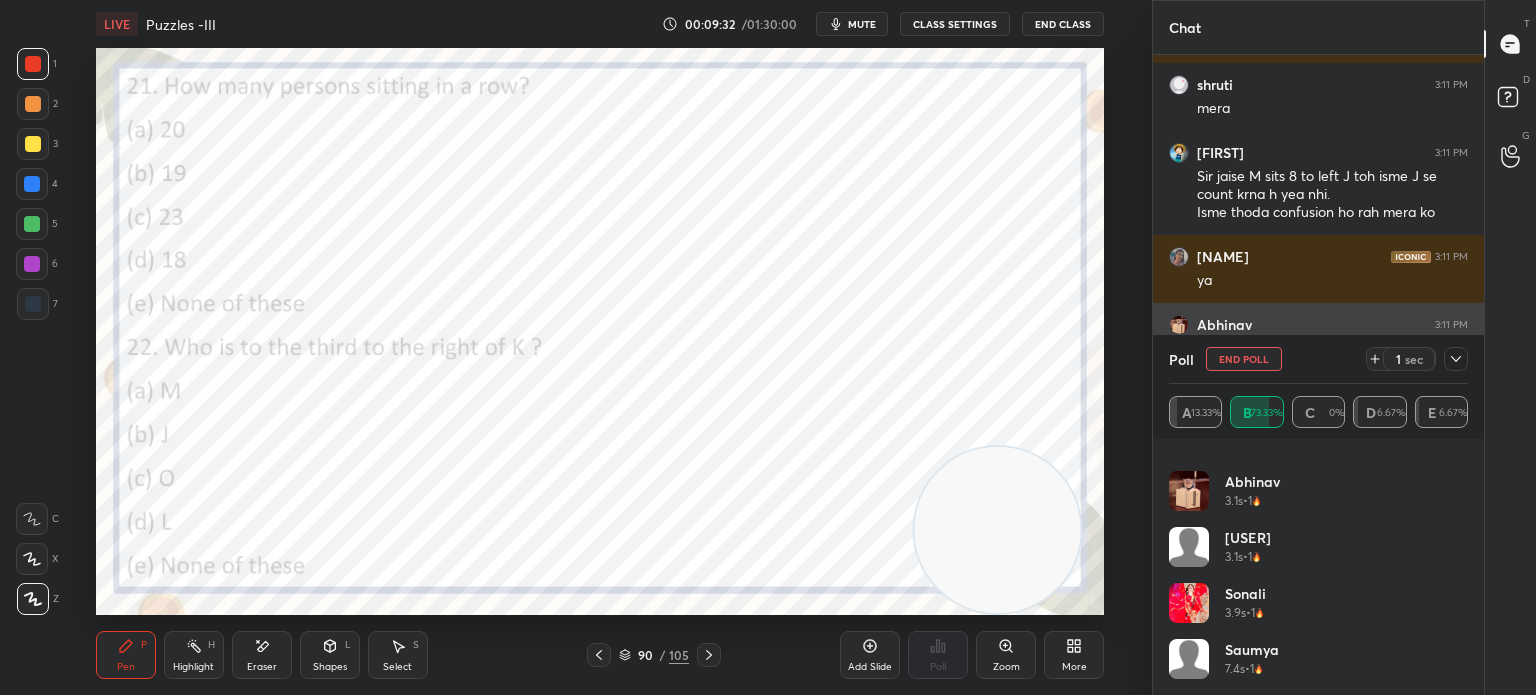 click on "End Poll" at bounding box center [1244, 359] 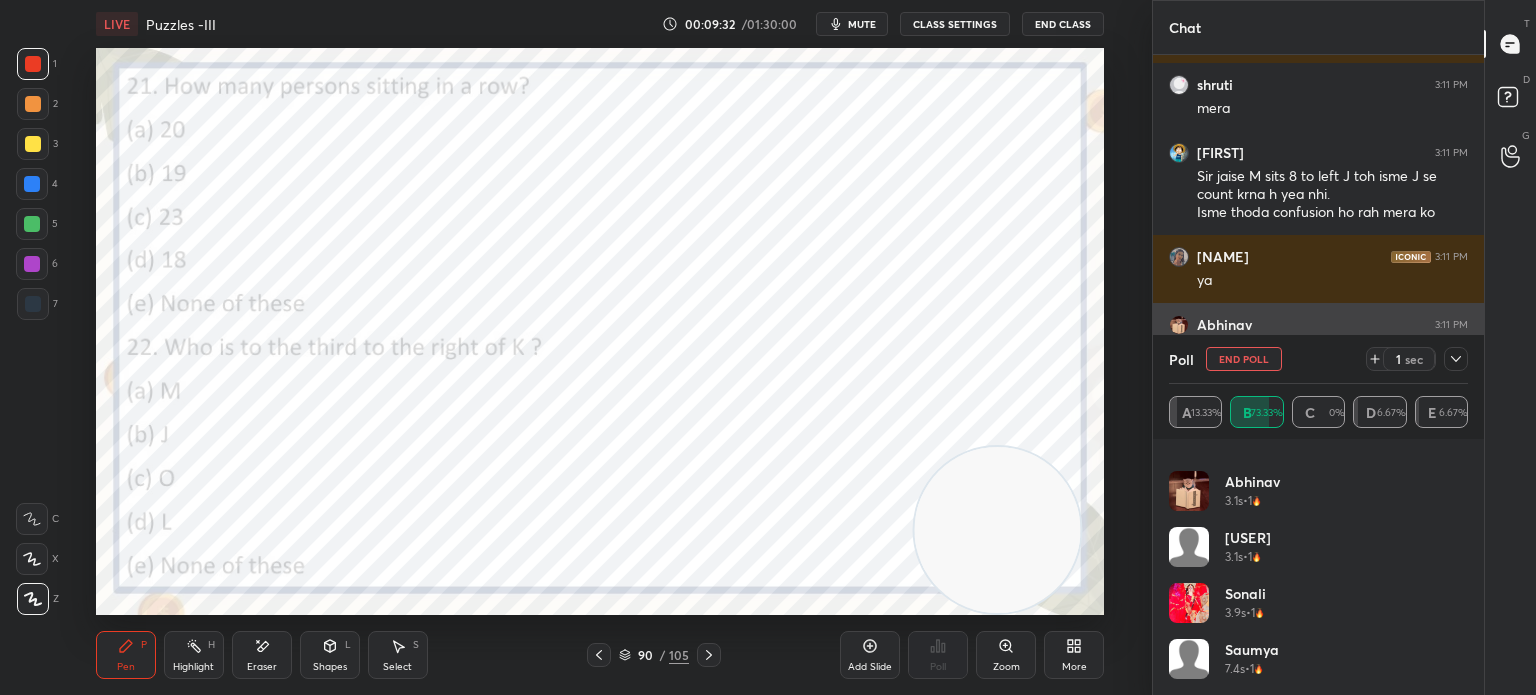 scroll, scrollTop: 151, scrollLeft: 293, axis: both 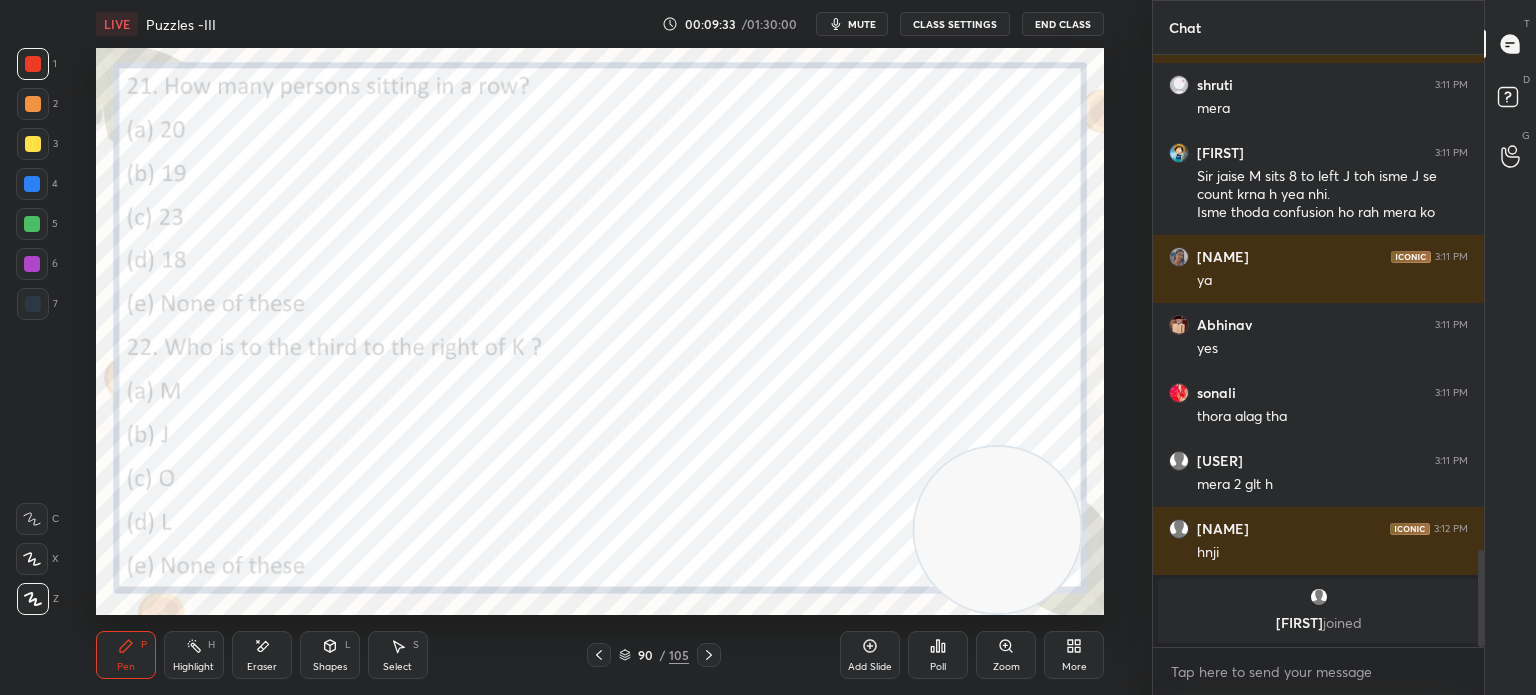 click on "Poll" at bounding box center (938, 667) 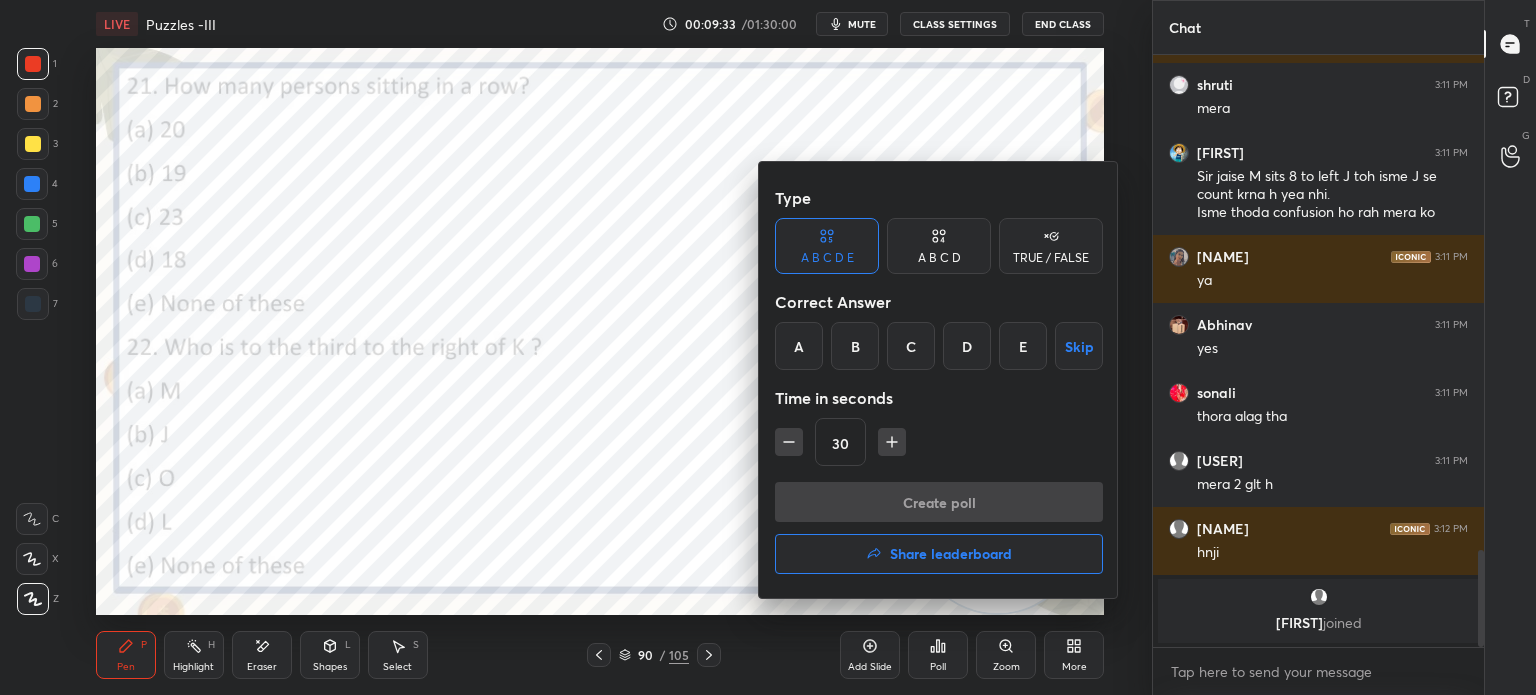 click on "D" at bounding box center (967, 346) 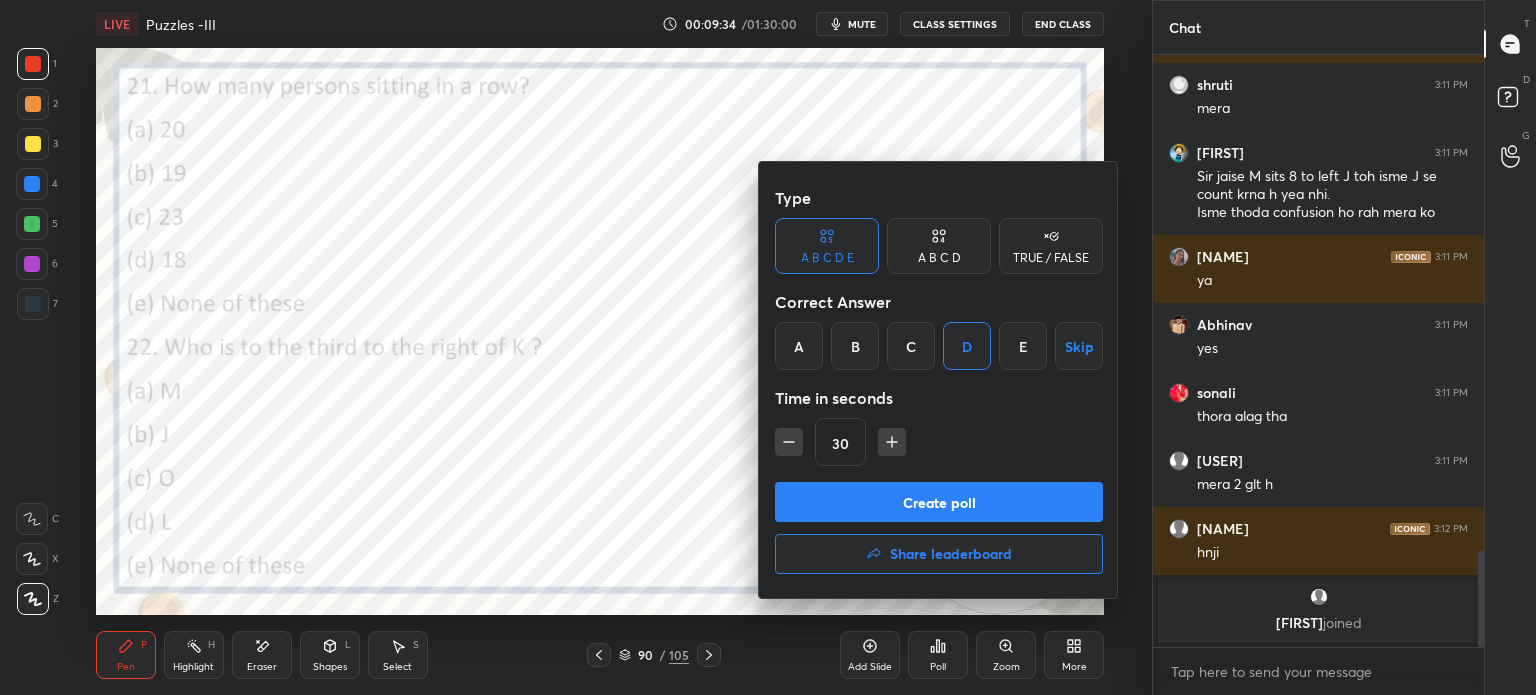click on "Create poll" at bounding box center [939, 502] 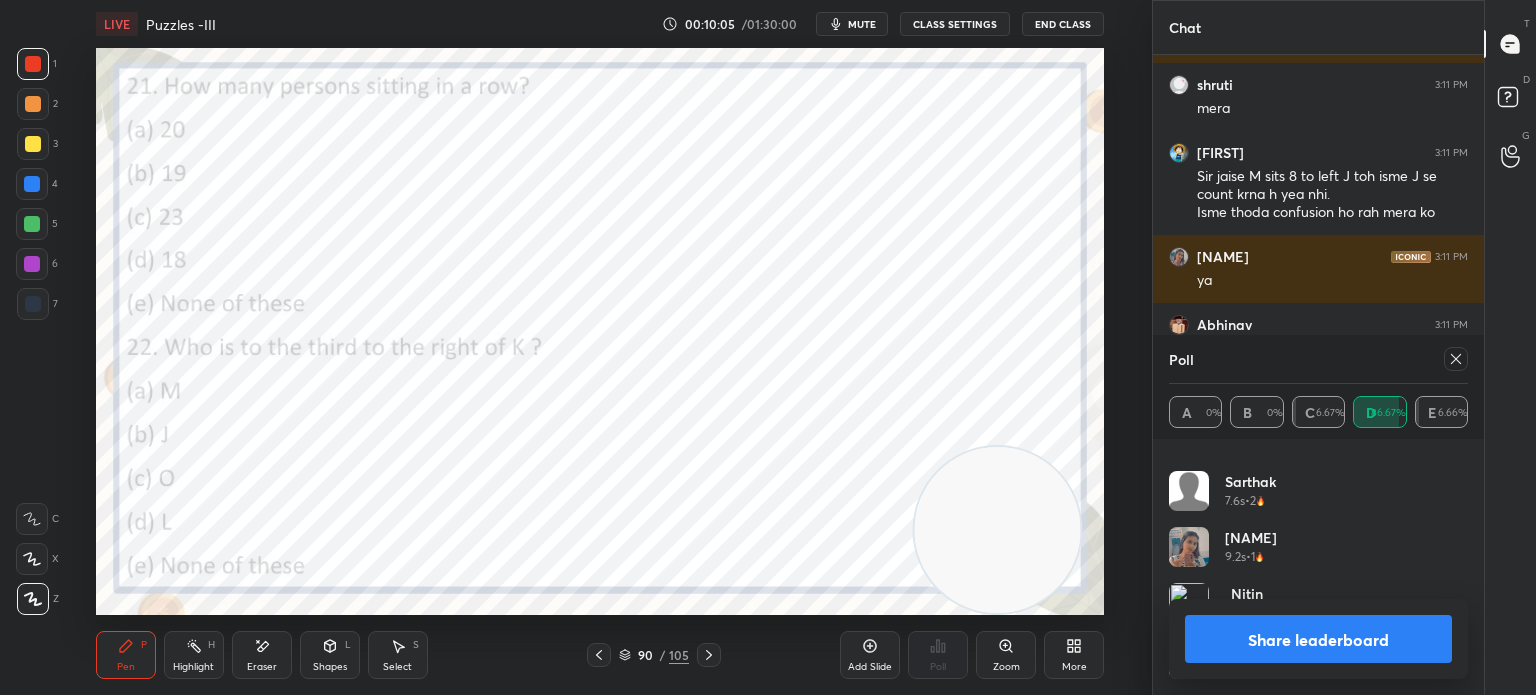 click 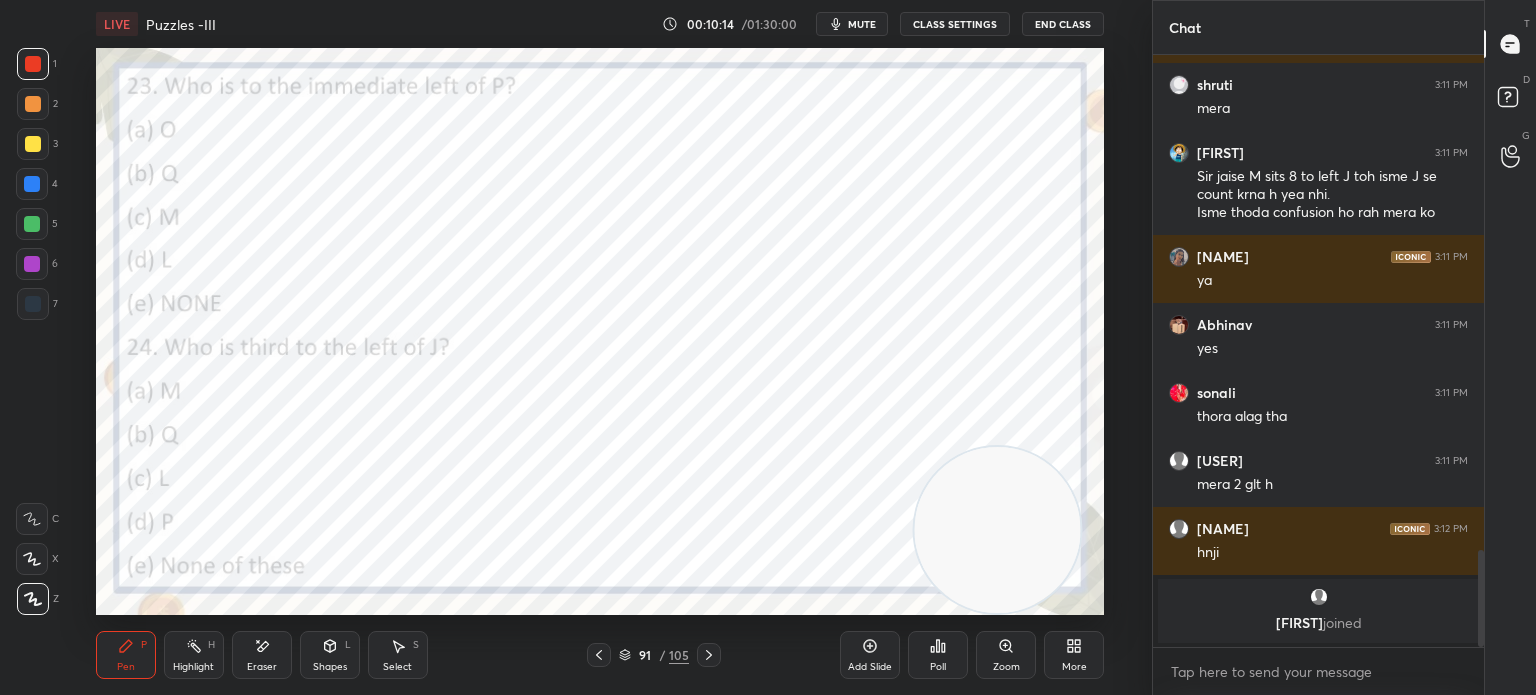 click on "Poll" at bounding box center (938, 667) 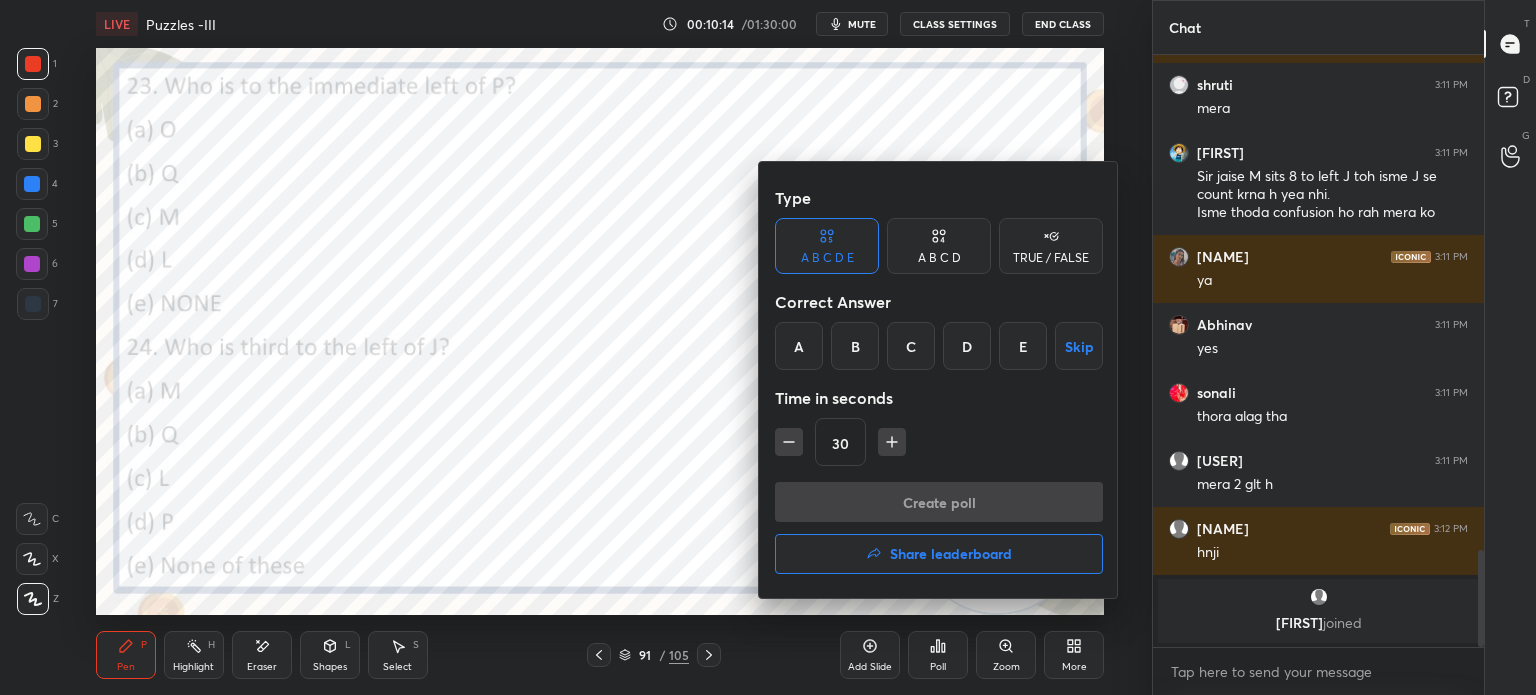 click on "A" at bounding box center [799, 346] 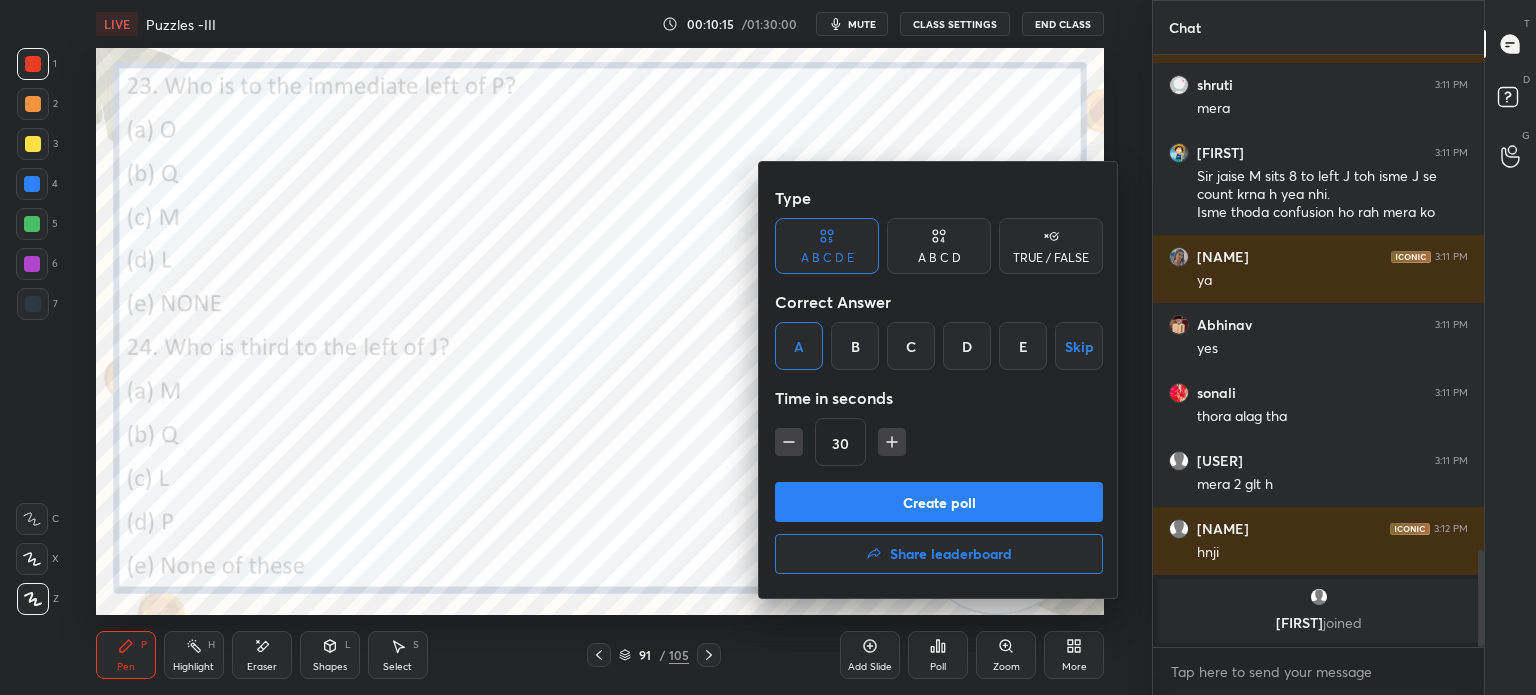 click on "Create poll" at bounding box center (939, 502) 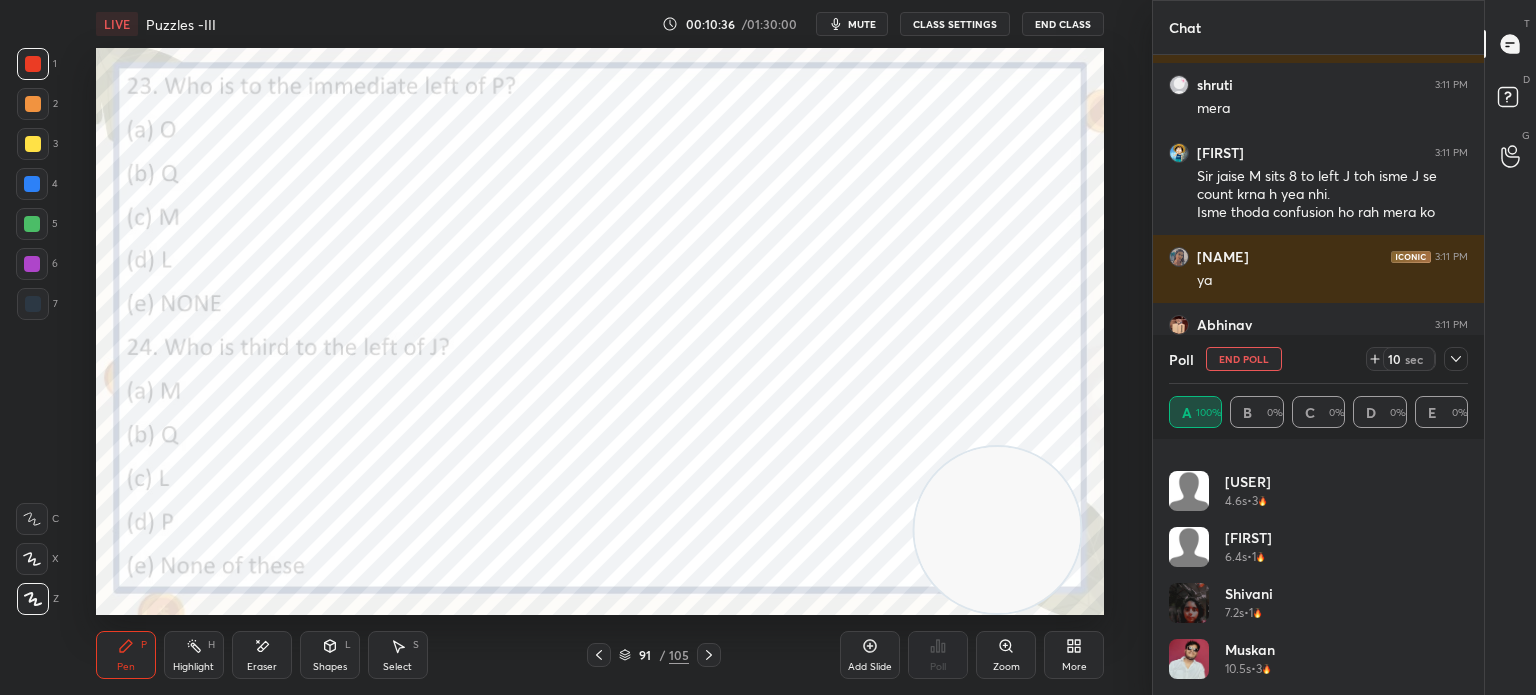 click on "End Poll" at bounding box center (1244, 359) 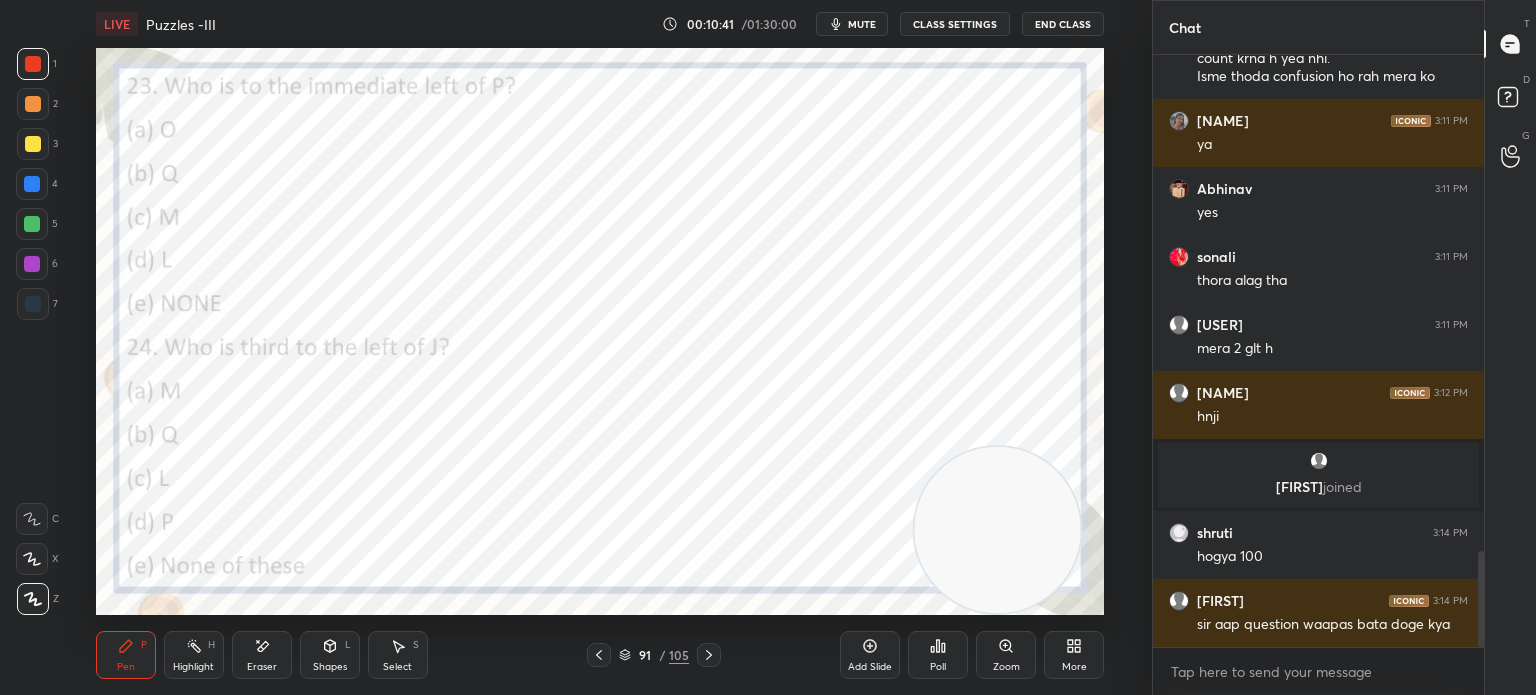 click on "Poll" at bounding box center (938, 655) 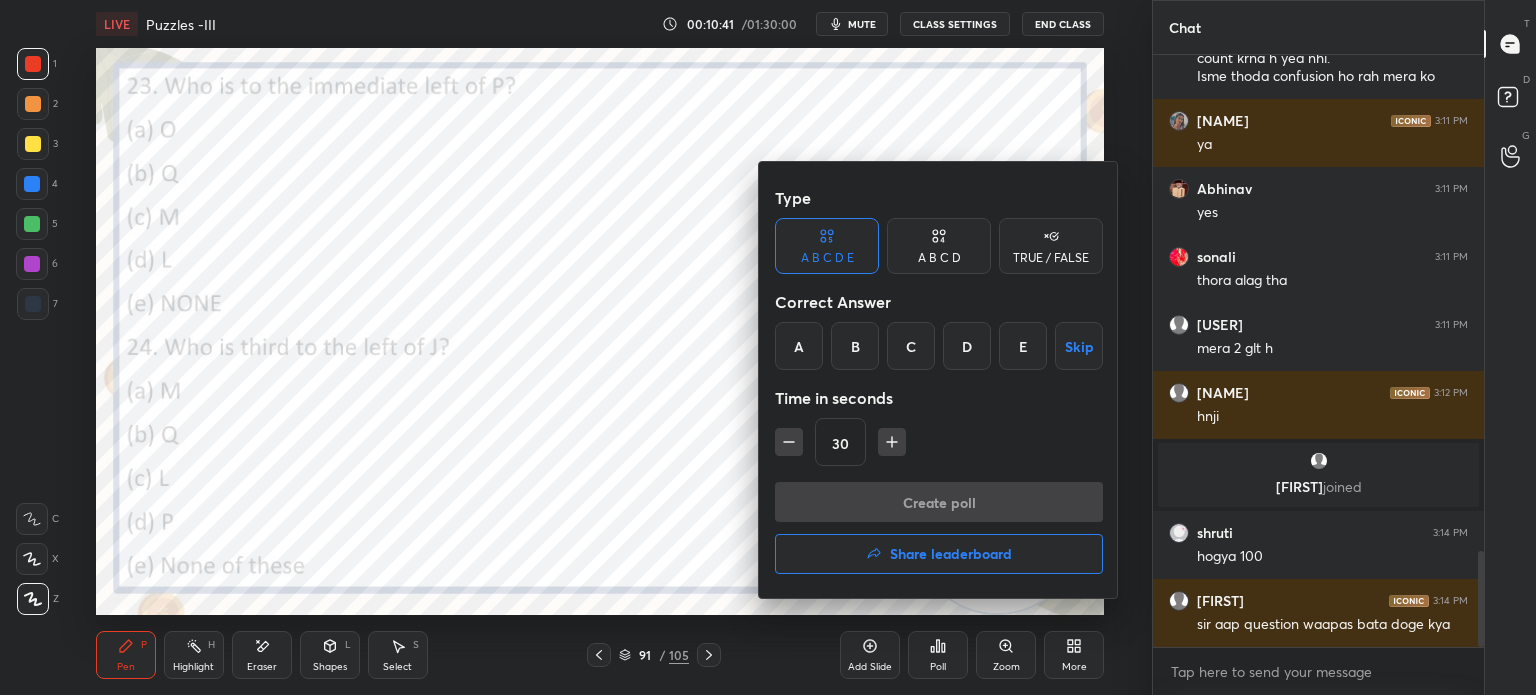 click on "C" at bounding box center [911, 346] 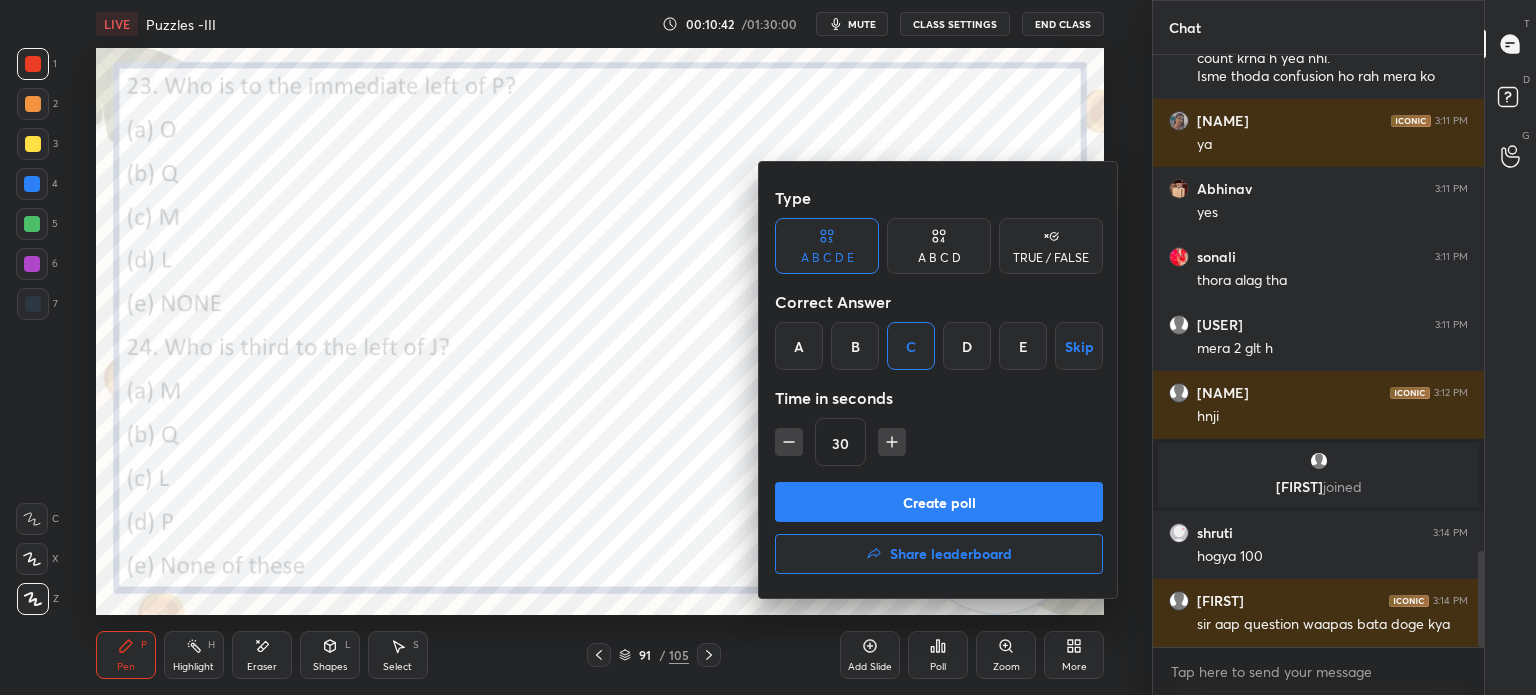 click on "Create poll" at bounding box center (939, 502) 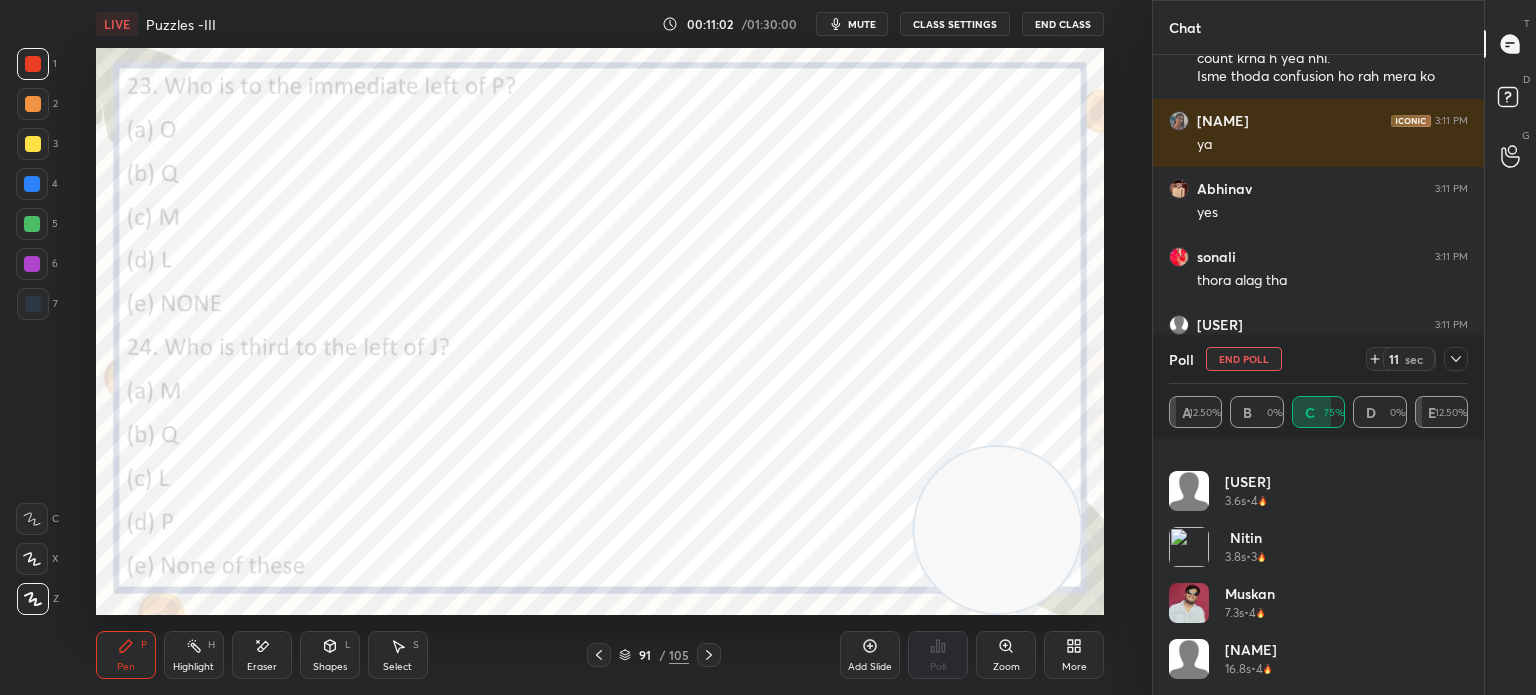 click 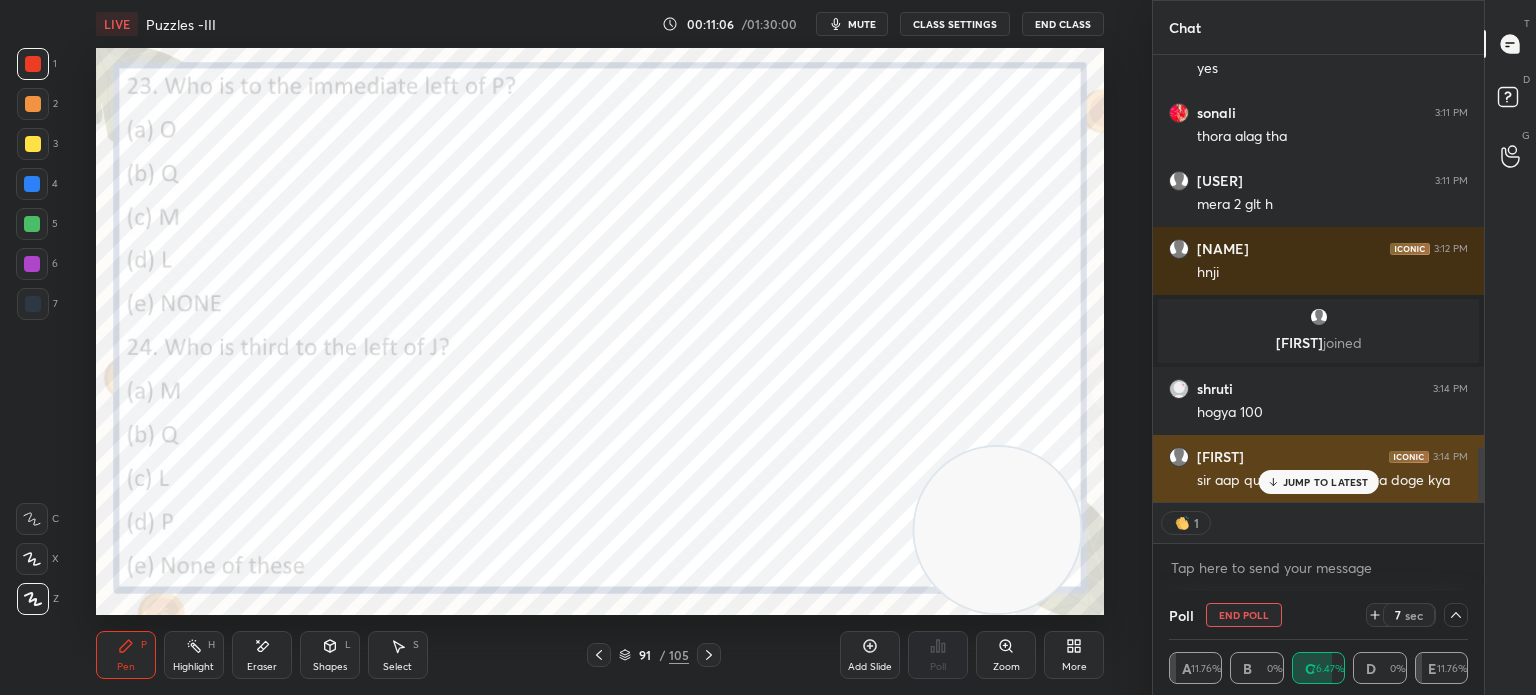 click on "JUMP TO LATEST" at bounding box center [1318, 482] 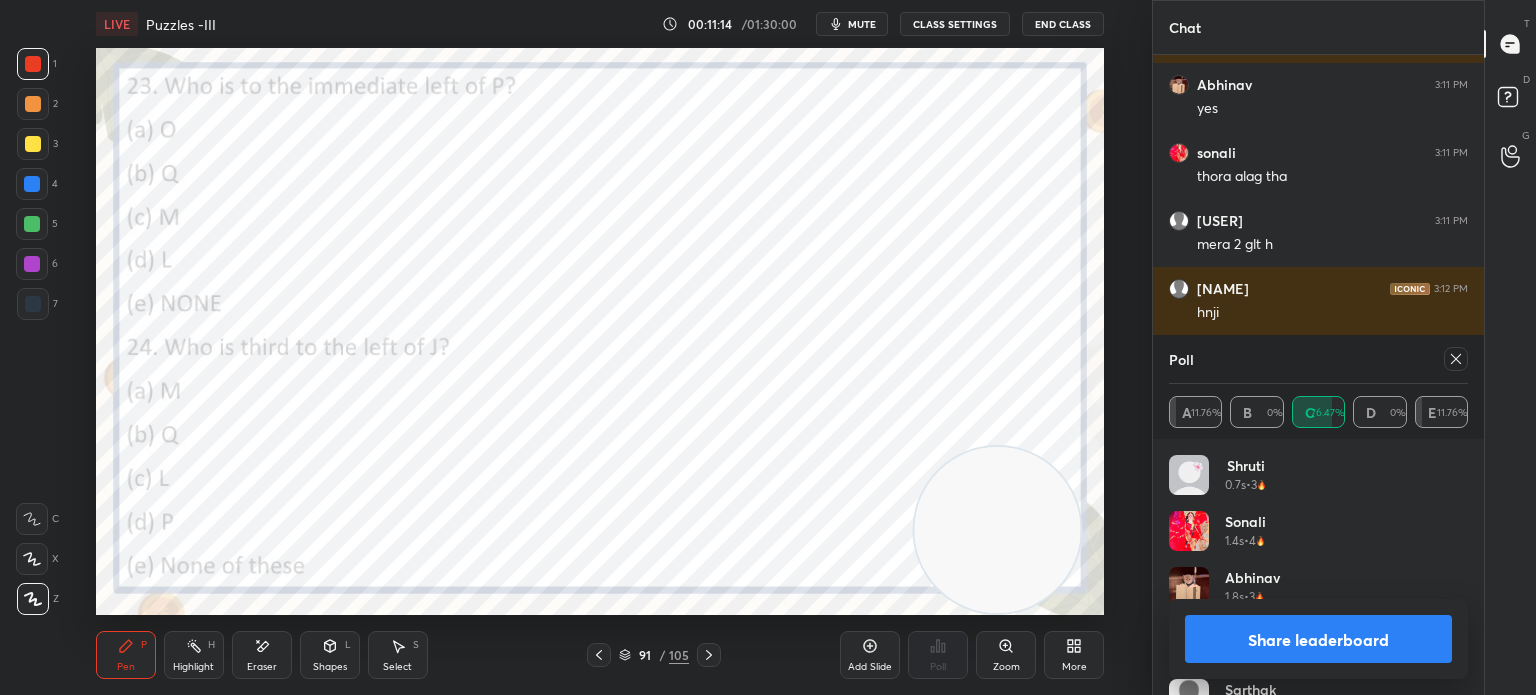 click 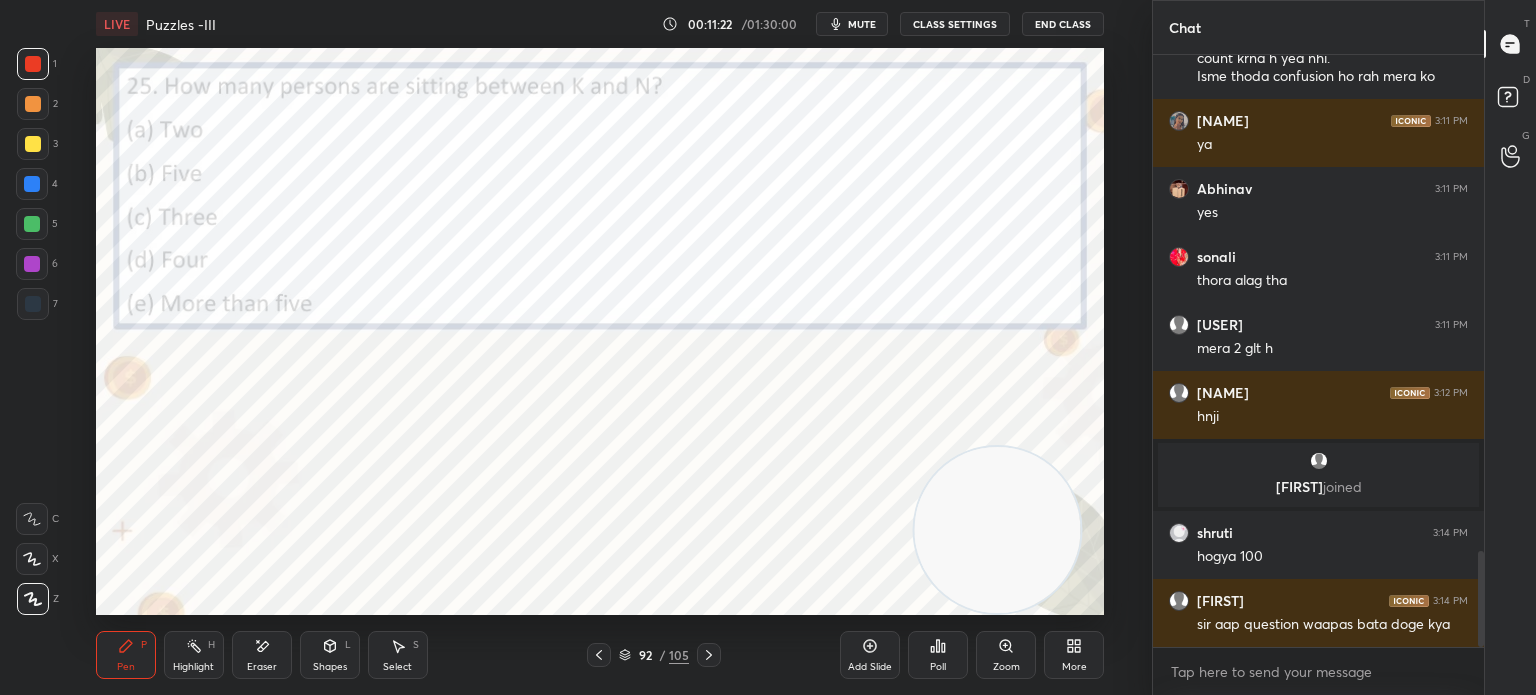click on "Poll" at bounding box center [938, 655] 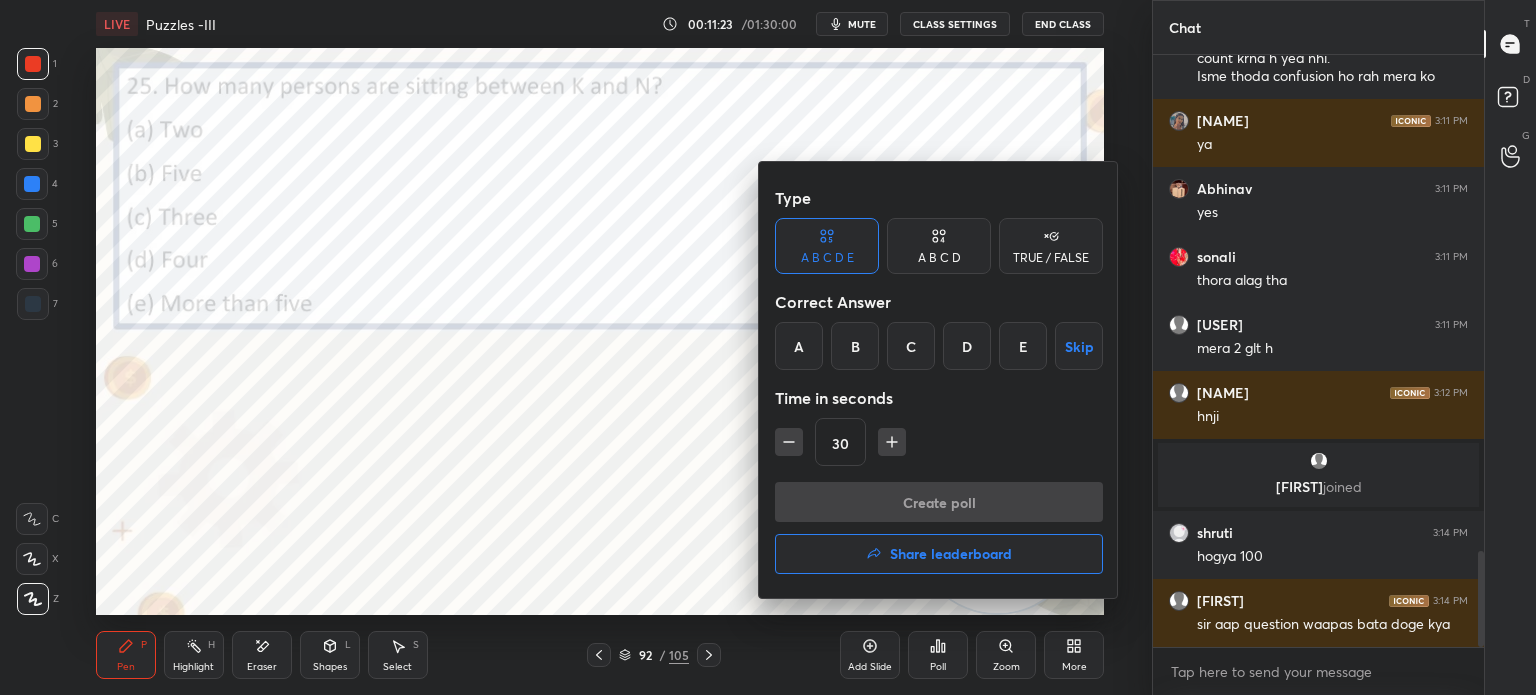 click on "C" at bounding box center [911, 346] 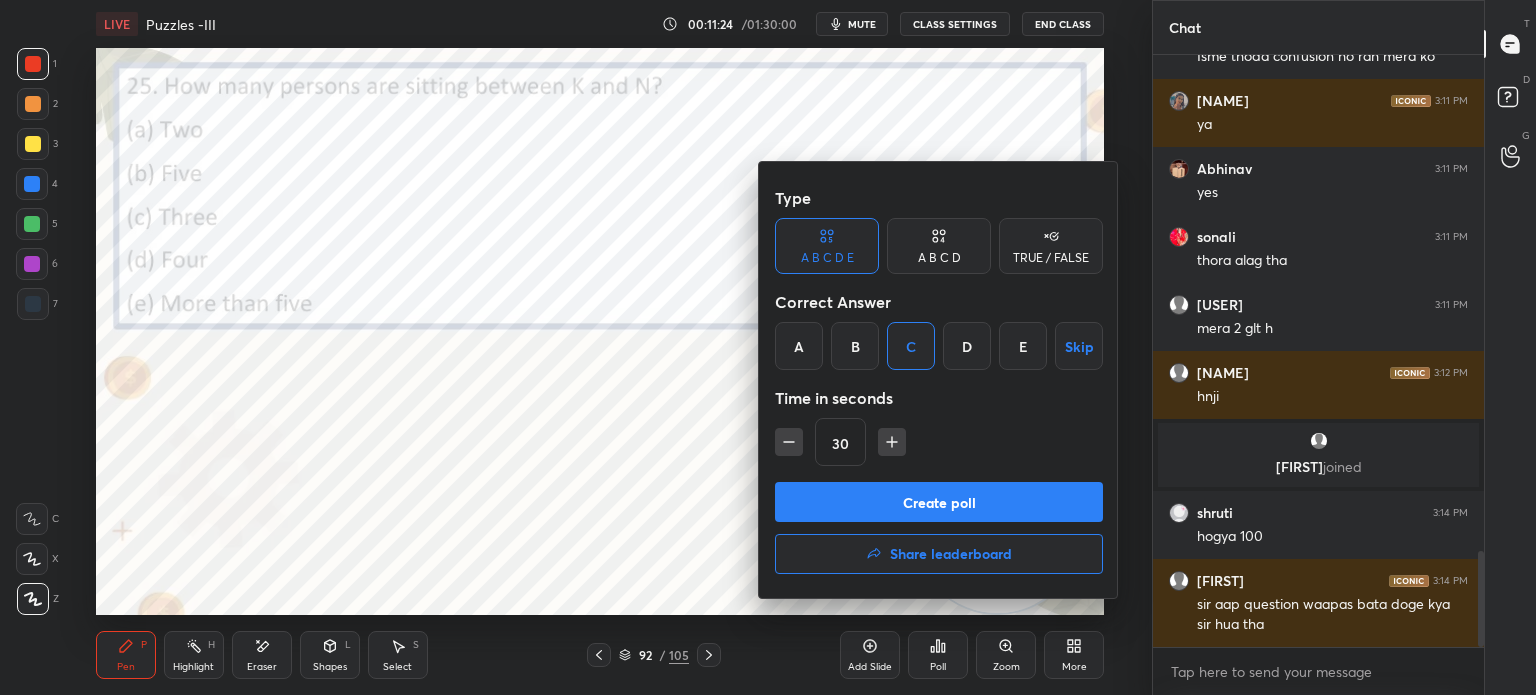 click on "Create poll" at bounding box center (939, 502) 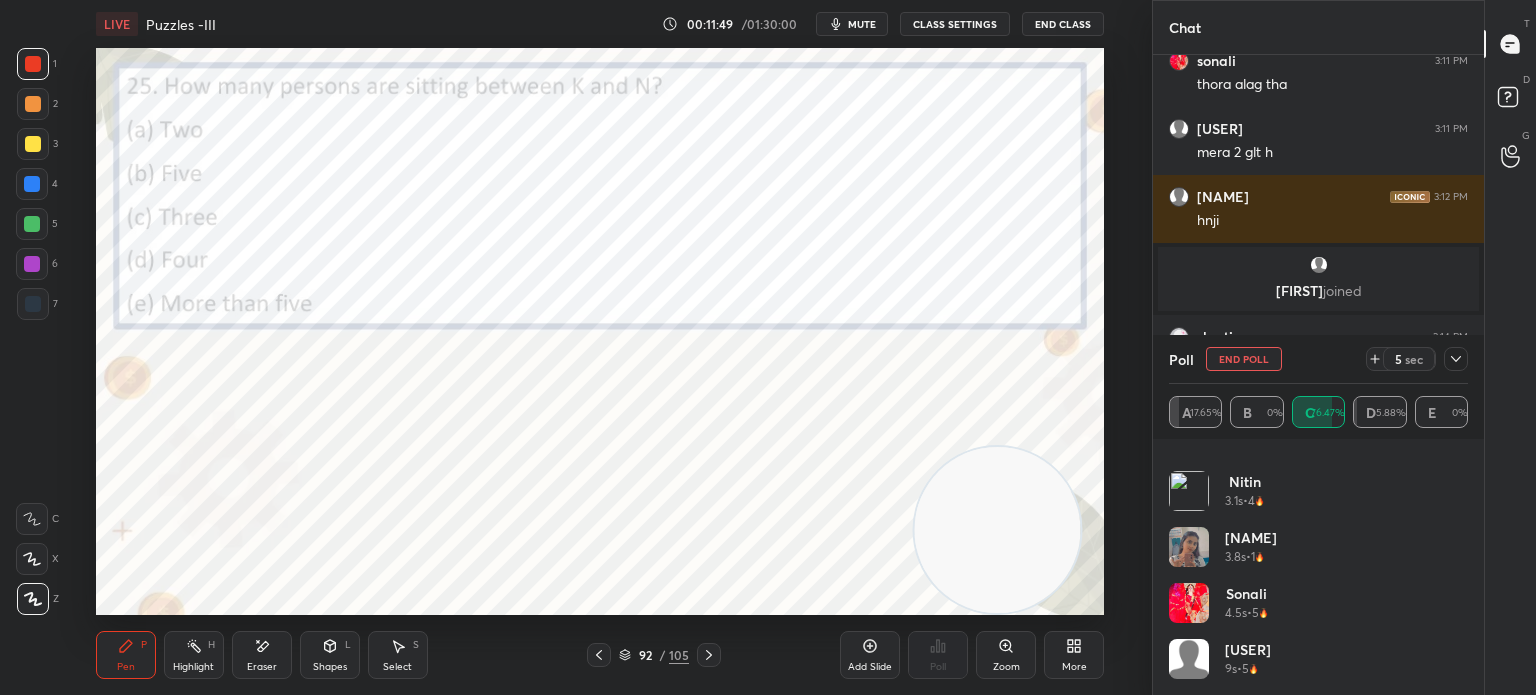 click on "mute" at bounding box center (852, 24) 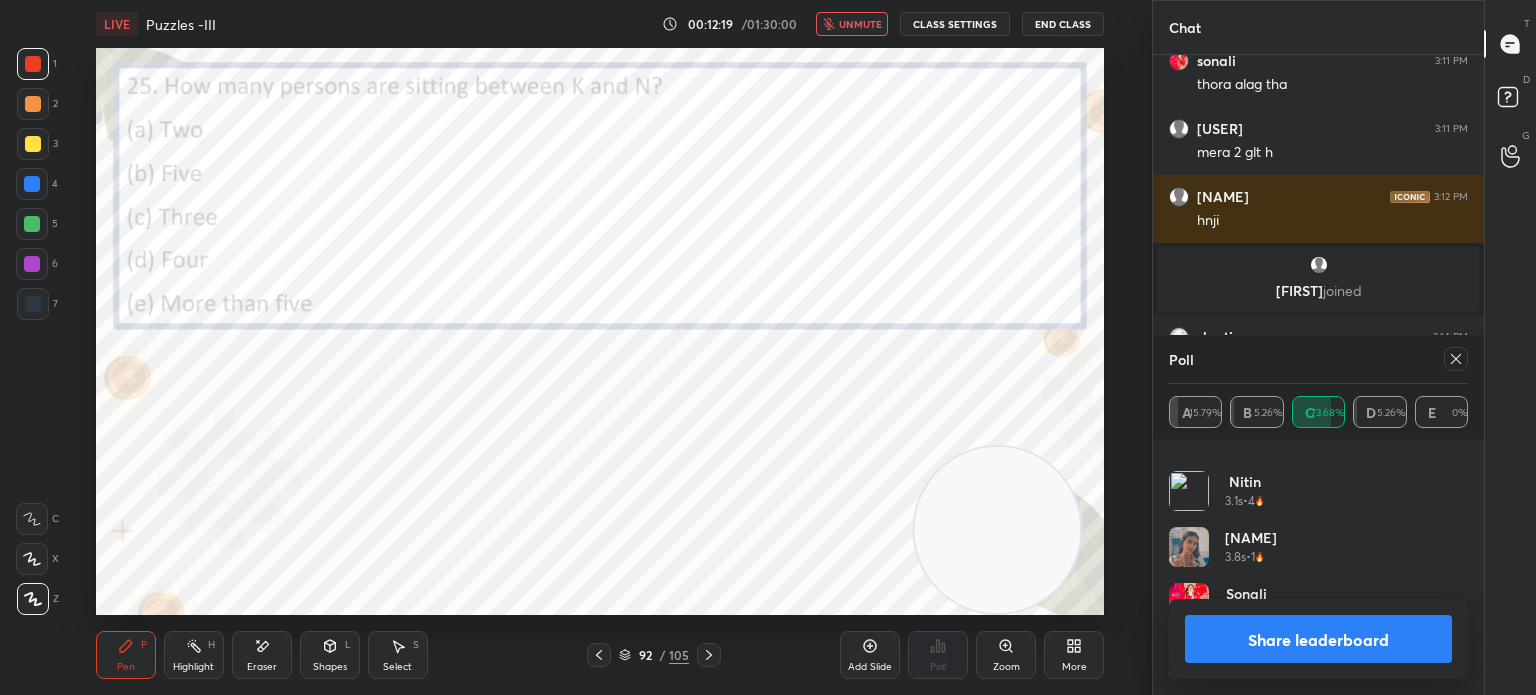 type 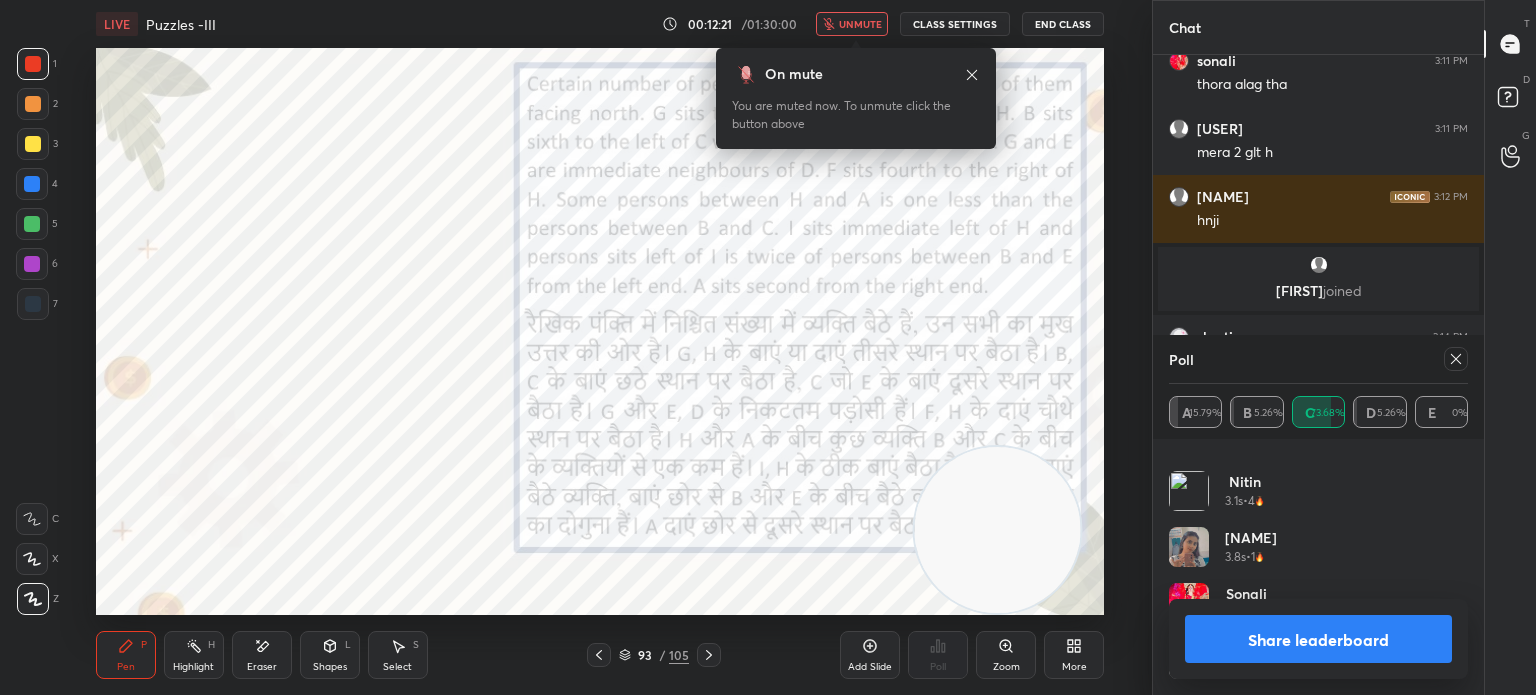 click on "unmute" at bounding box center [860, 24] 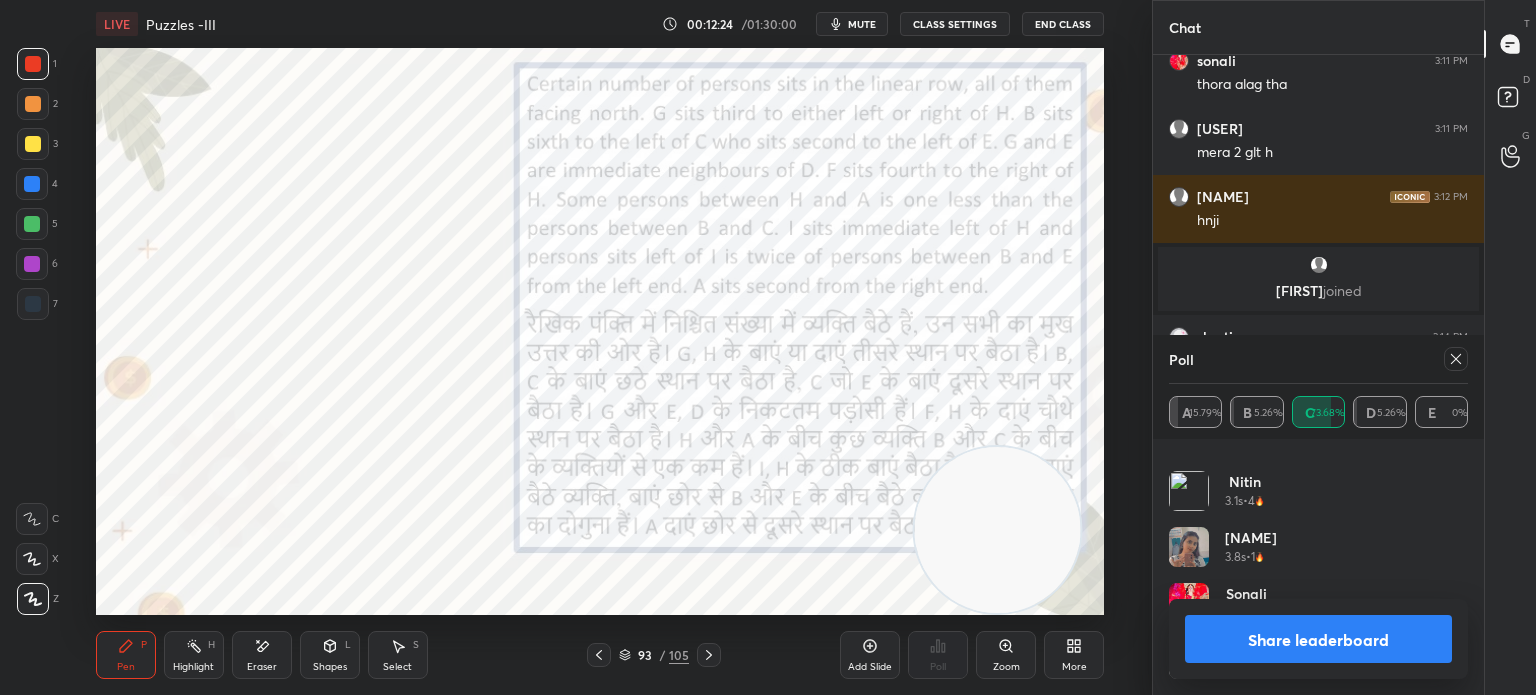 click on "mute" at bounding box center [862, 24] 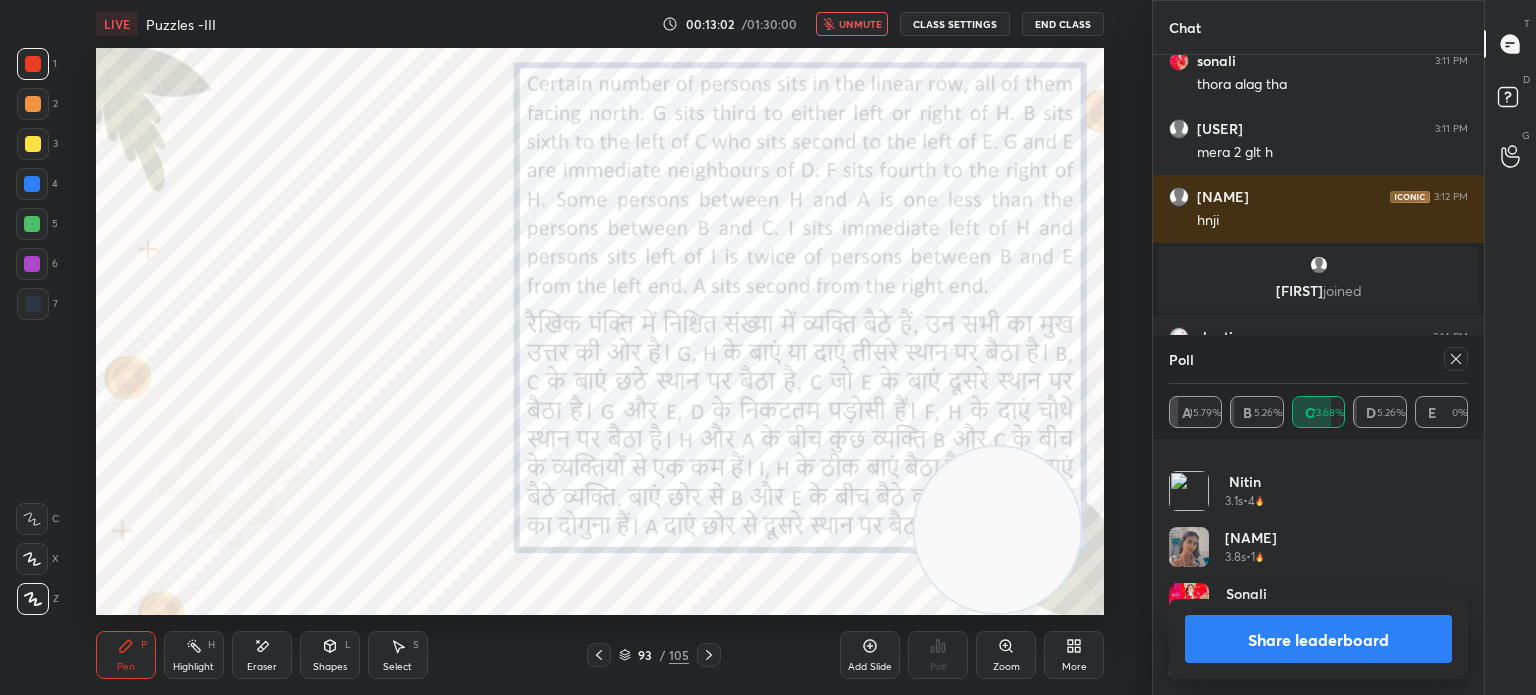 click on "Share leaderboard" at bounding box center [1318, 639] 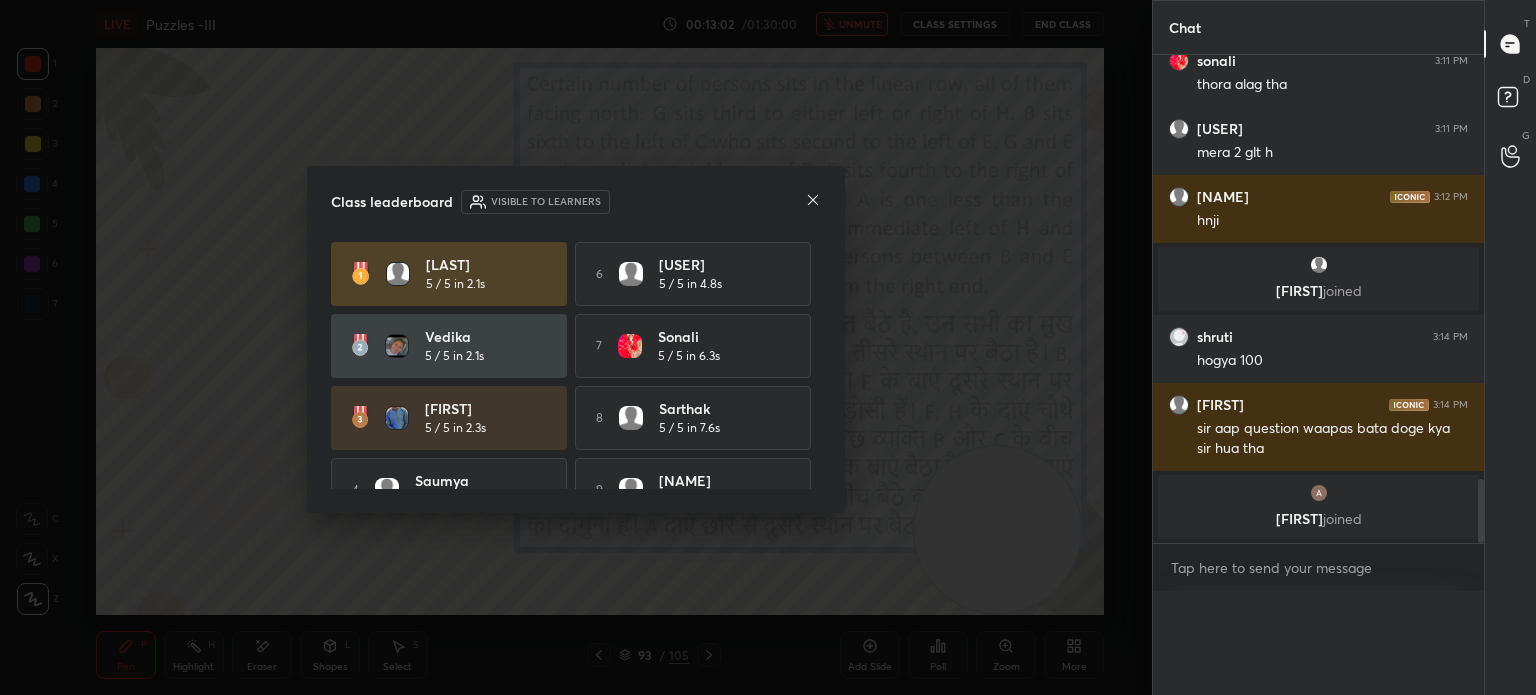 scroll, scrollTop: 7, scrollLeft: 6, axis: both 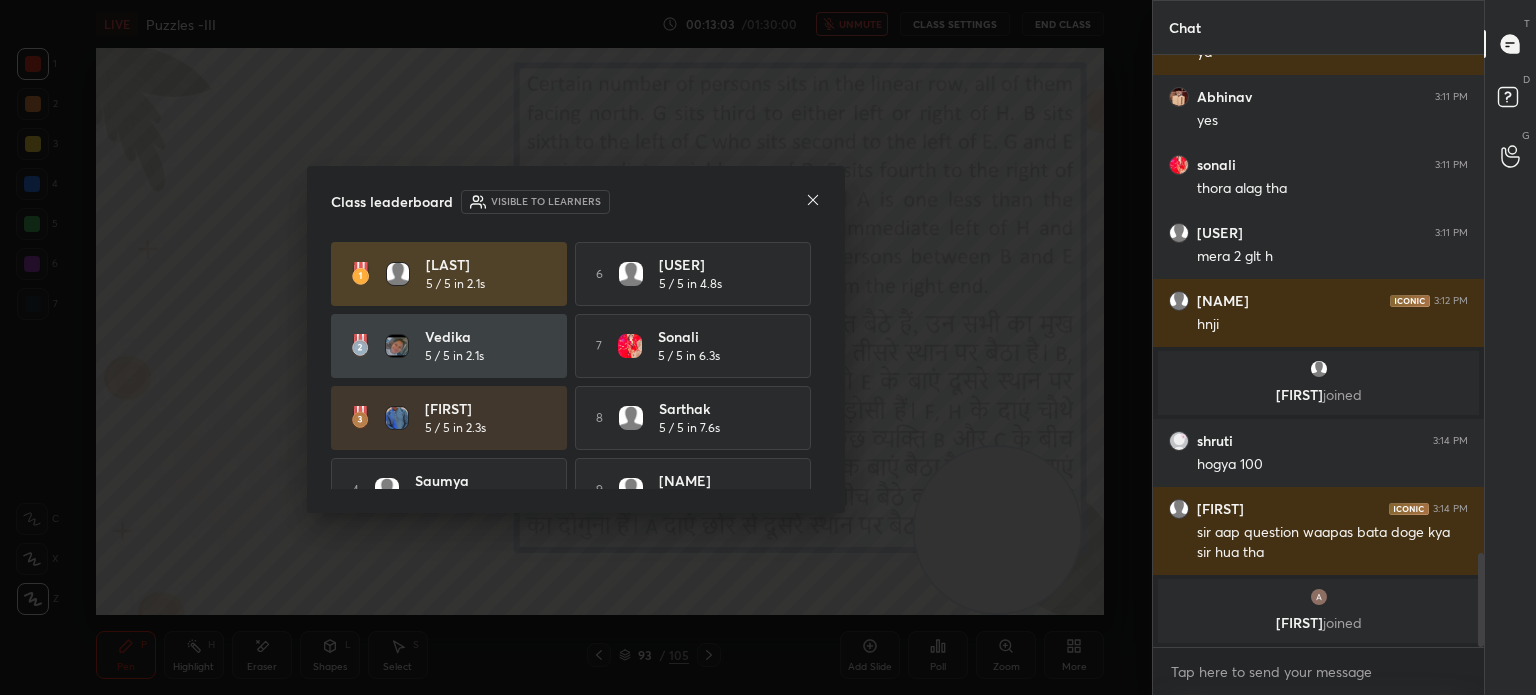 click 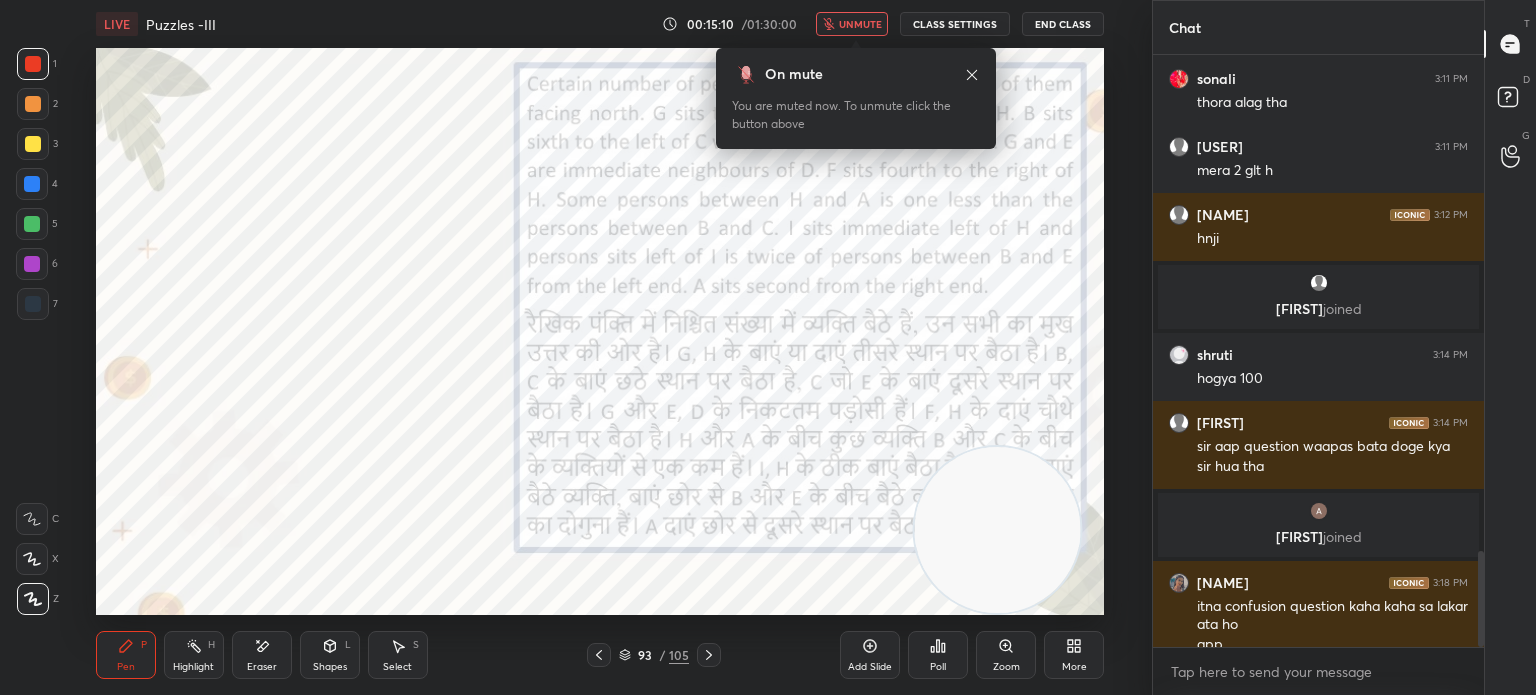 scroll, scrollTop: 3070, scrollLeft: 0, axis: vertical 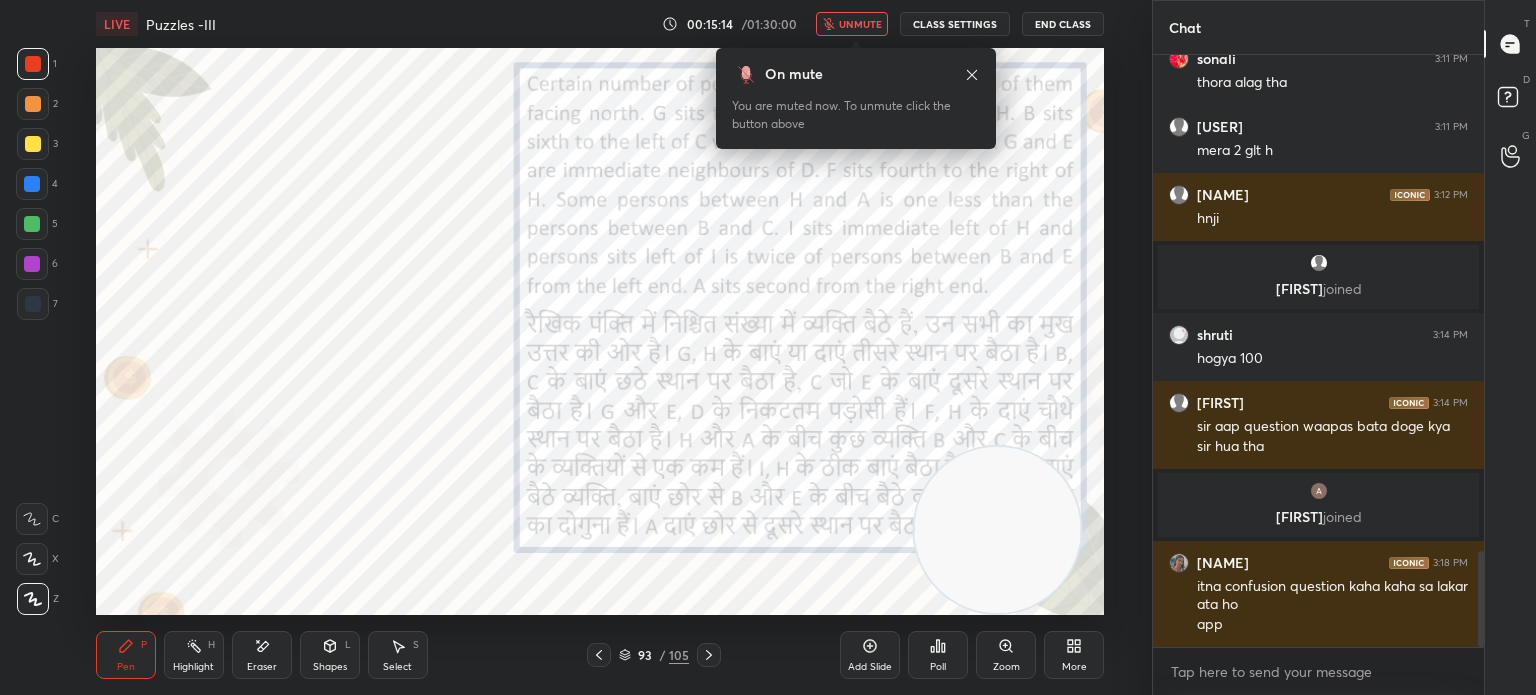click on "unmute" at bounding box center (852, 24) 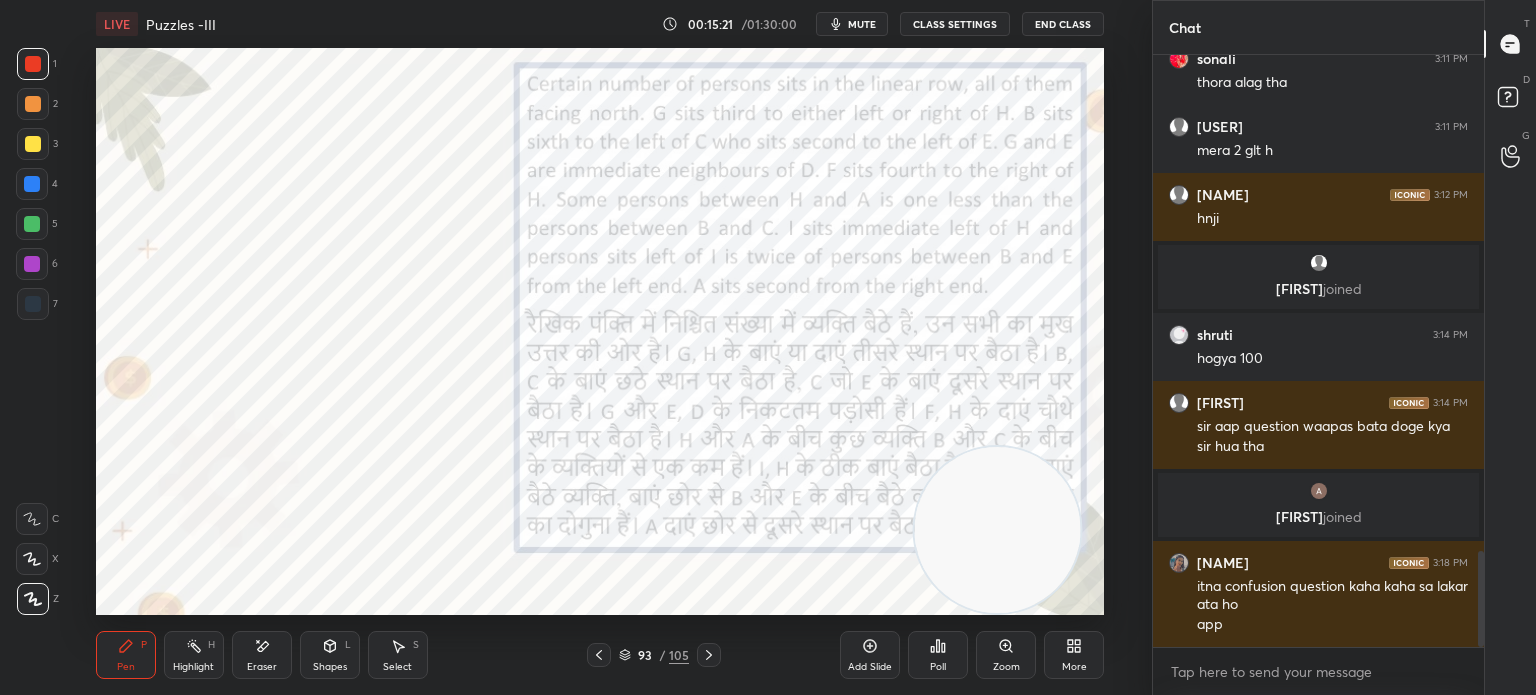 click on "mute" at bounding box center (852, 24) 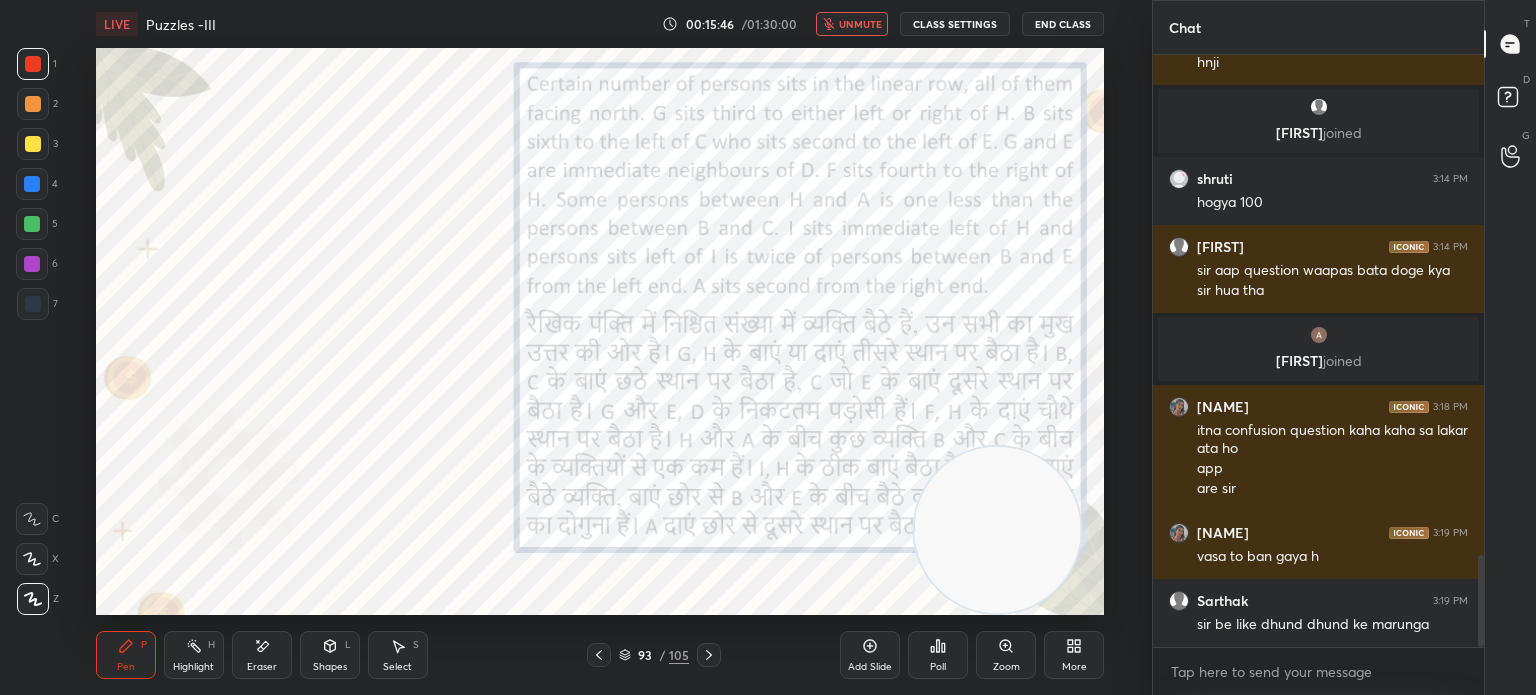 scroll, scrollTop: 3294, scrollLeft: 0, axis: vertical 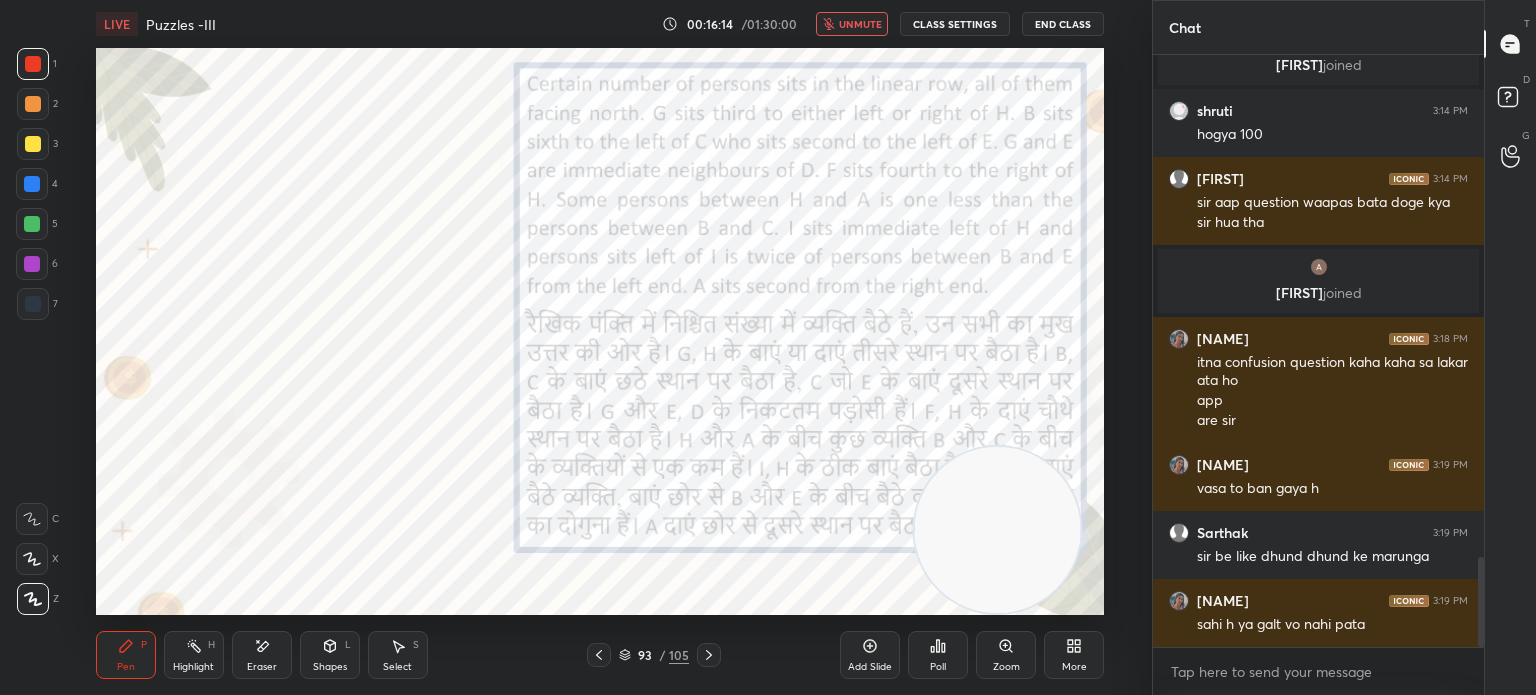 click on "unmute" at bounding box center (860, 24) 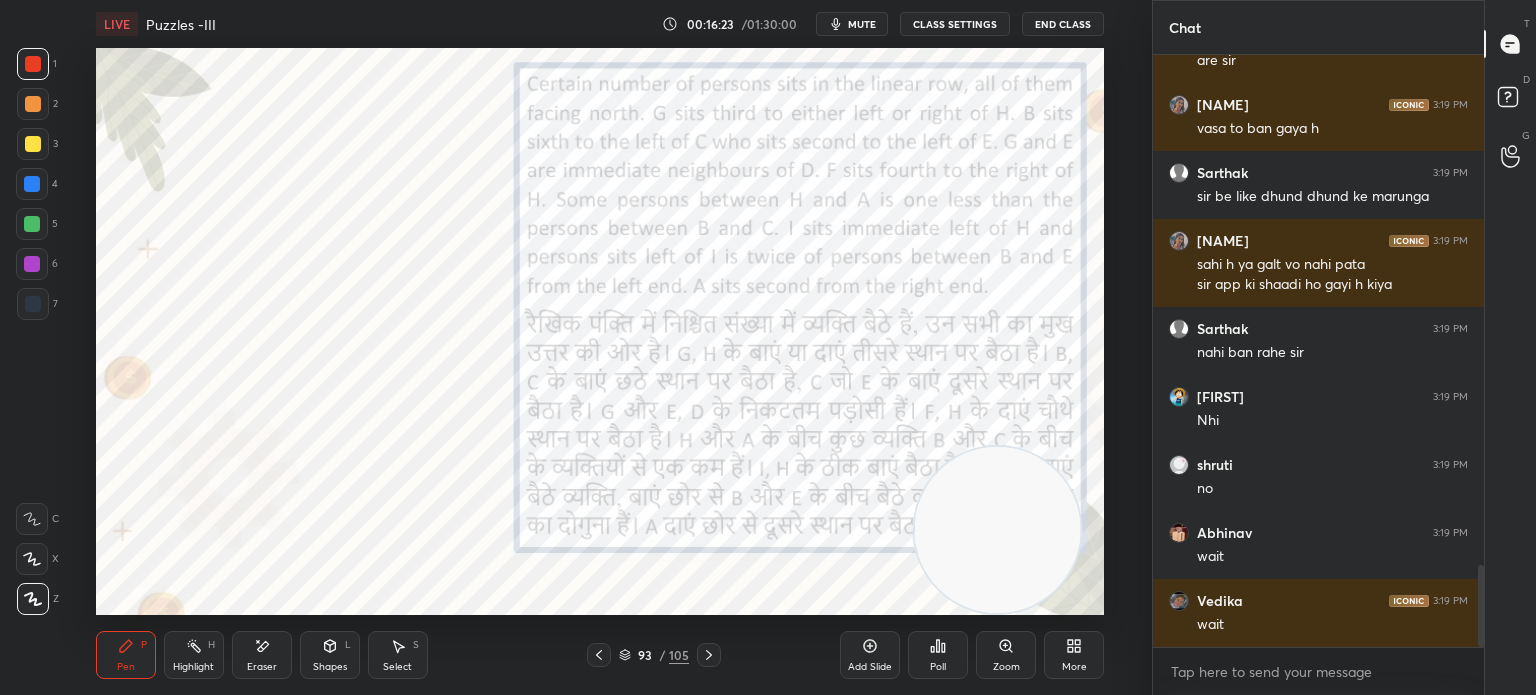 scroll, scrollTop: 3722, scrollLeft: 0, axis: vertical 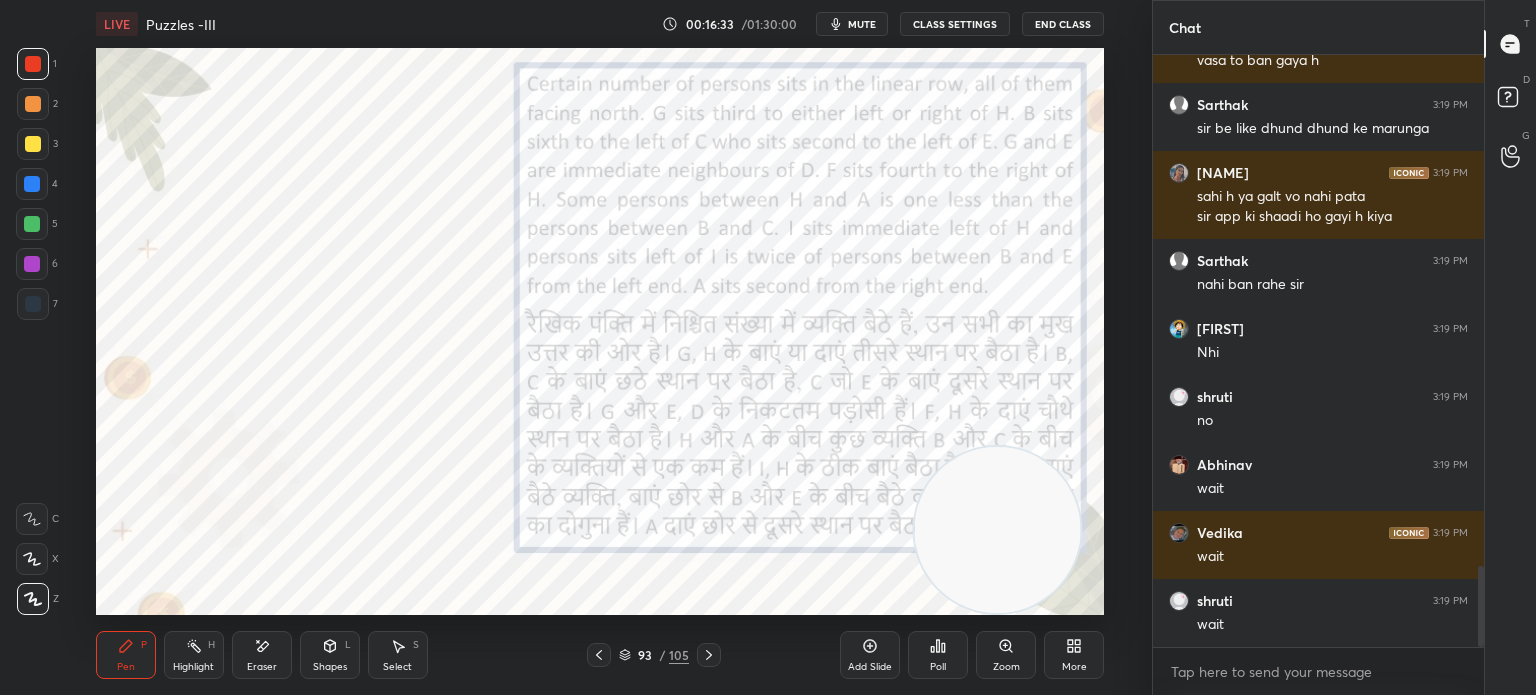 click on "mute" at bounding box center (862, 24) 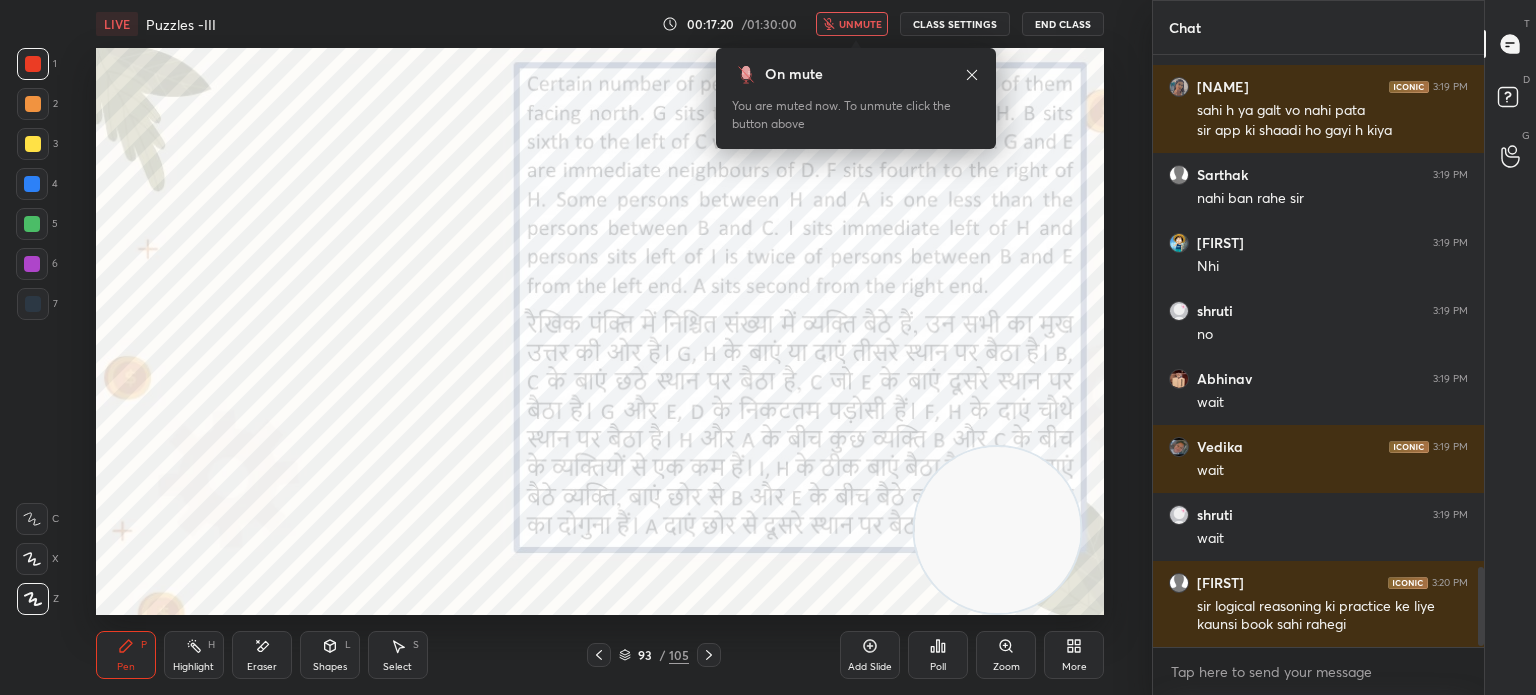 scroll, scrollTop: 3876, scrollLeft: 0, axis: vertical 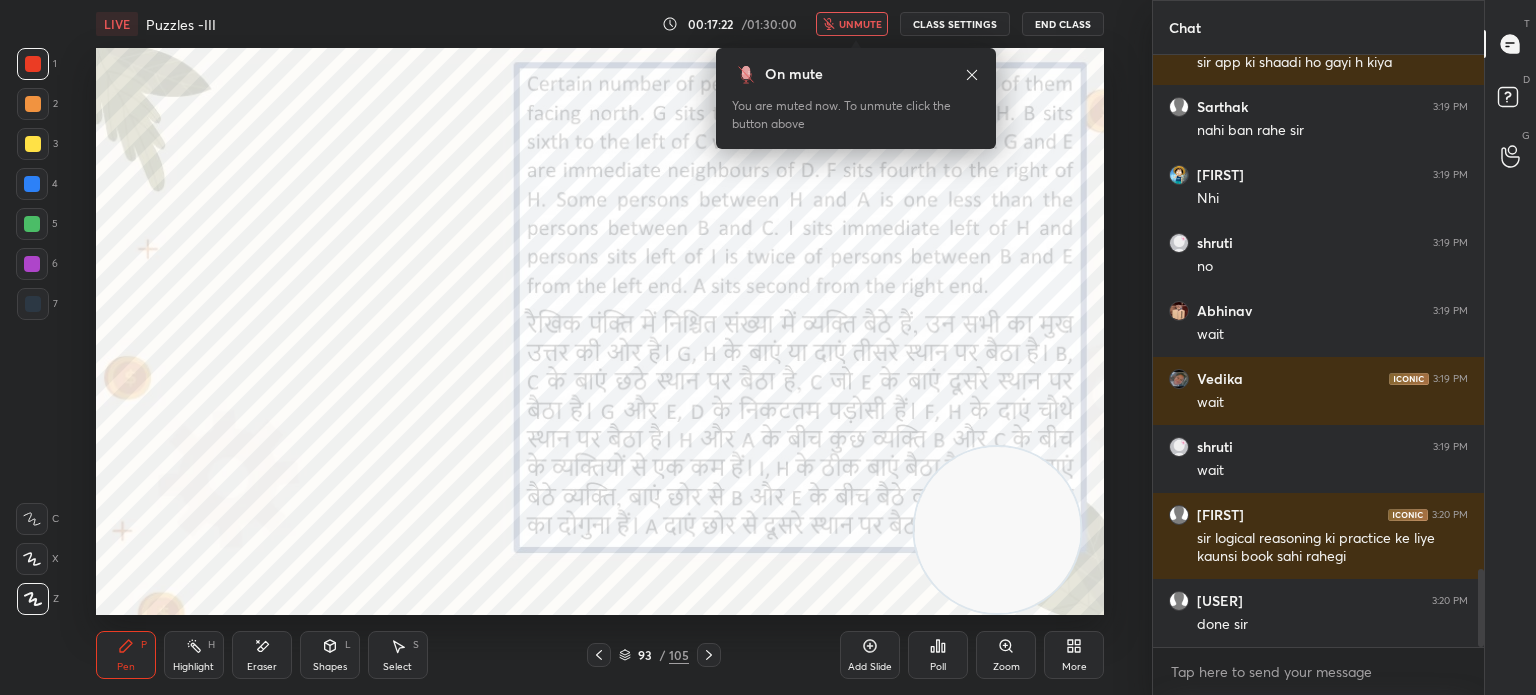 click on "unmute" at bounding box center [852, 24] 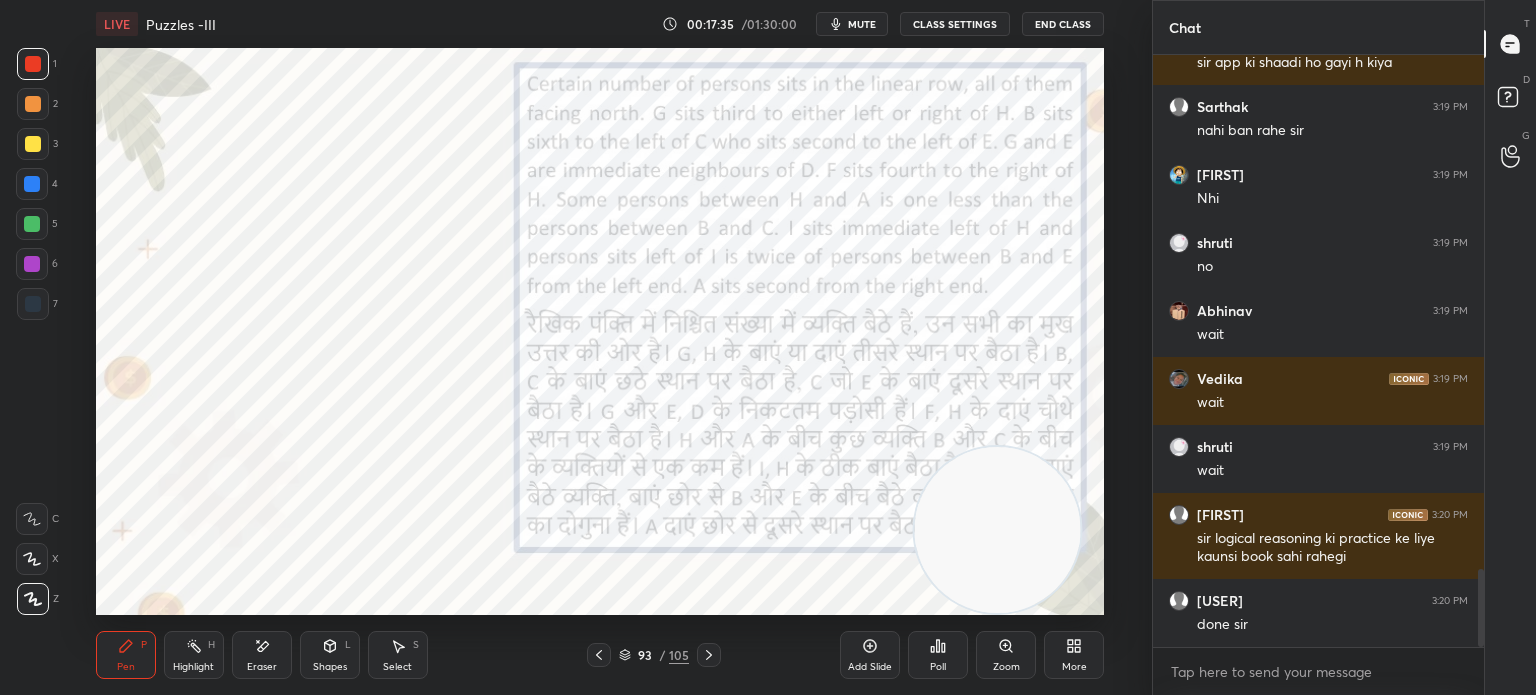 click on "Eraser" at bounding box center (262, 667) 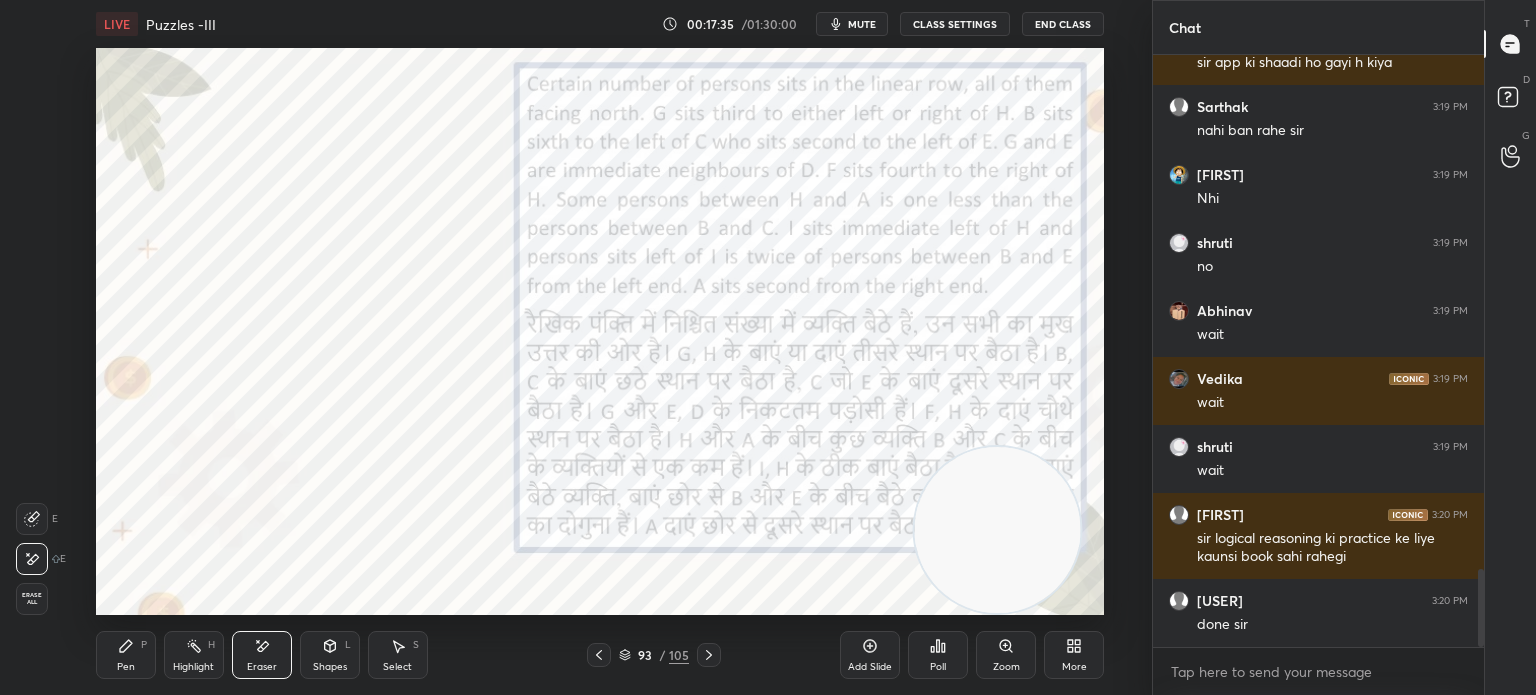 click on "Erase all" at bounding box center [32, 599] 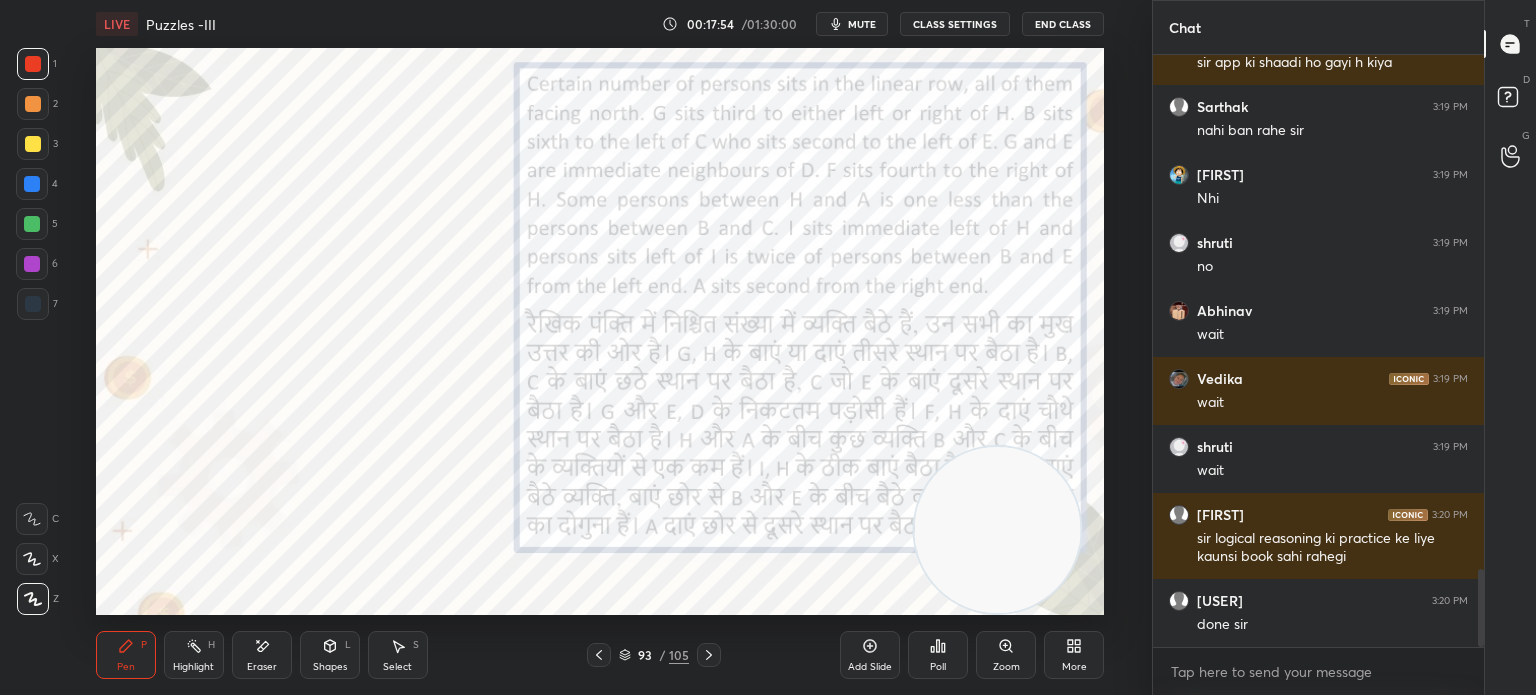 click on "mute" at bounding box center [862, 24] 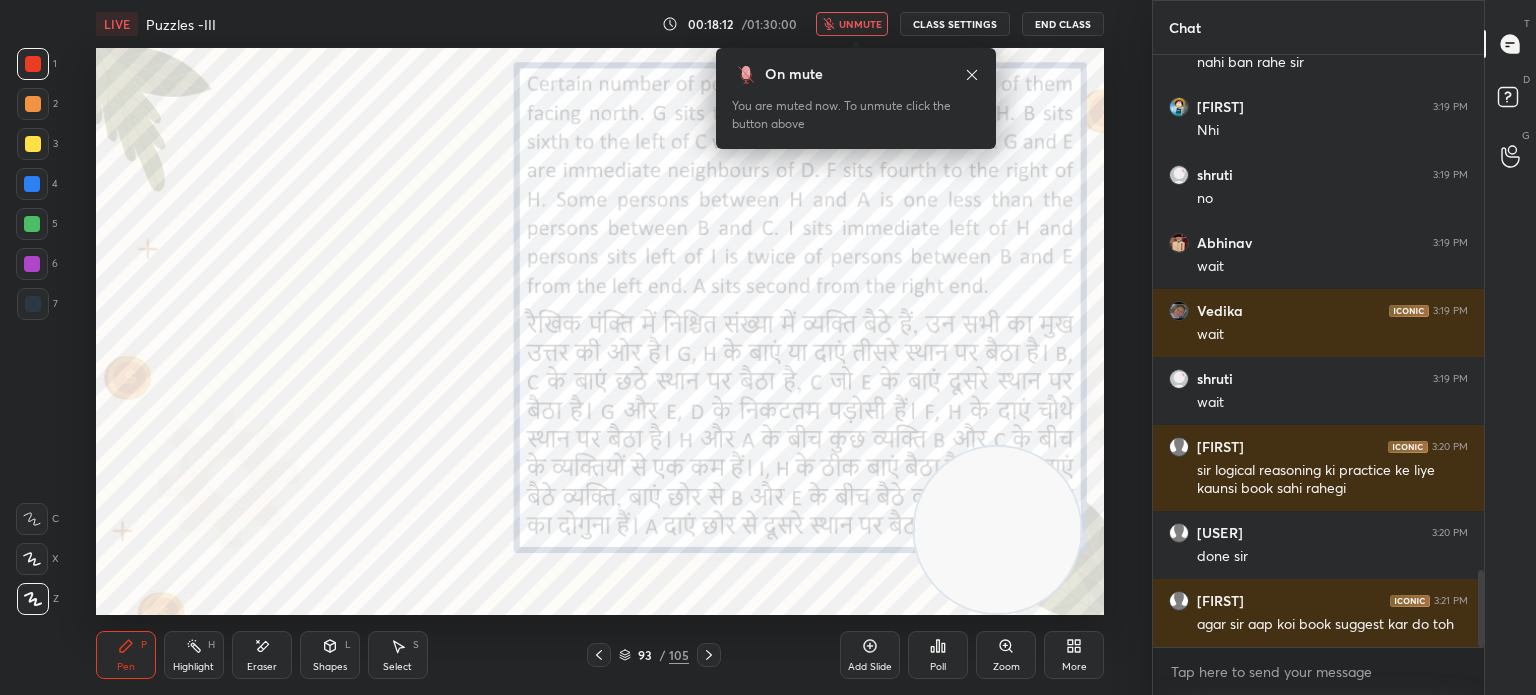 scroll, scrollTop: 4012, scrollLeft: 0, axis: vertical 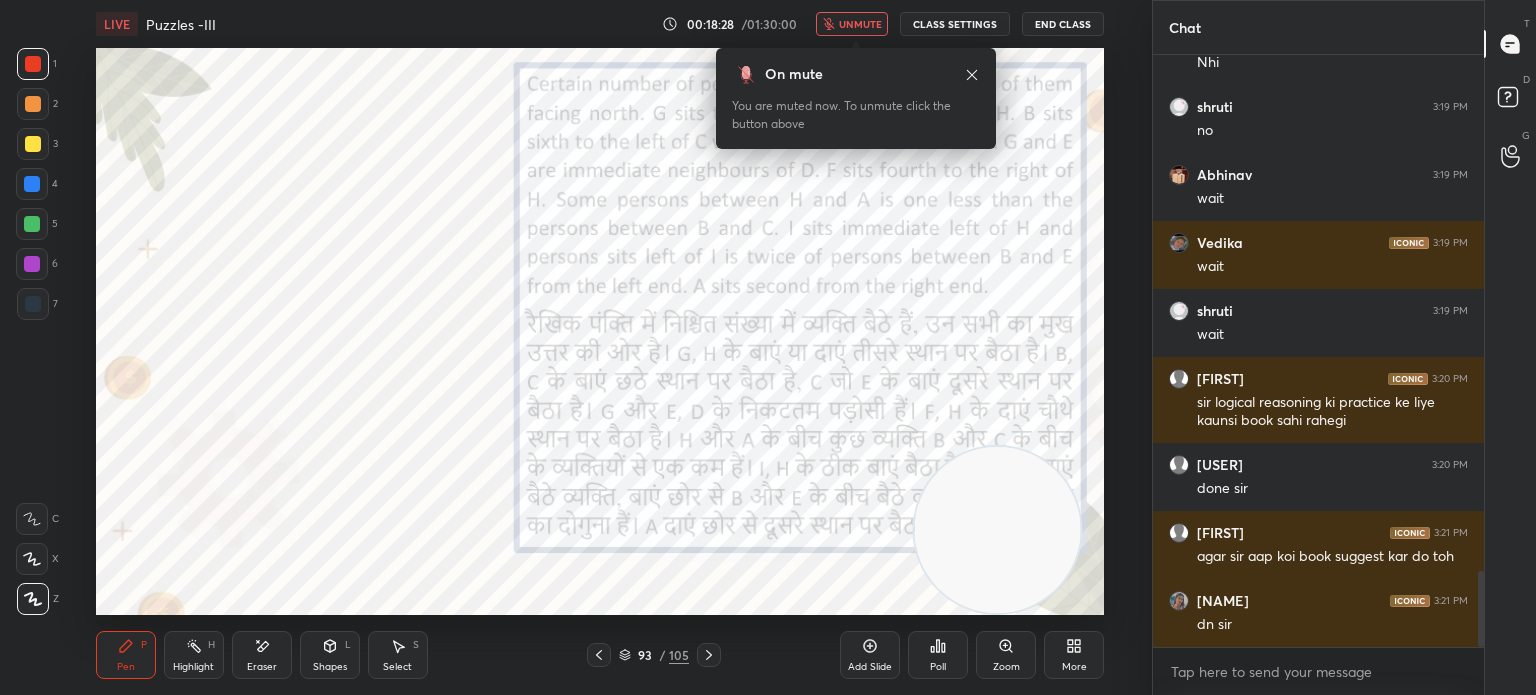 click on "unmute" at bounding box center (860, 24) 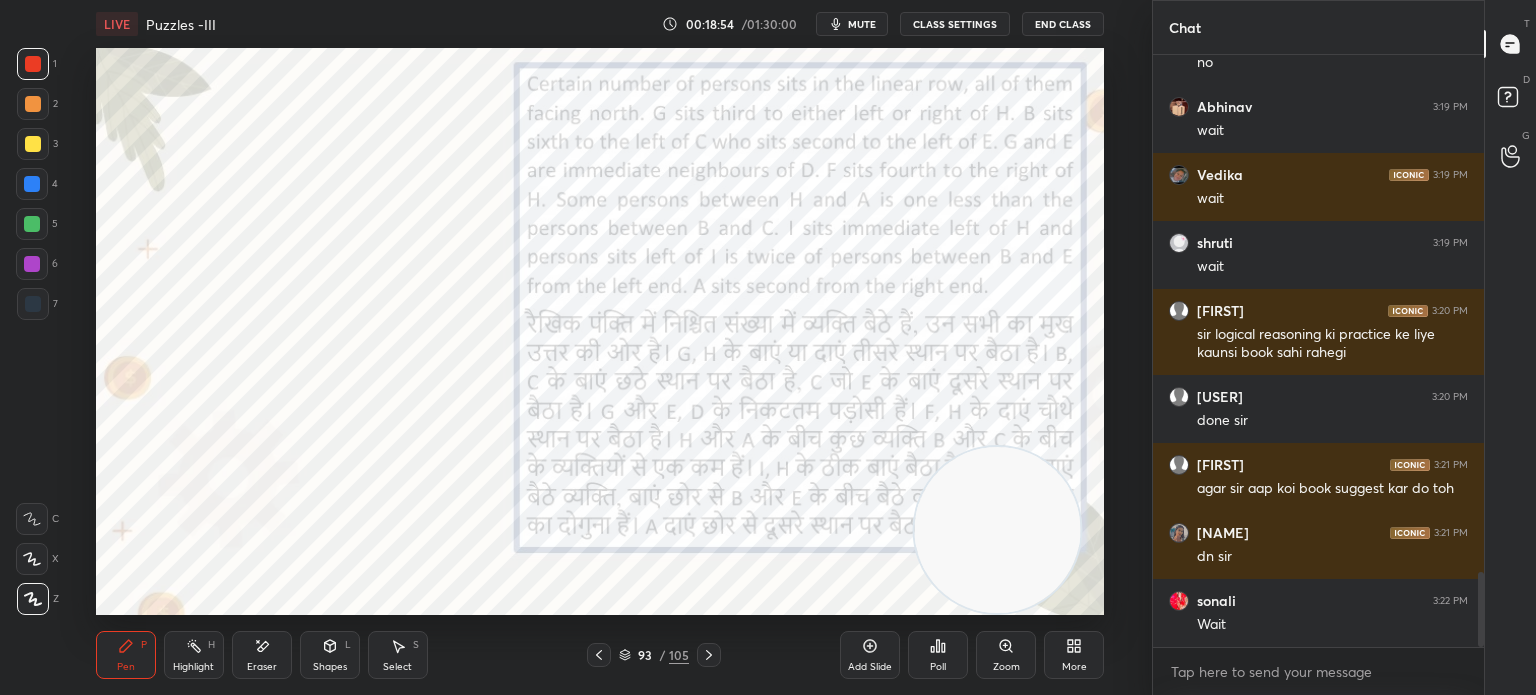 scroll, scrollTop: 4148, scrollLeft: 0, axis: vertical 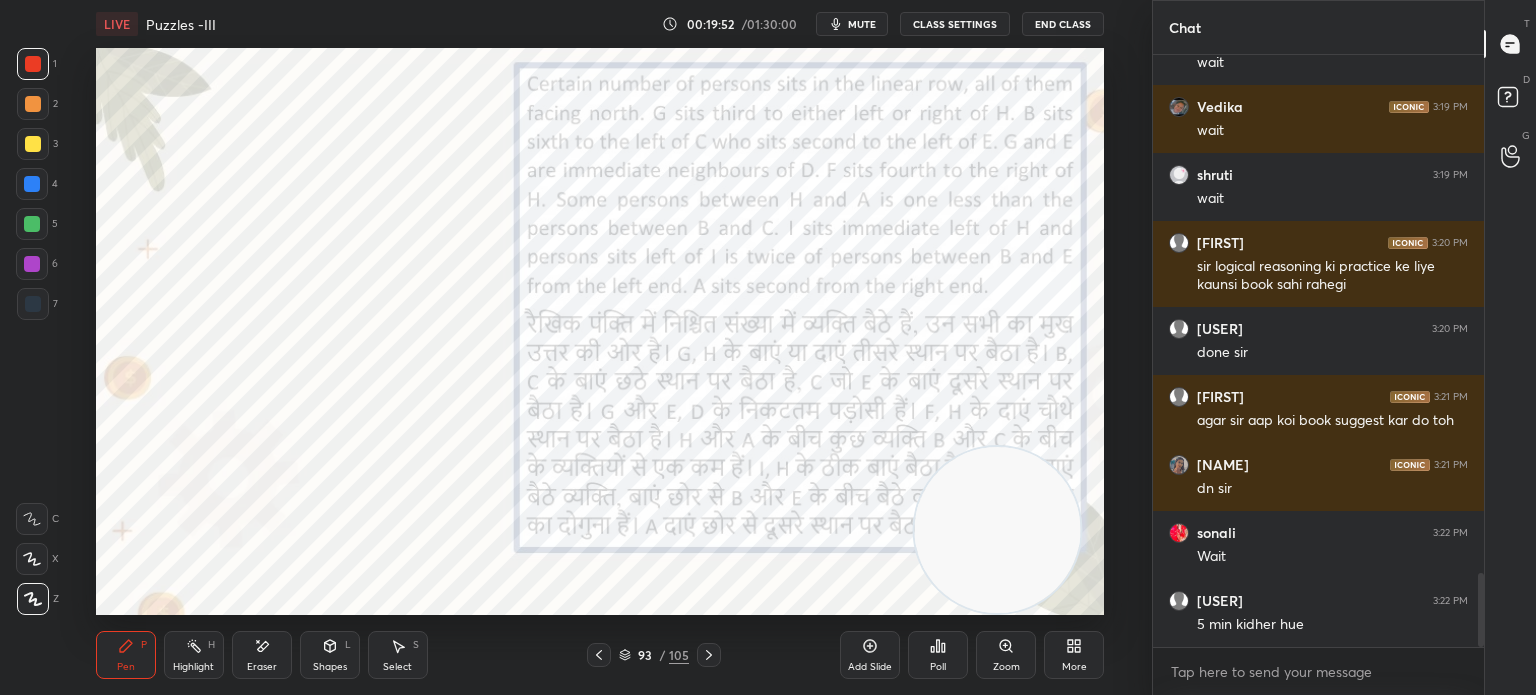 click on "Eraser" at bounding box center (262, 655) 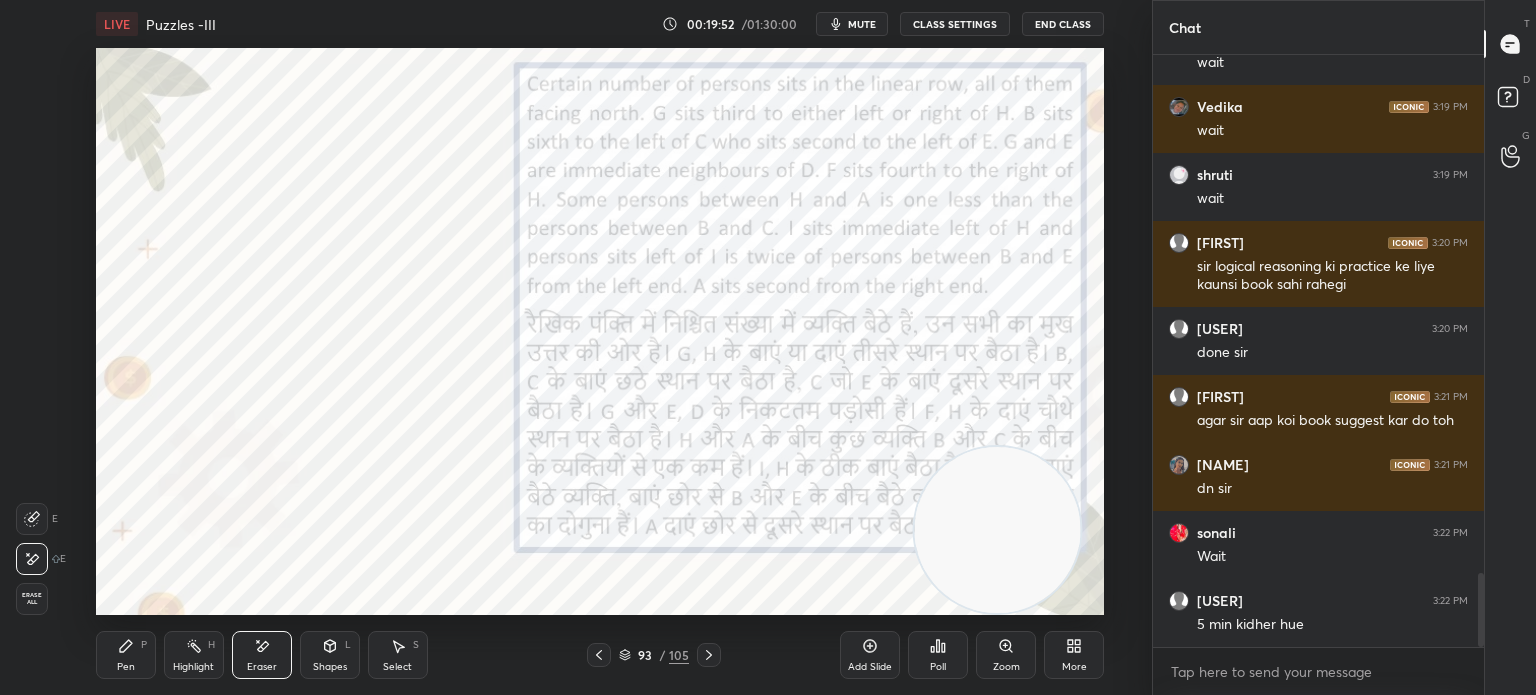 click on "Erase all" at bounding box center (32, 599) 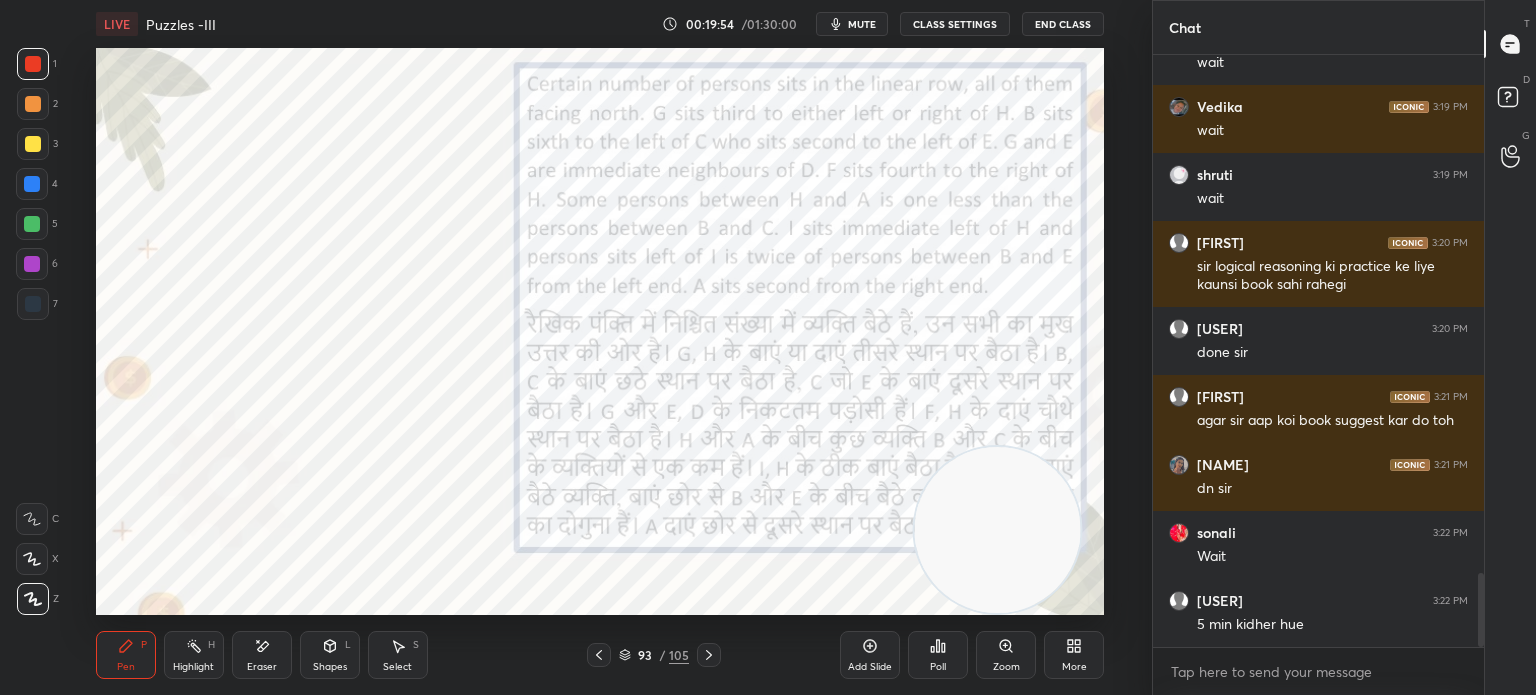 click on "Add Slide" at bounding box center [870, 655] 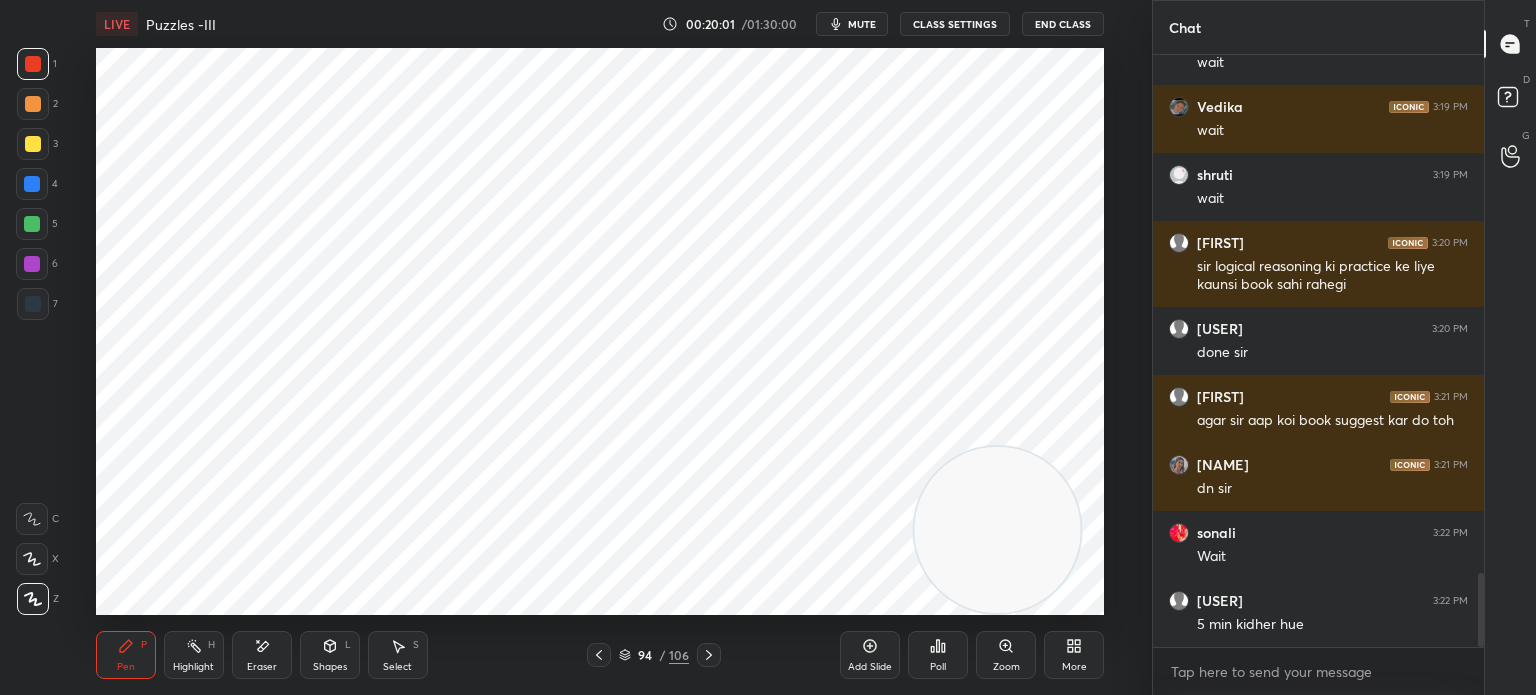 click on "Eraser" at bounding box center [262, 667] 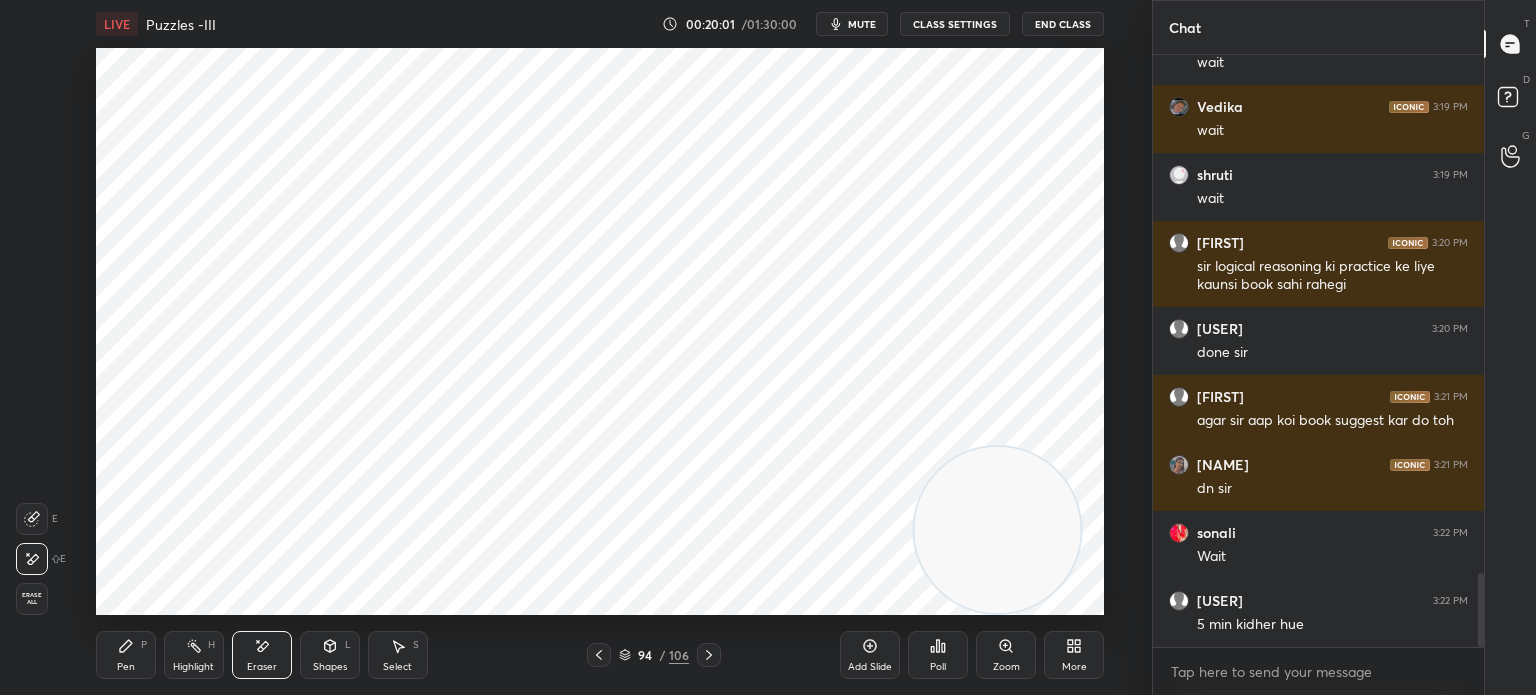 click on "Erase all" at bounding box center (32, 599) 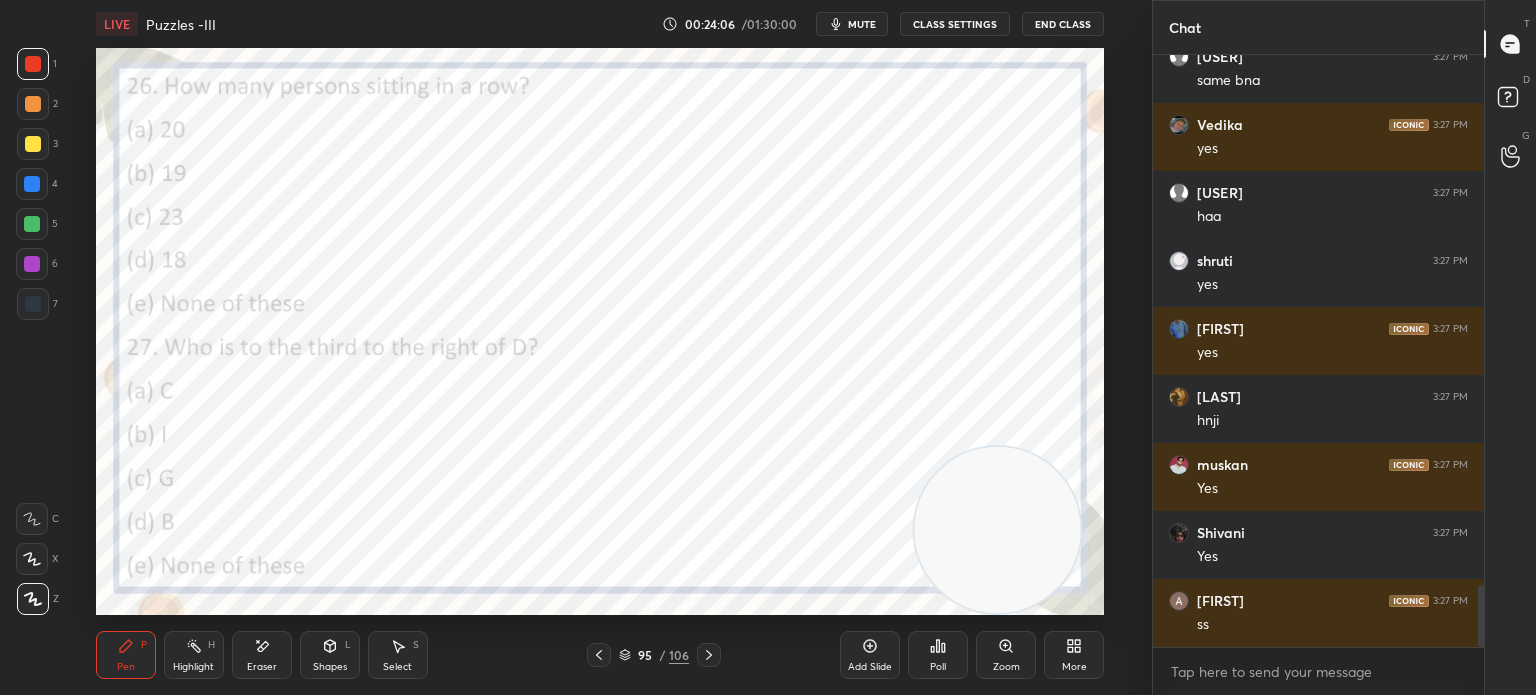 scroll, scrollTop: 5100, scrollLeft: 0, axis: vertical 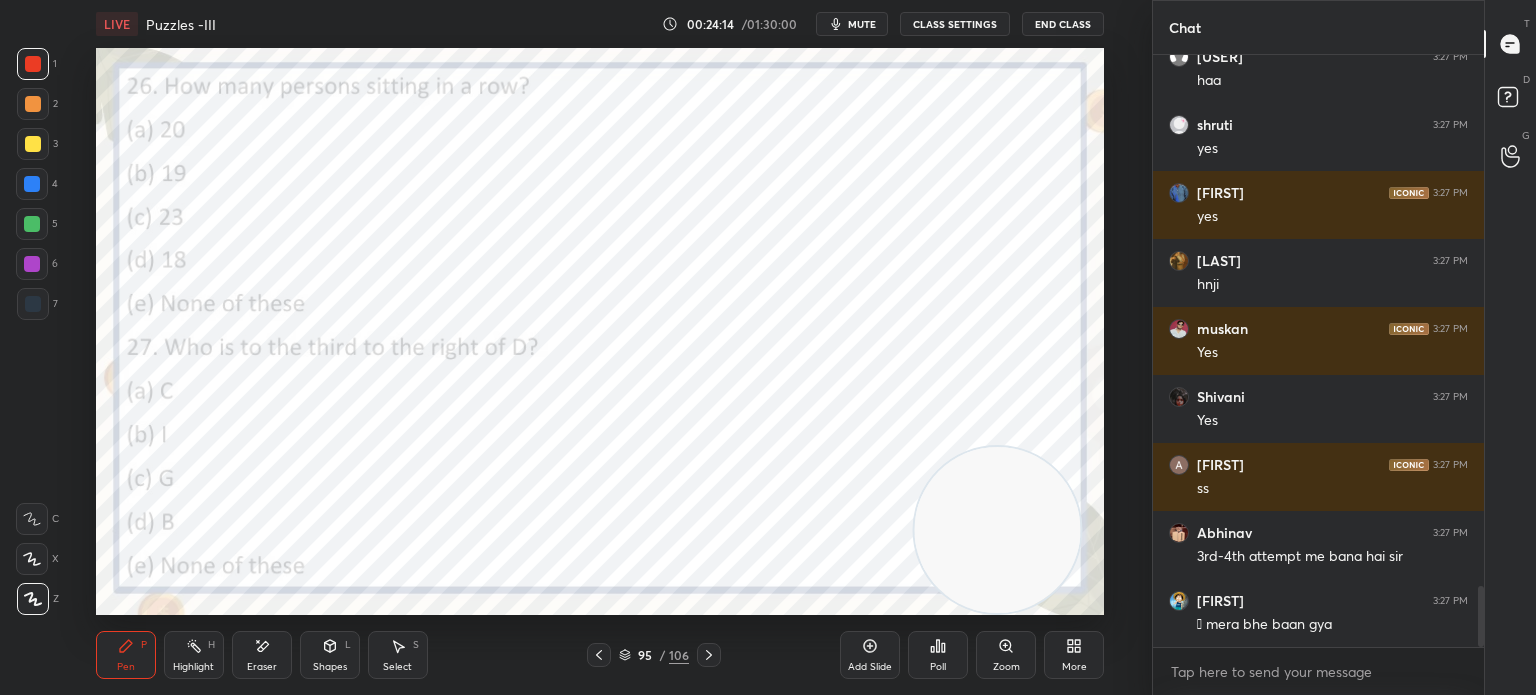 click on "Poll" at bounding box center [938, 655] 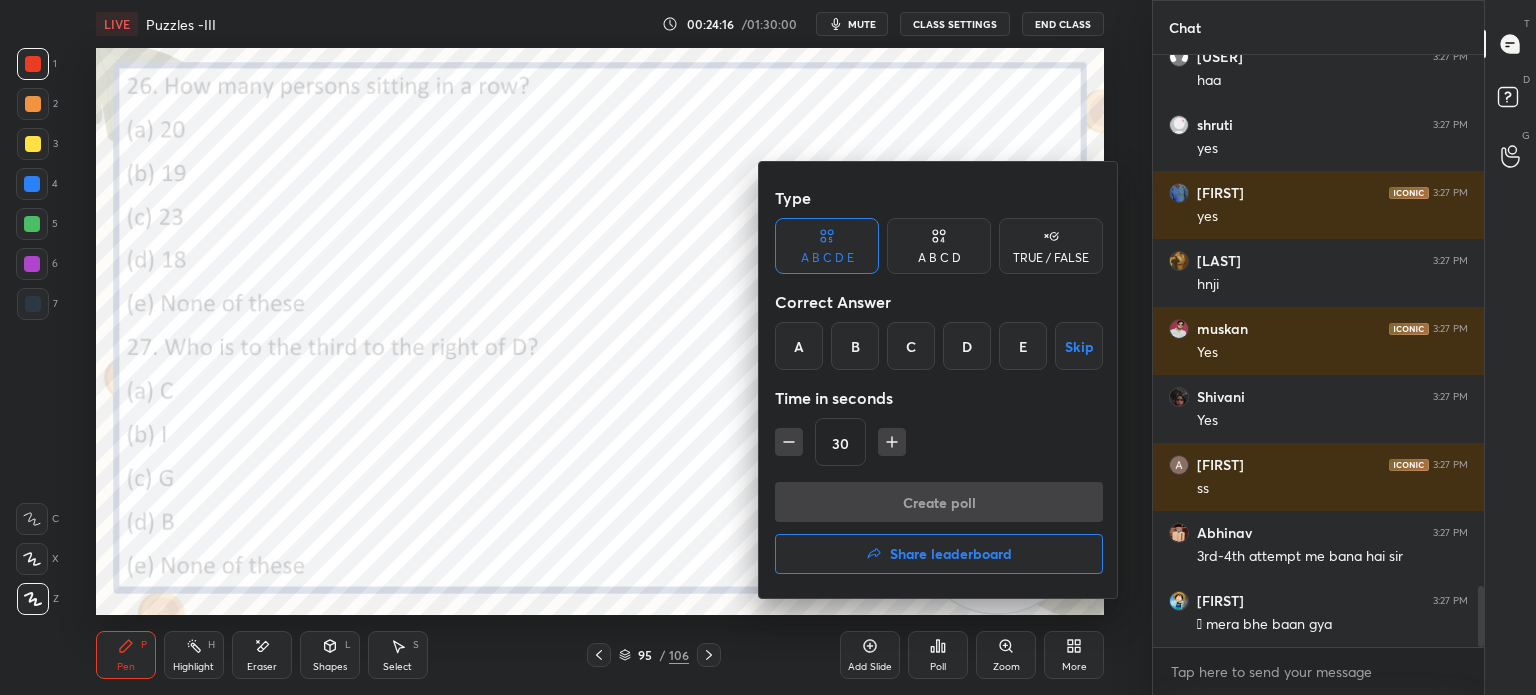 click on "E" at bounding box center [1023, 346] 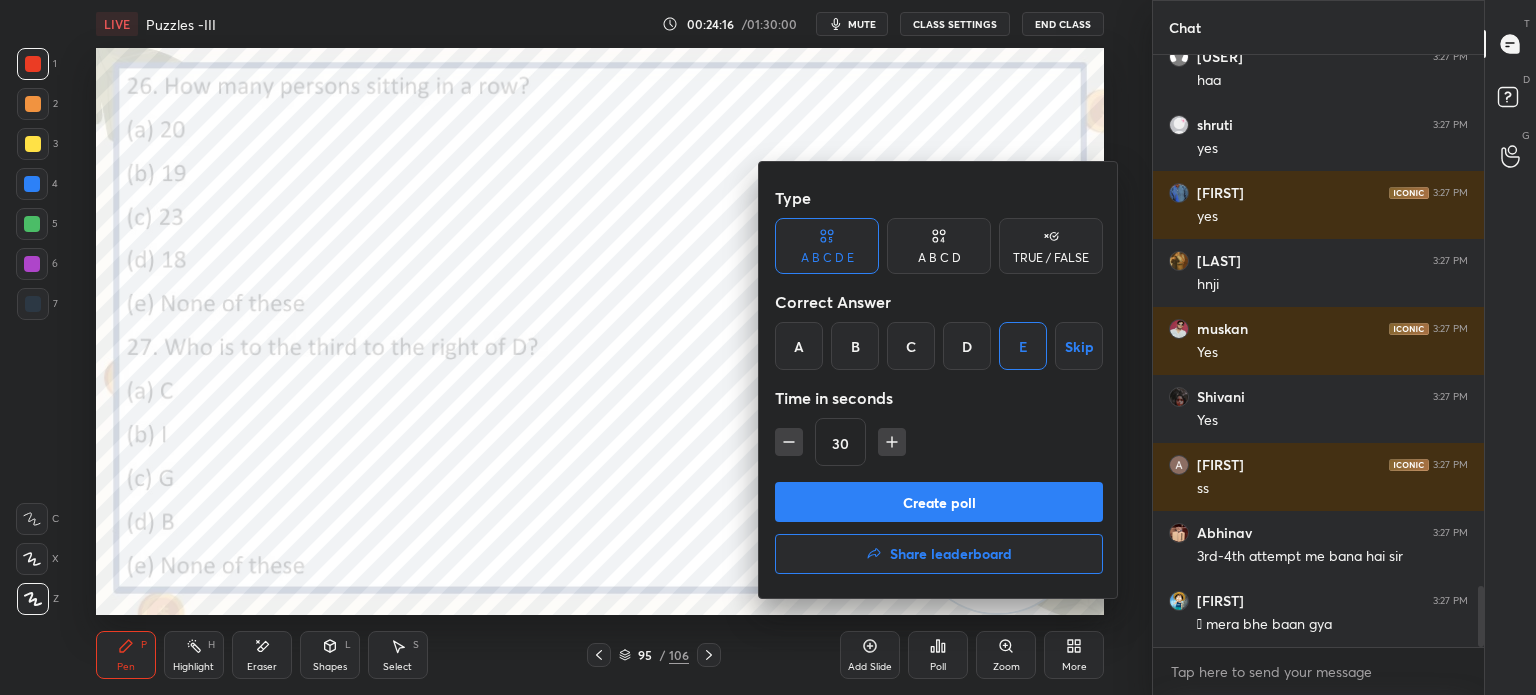 click on "Create poll" at bounding box center [939, 502] 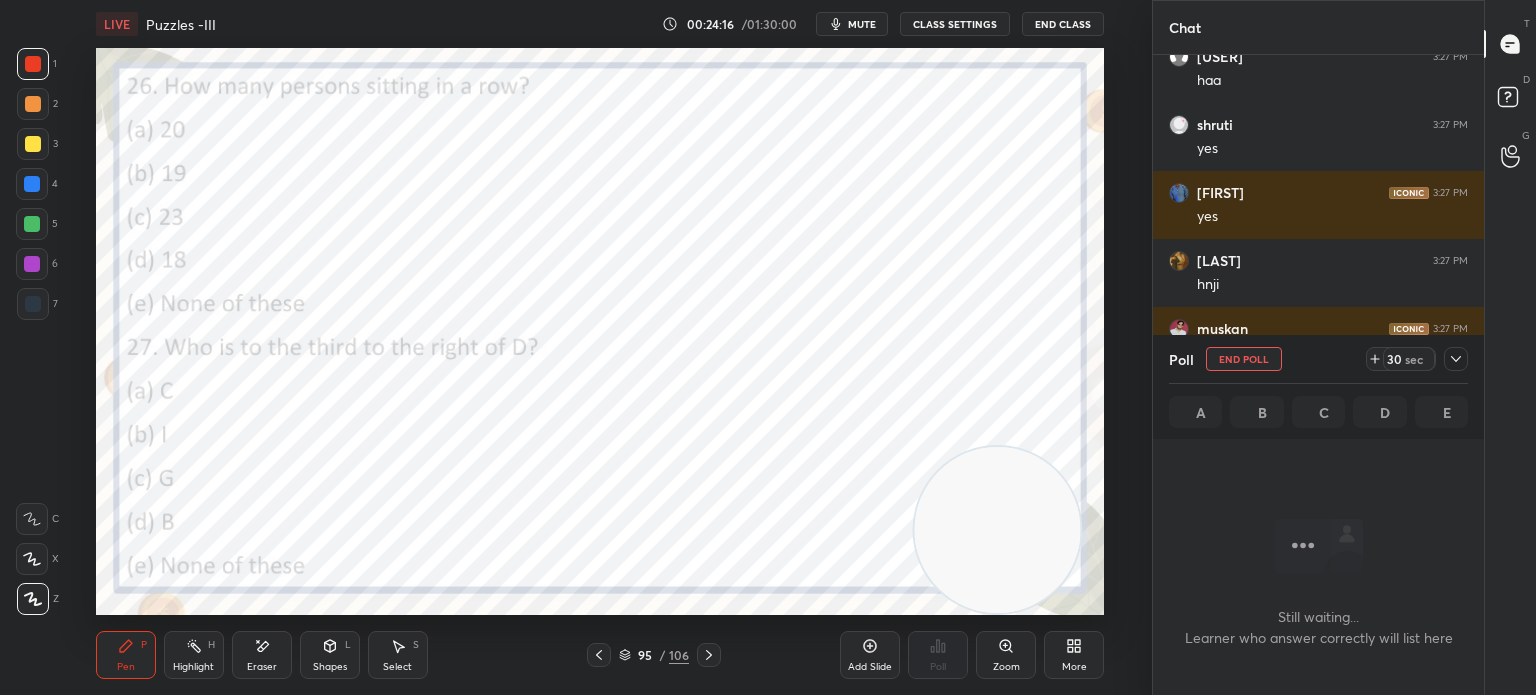 scroll, scrollTop: 6, scrollLeft: 6, axis: both 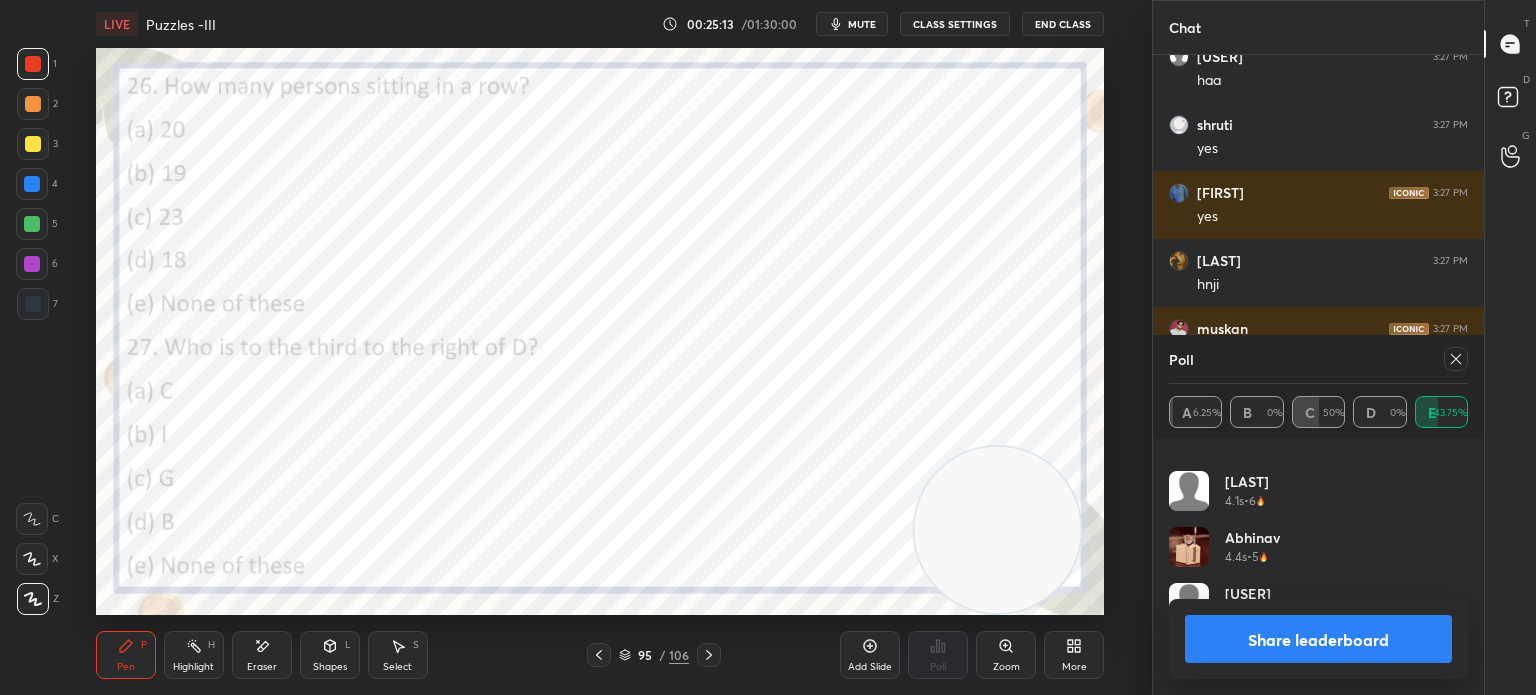 click 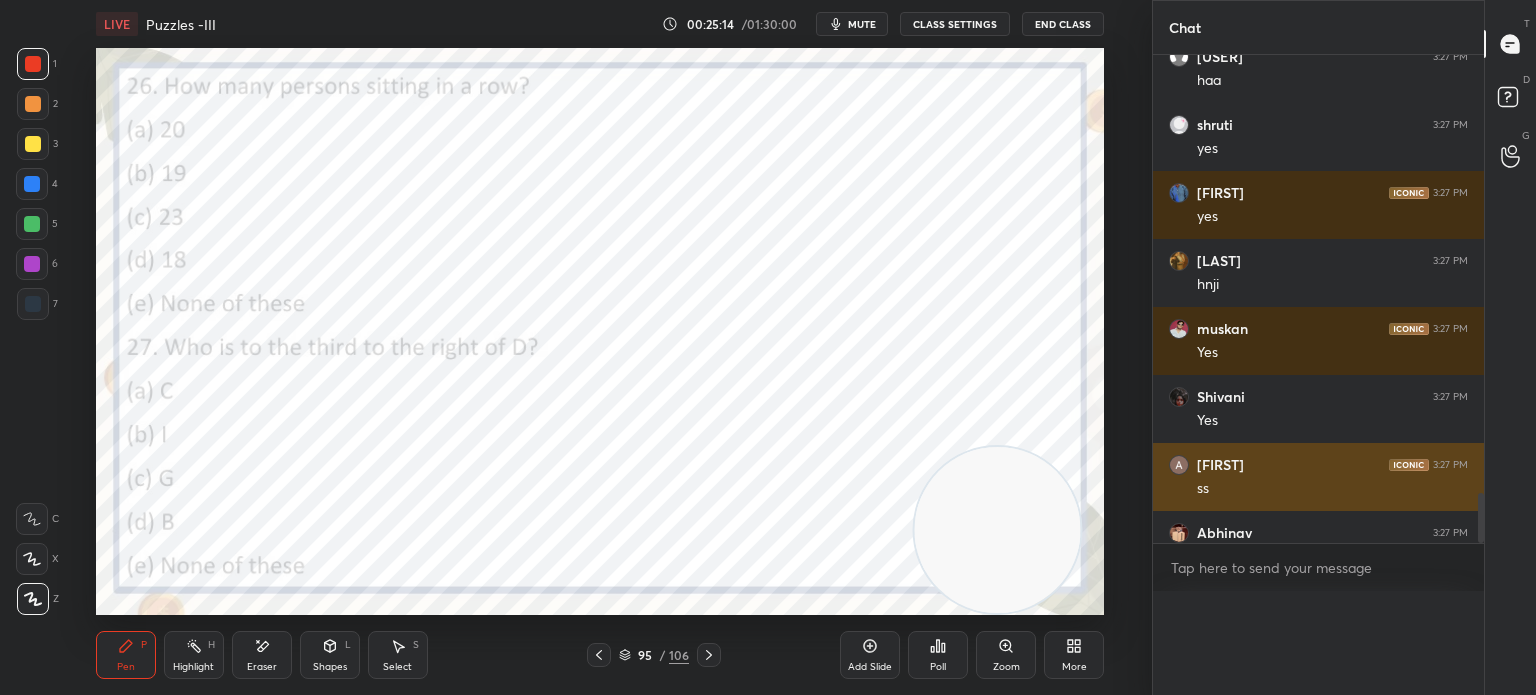 scroll, scrollTop: 4, scrollLeft: 293, axis: both 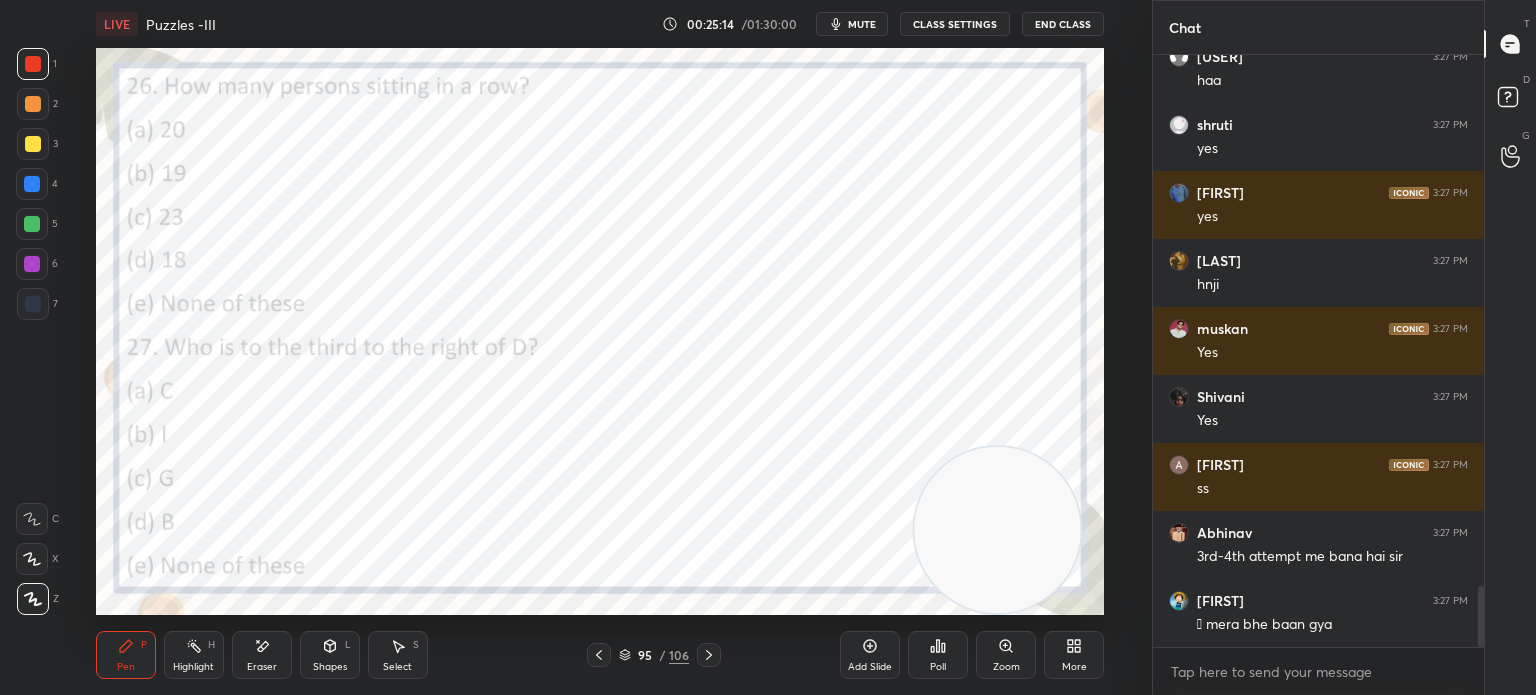 click on "Poll" at bounding box center [938, 655] 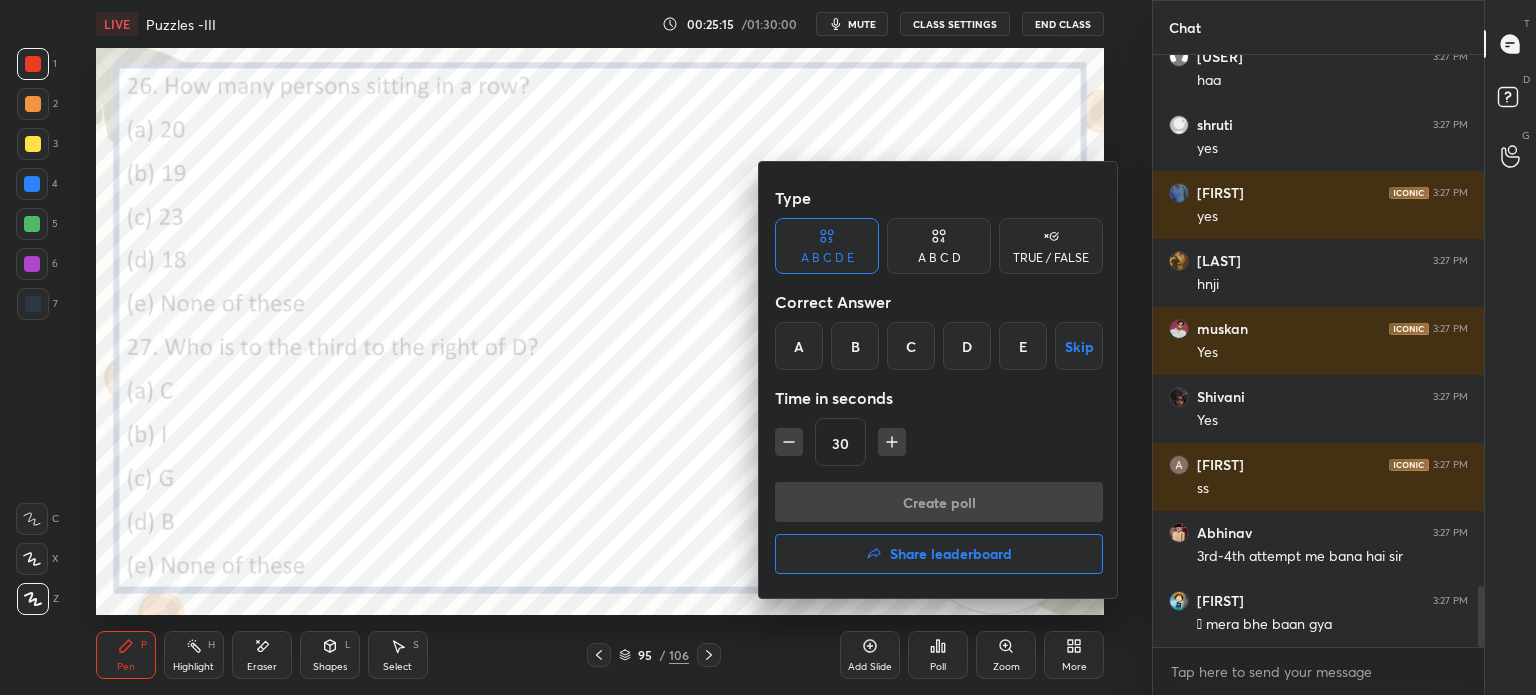 click on "B" at bounding box center [855, 346] 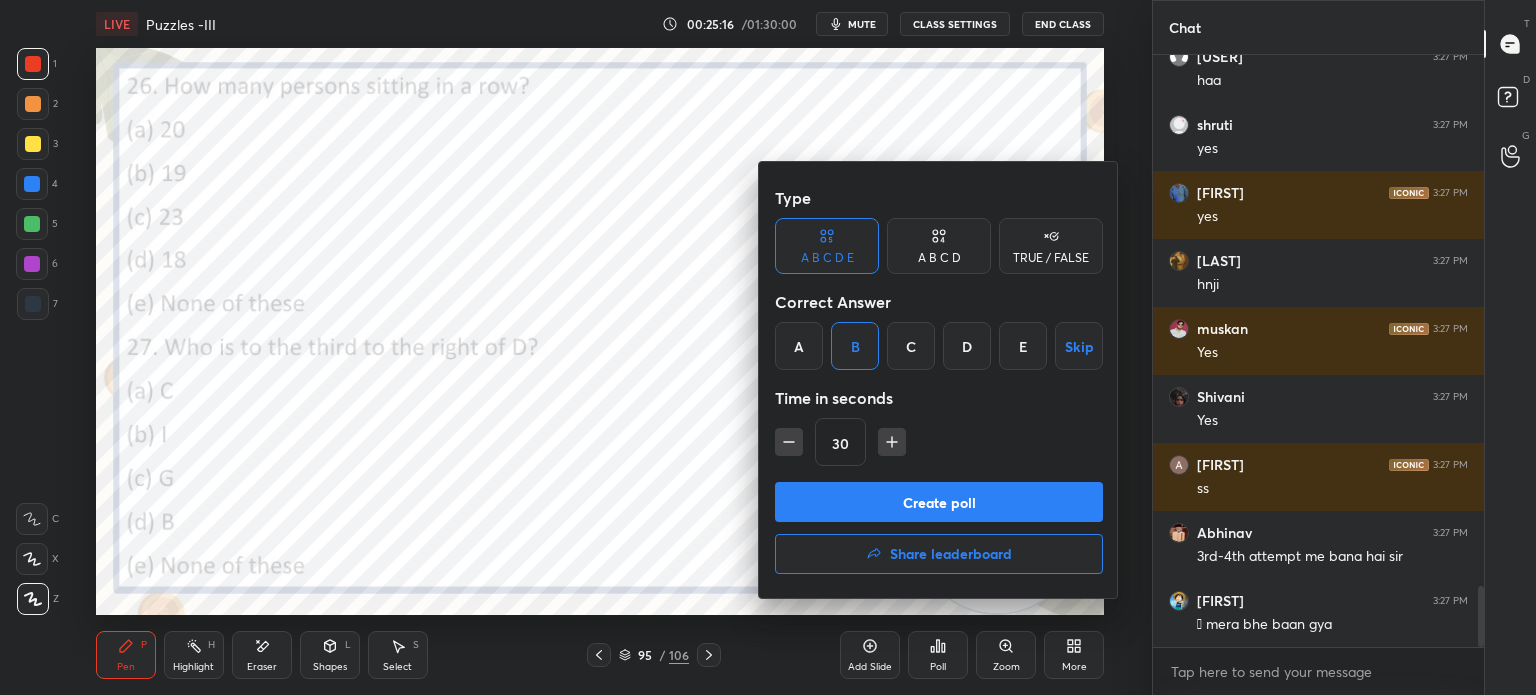 click on "Create poll" at bounding box center [939, 502] 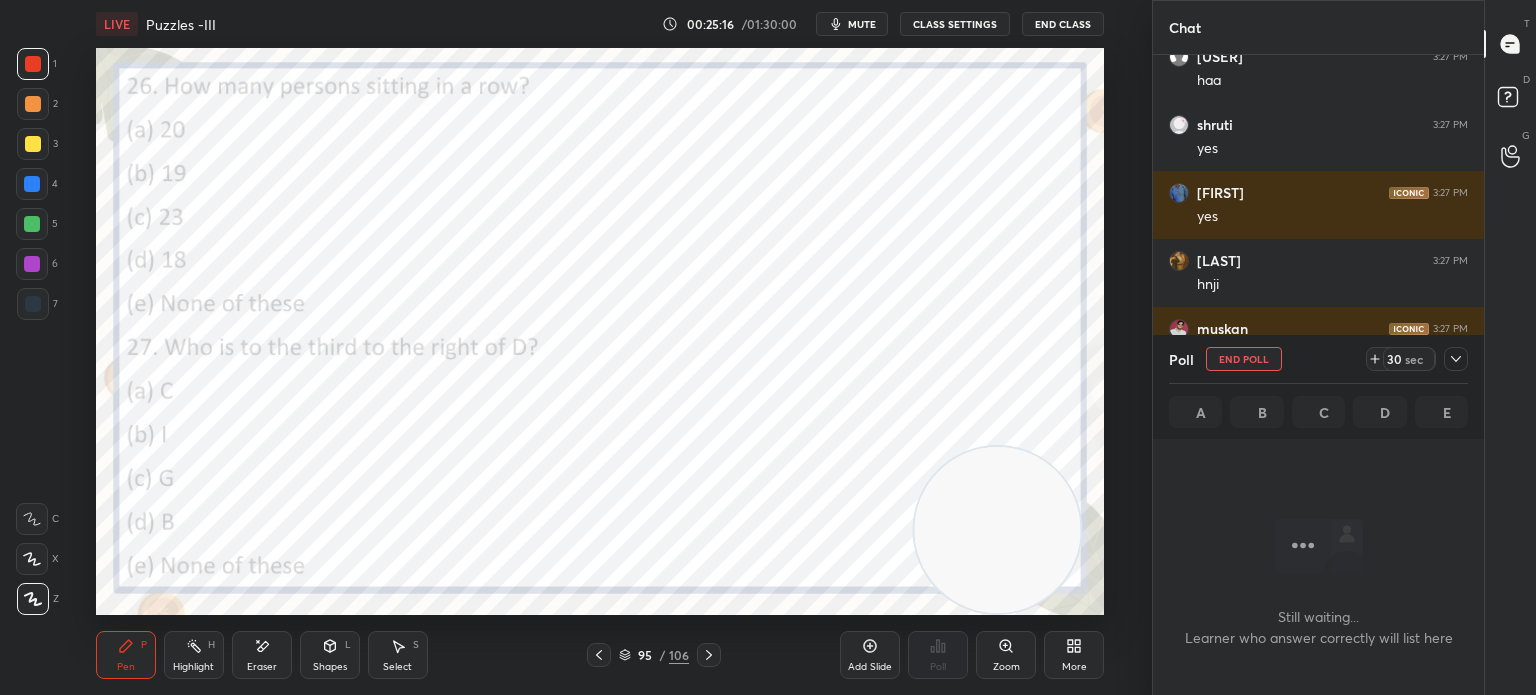 scroll, scrollTop: 6, scrollLeft: 6, axis: both 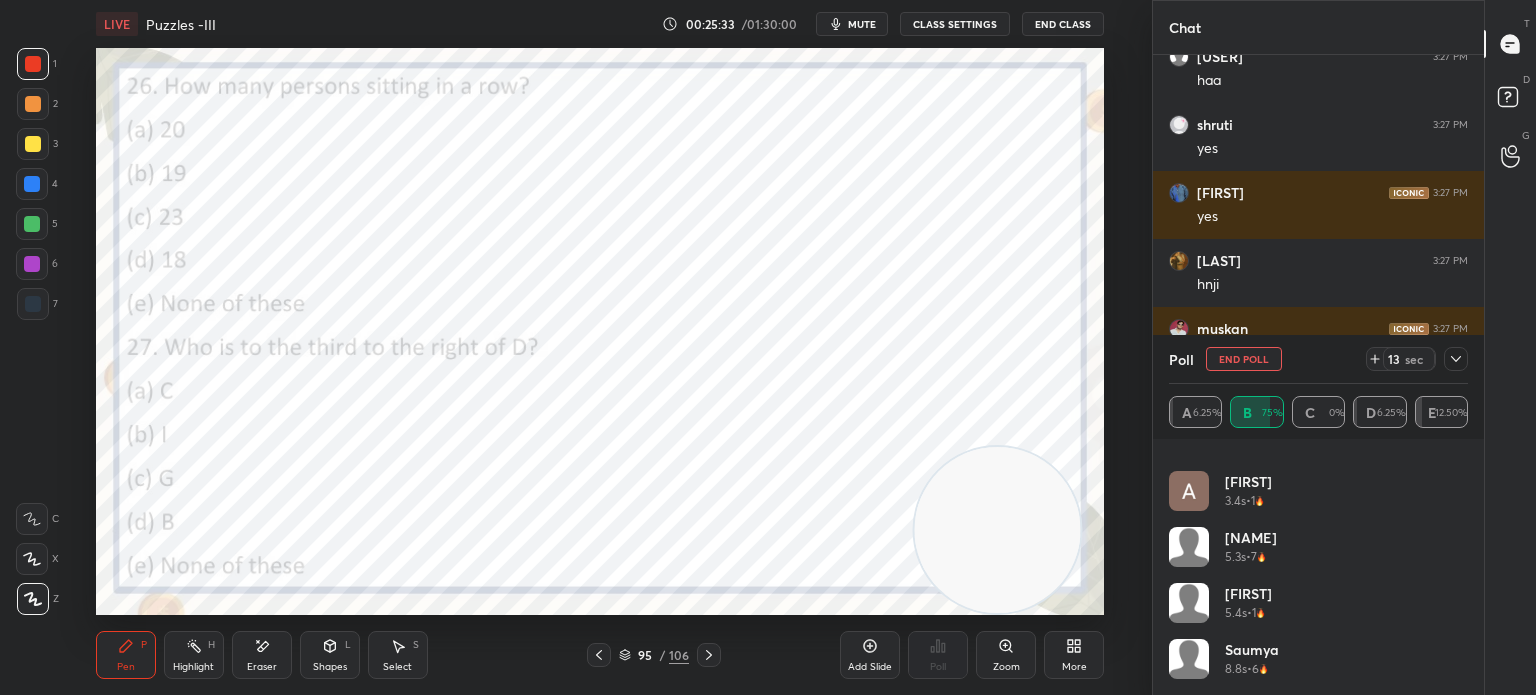 click 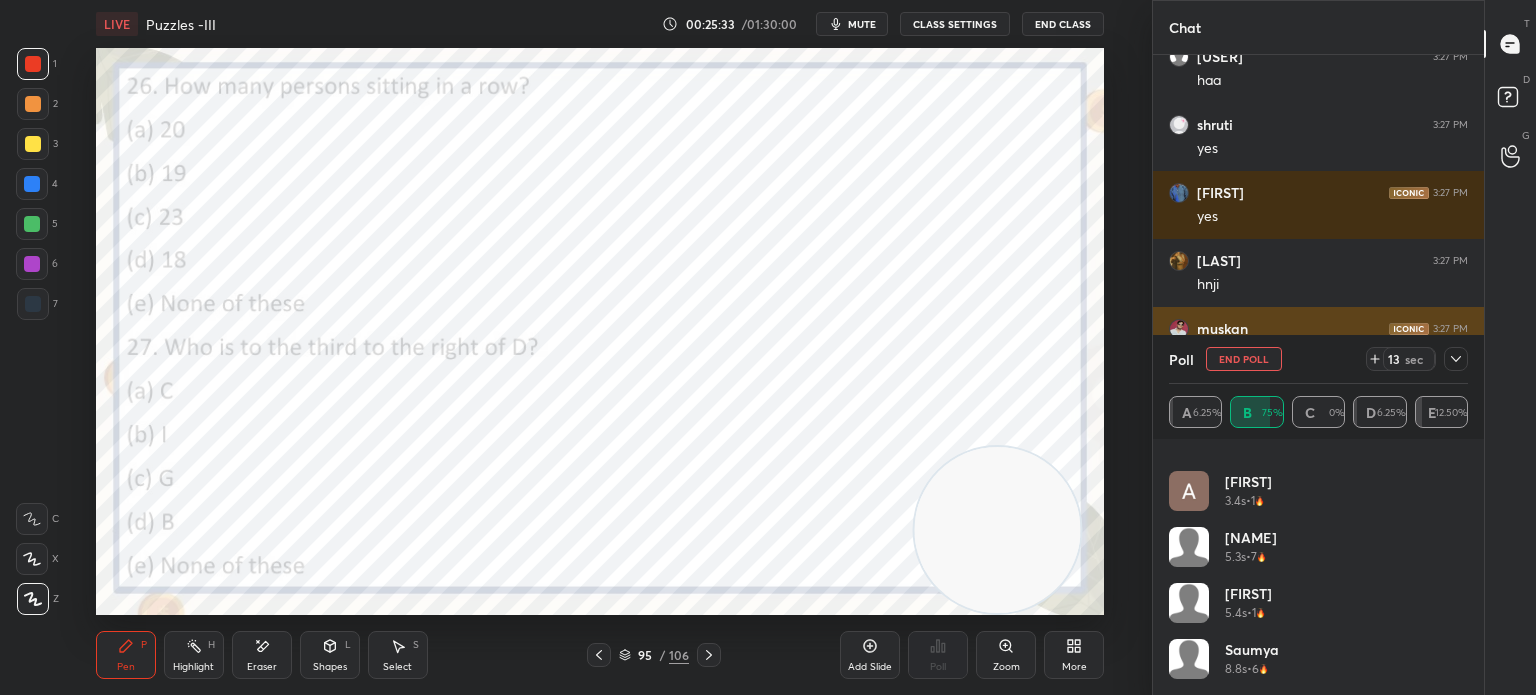 scroll, scrollTop: 184, scrollLeft: 293, axis: both 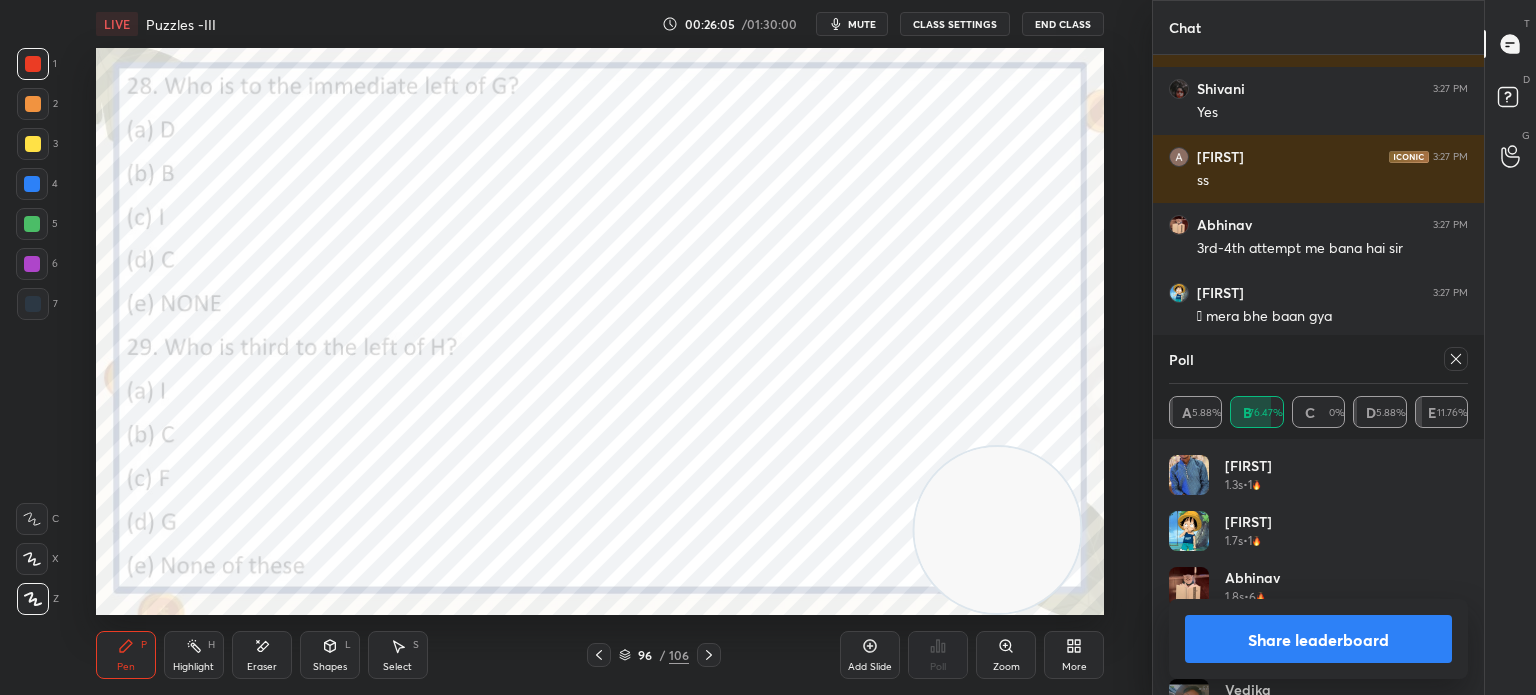 click 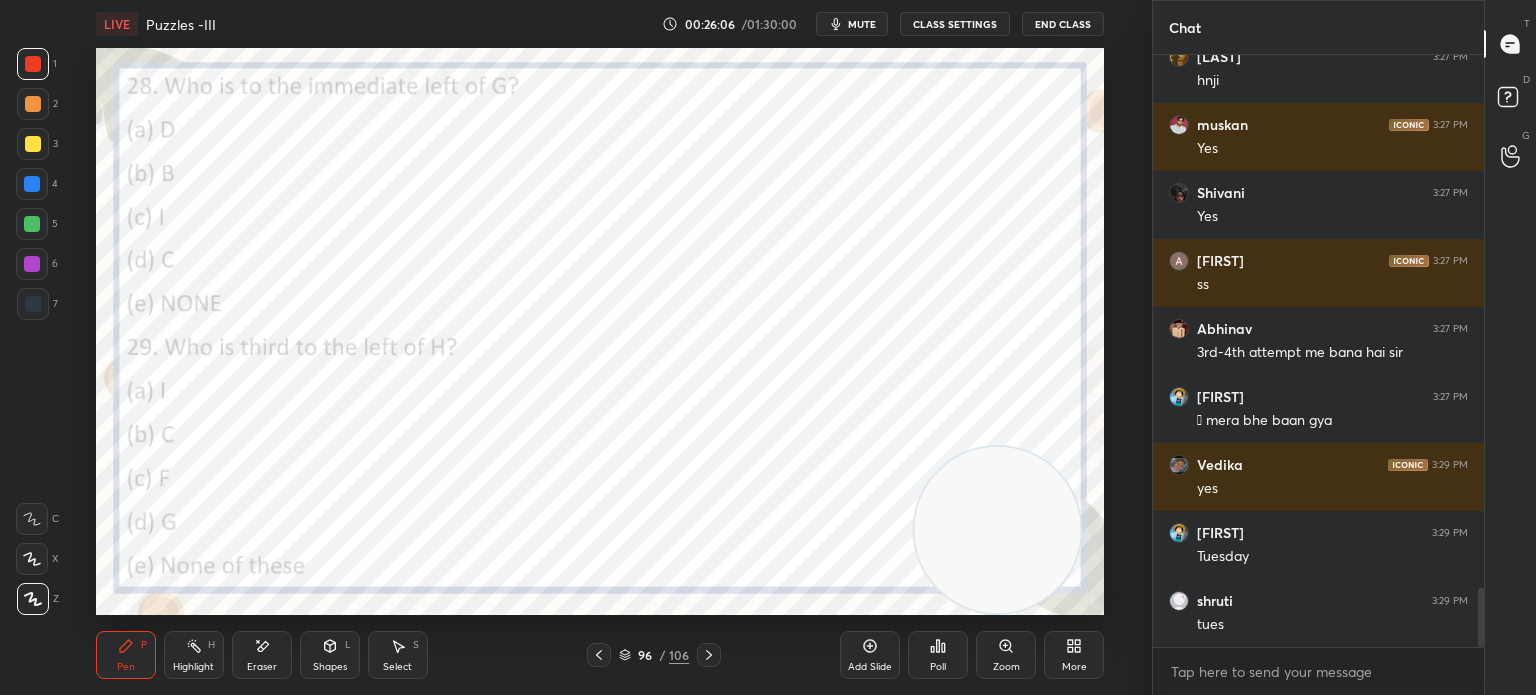 click on "Poll" at bounding box center [938, 655] 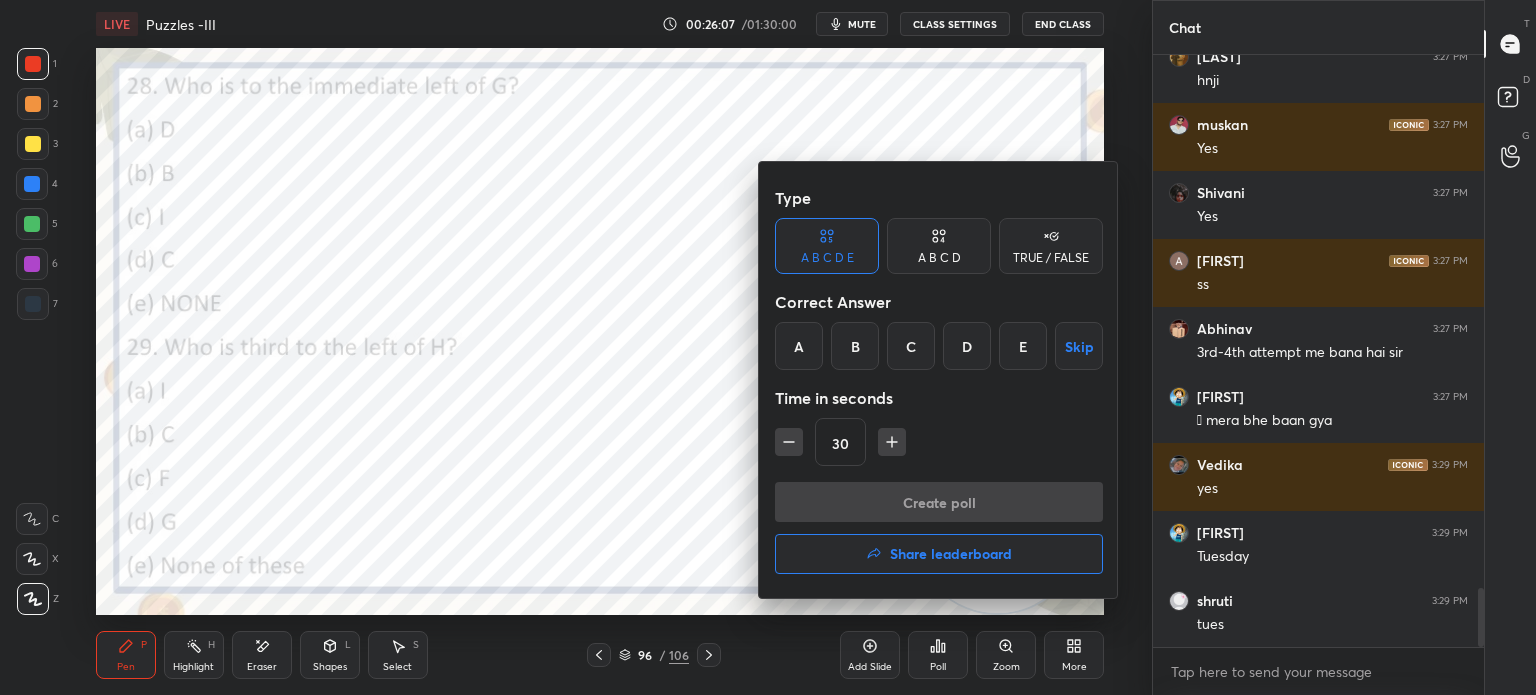 click on "A" at bounding box center (799, 346) 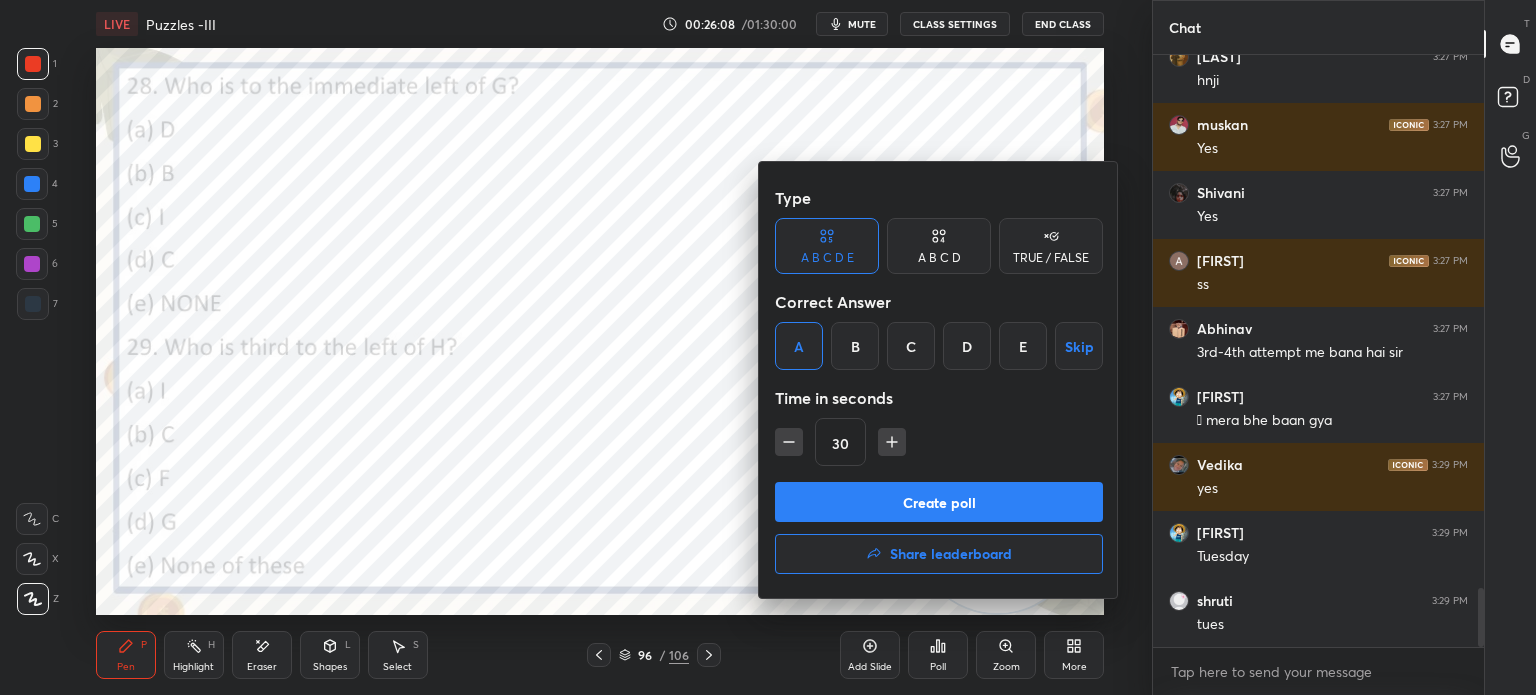 click on "Create poll" at bounding box center (939, 502) 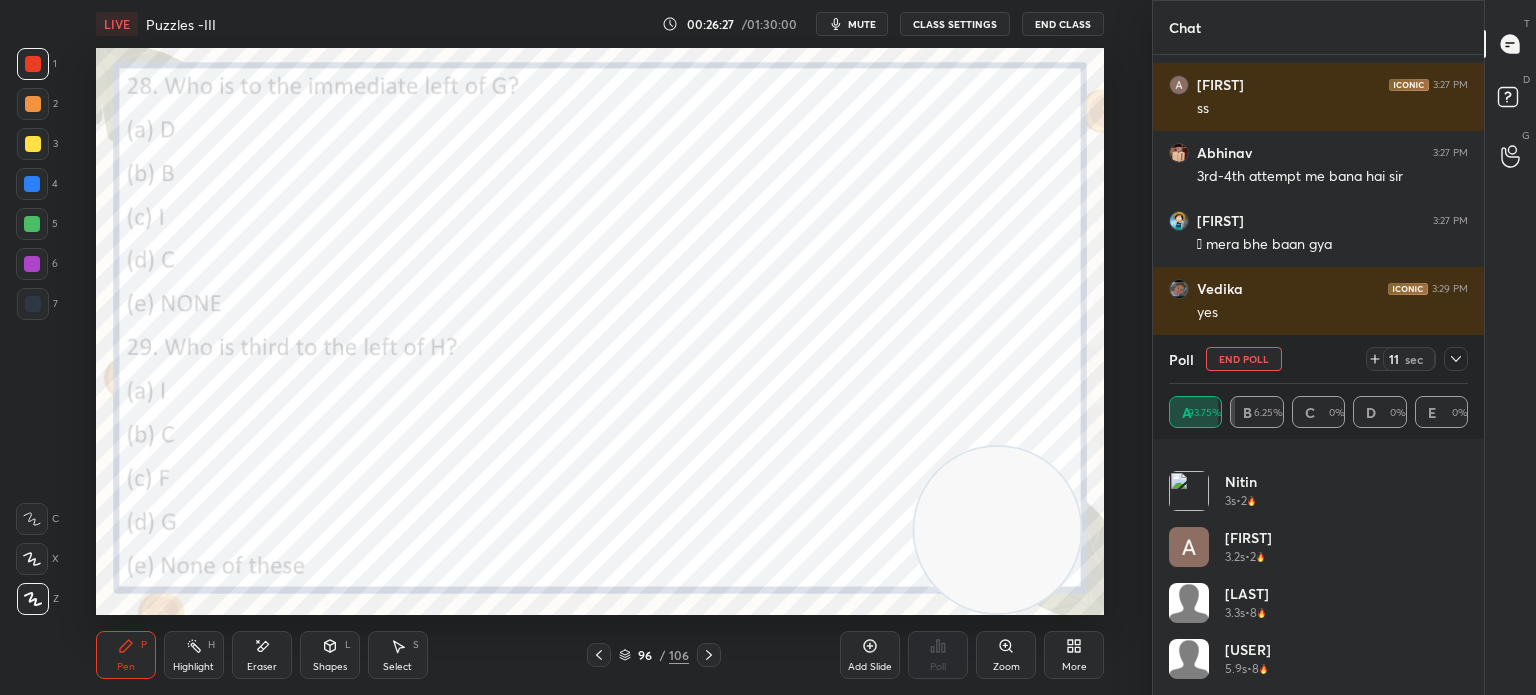 click on "End Poll" at bounding box center (1244, 359) 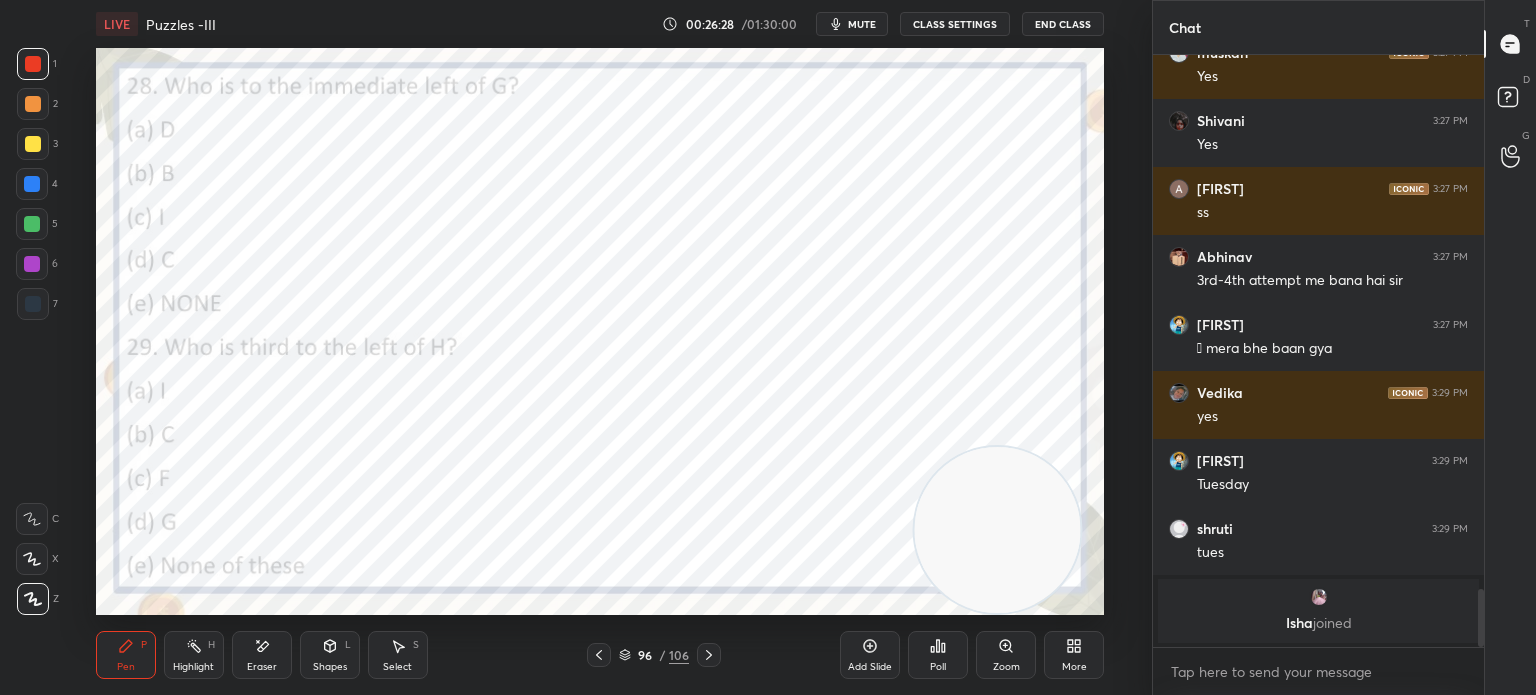 click on "Poll" at bounding box center (938, 655) 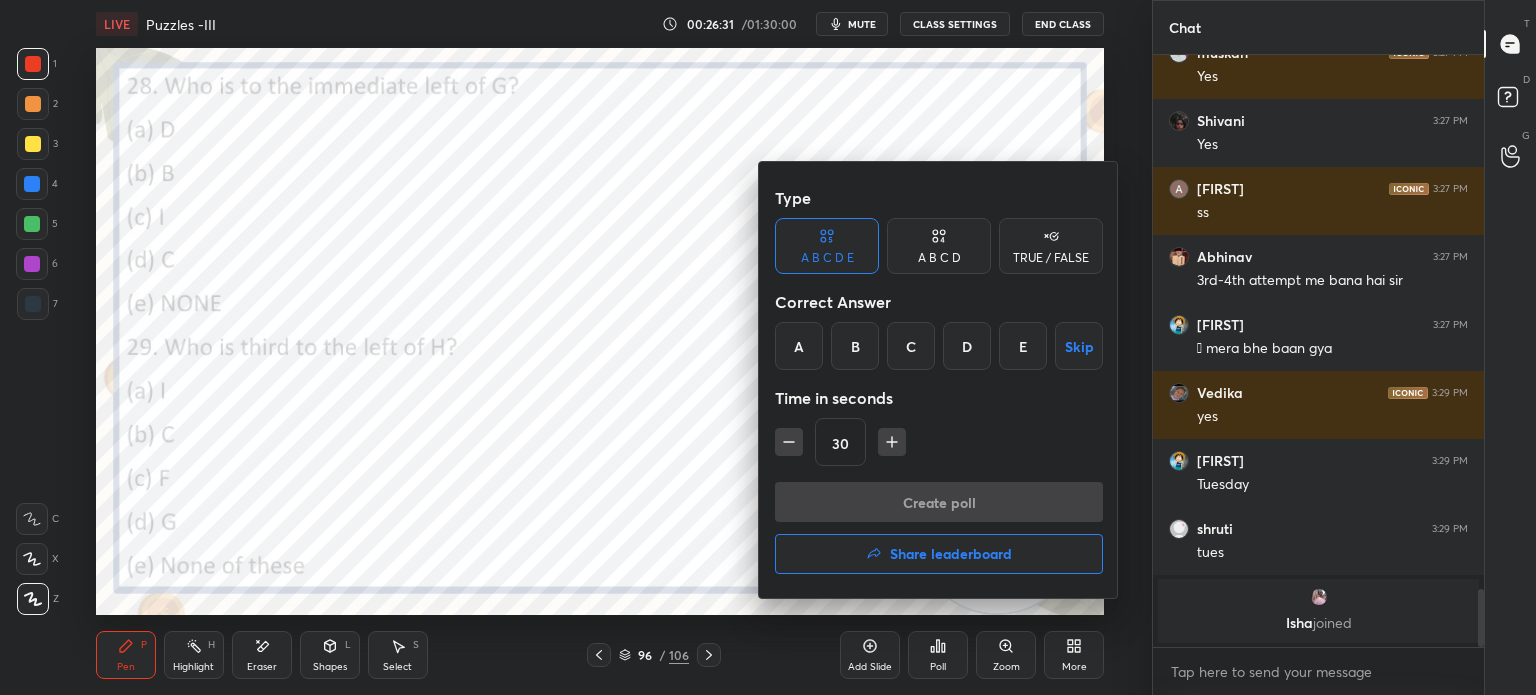 click on "D" at bounding box center [967, 346] 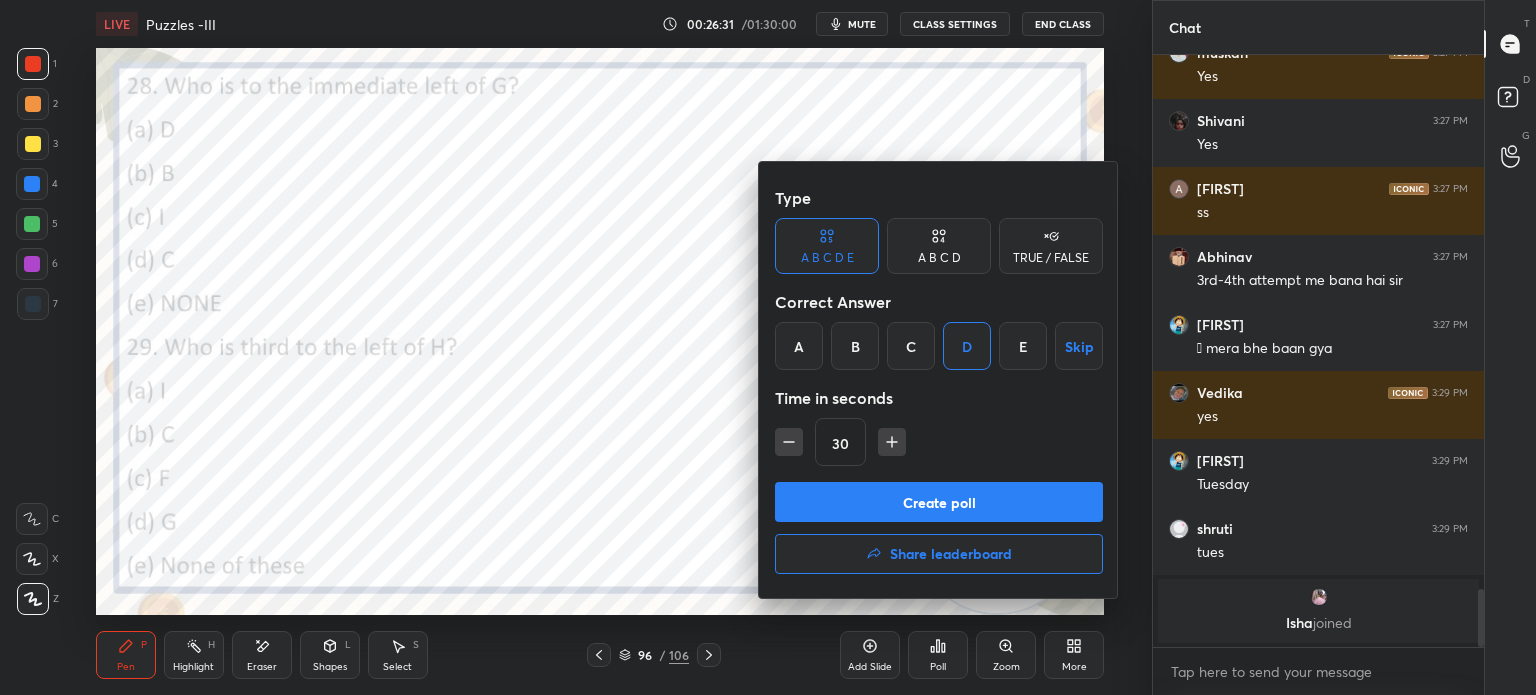 click on "Create poll" at bounding box center (939, 502) 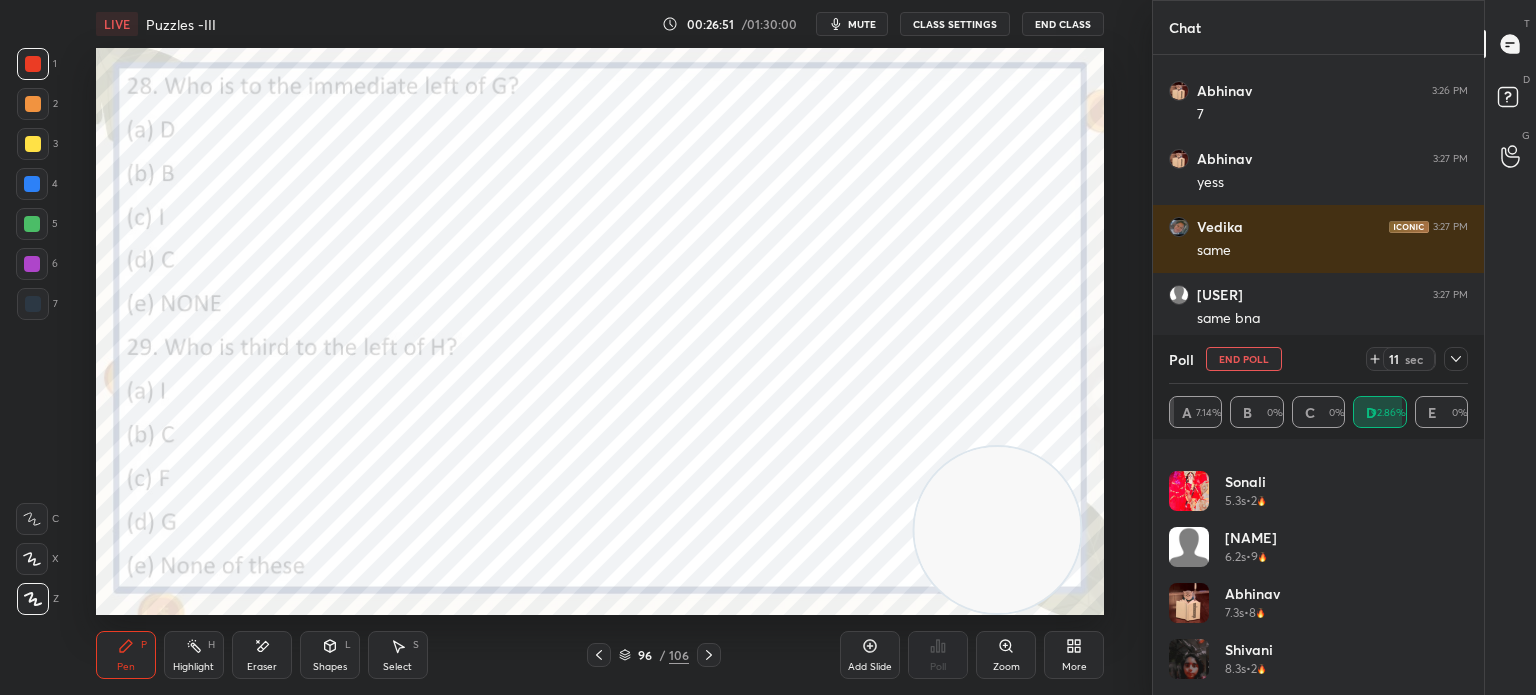 click 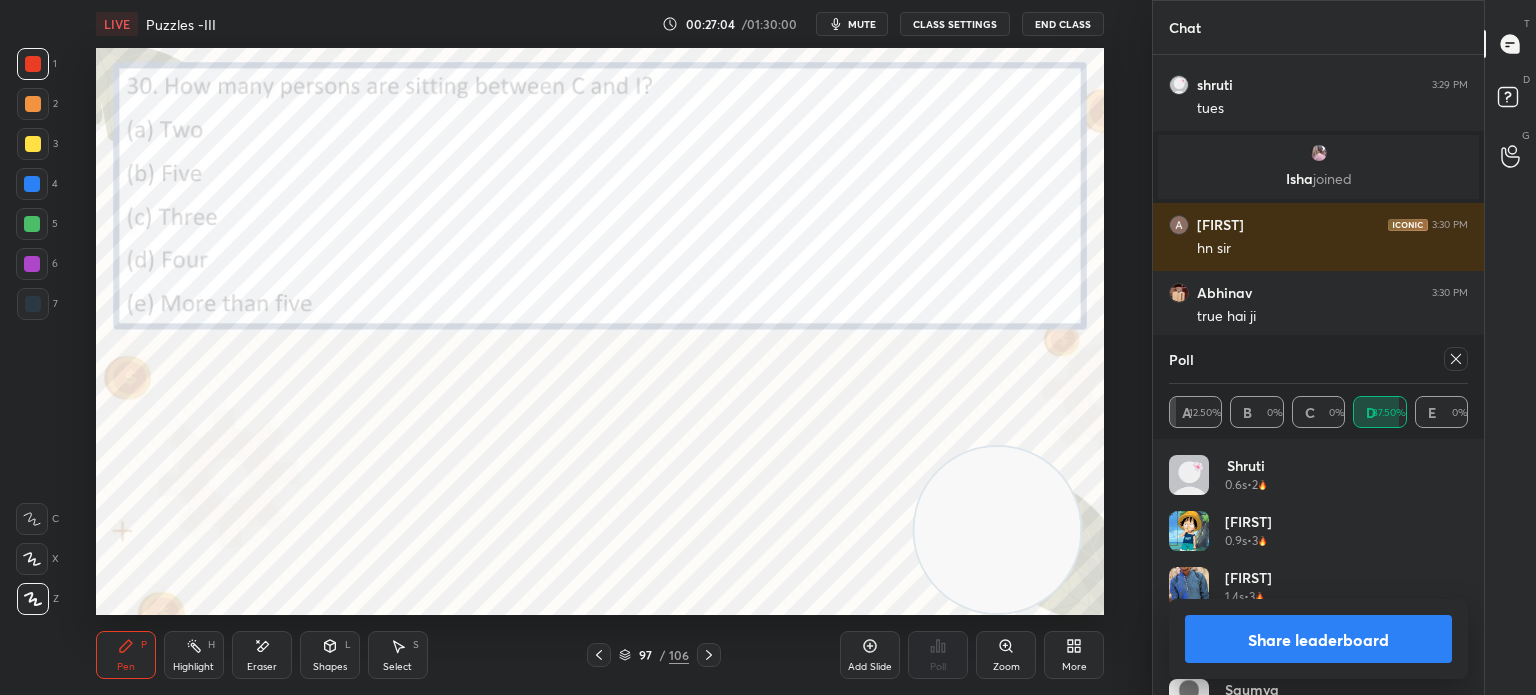 click 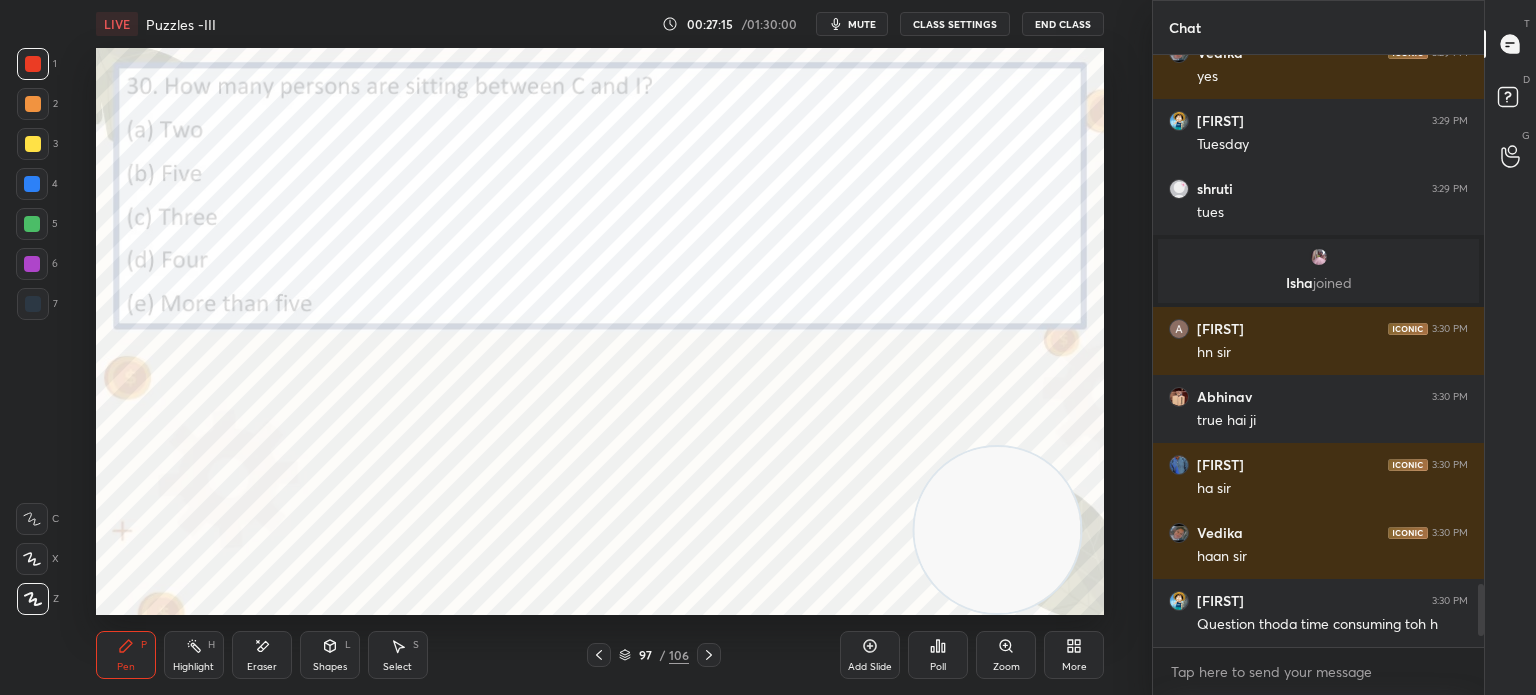 click on "Poll" at bounding box center (938, 667) 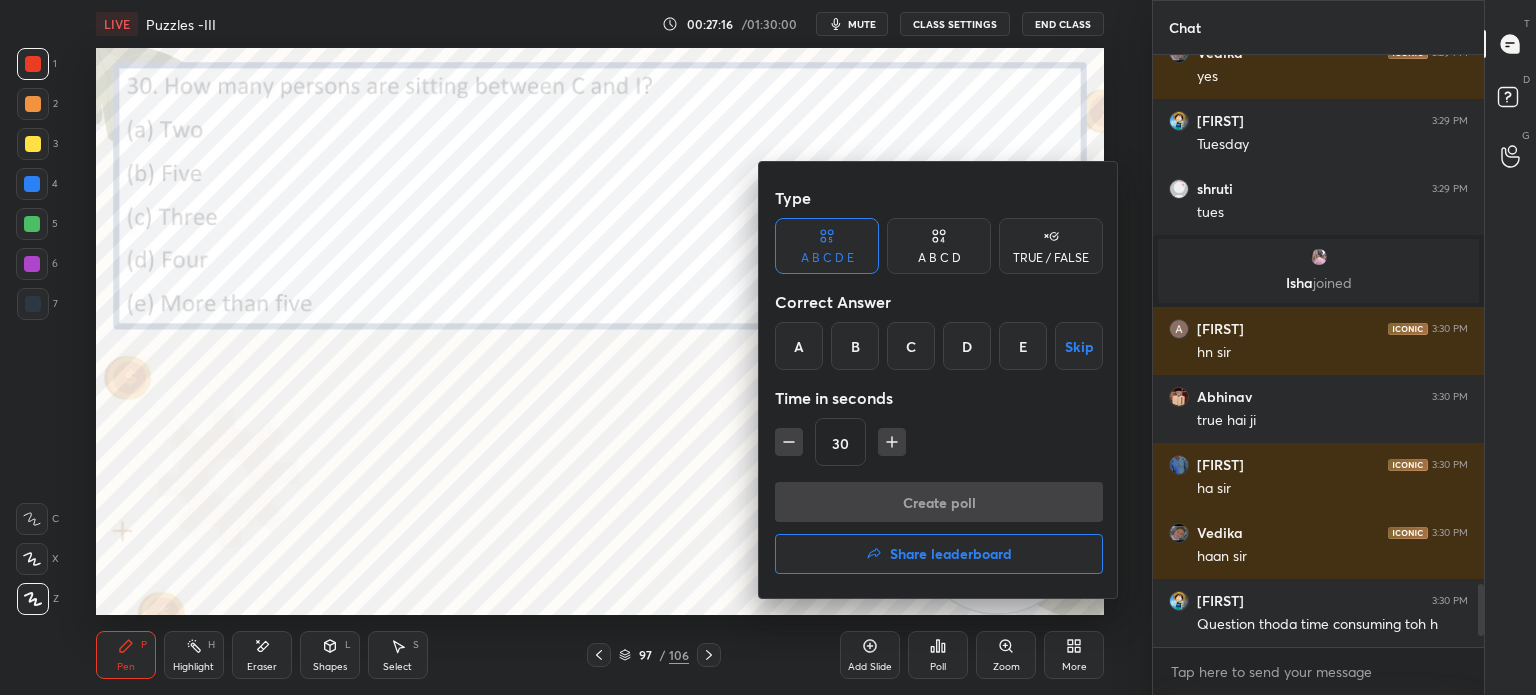 click on "B" at bounding box center (855, 346) 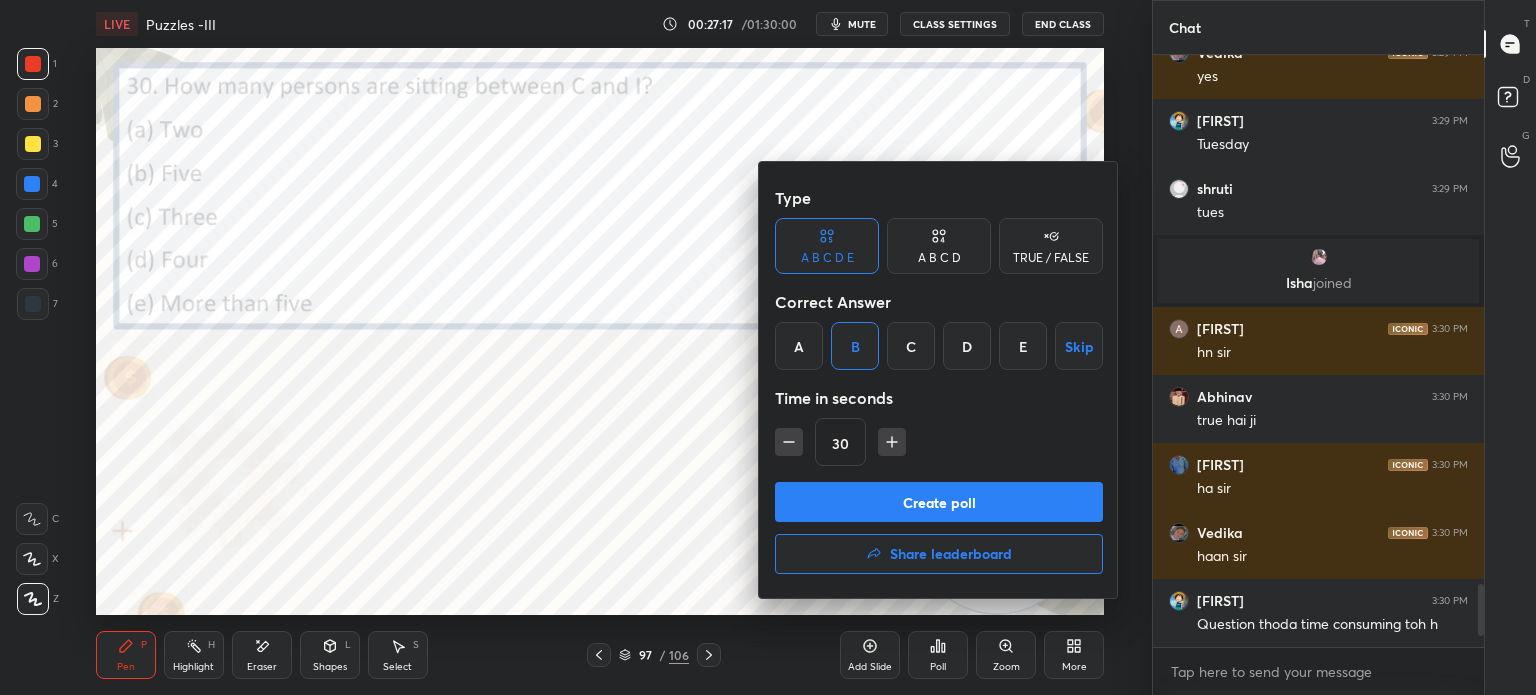 click on "Create poll" at bounding box center [939, 502] 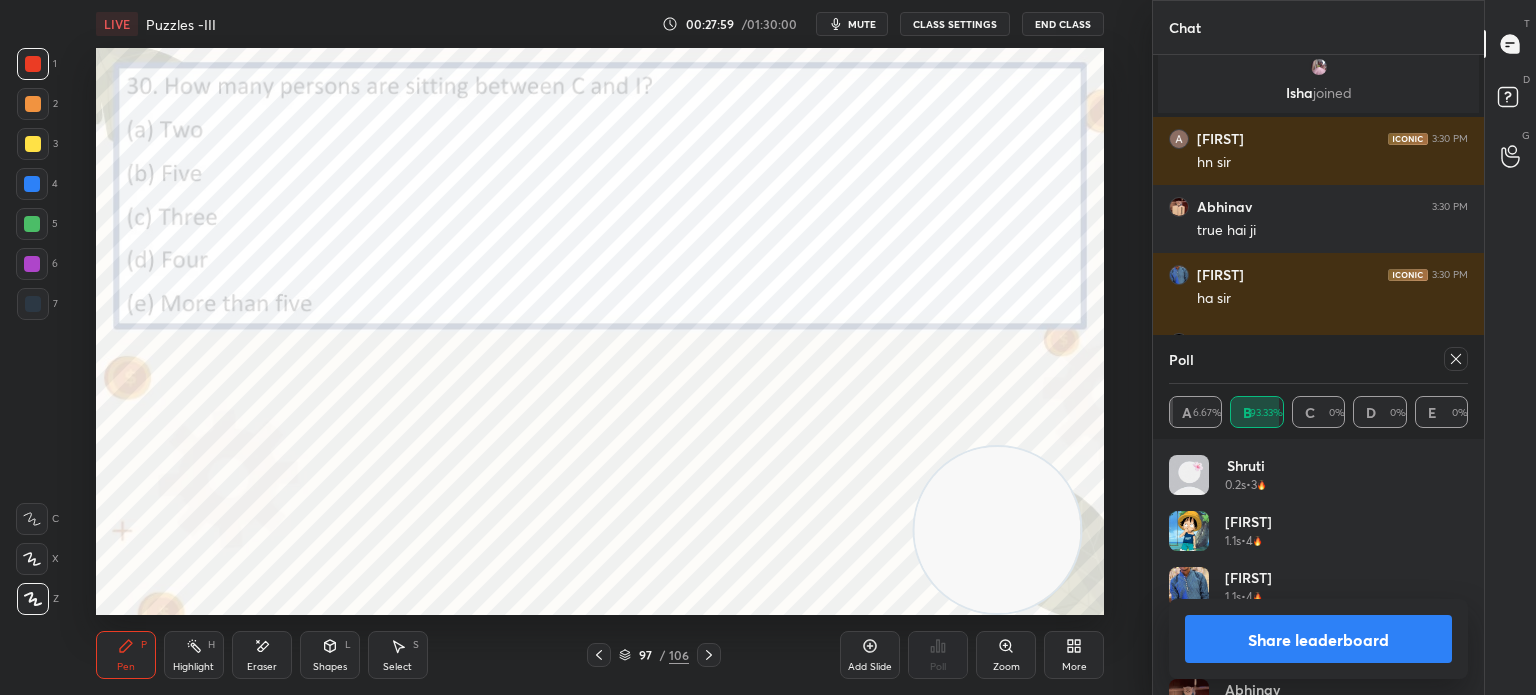 click 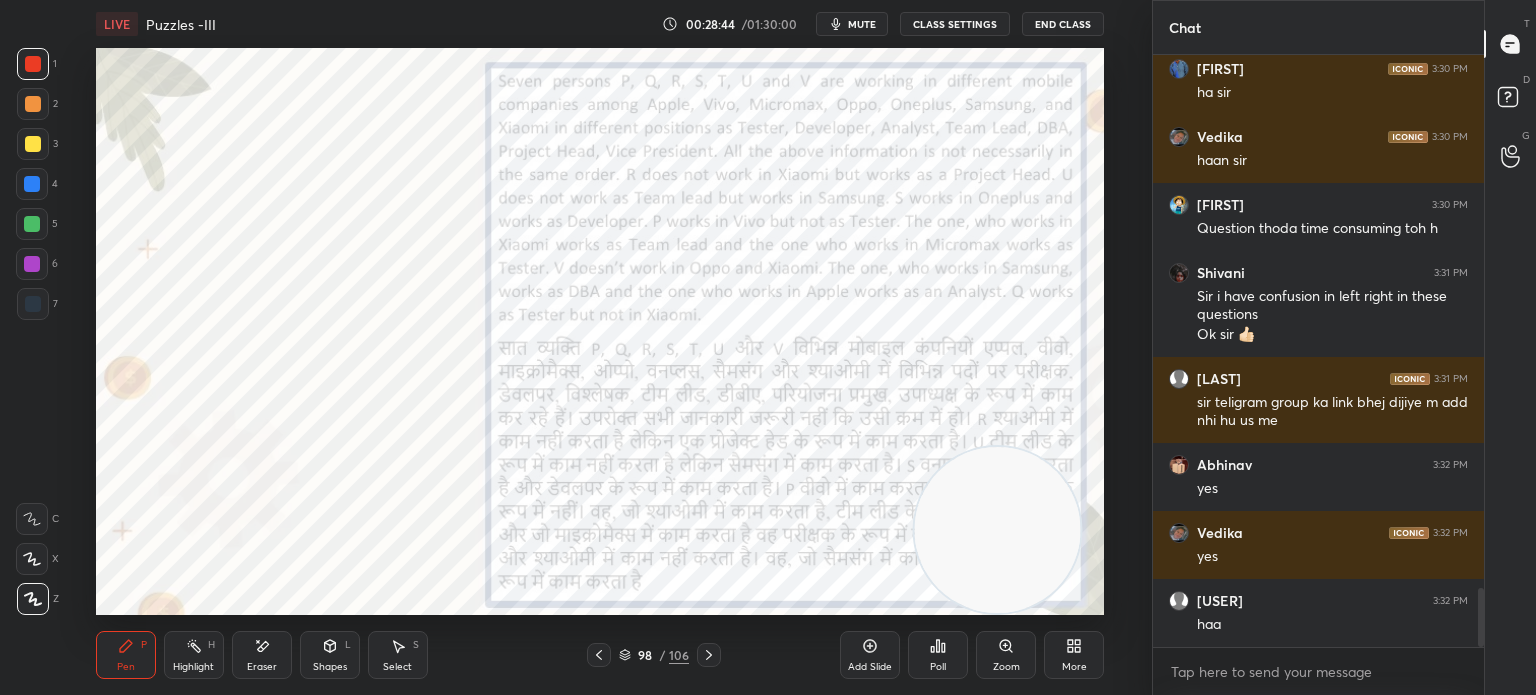 scroll, scrollTop: 5426, scrollLeft: 0, axis: vertical 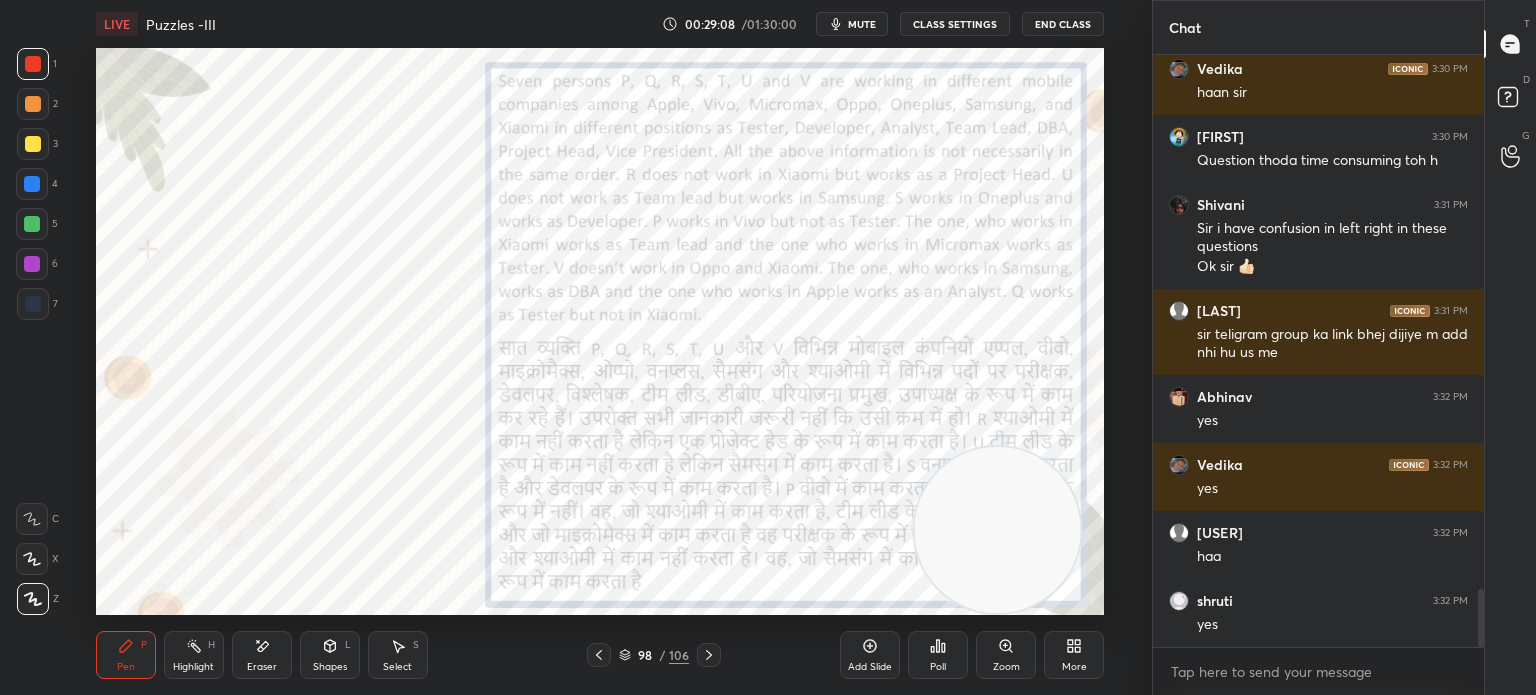 click on "Eraser" at bounding box center [262, 667] 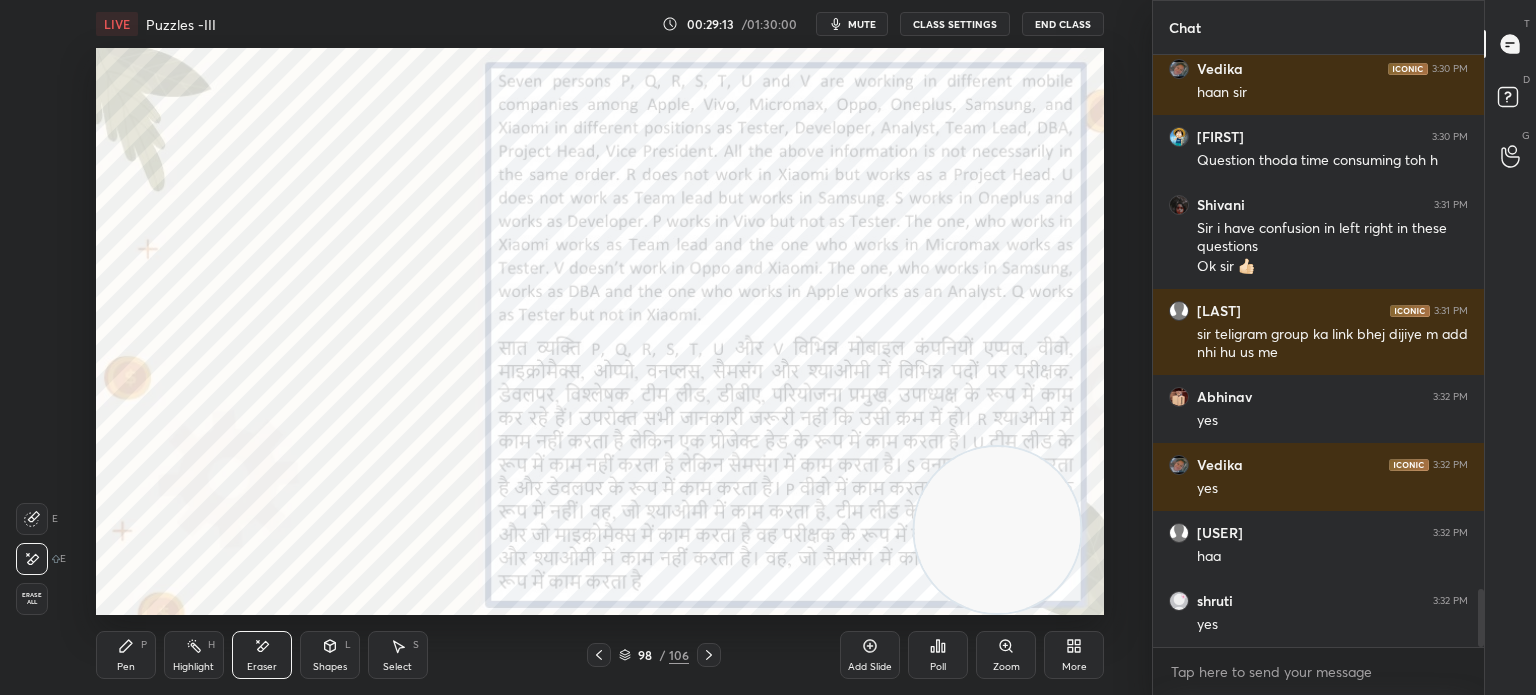 click on "mute" at bounding box center (852, 24) 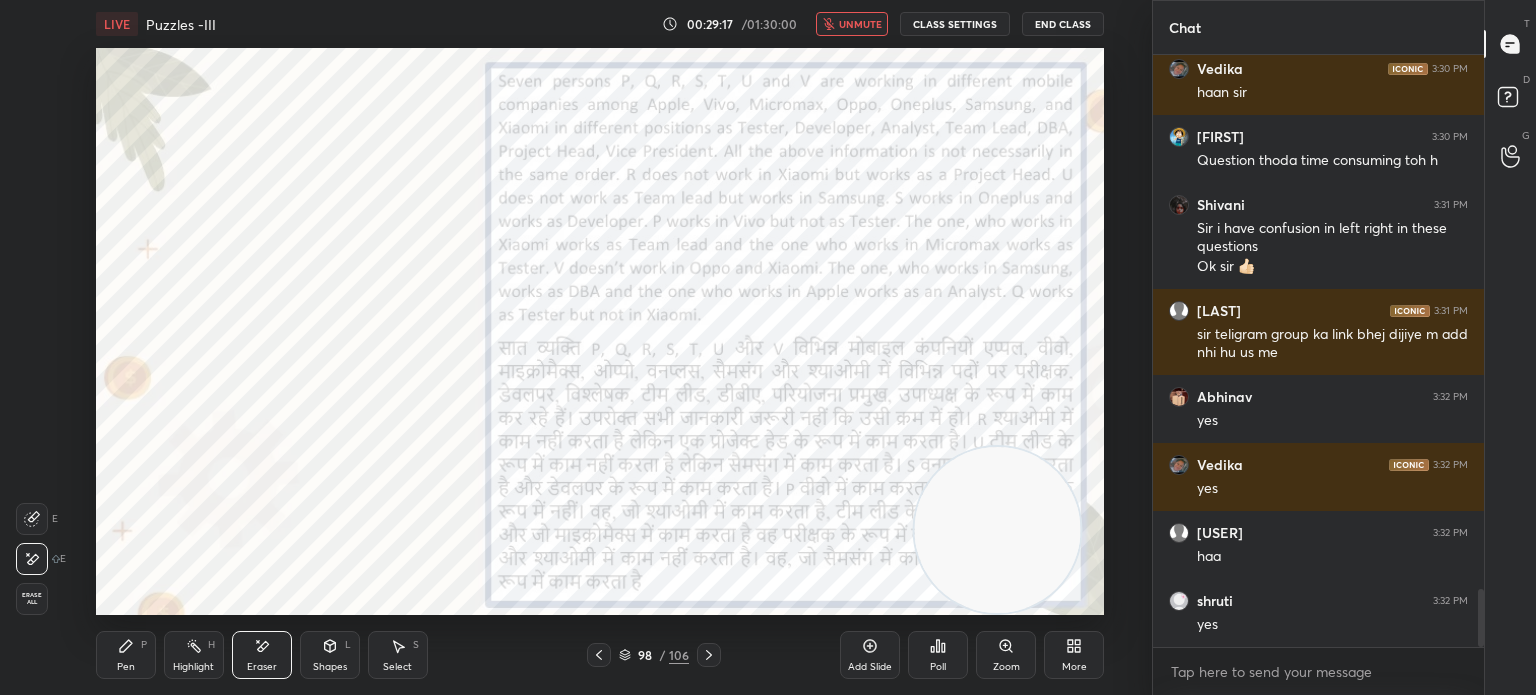 scroll, scrollTop: 5494, scrollLeft: 0, axis: vertical 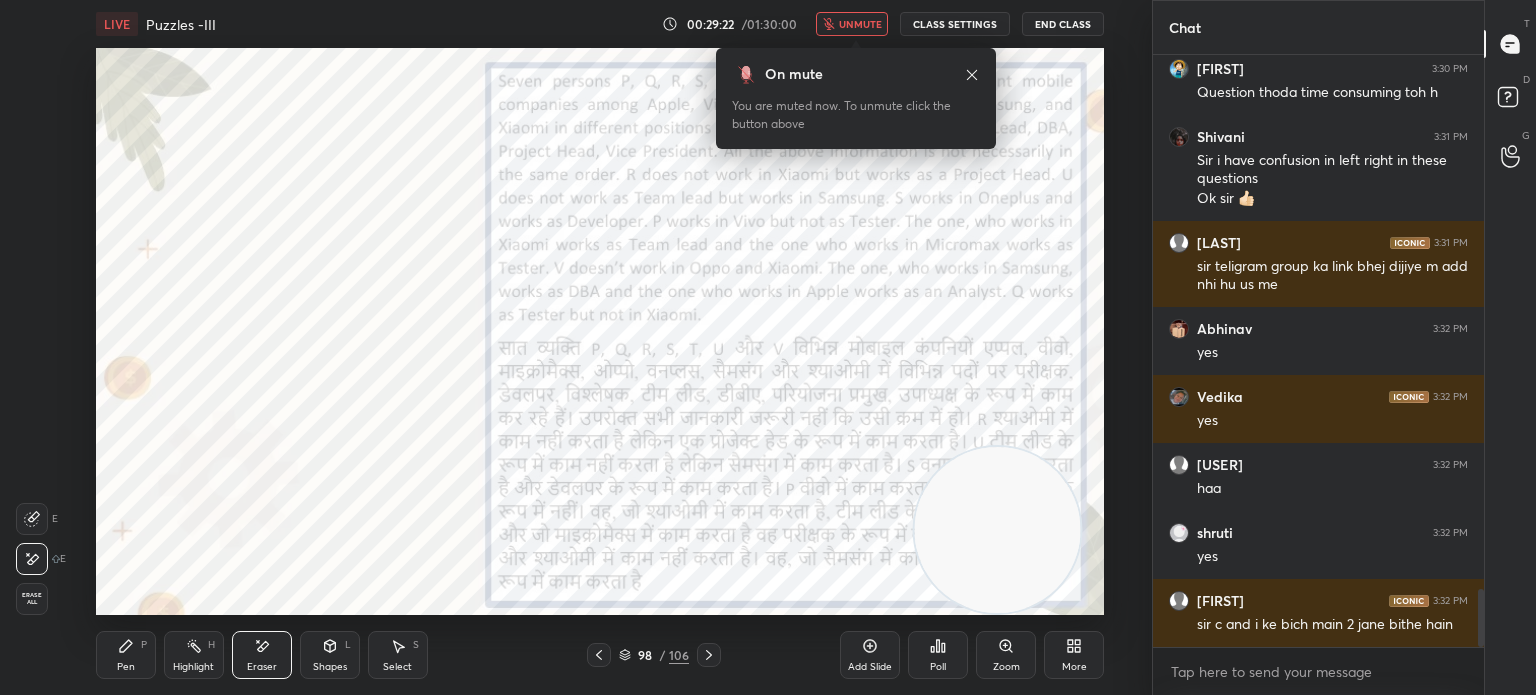 click on "unmute" at bounding box center [860, 24] 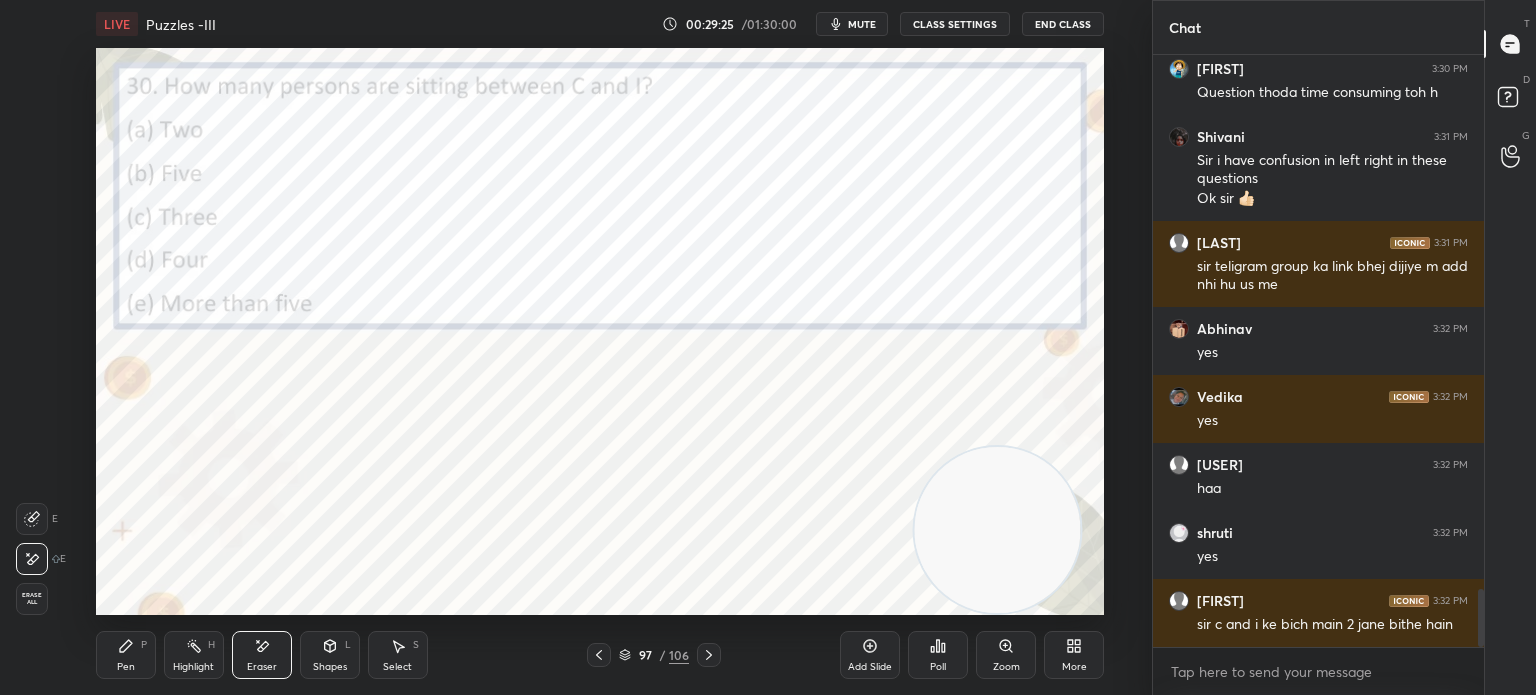 scroll, scrollTop: 5562, scrollLeft: 0, axis: vertical 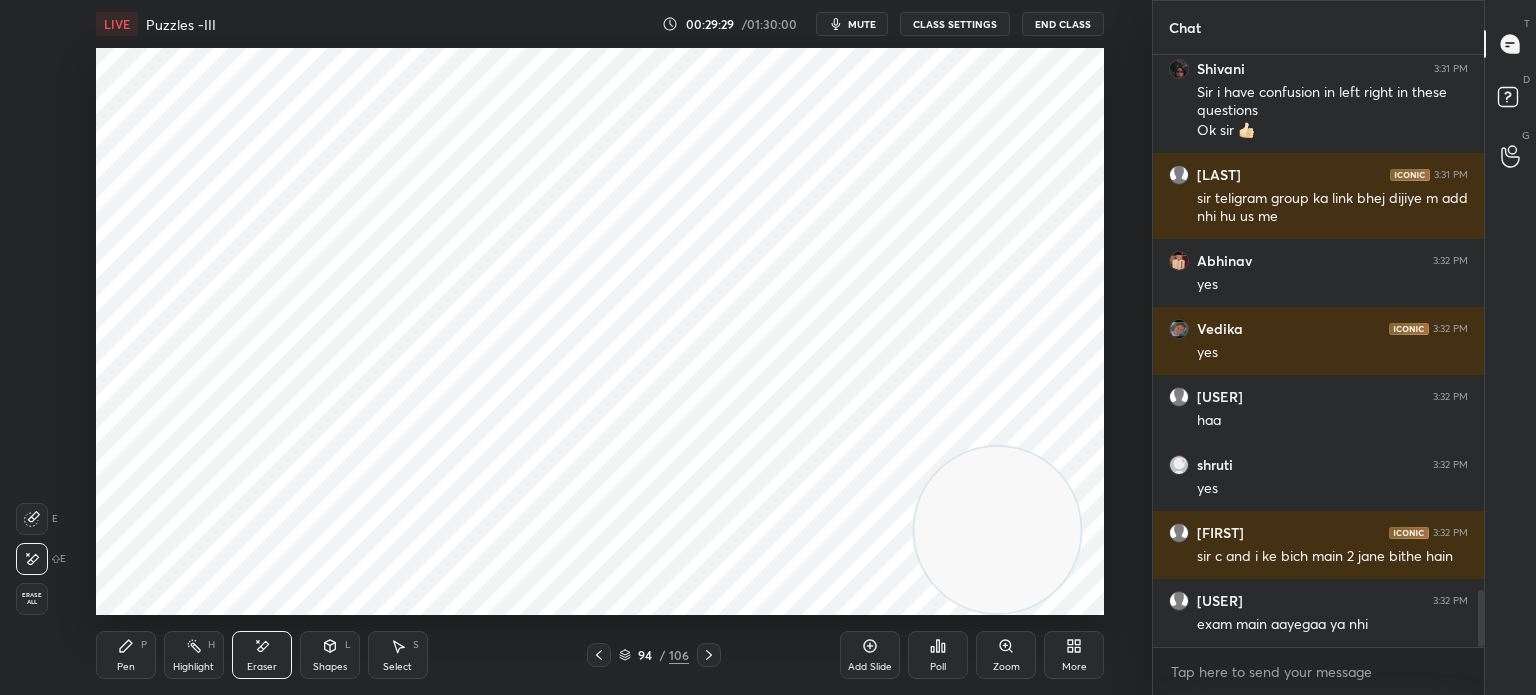 click on "Pen" at bounding box center [126, 667] 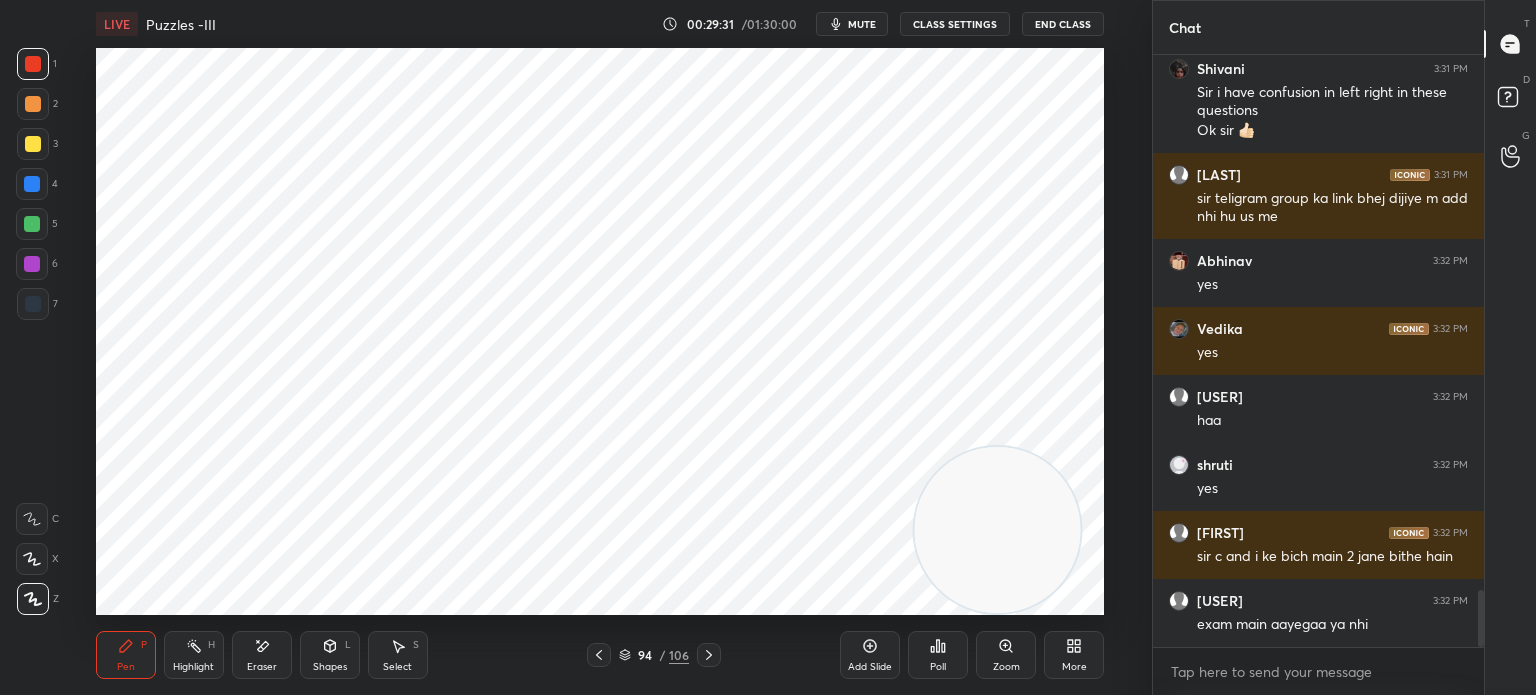 click at bounding box center [33, 304] 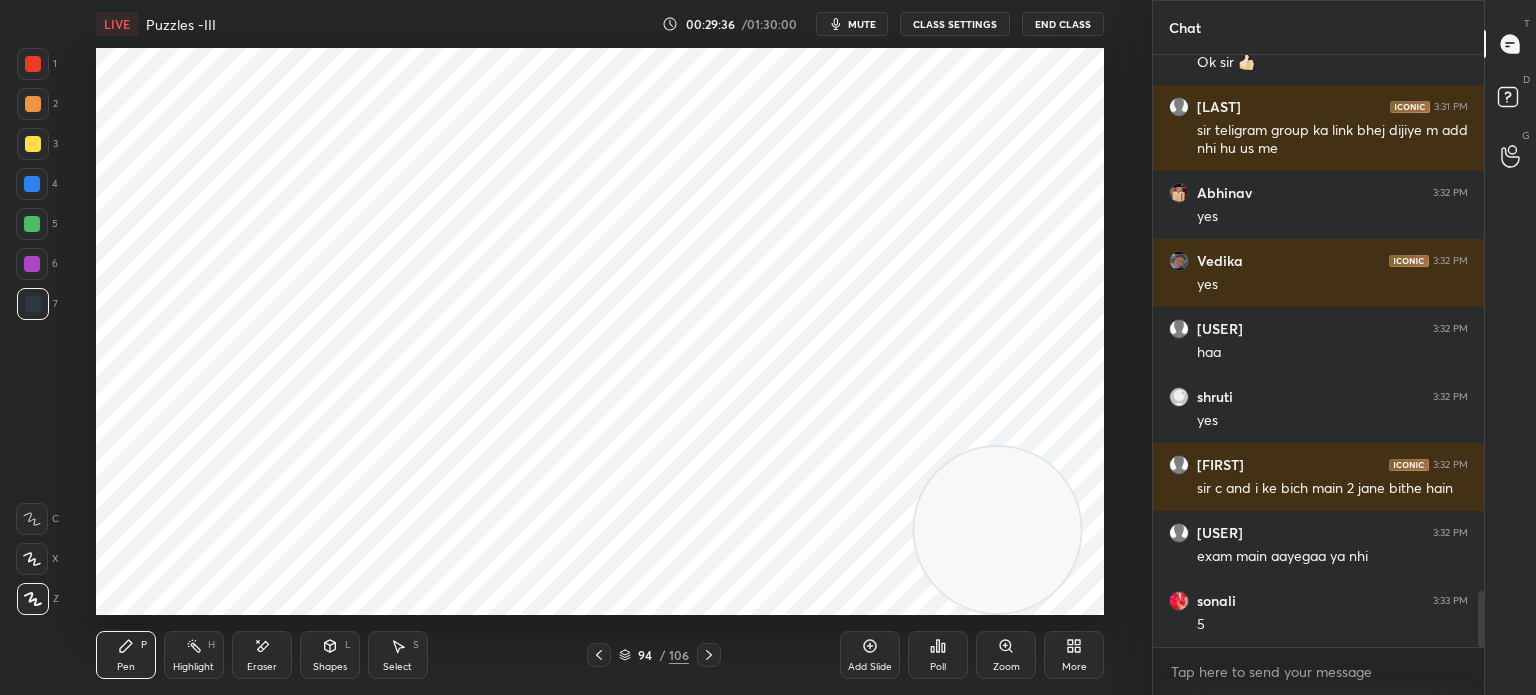 scroll, scrollTop: 5698, scrollLeft: 0, axis: vertical 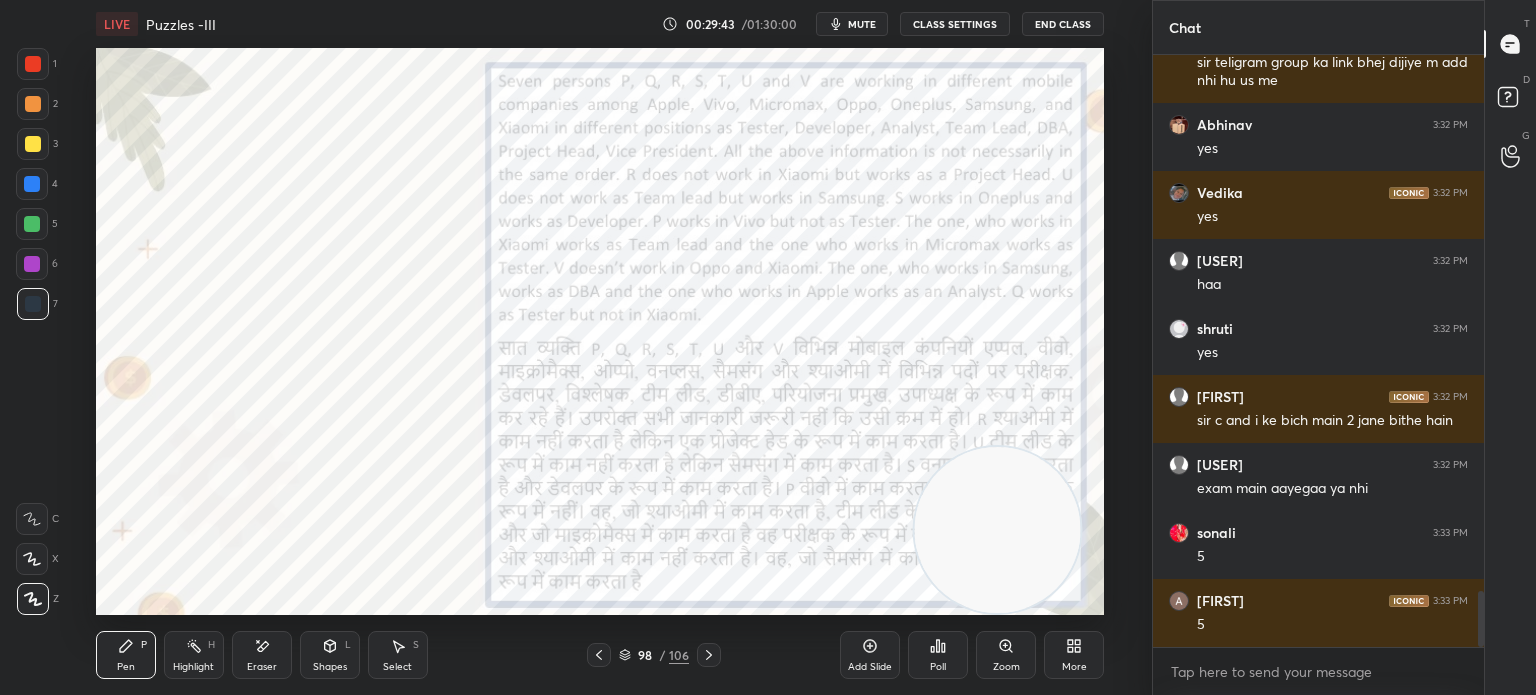 click on "mute" at bounding box center (862, 24) 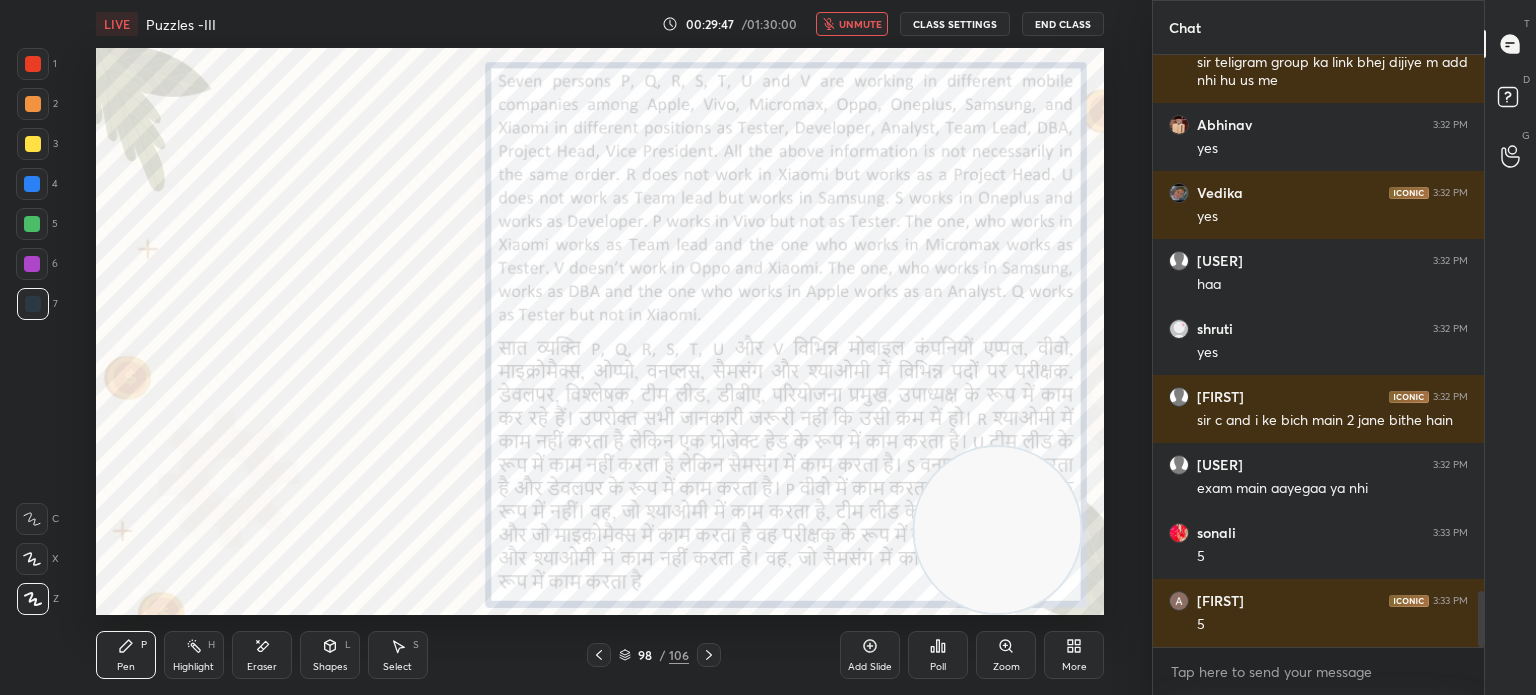 click on "unmute" at bounding box center (852, 24) 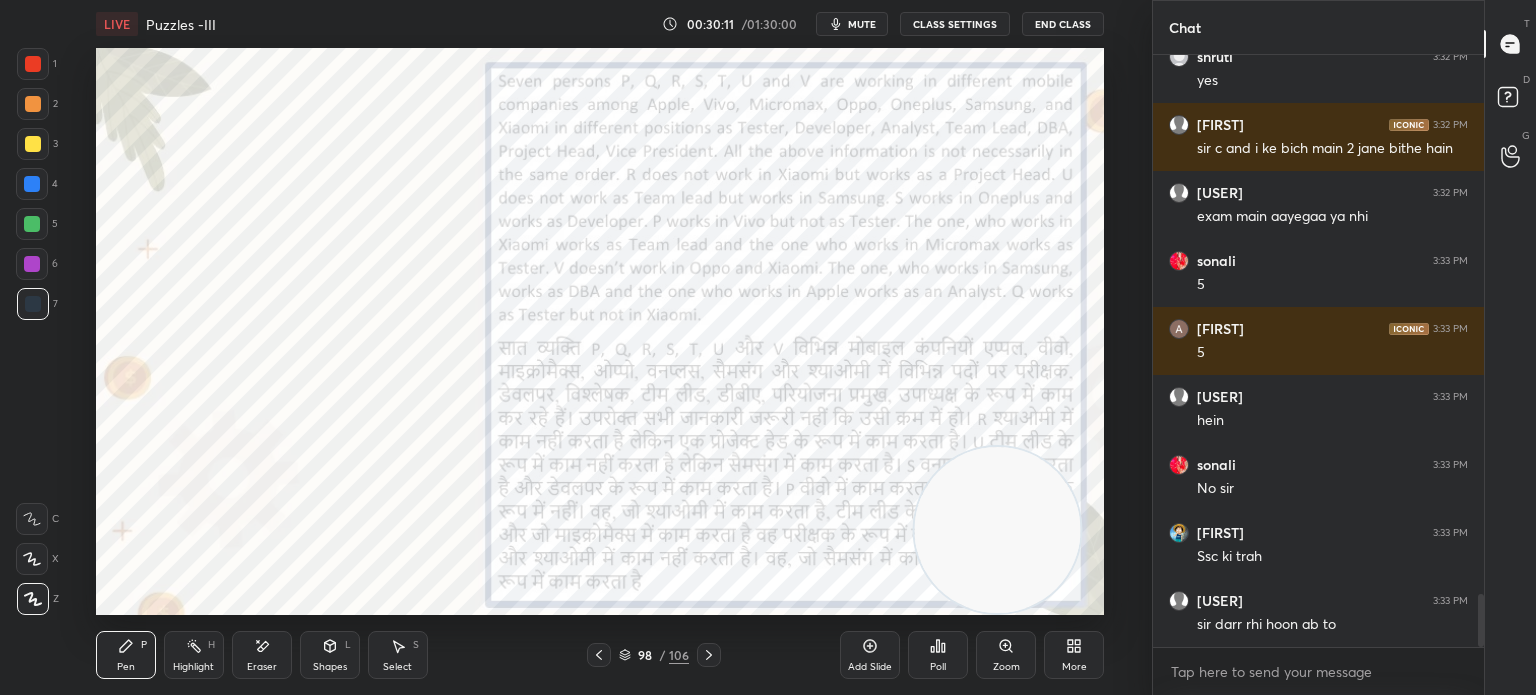 scroll, scrollTop: 6038, scrollLeft: 0, axis: vertical 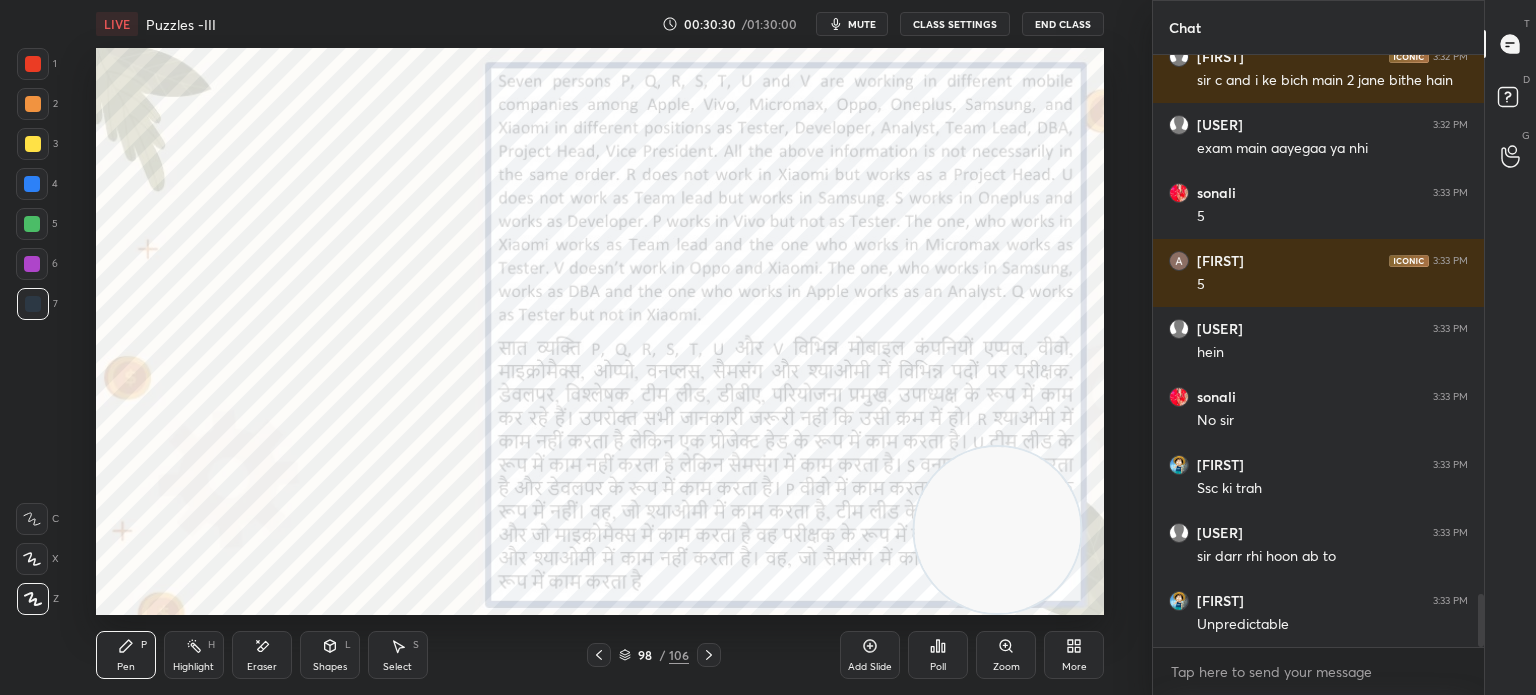 click on "mute" at bounding box center [852, 24] 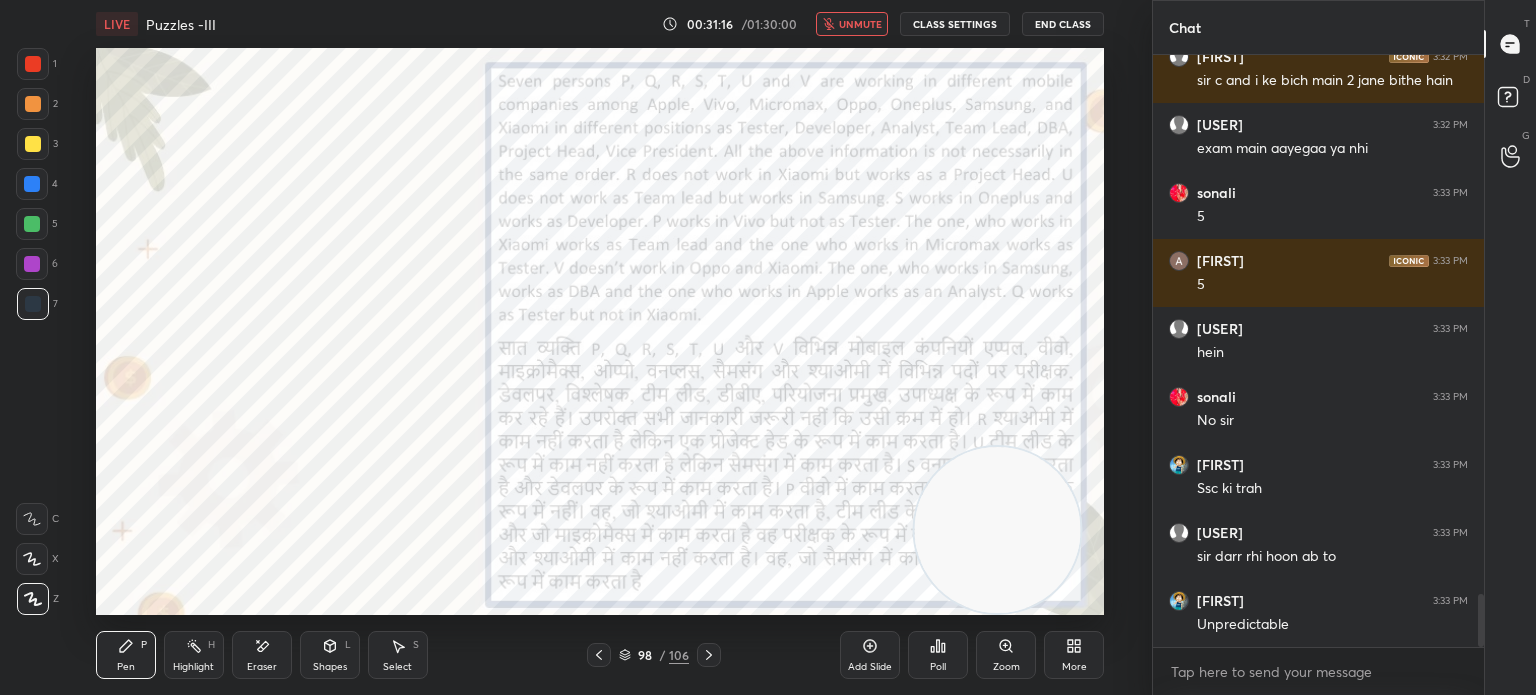scroll, scrollTop: 6106, scrollLeft: 0, axis: vertical 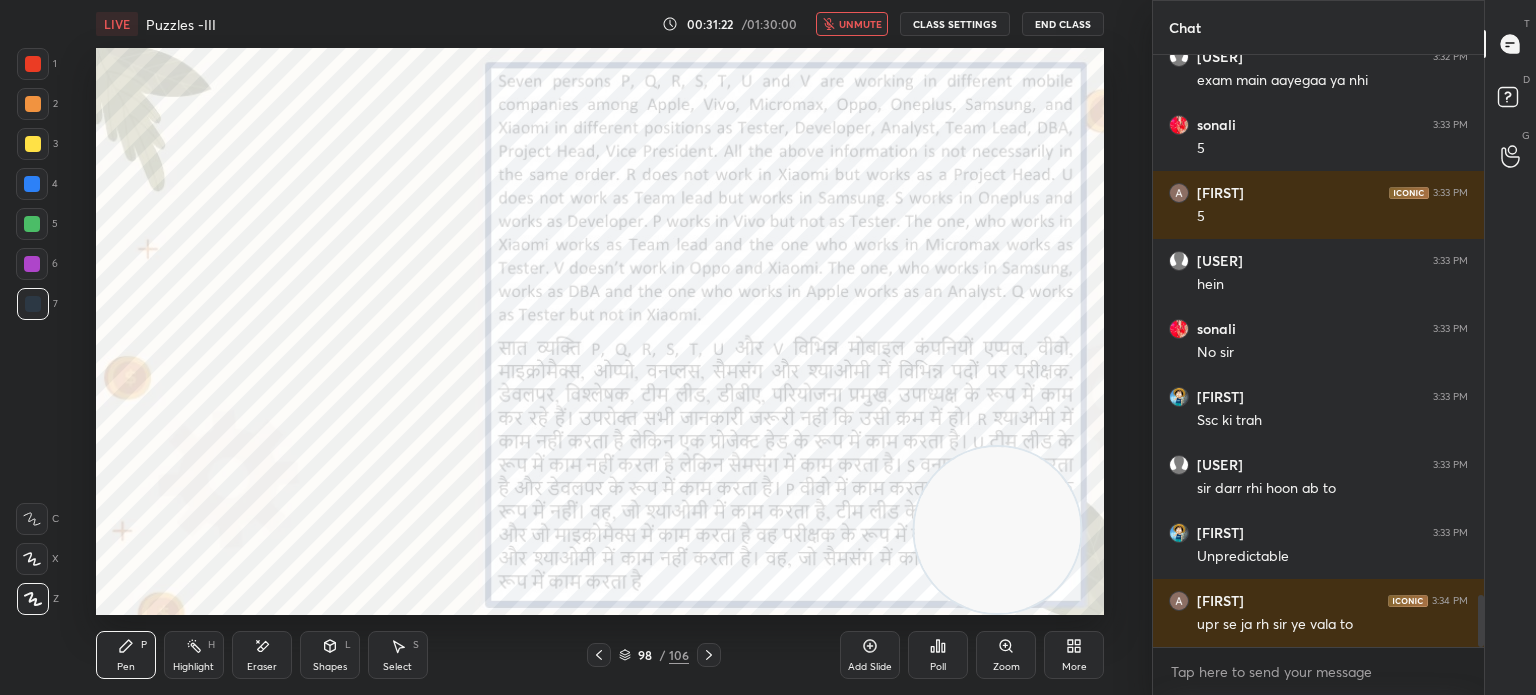 click on "unmute" at bounding box center [852, 24] 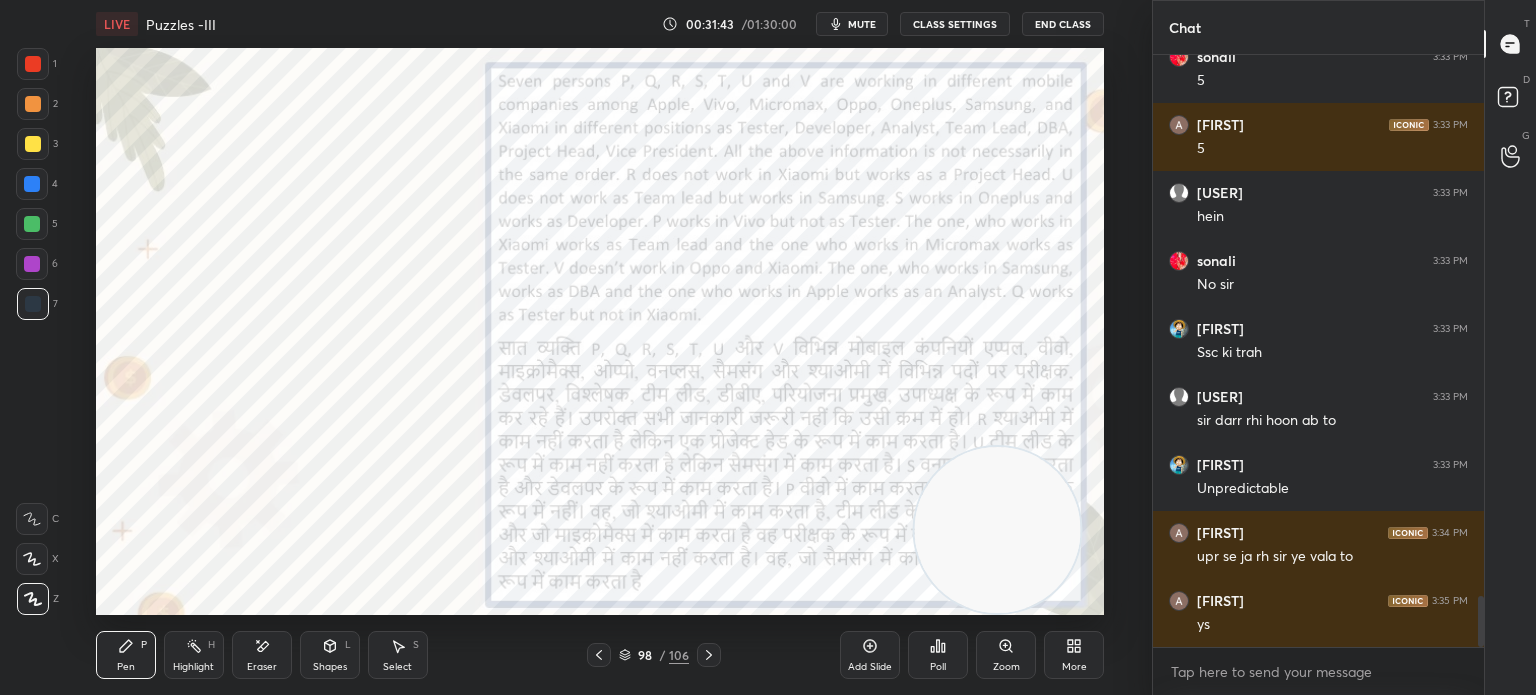scroll, scrollTop: 6242, scrollLeft: 0, axis: vertical 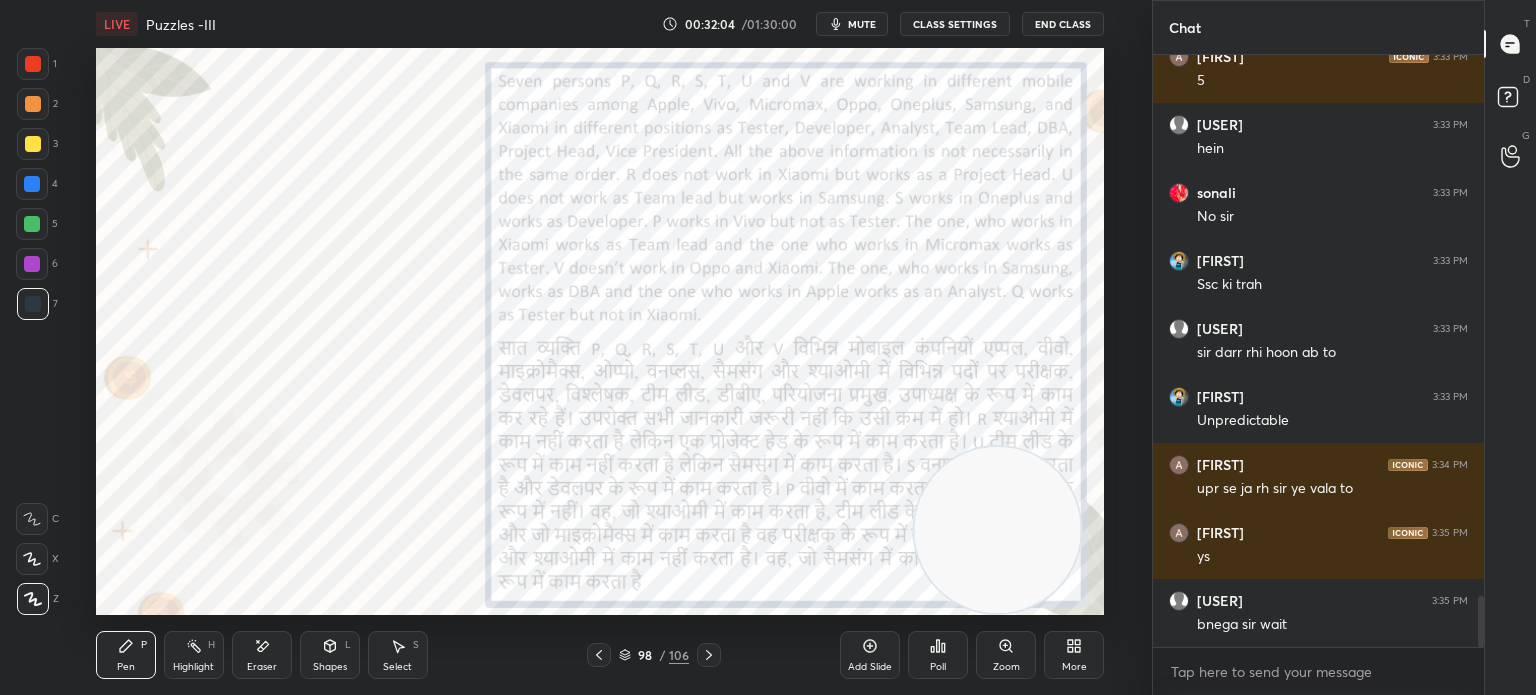 click at bounding box center (33, 64) 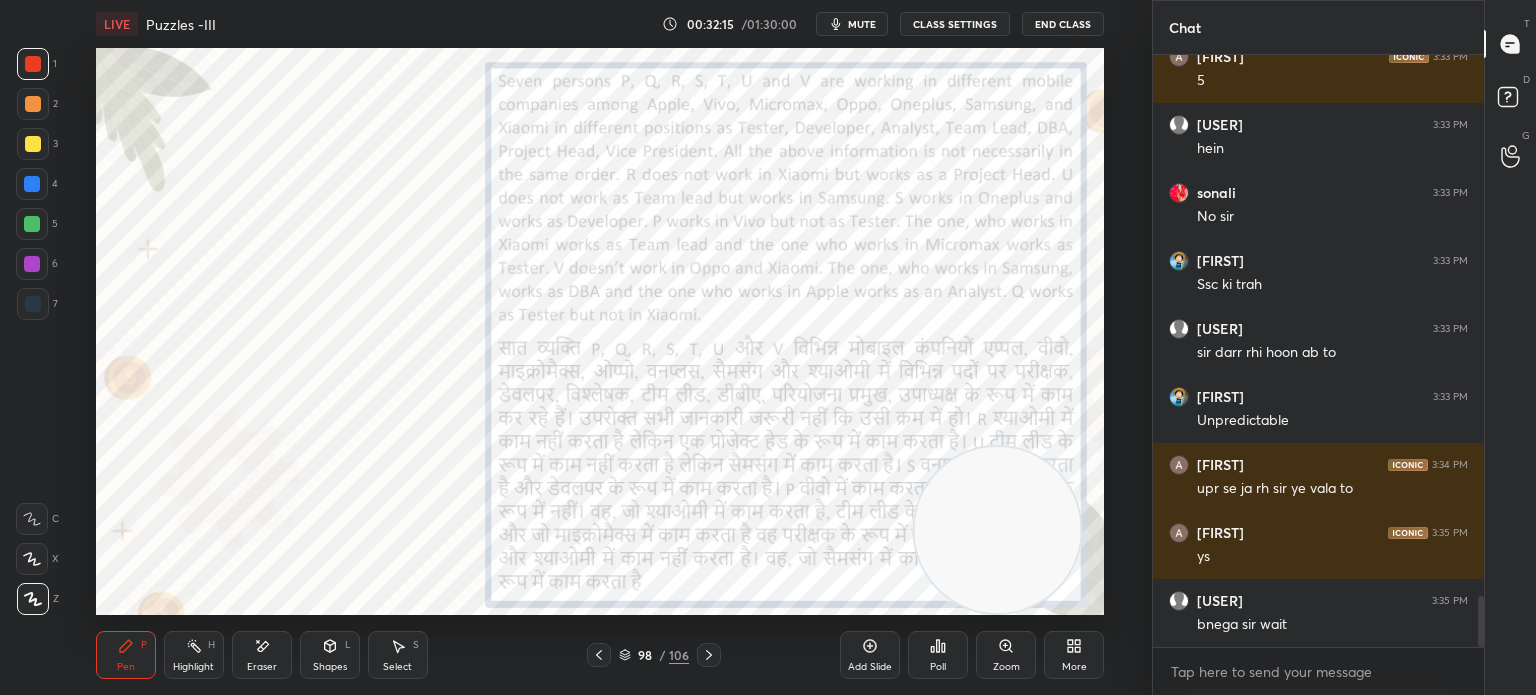 click on "Eraser" at bounding box center [262, 655] 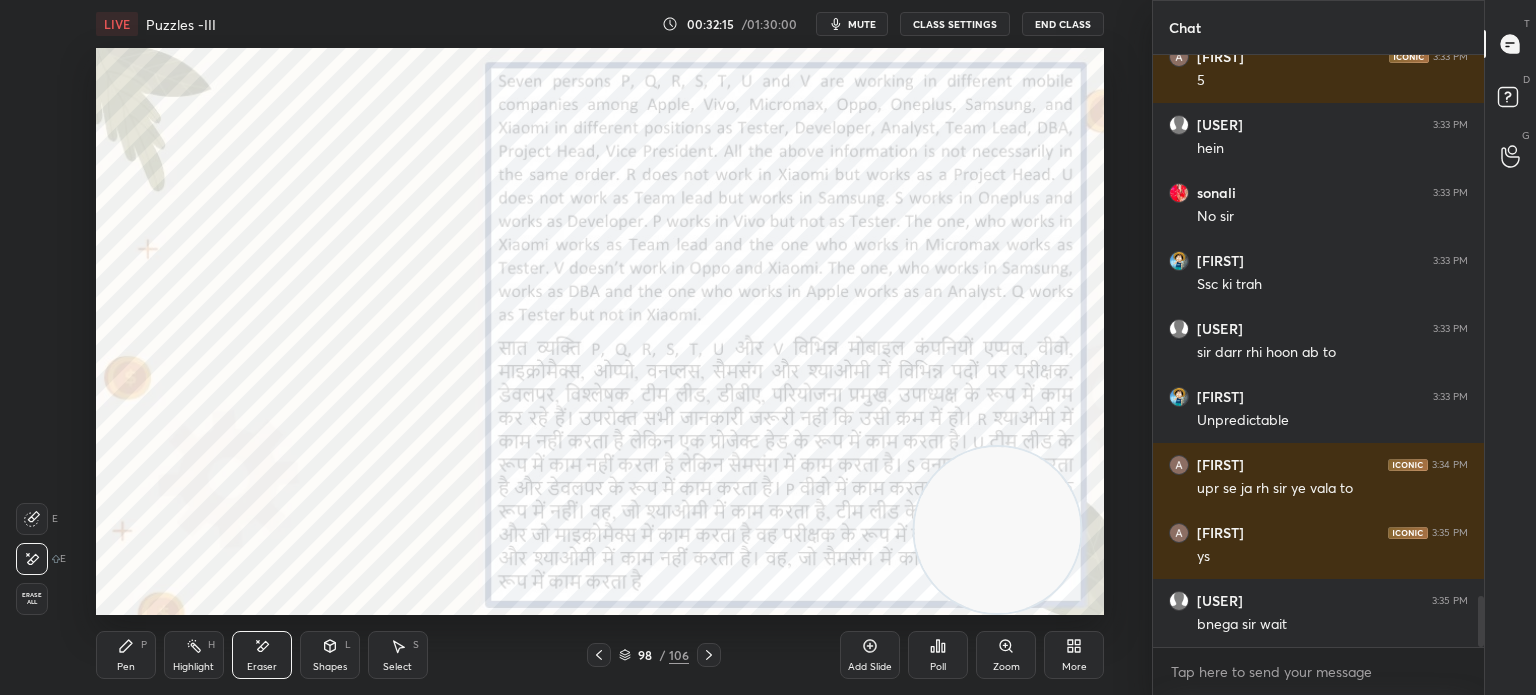 click on "Erase all" at bounding box center [32, 599] 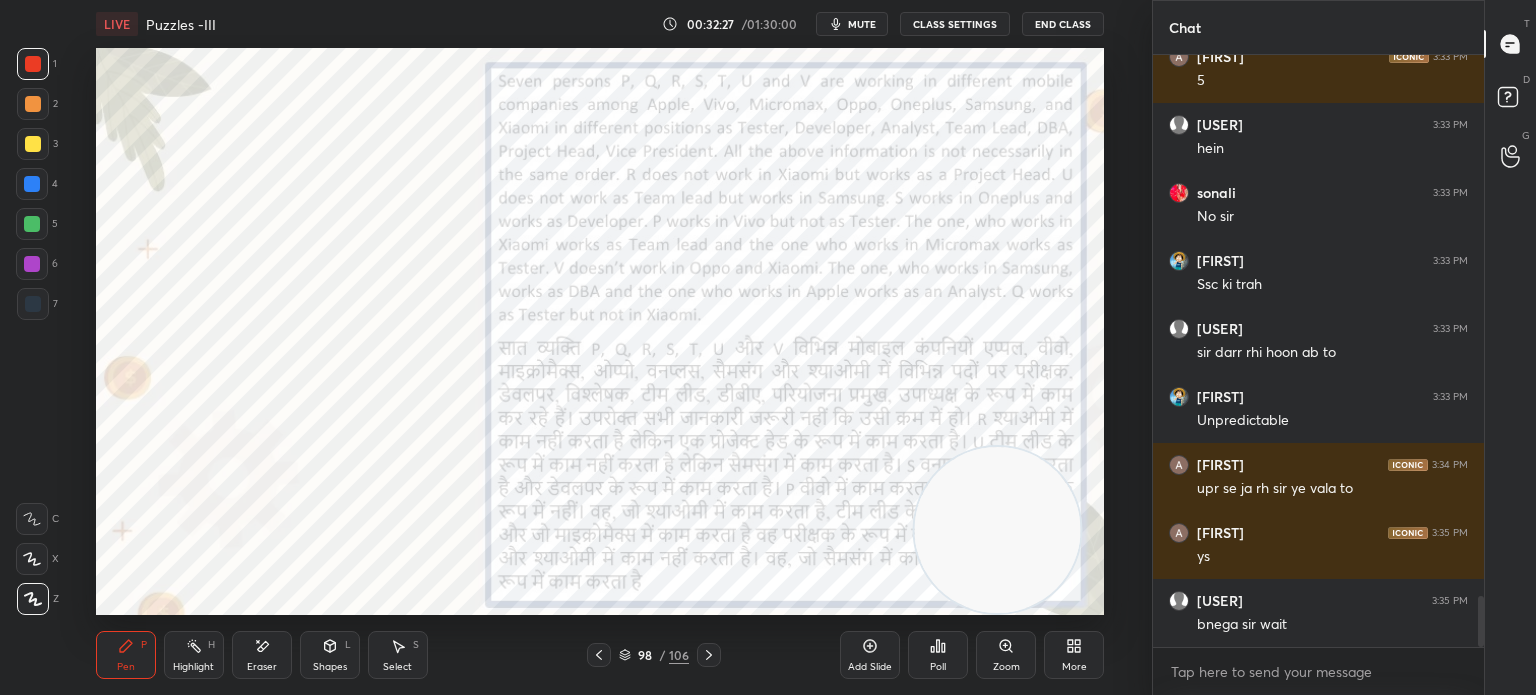 click on "Shapes L" at bounding box center (330, 655) 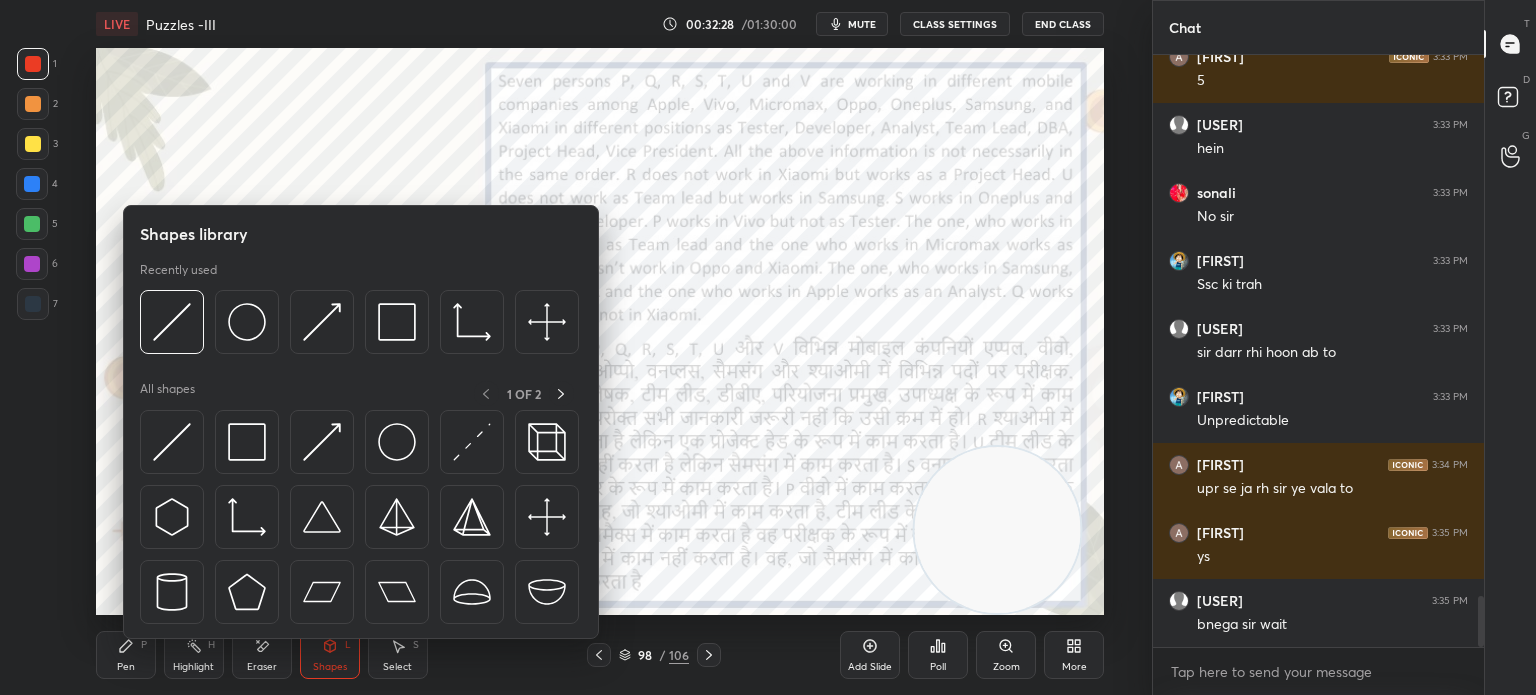 click at bounding box center (172, 322) 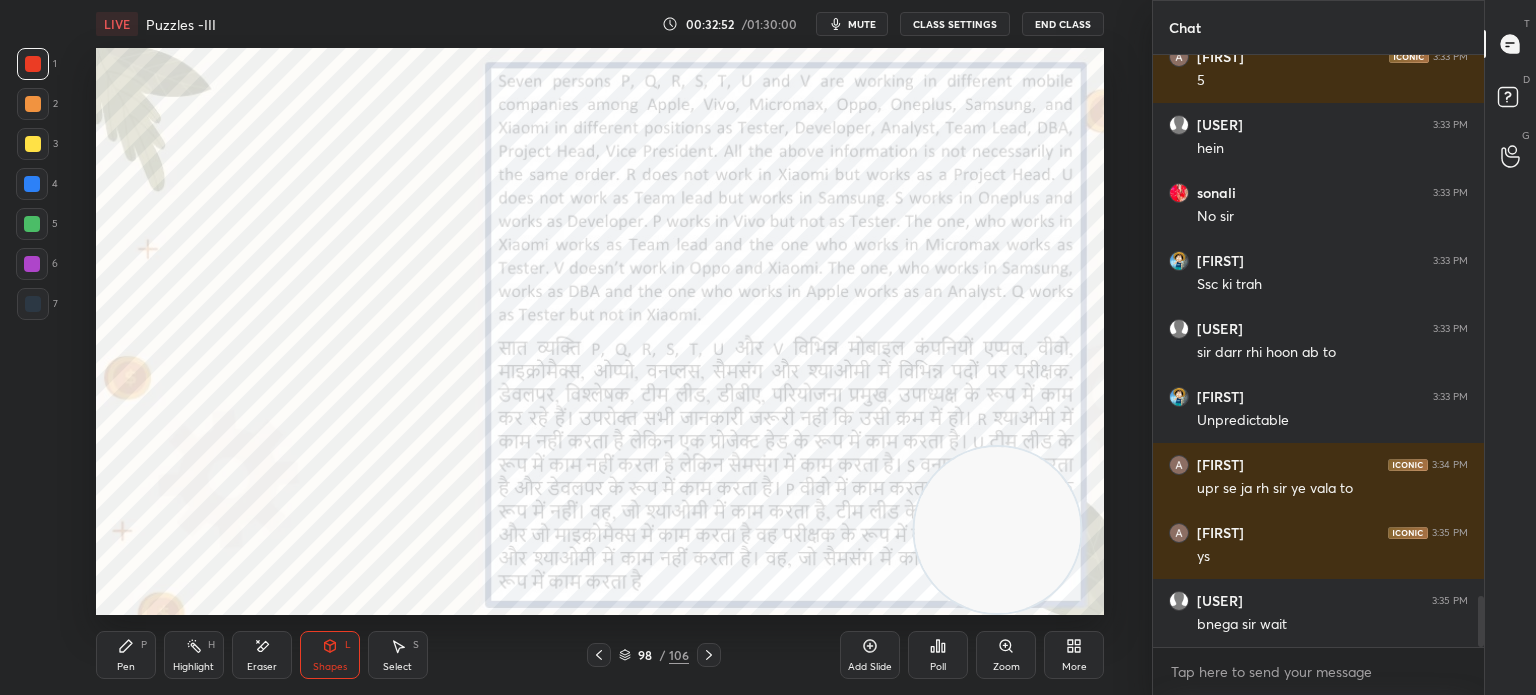 click on "Pen" at bounding box center (126, 667) 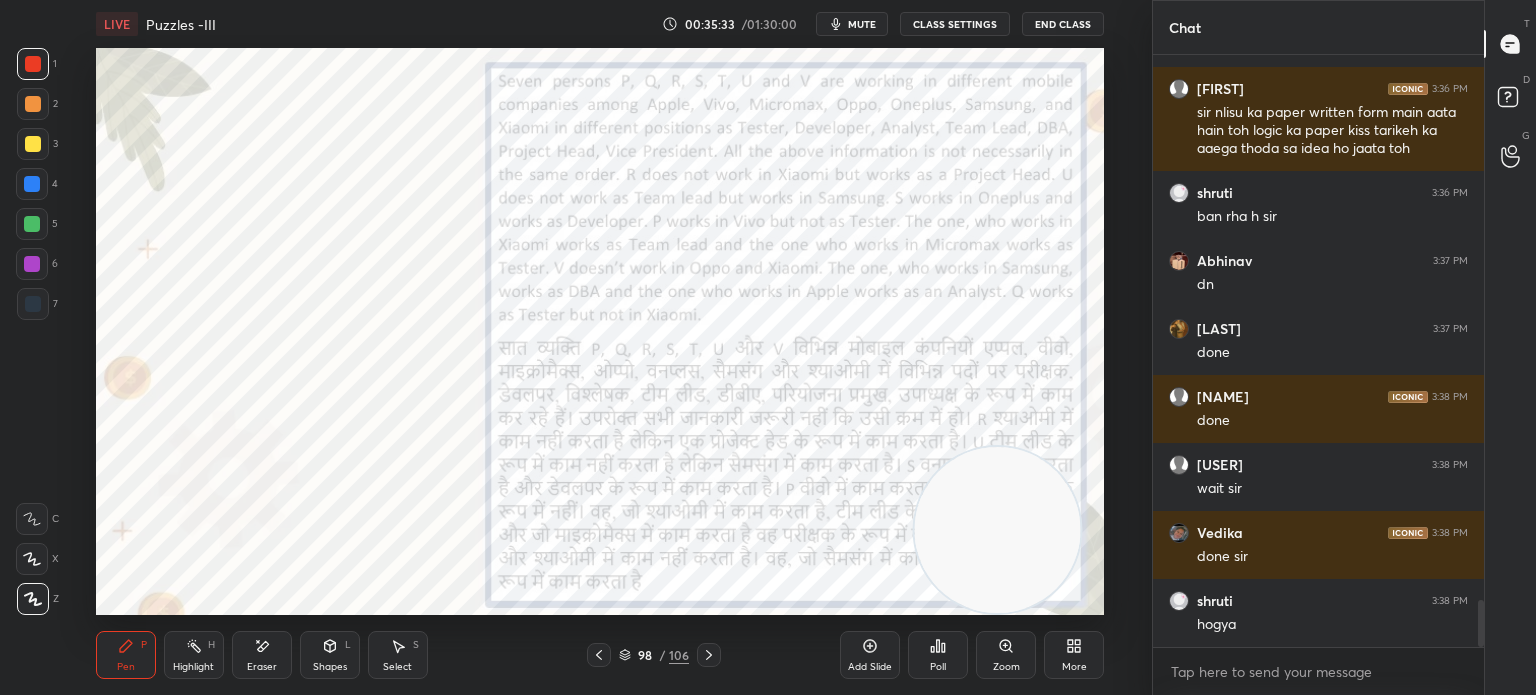 scroll, scrollTop: 6890, scrollLeft: 0, axis: vertical 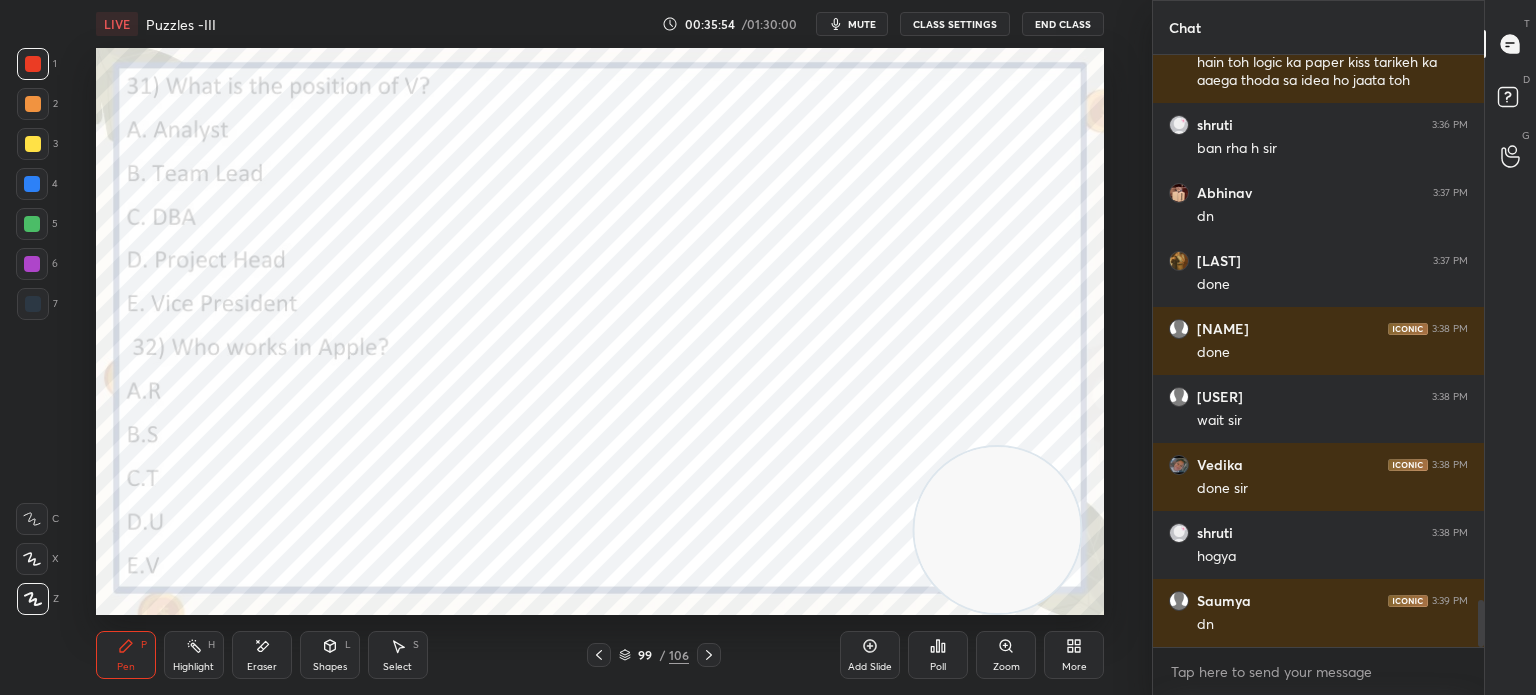 click on "Poll" at bounding box center [938, 667] 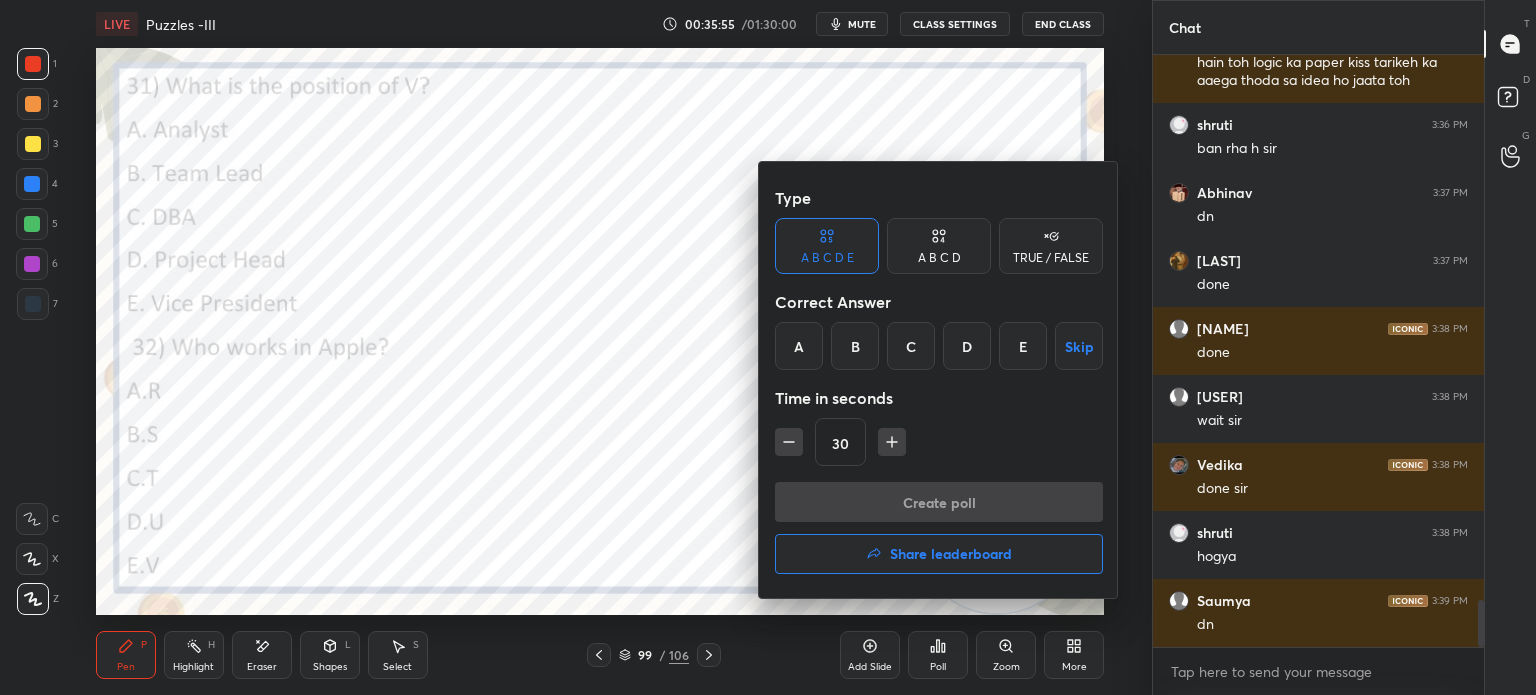 click on "A" at bounding box center [799, 346] 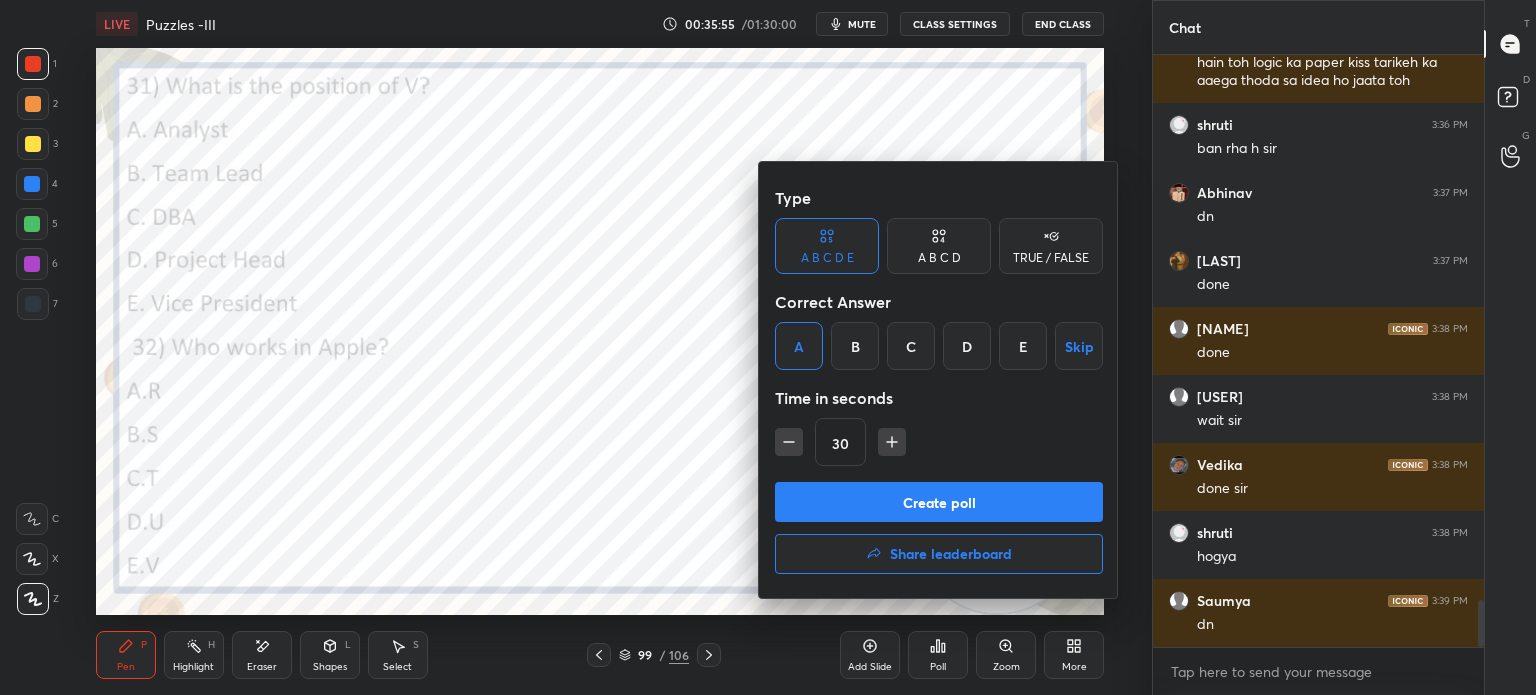 click on "Create poll" at bounding box center [939, 502] 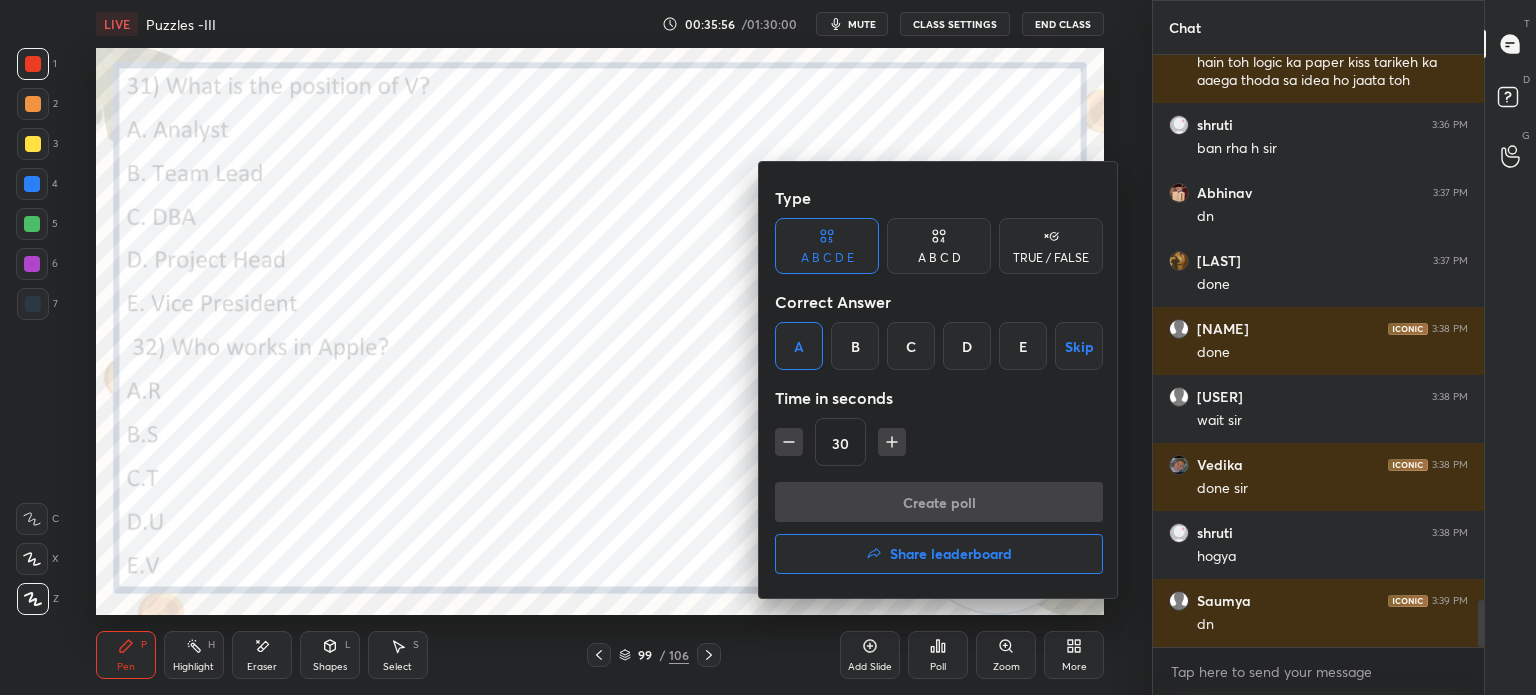 scroll, scrollTop: 6, scrollLeft: 6, axis: both 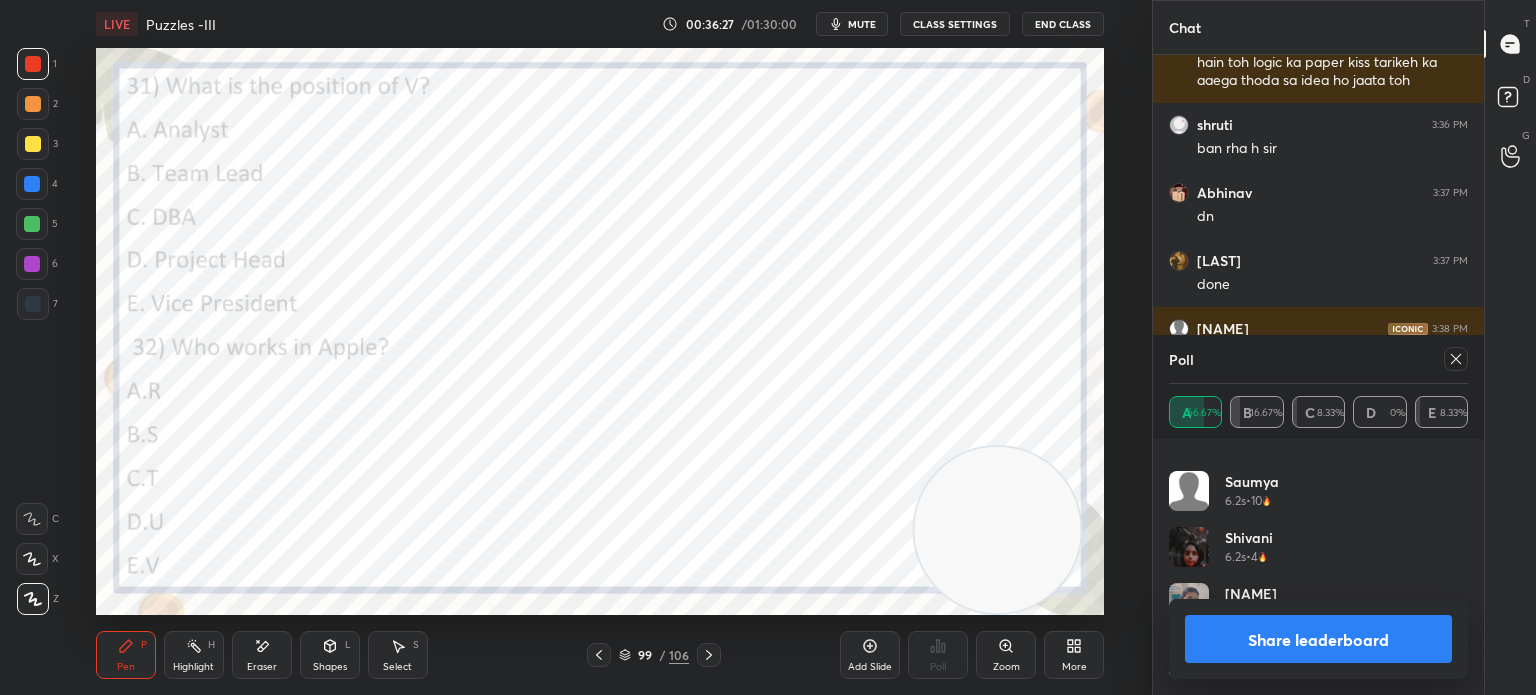 click 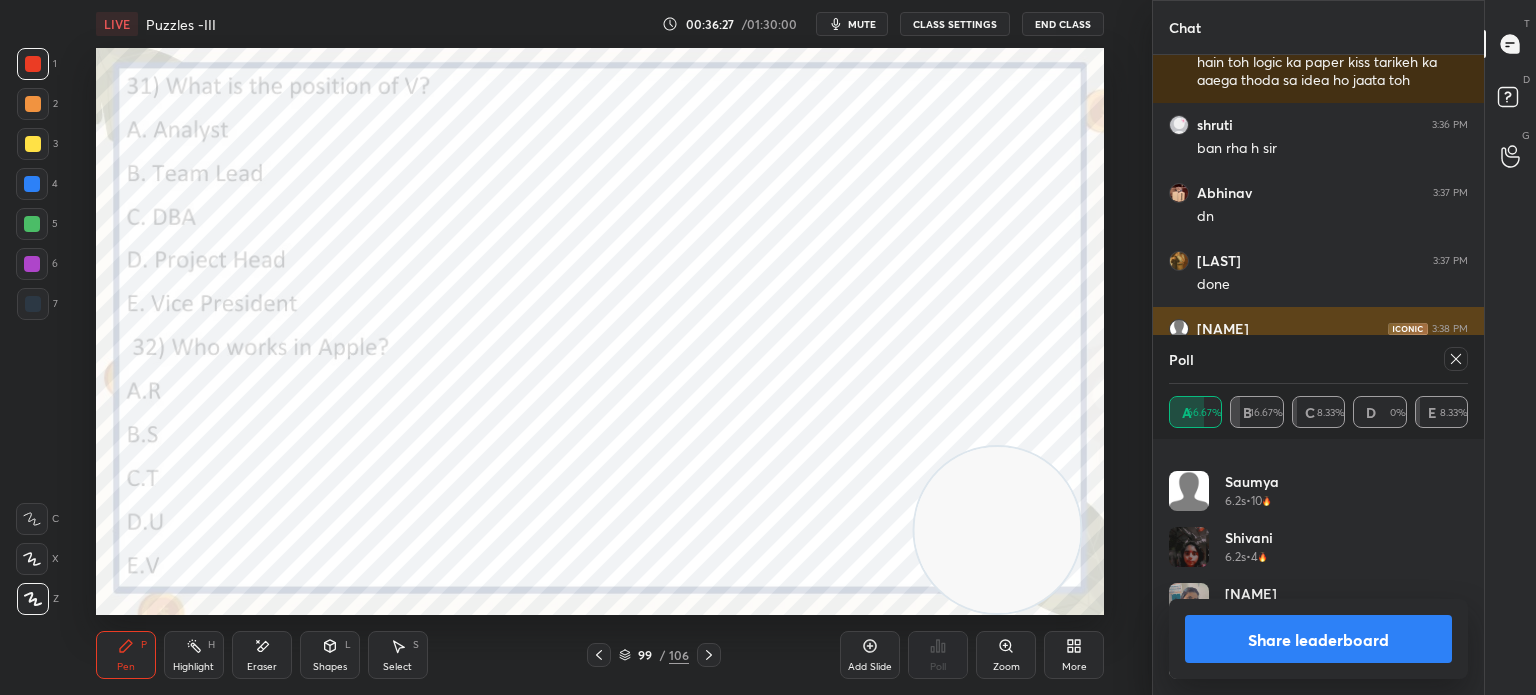 scroll, scrollTop: 151, scrollLeft: 293, axis: both 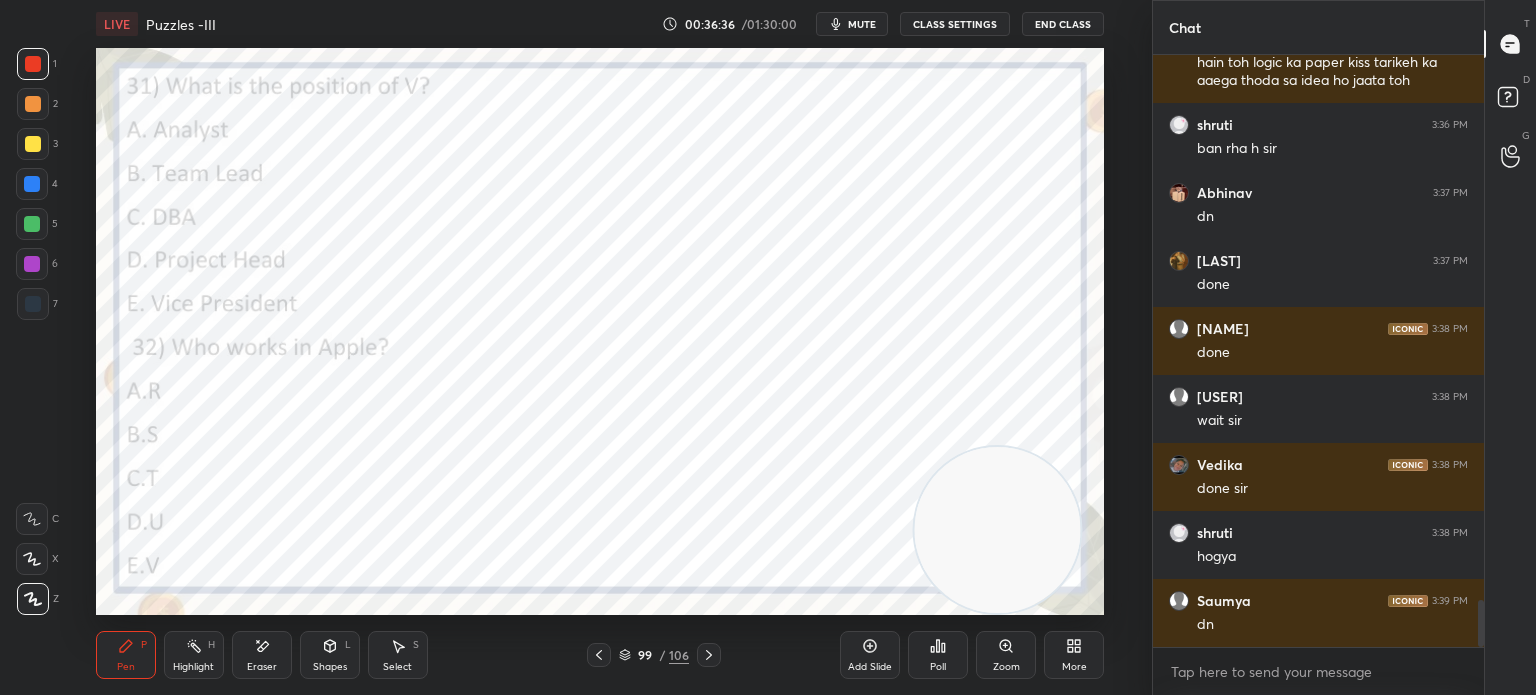 click on "Poll" at bounding box center [938, 667] 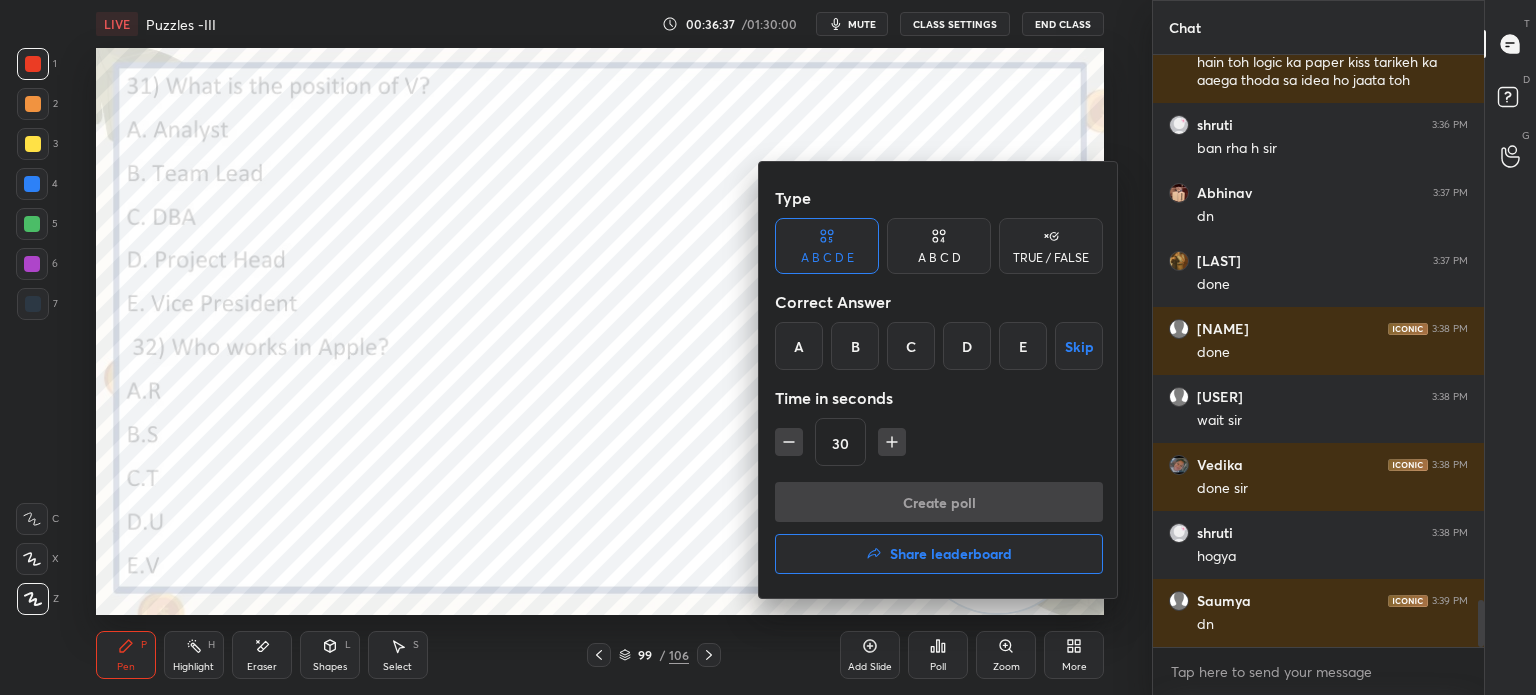 click on "E" at bounding box center [1023, 346] 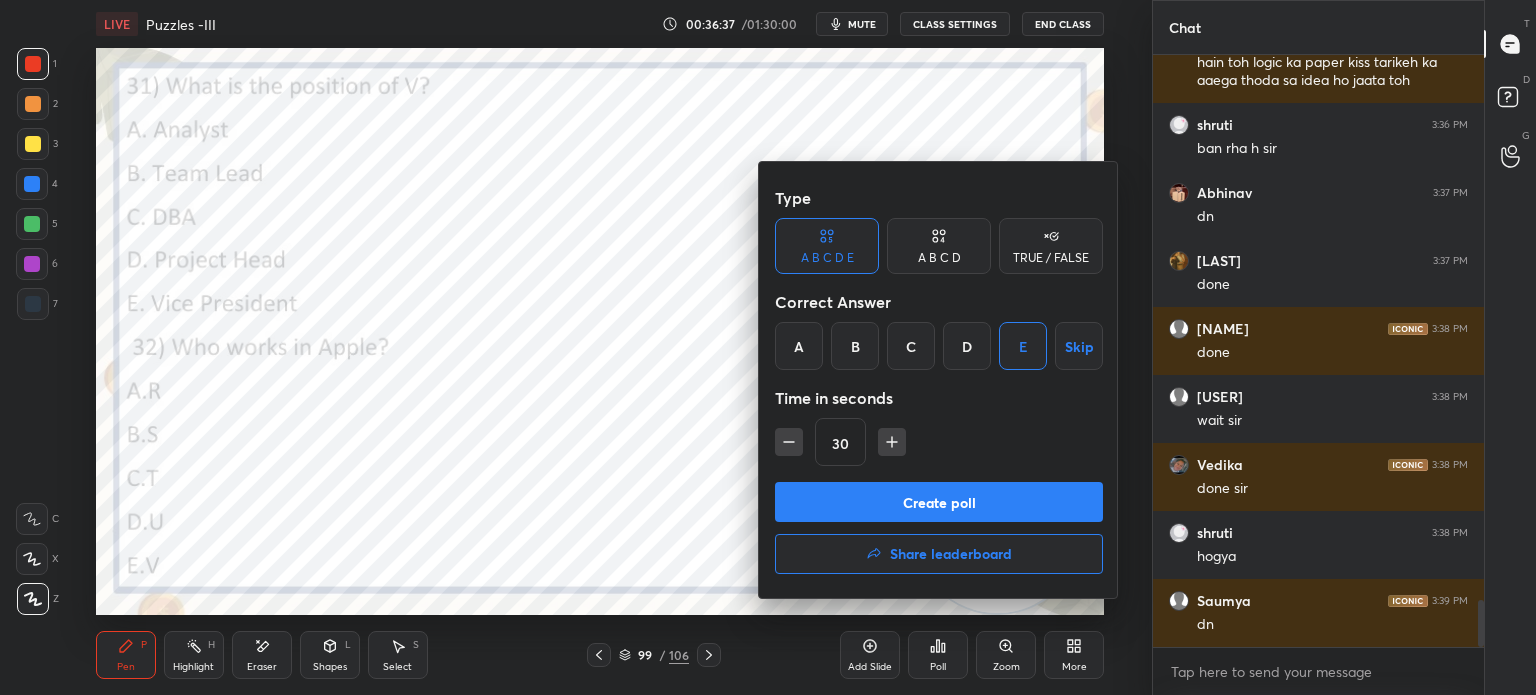 click on "Create poll" at bounding box center [939, 502] 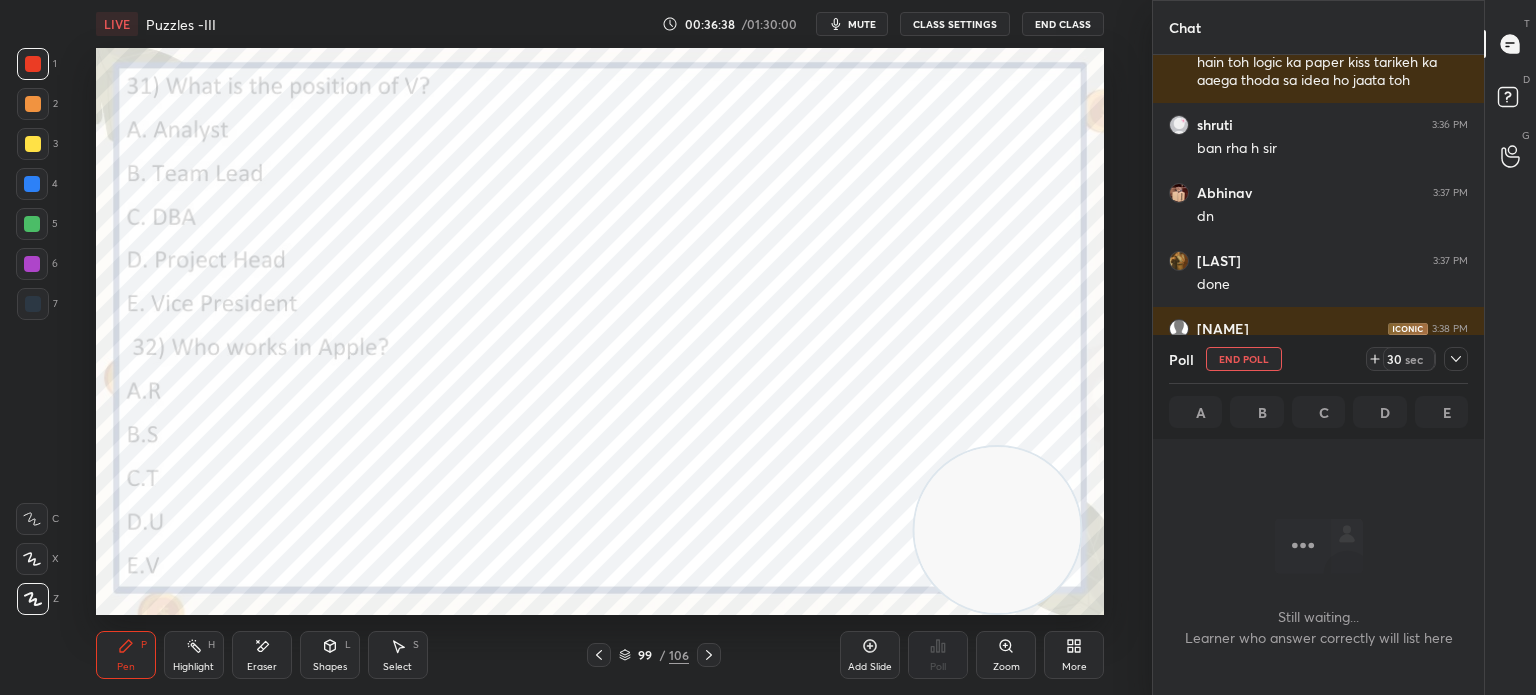 scroll, scrollTop: 6, scrollLeft: 6, axis: both 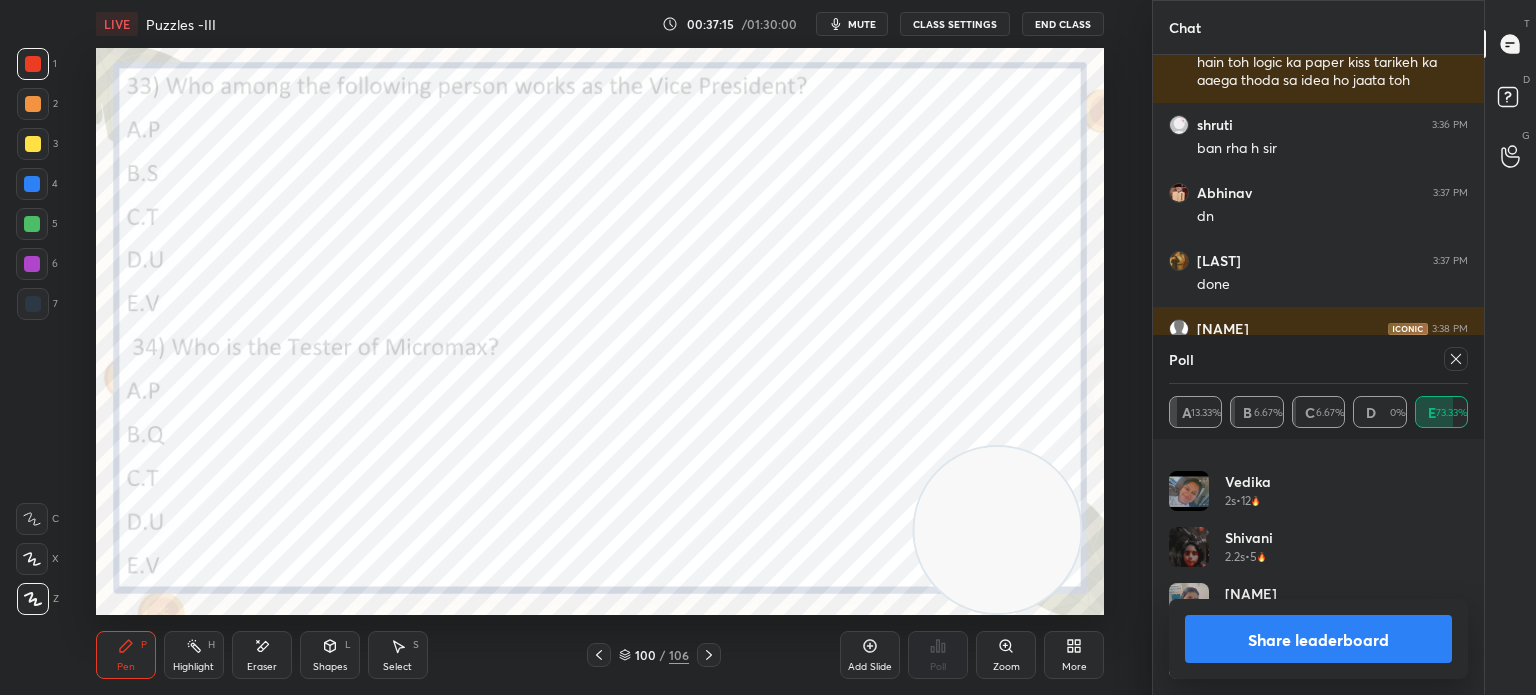 click 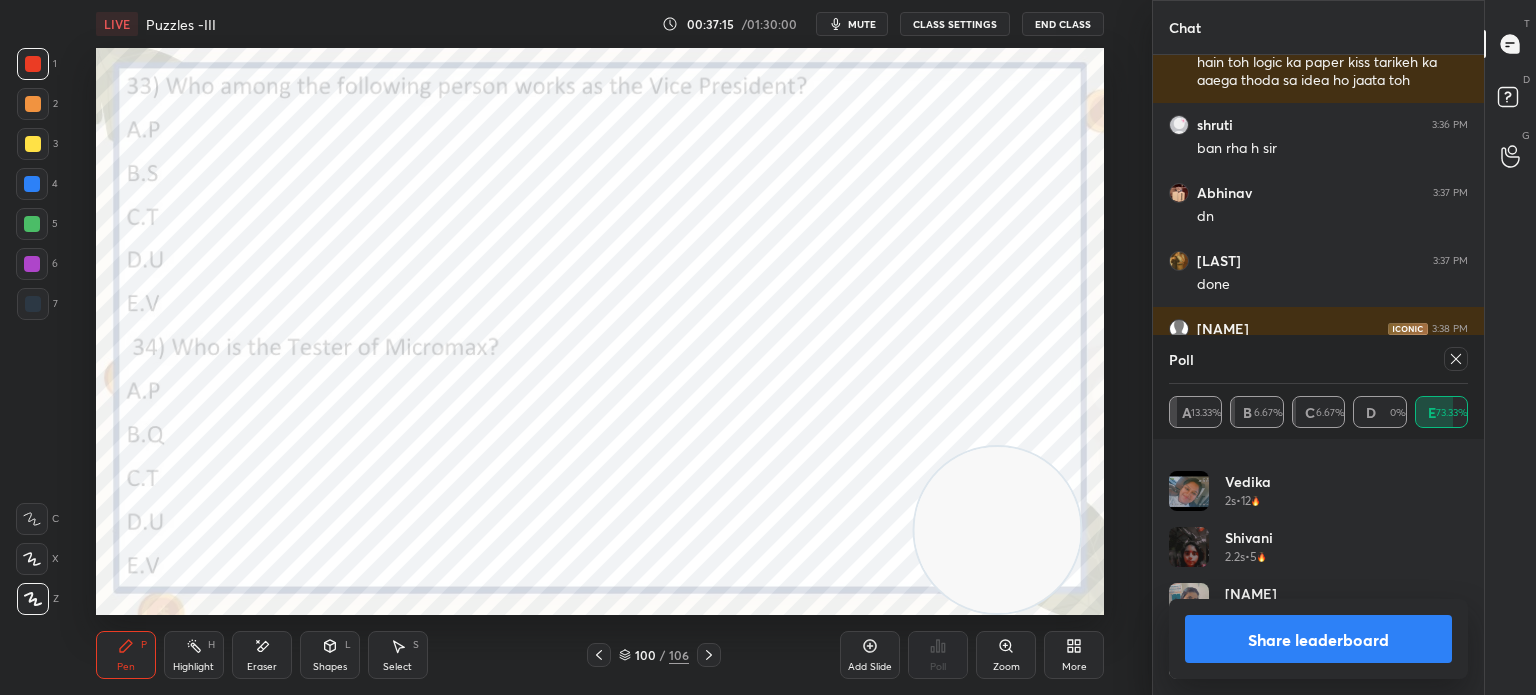 scroll, scrollTop: 151, scrollLeft: 293, axis: both 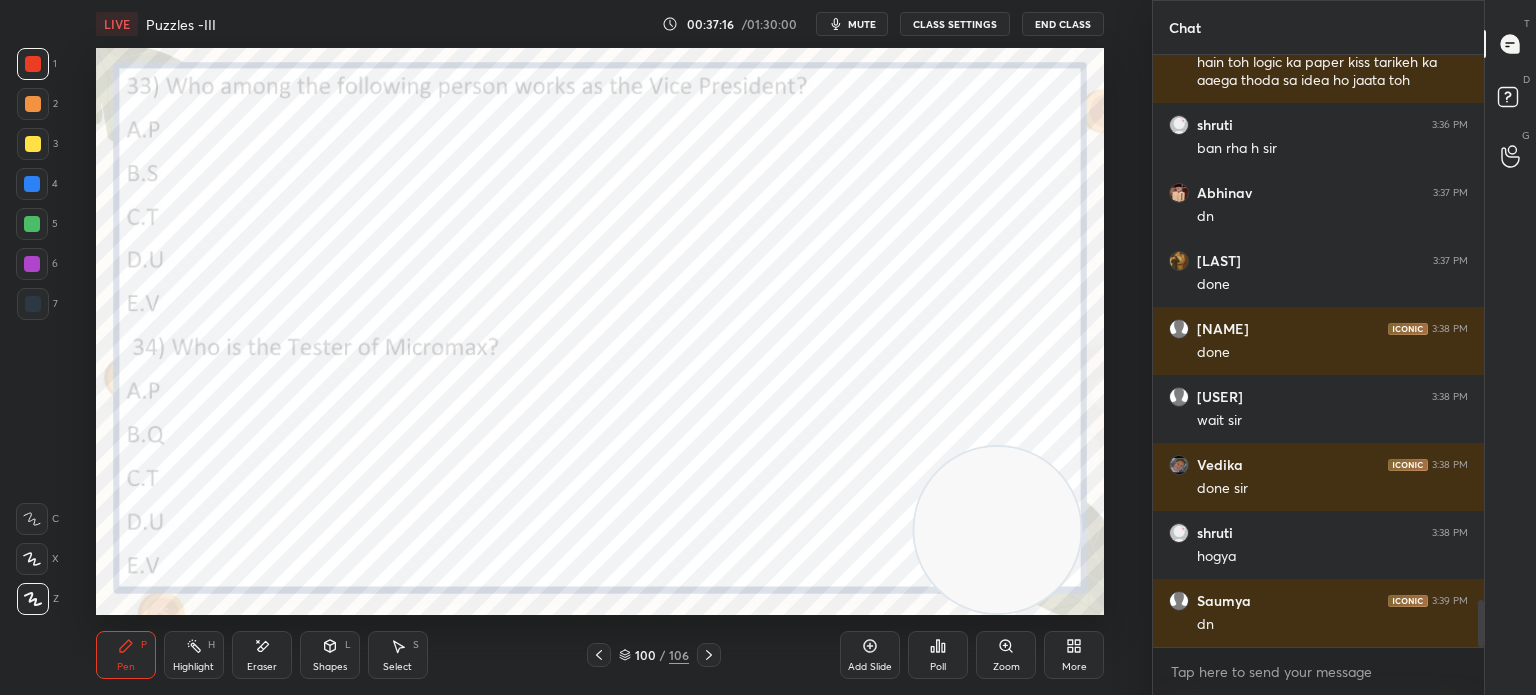 click on "Poll" at bounding box center (938, 655) 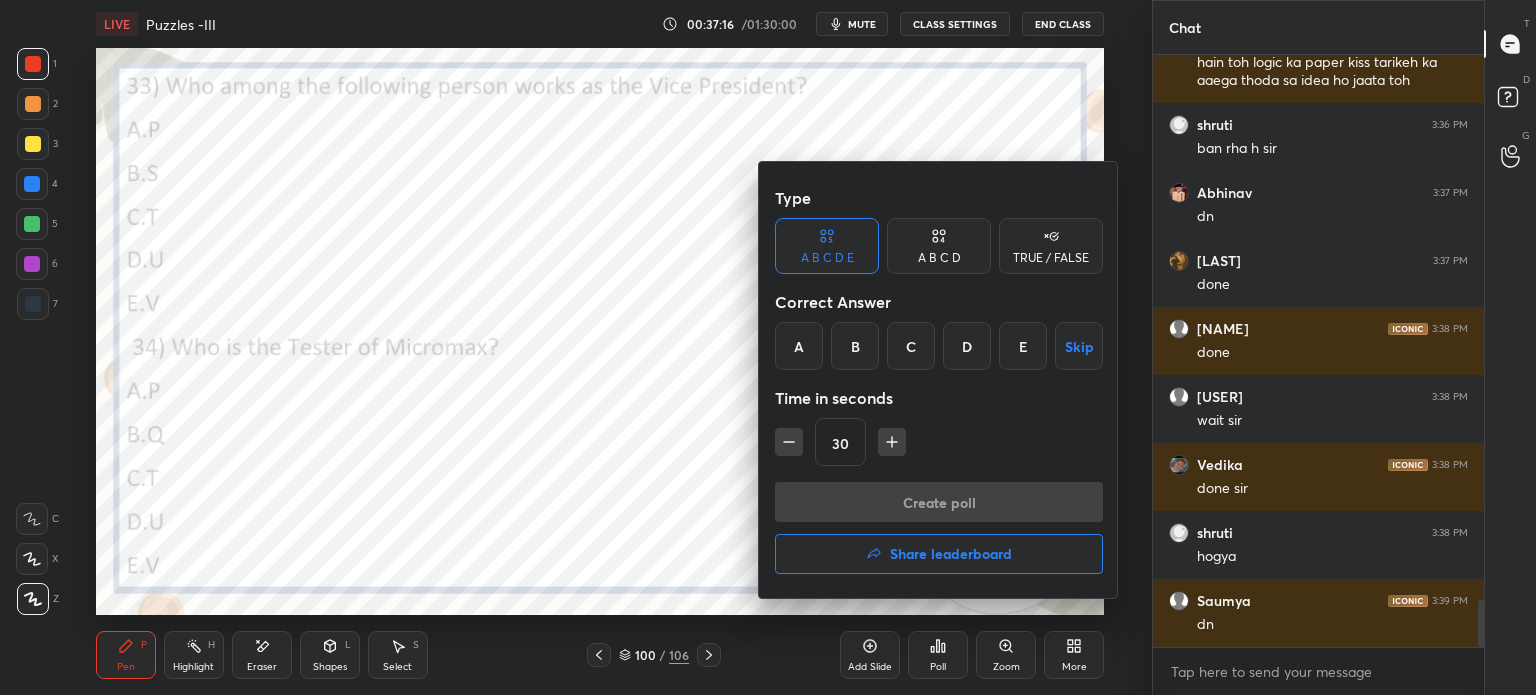 click on "A" at bounding box center [799, 346] 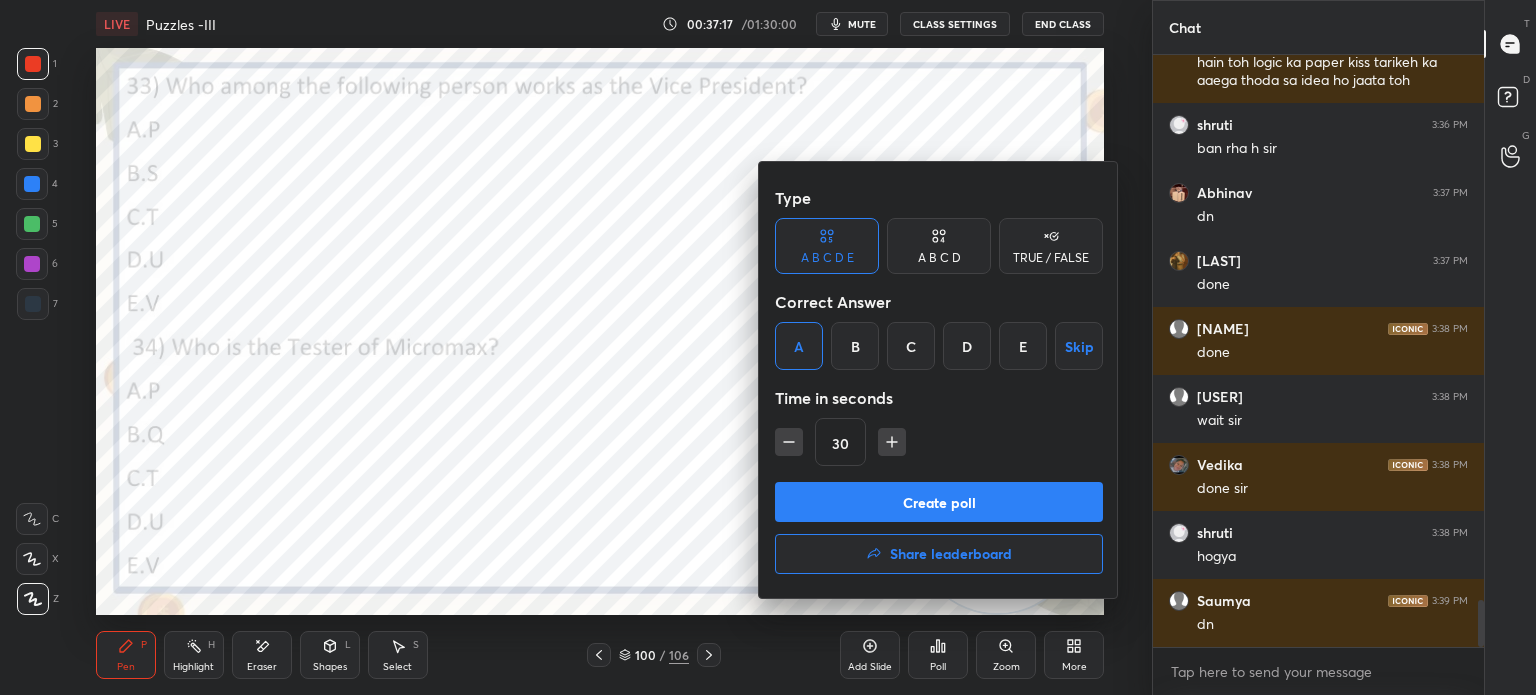 click on "Create poll" at bounding box center [939, 502] 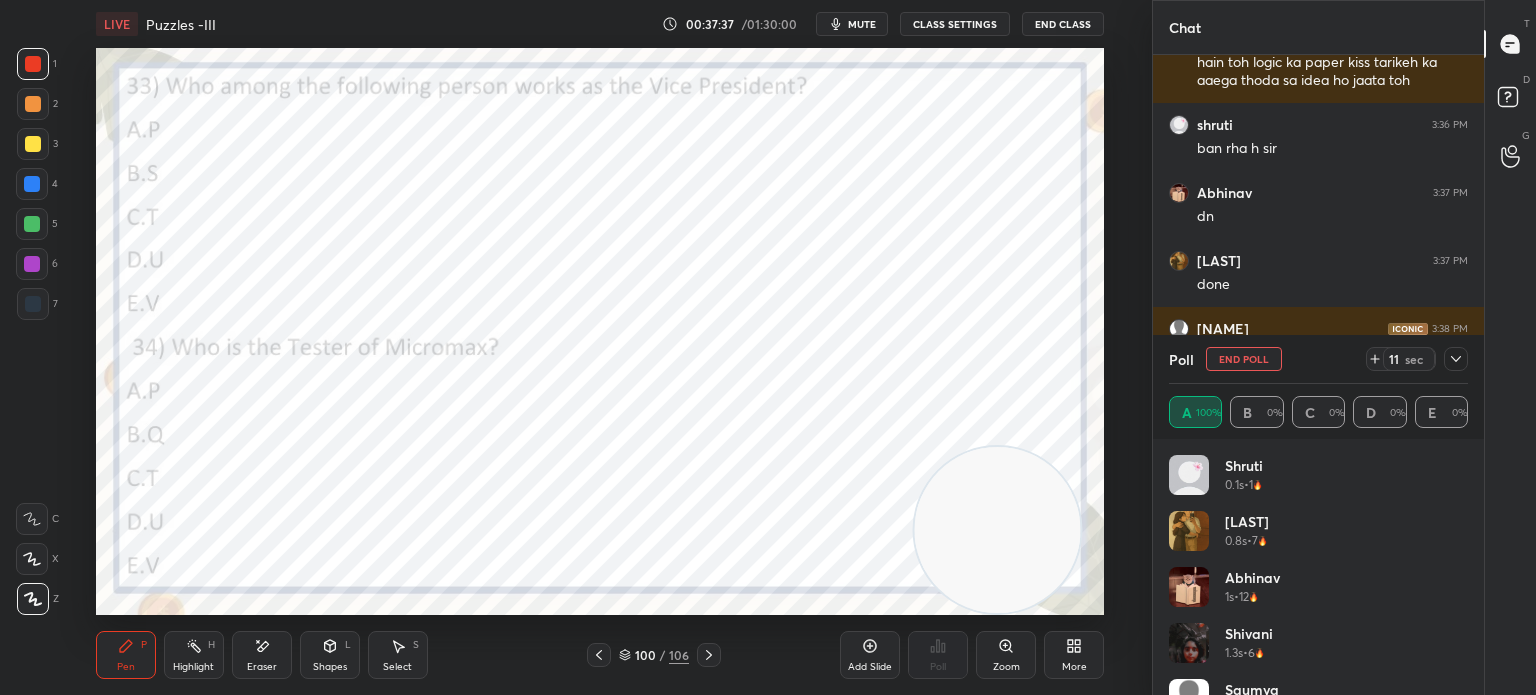 click on "End Poll" at bounding box center (1244, 359) 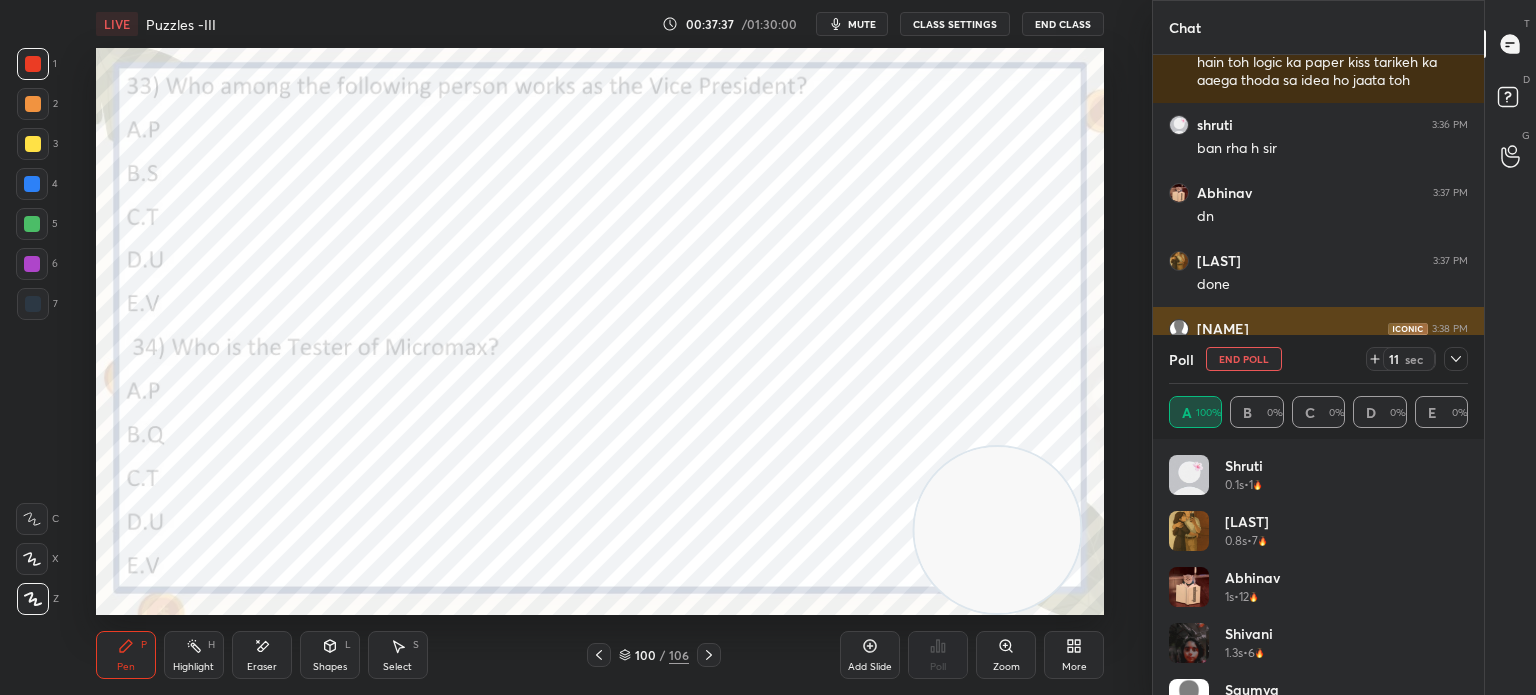 scroll, scrollTop: 150, scrollLeft: 293, axis: both 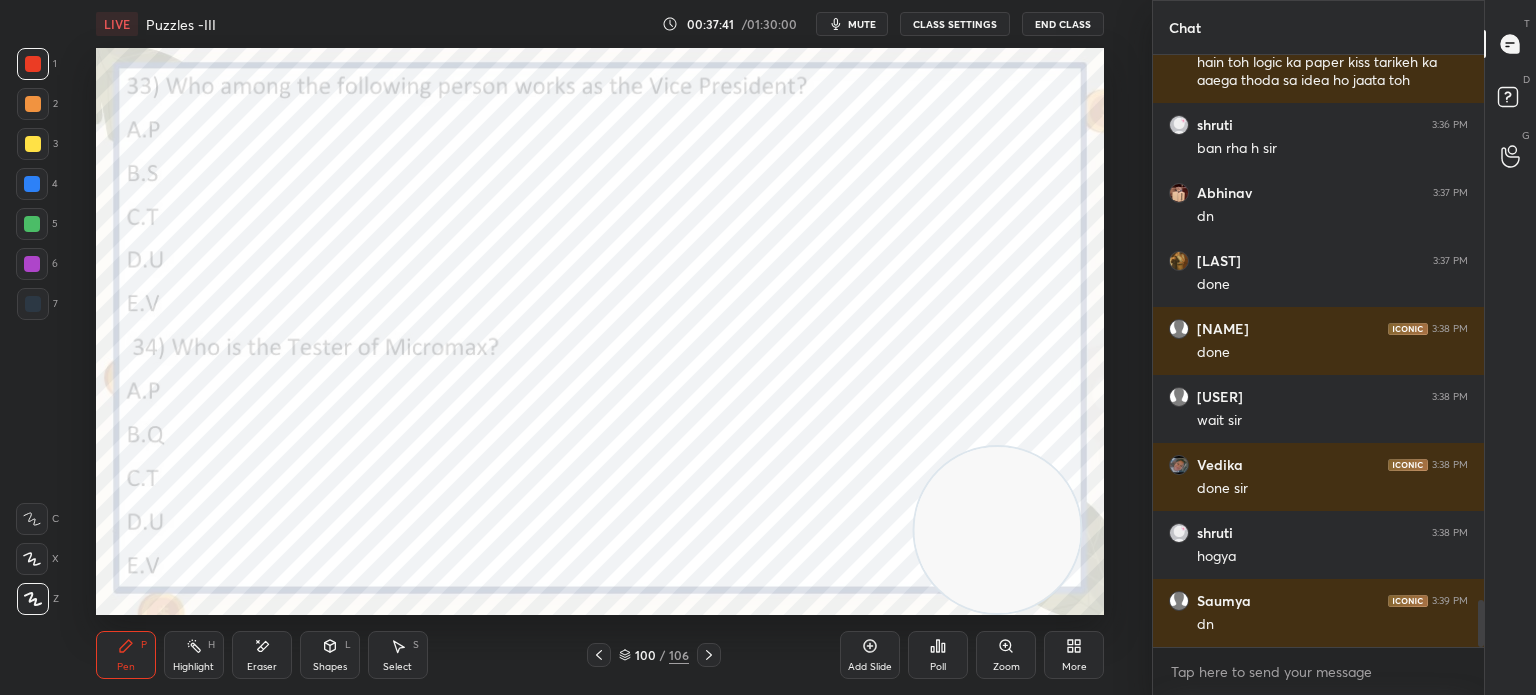 click 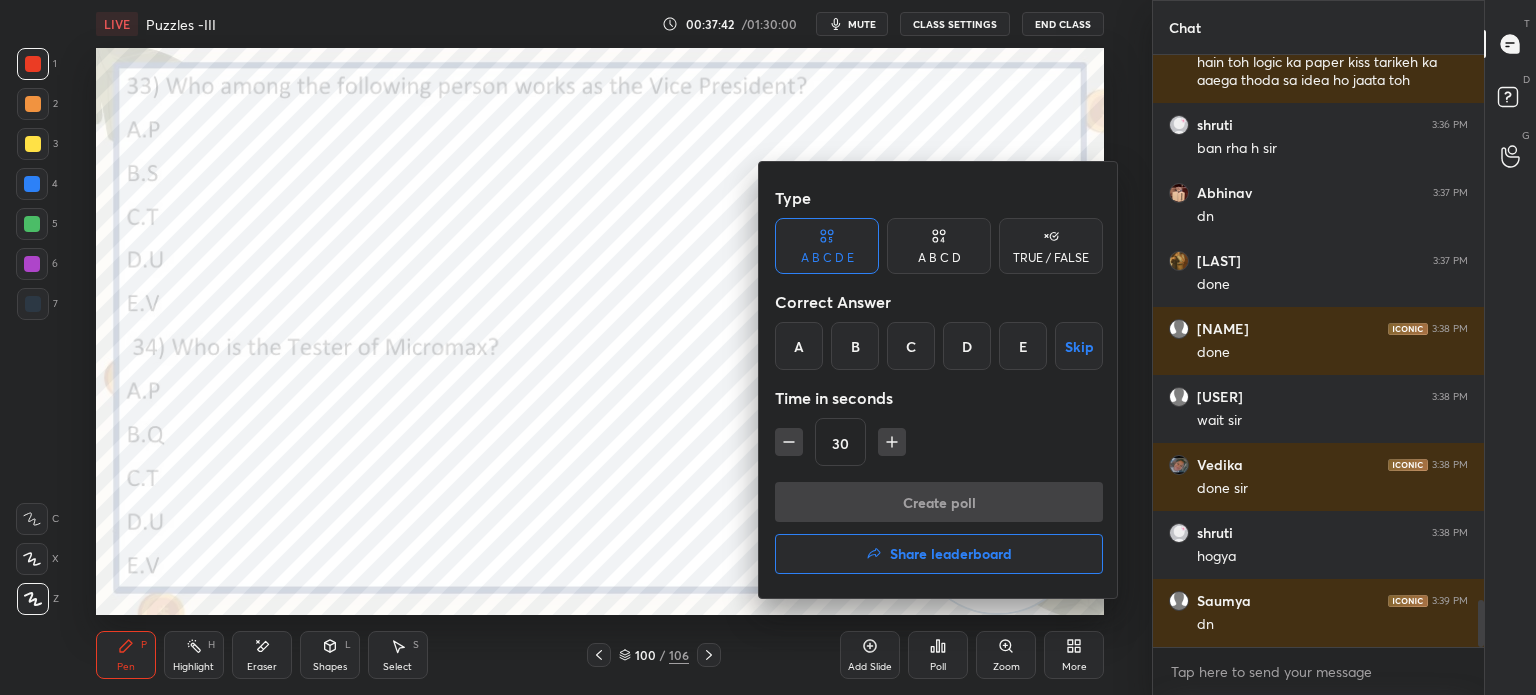 click on "B" at bounding box center [855, 346] 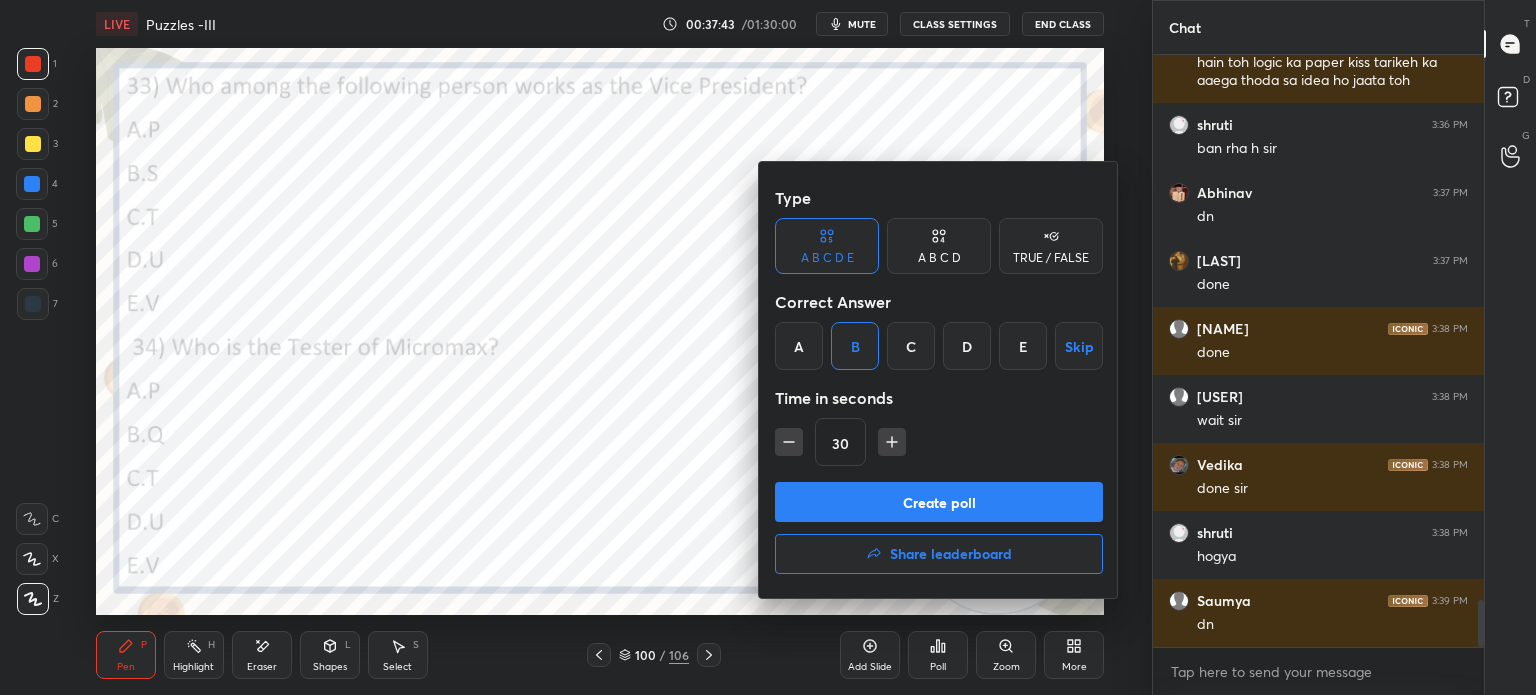click on "Create poll" at bounding box center [939, 502] 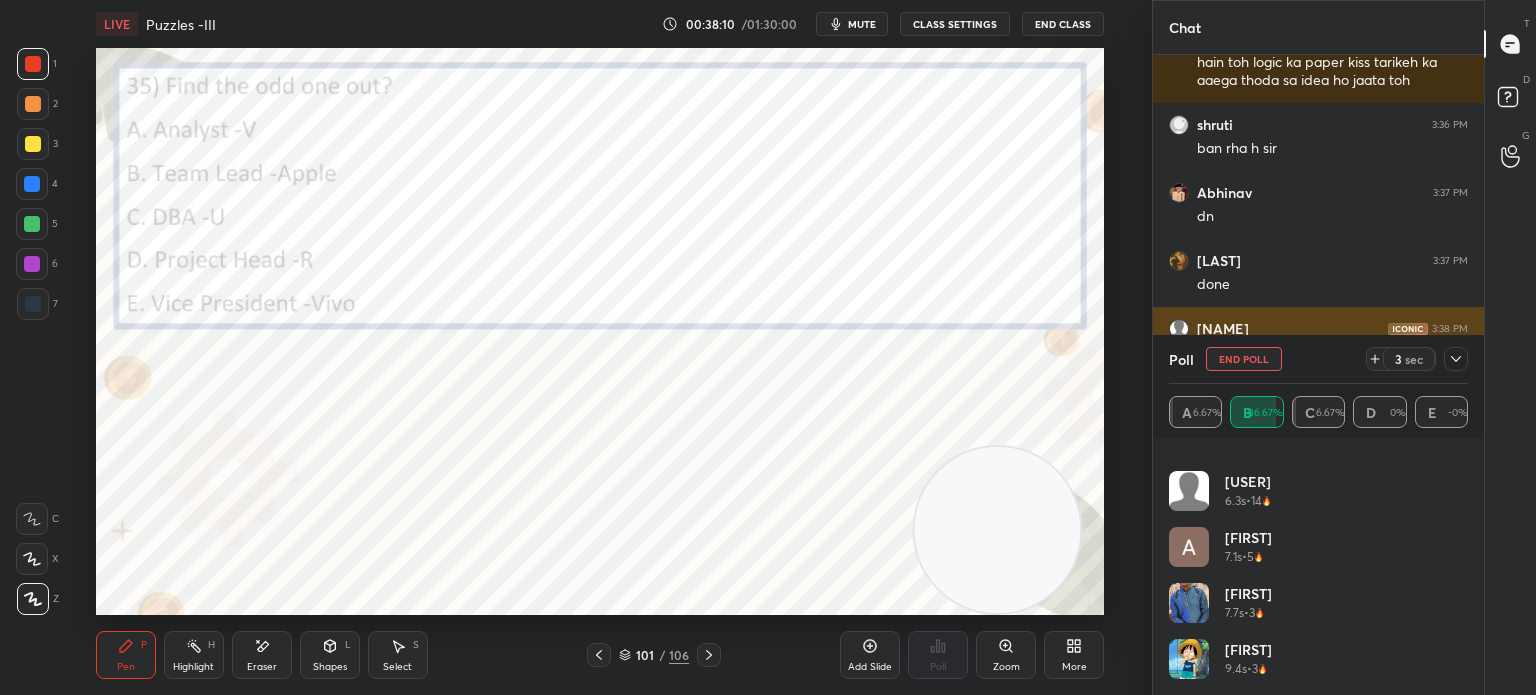 click on "End Poll" at bounding box center (1244, 359) 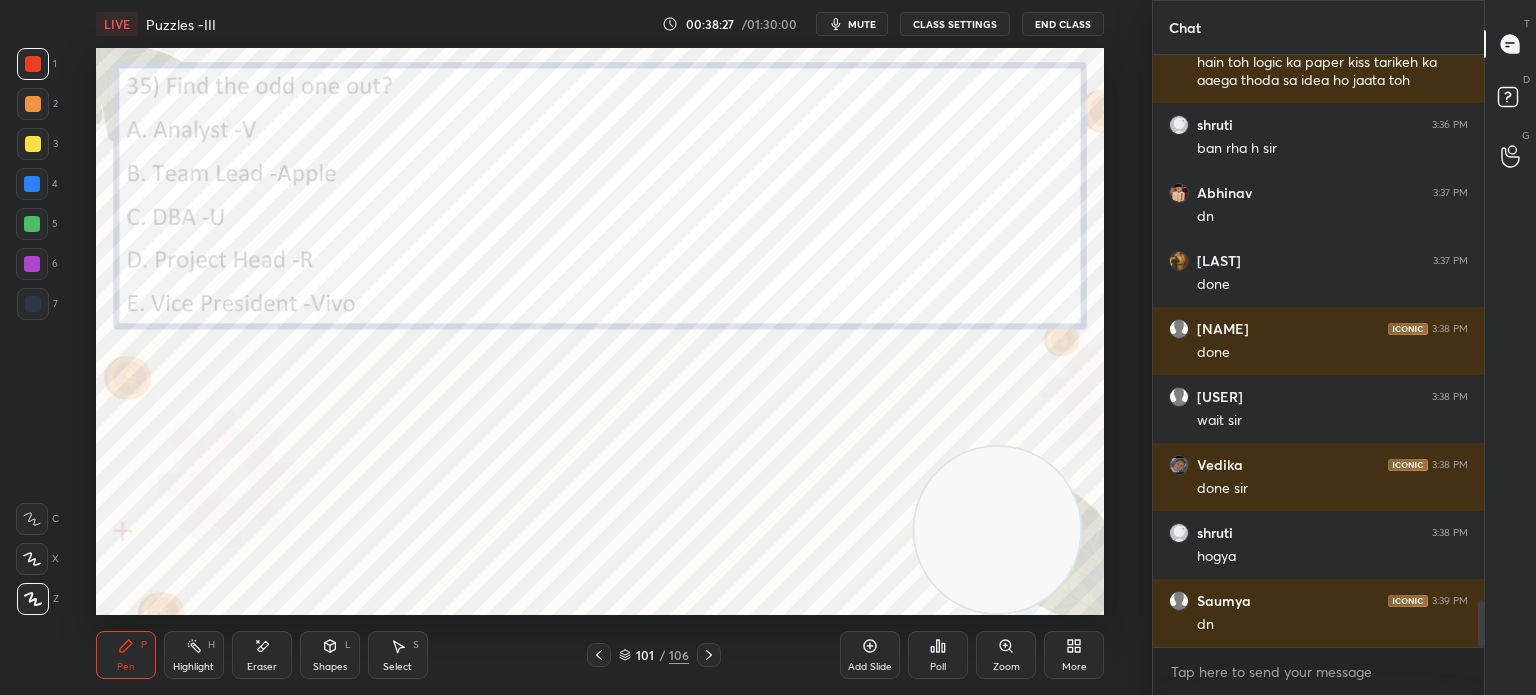 click on "Poll" at bounding box center (938, 655) 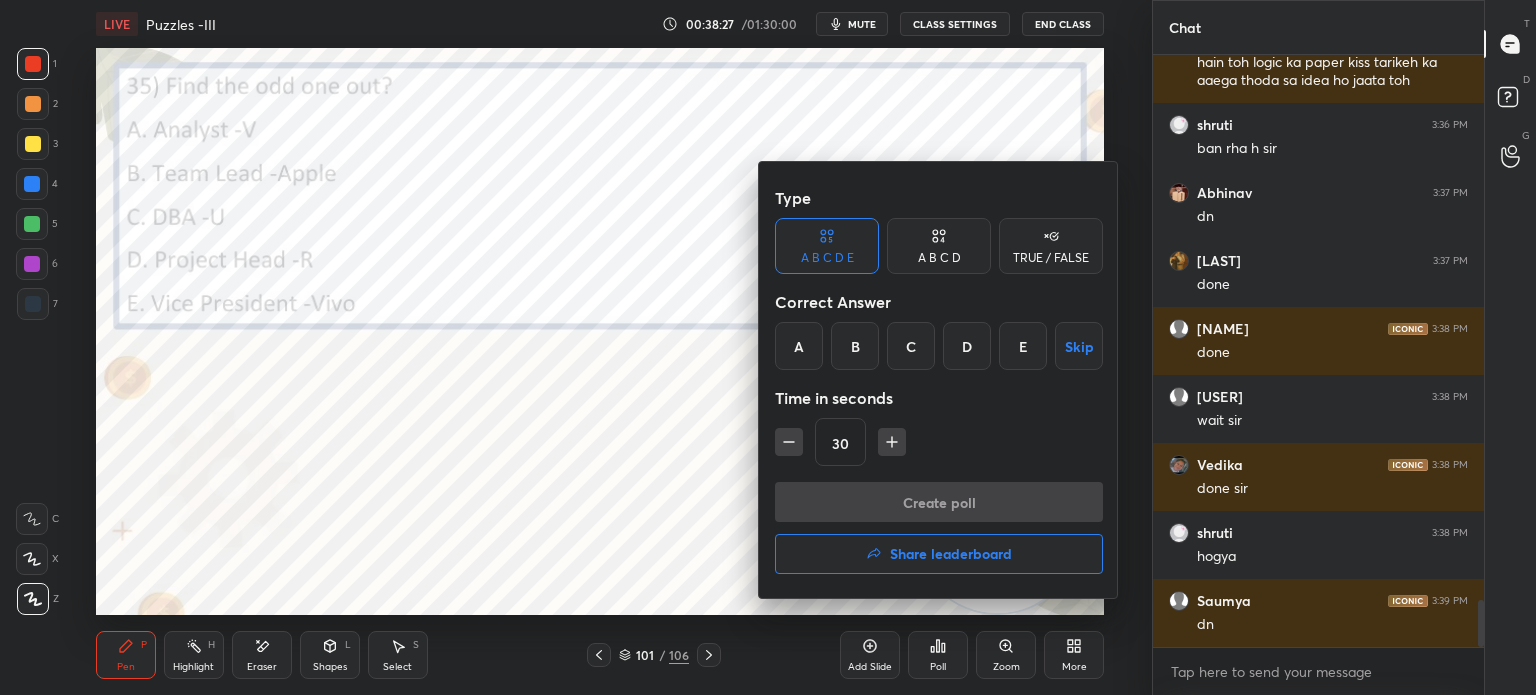 click on "B" at bounding box center [855, 346] 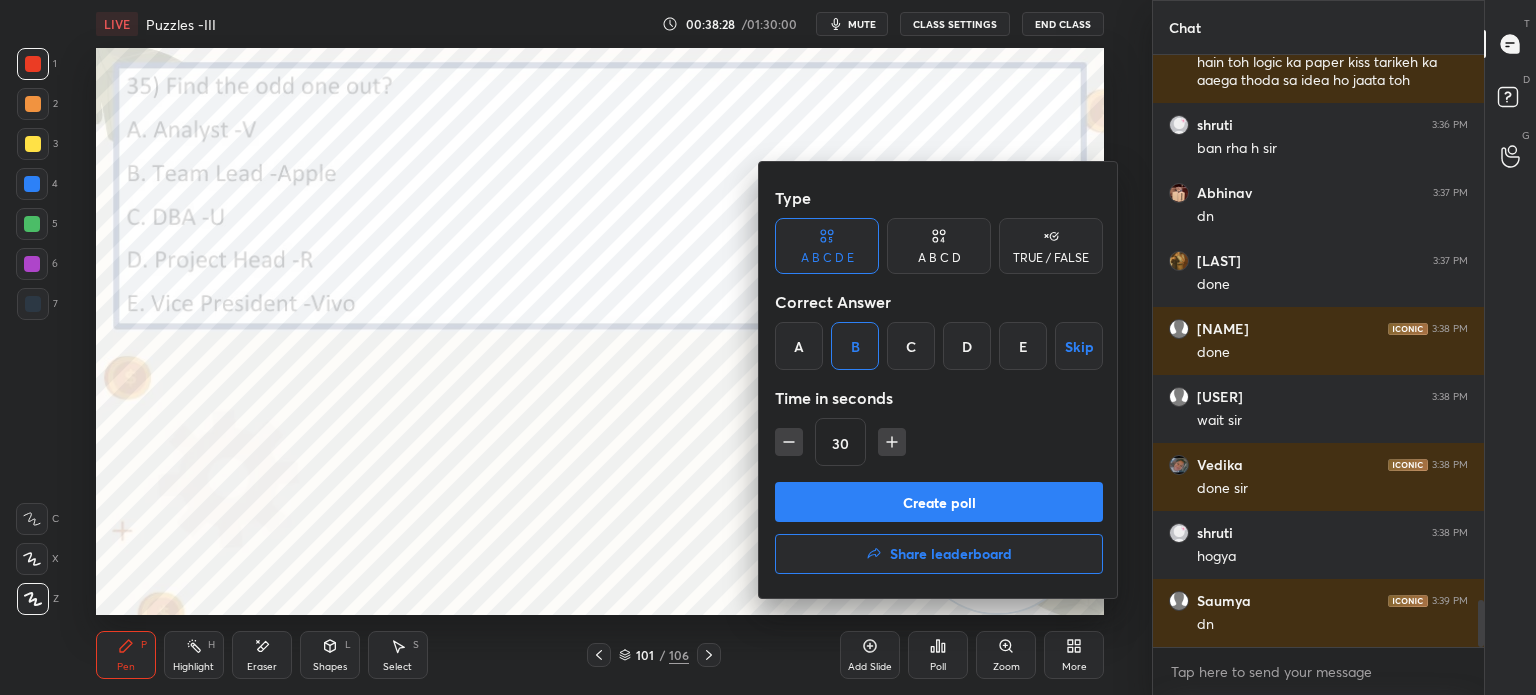 click on "Create poll" at bounding box center (939, 502) 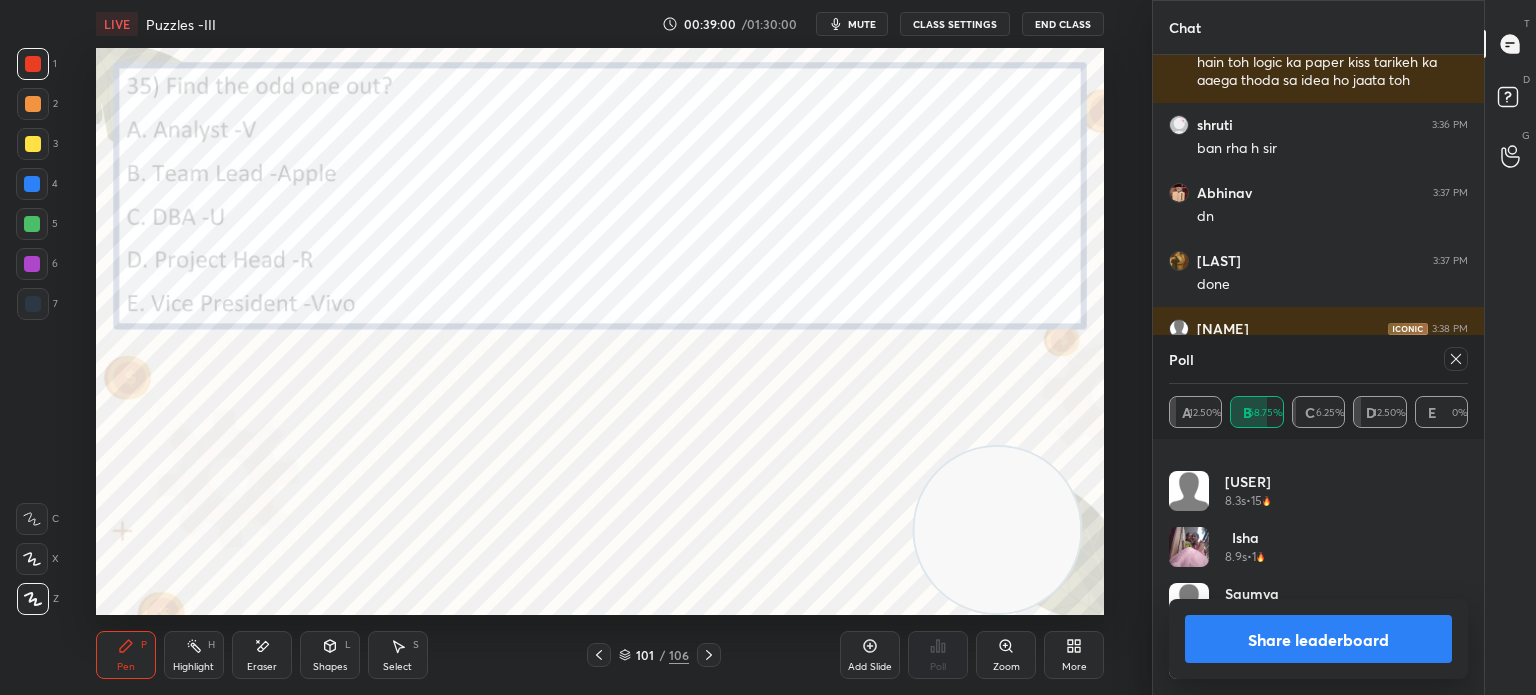 click 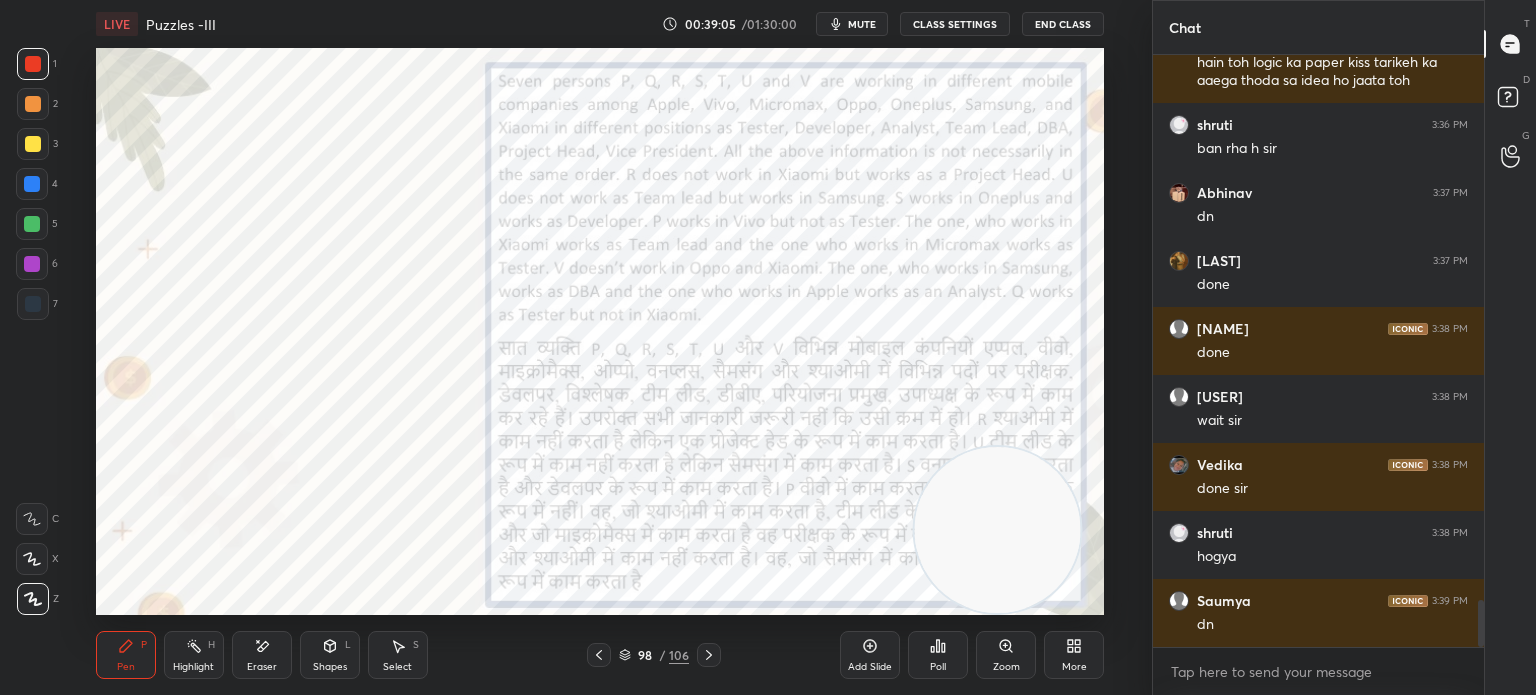 click at bounding box center (33, 304) 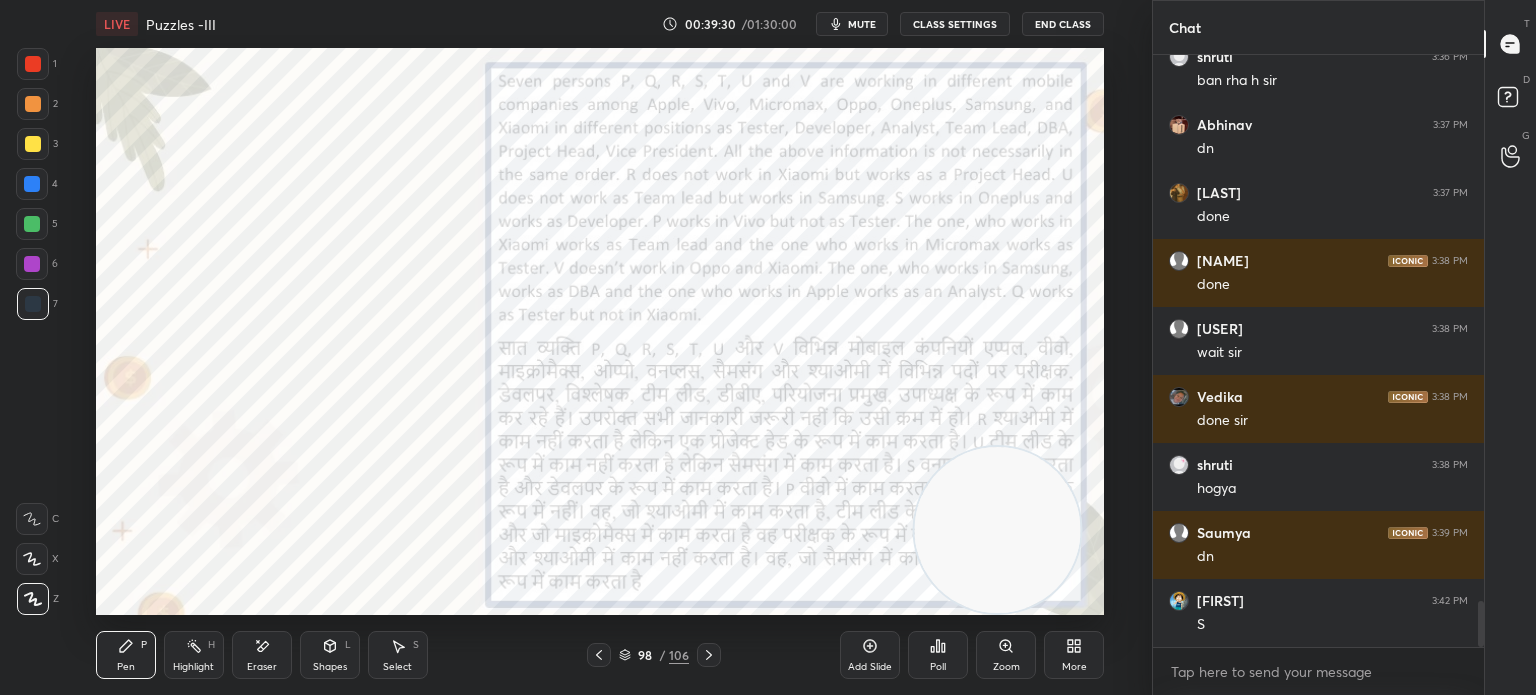 scroll, scrollTop: 7026, scrollLeft: 0, axis: vertical 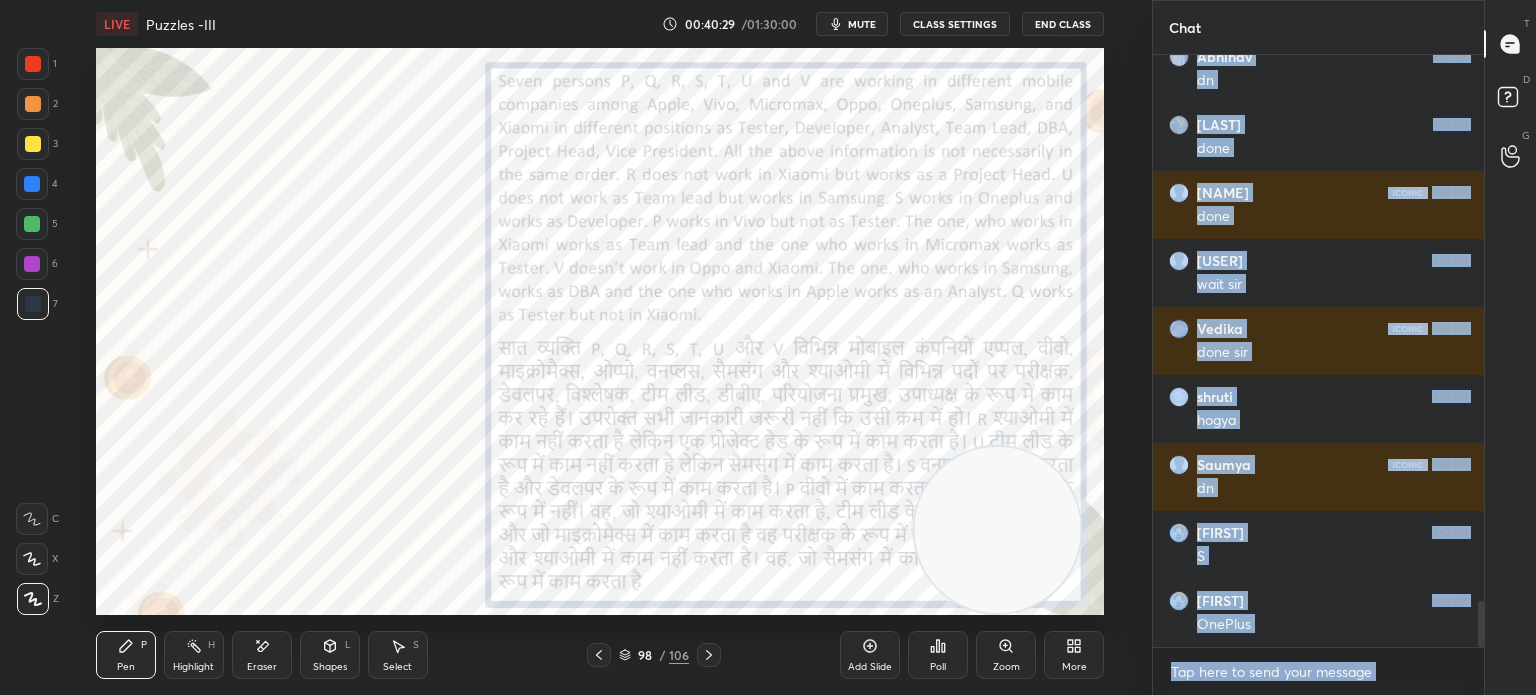 click at bounding box center (1318, 672) 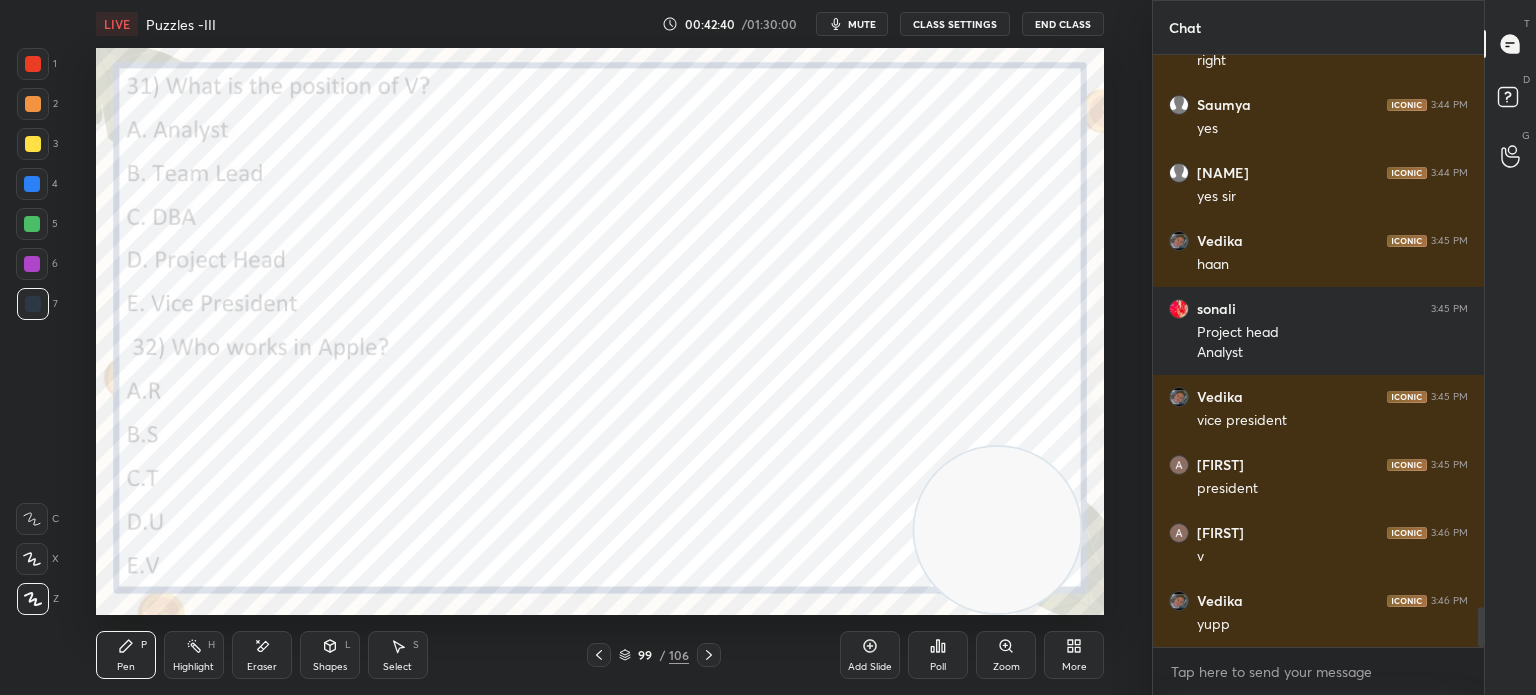 scroll, scrollTop: 8066, scrollLeft: 0, axis: vertical 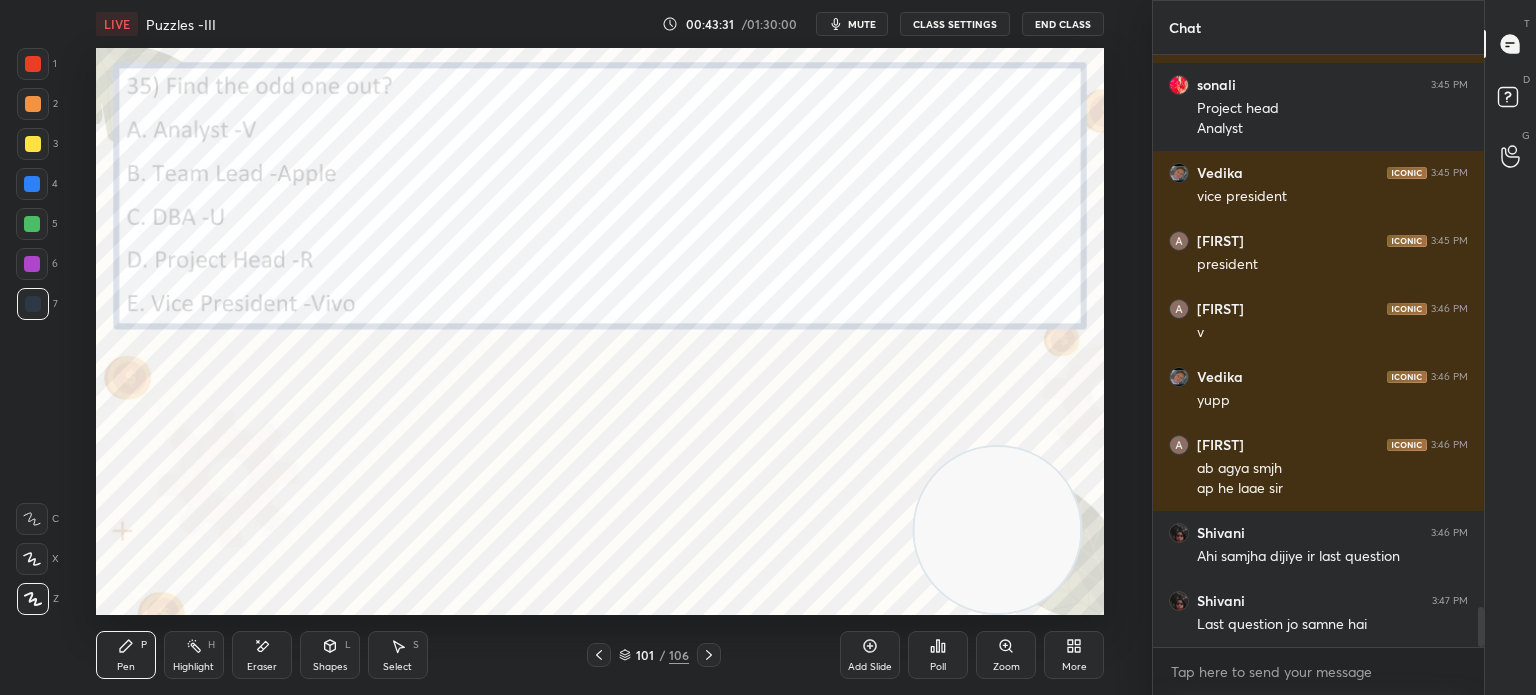 click on "mute" at bounding box center [862, 24] 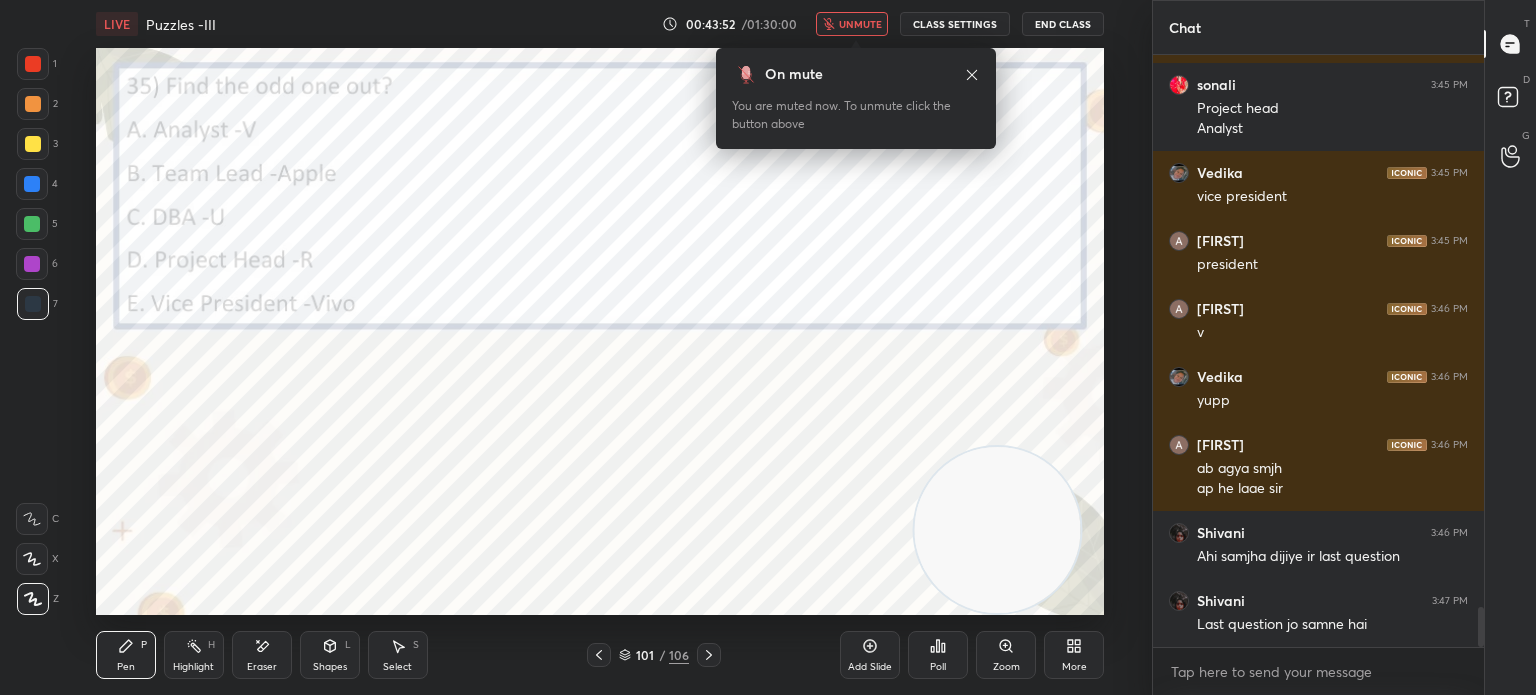 click on "unmute" at bounding box center [860, 24] 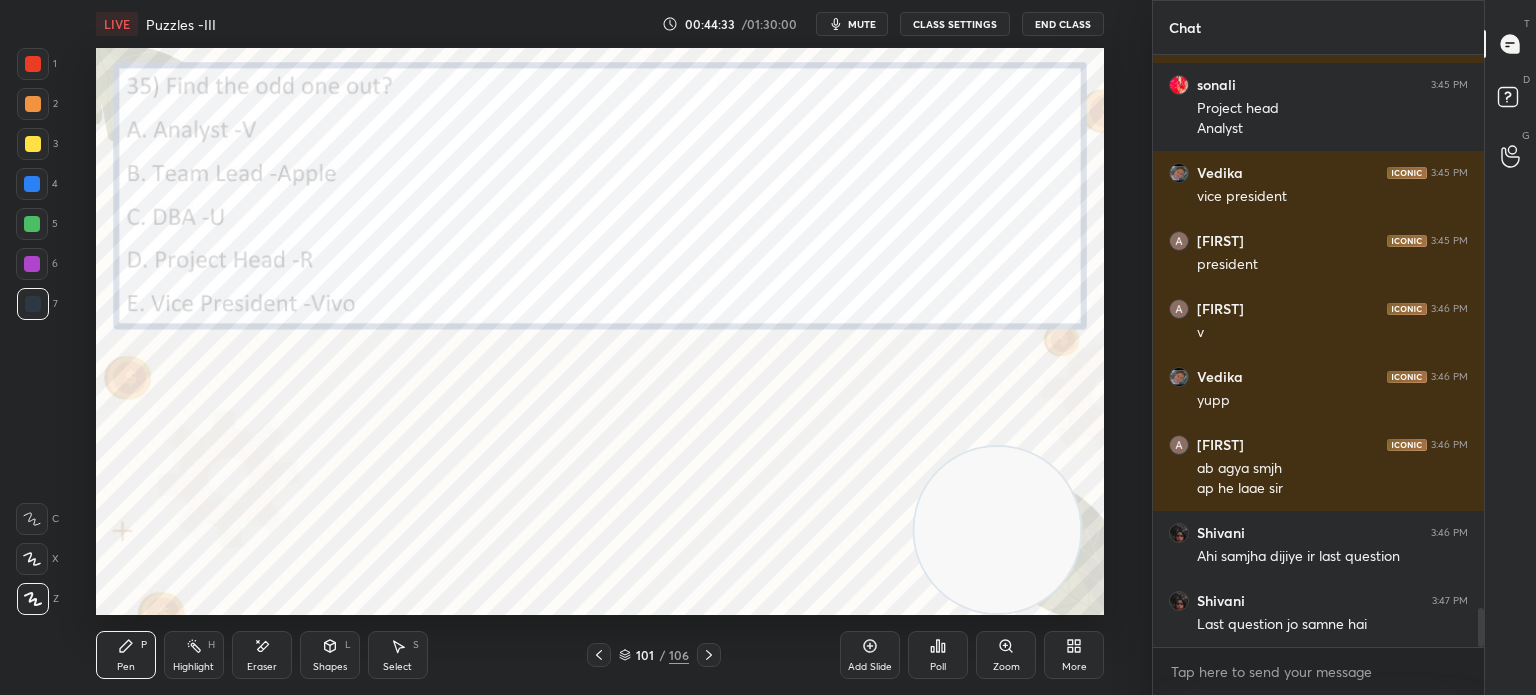 scroll, scrollTop: 8290, scrollLeft: 0, axis: vertical 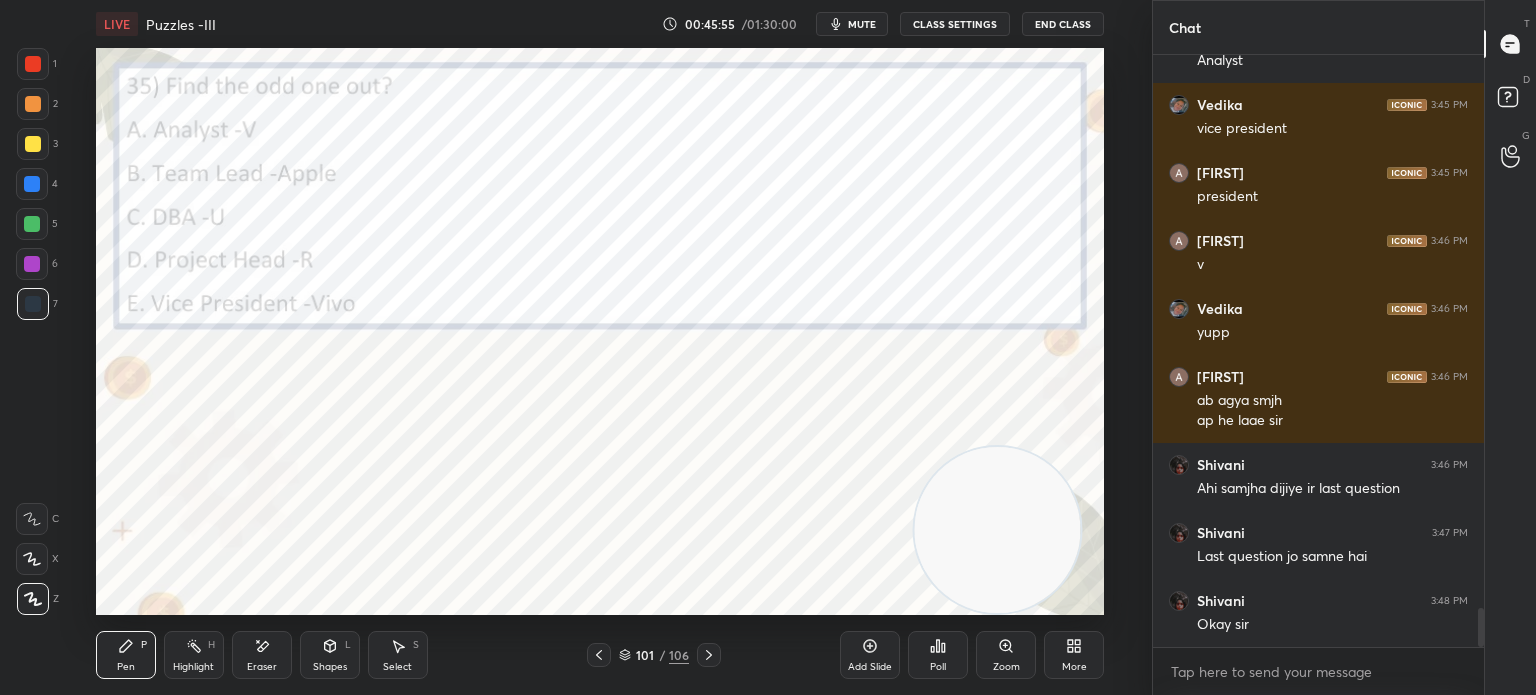 click on "More" at bounding box center [1074, 655] 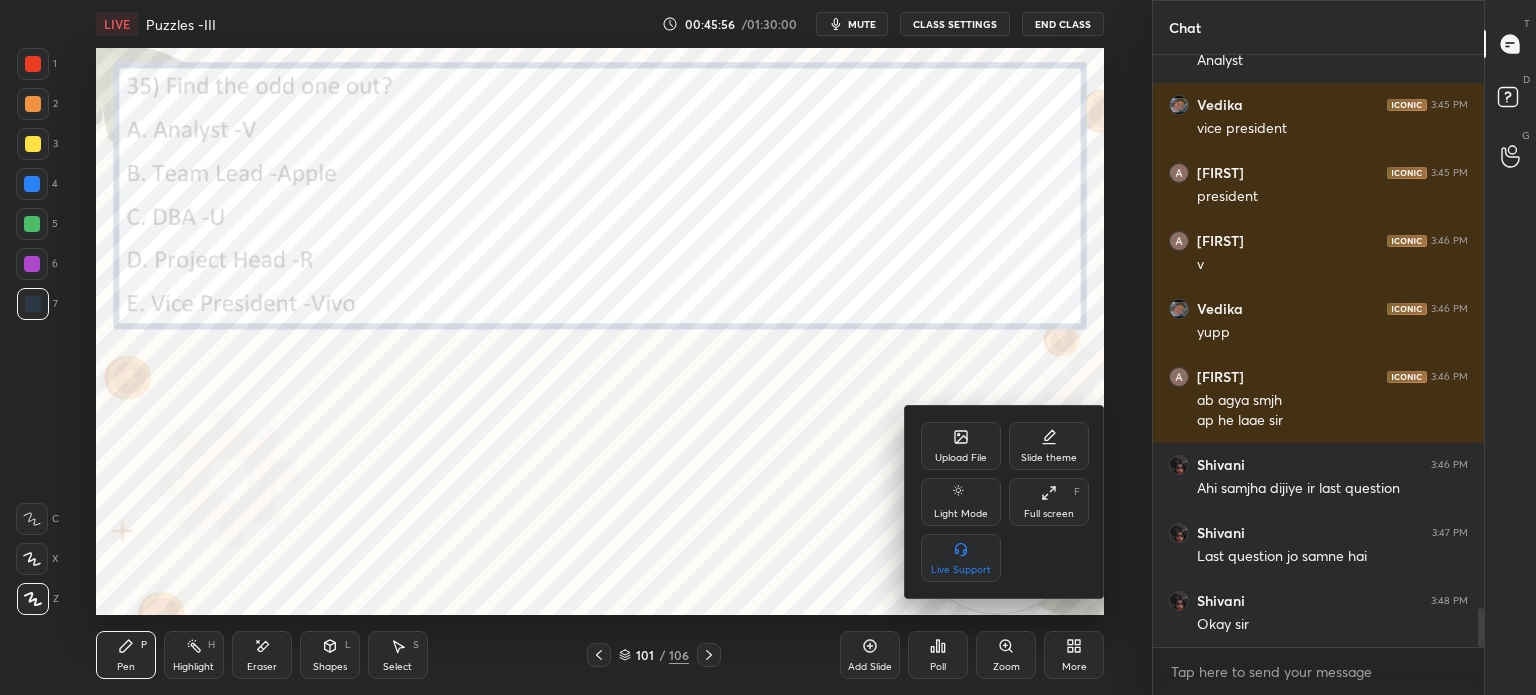 click on "Upload File" at bounding box center (961, 446) 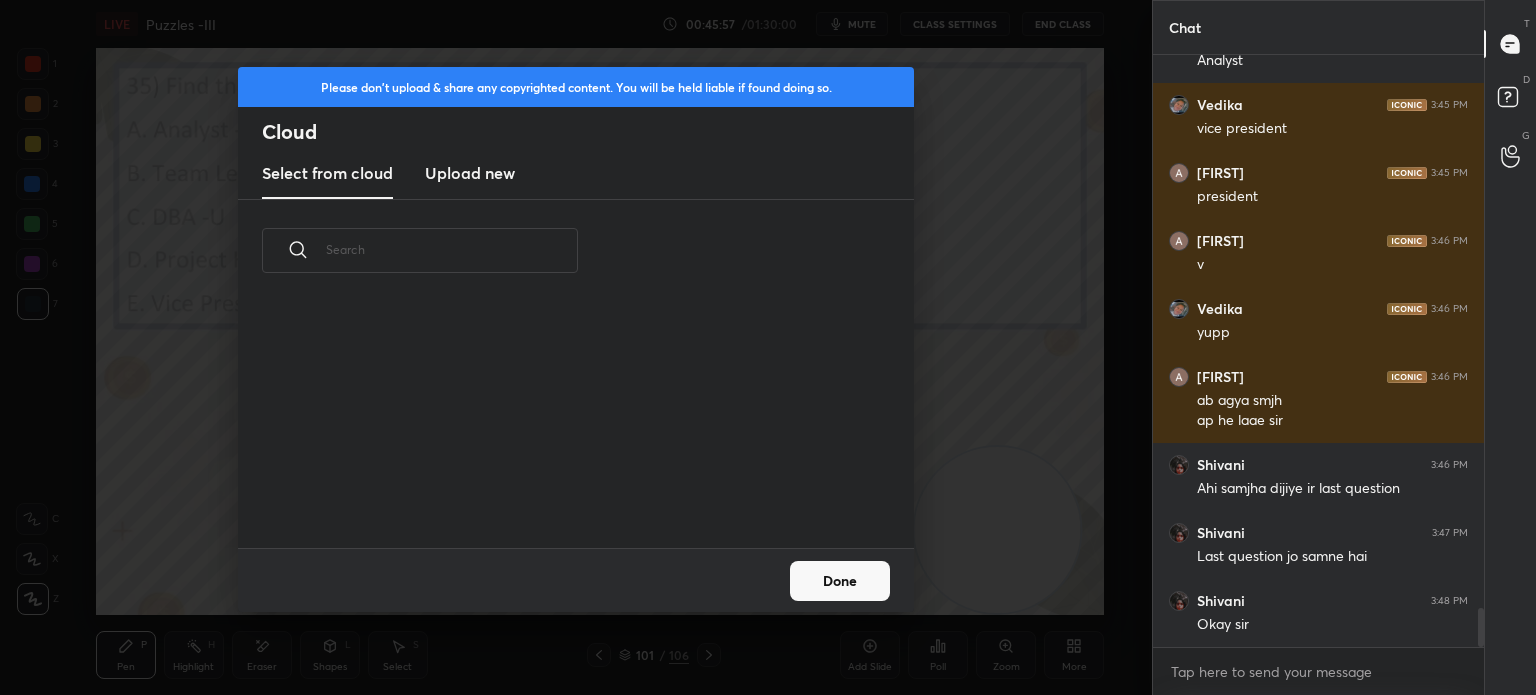 scroll, scrollTop: 5, scrollLeft: 10, axis: both 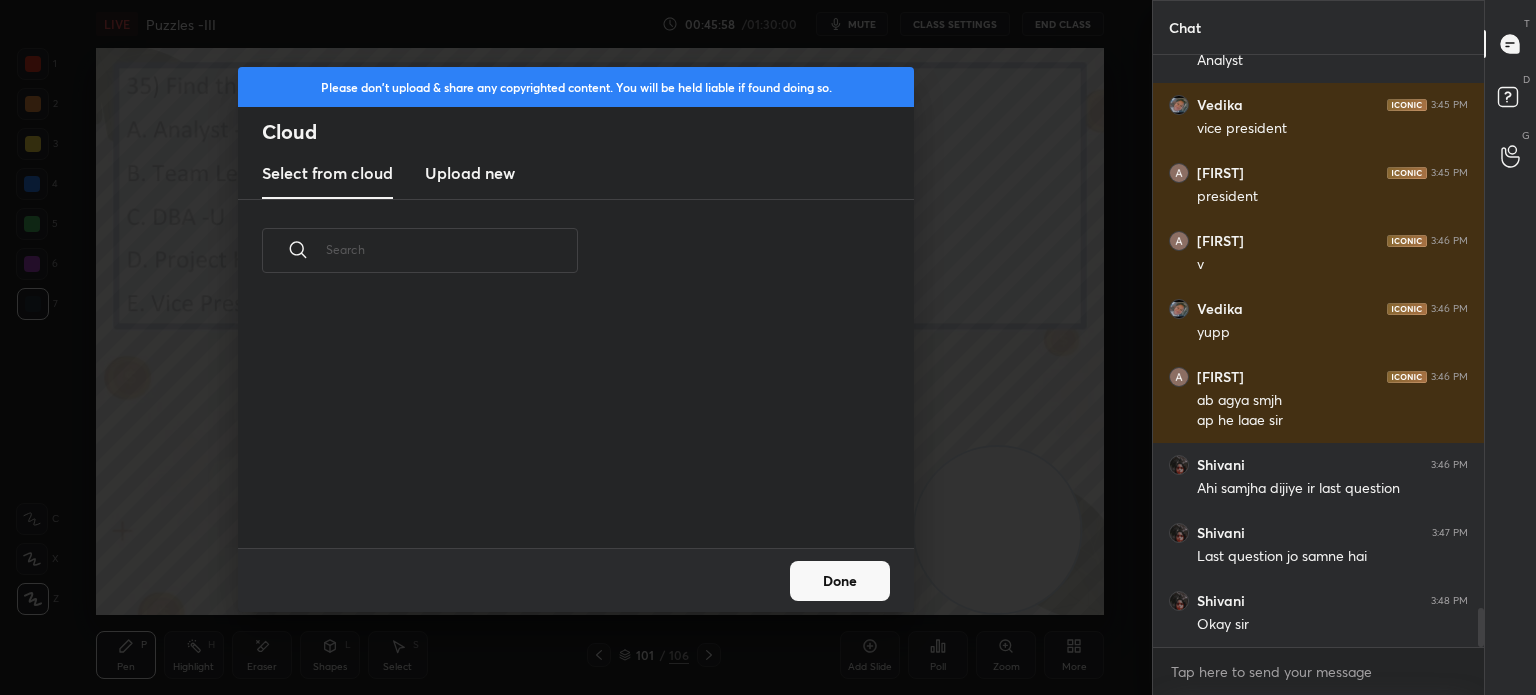 click on "Upload new" at bounding box center (470, 173) 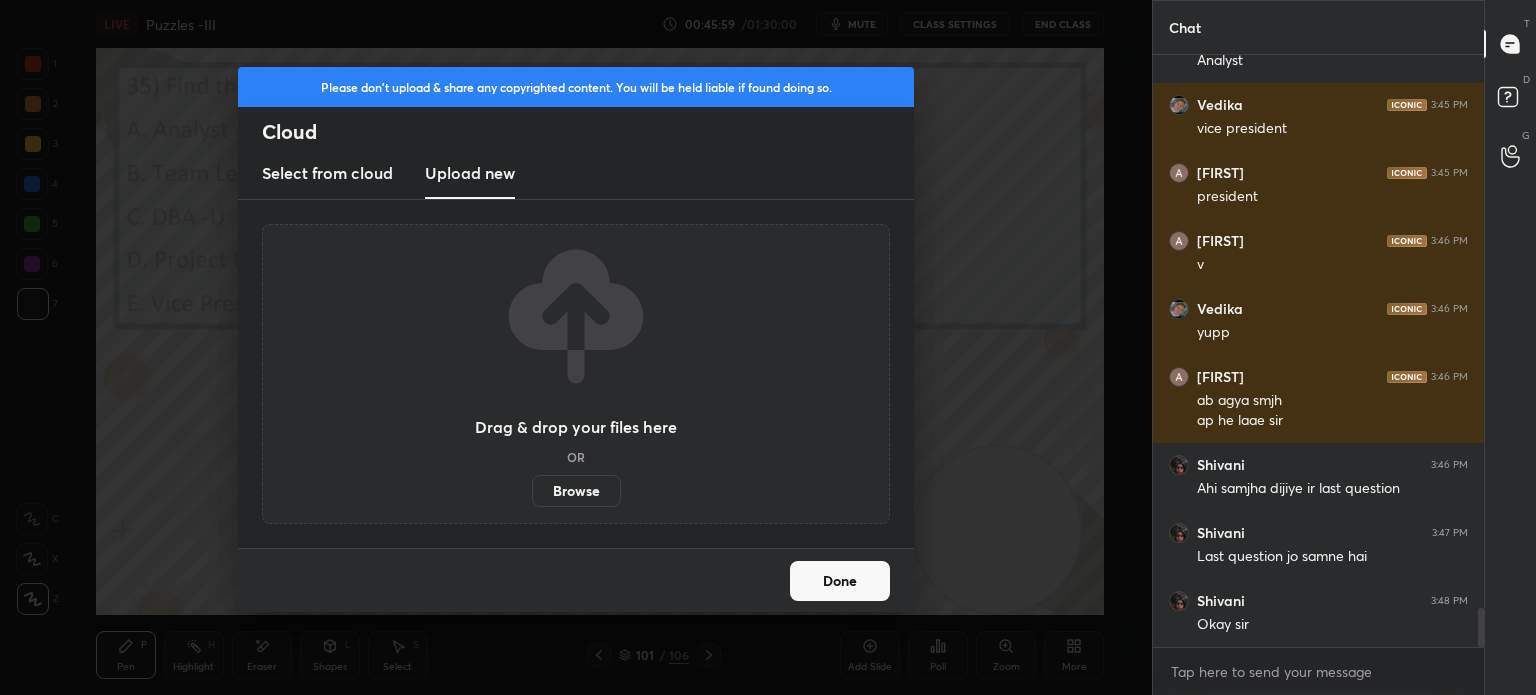 click on "Browse" at bounding box center (576, 491) 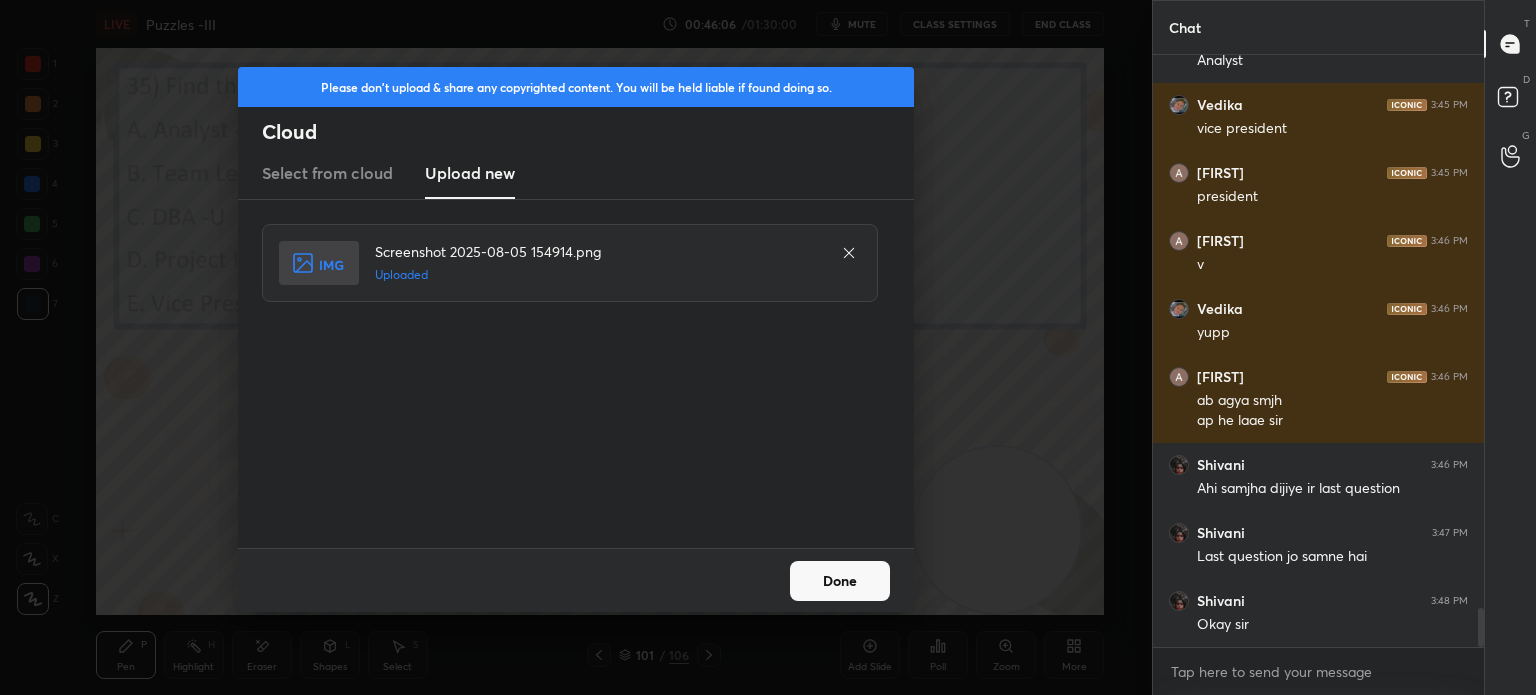 click on "Done" at bounding box center (840, 581) 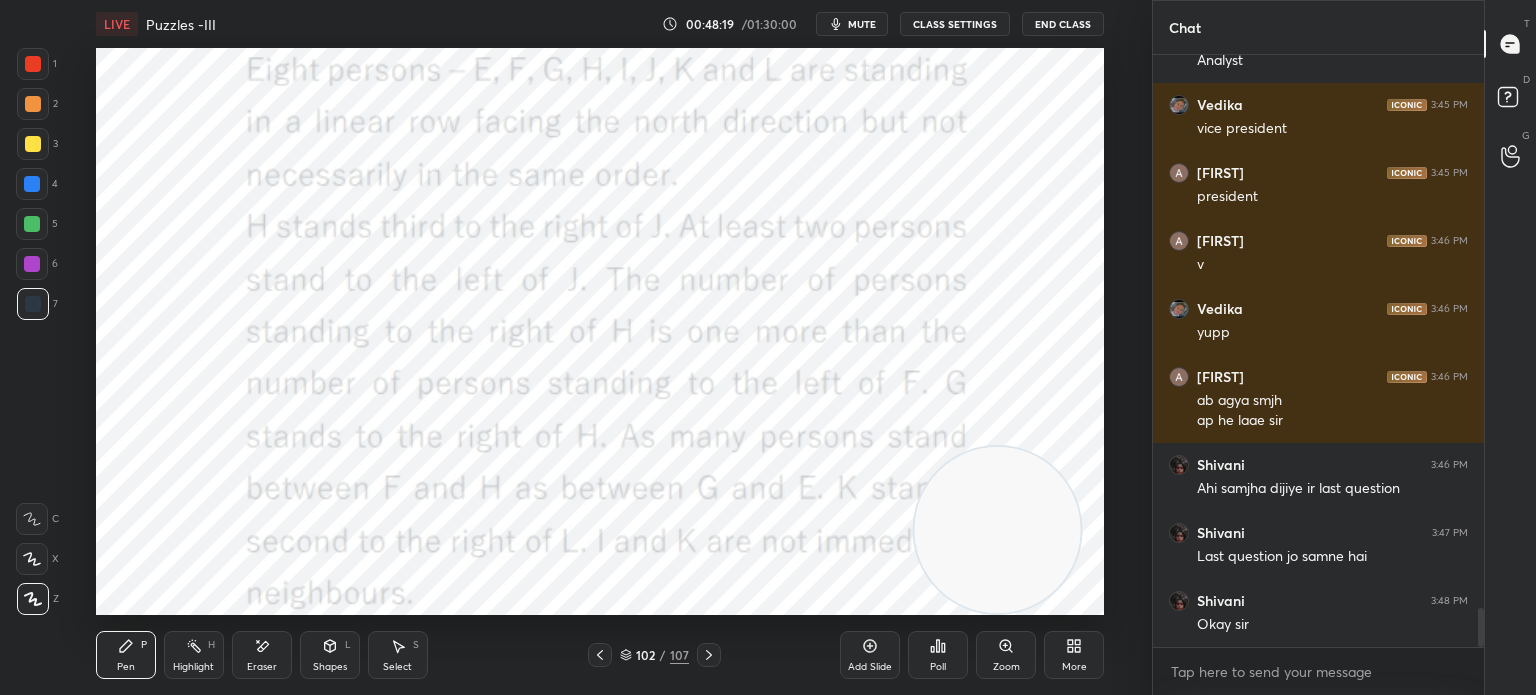 click on "mute" at bounding box center (862, 24) 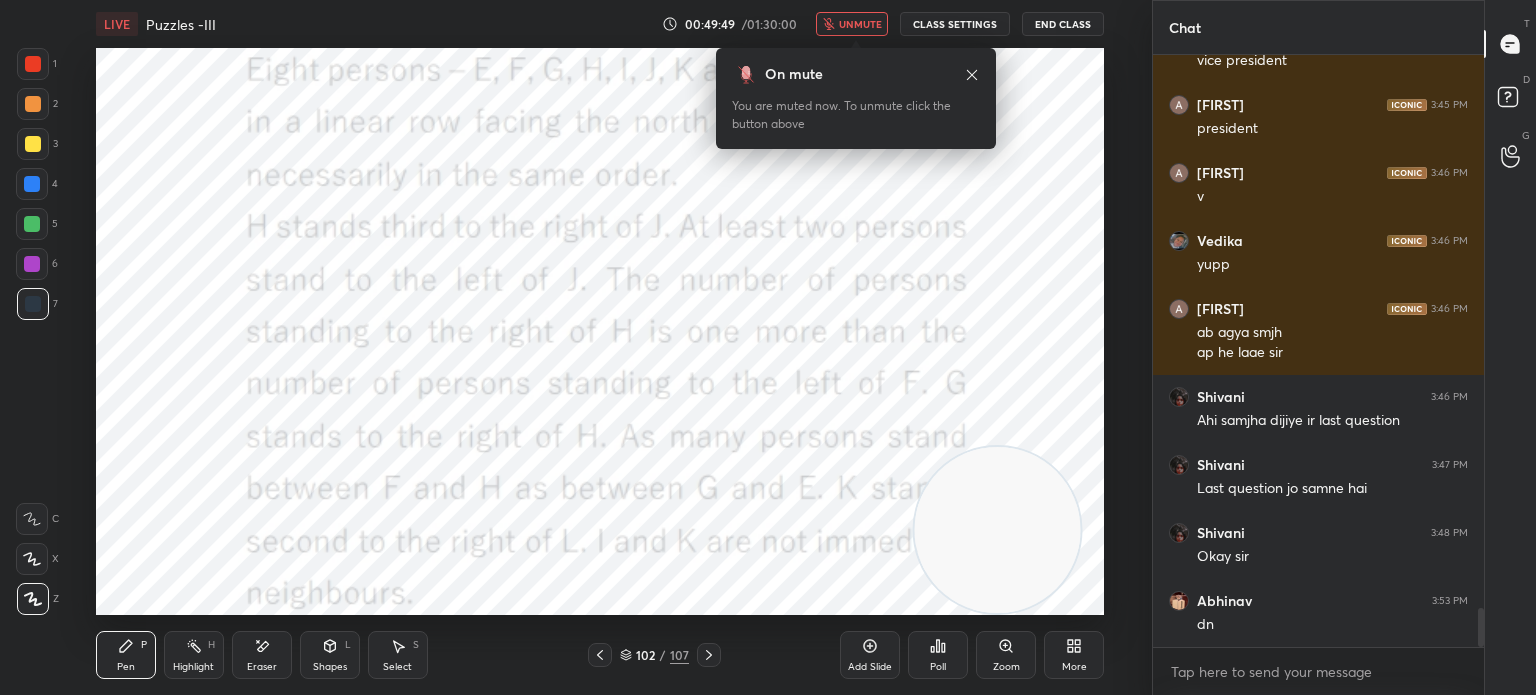 scroll, scrollTop: 8426, scrollLeft: 0, axis: vertical 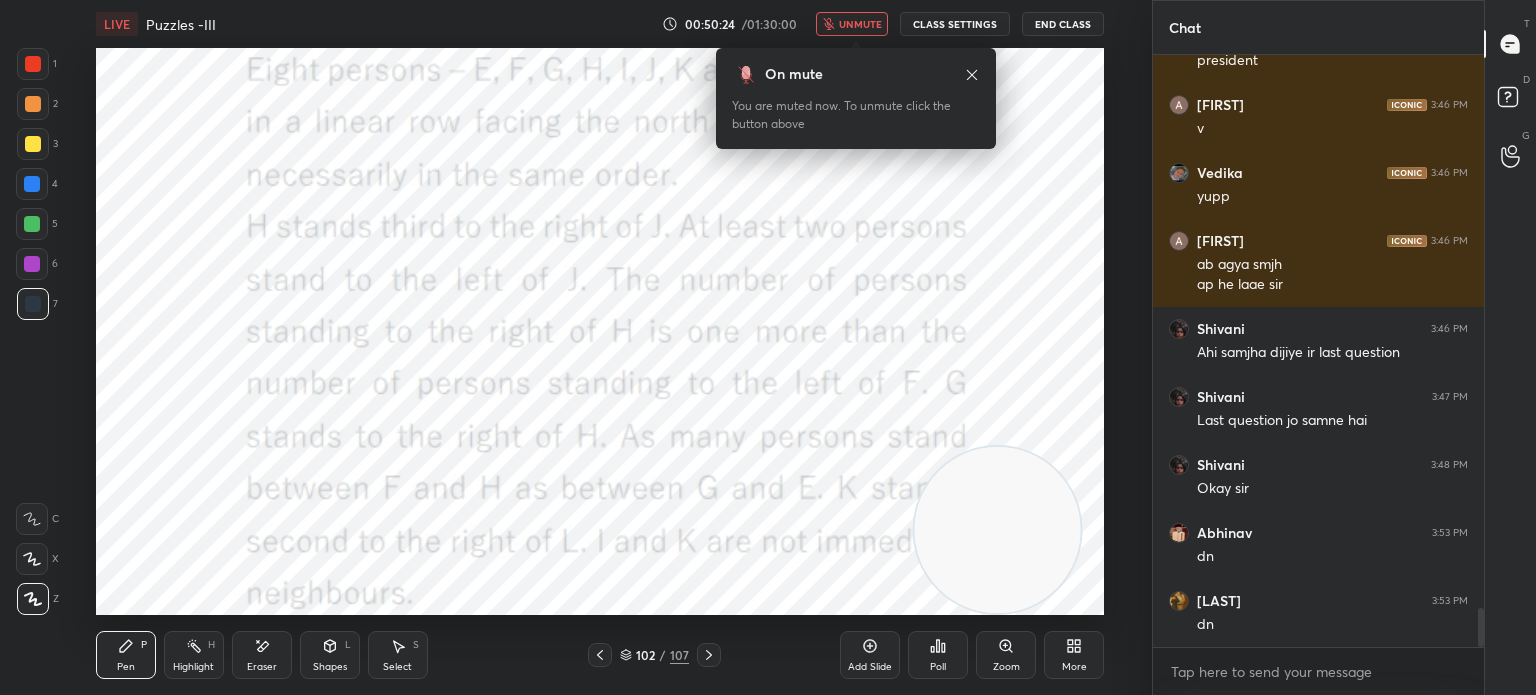 click on "unmute" at bounding box center [860, 24] 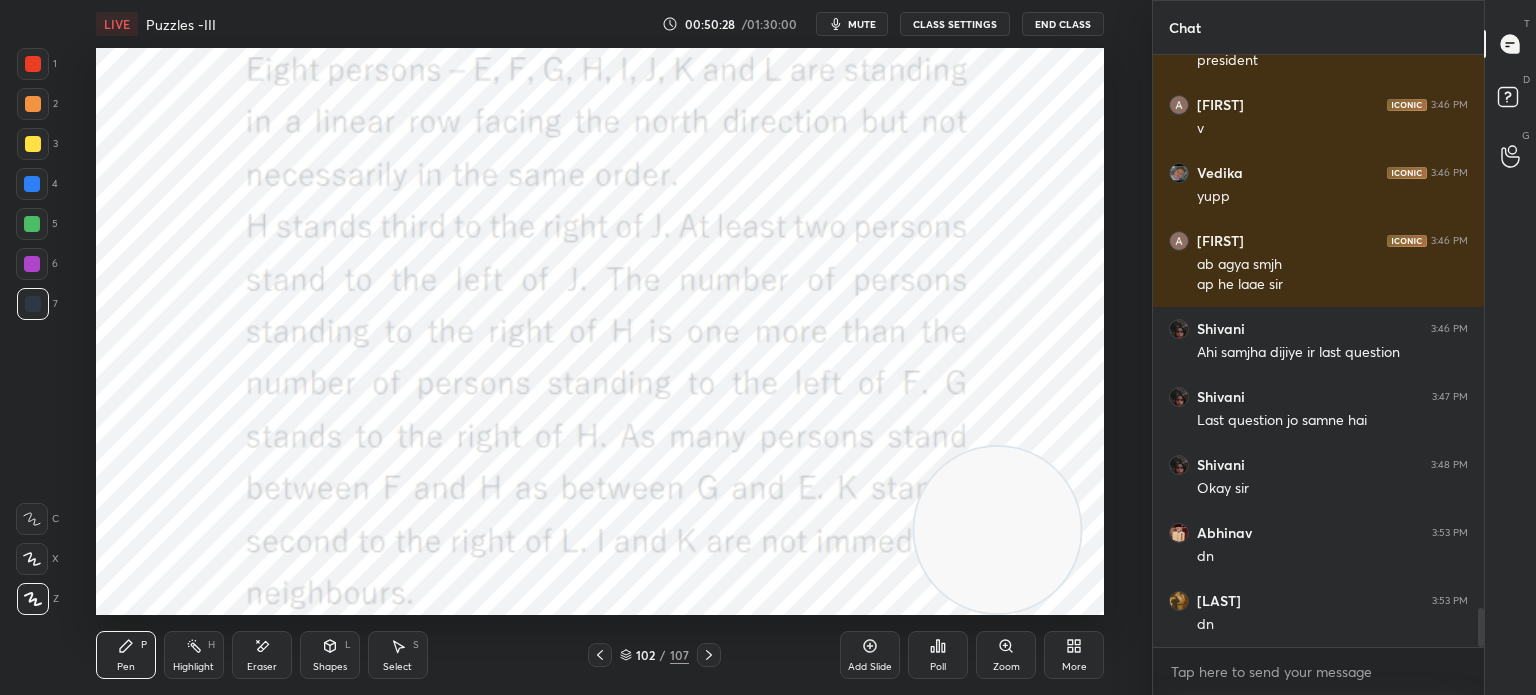 click on "mute" at bounding box center (852, 24) 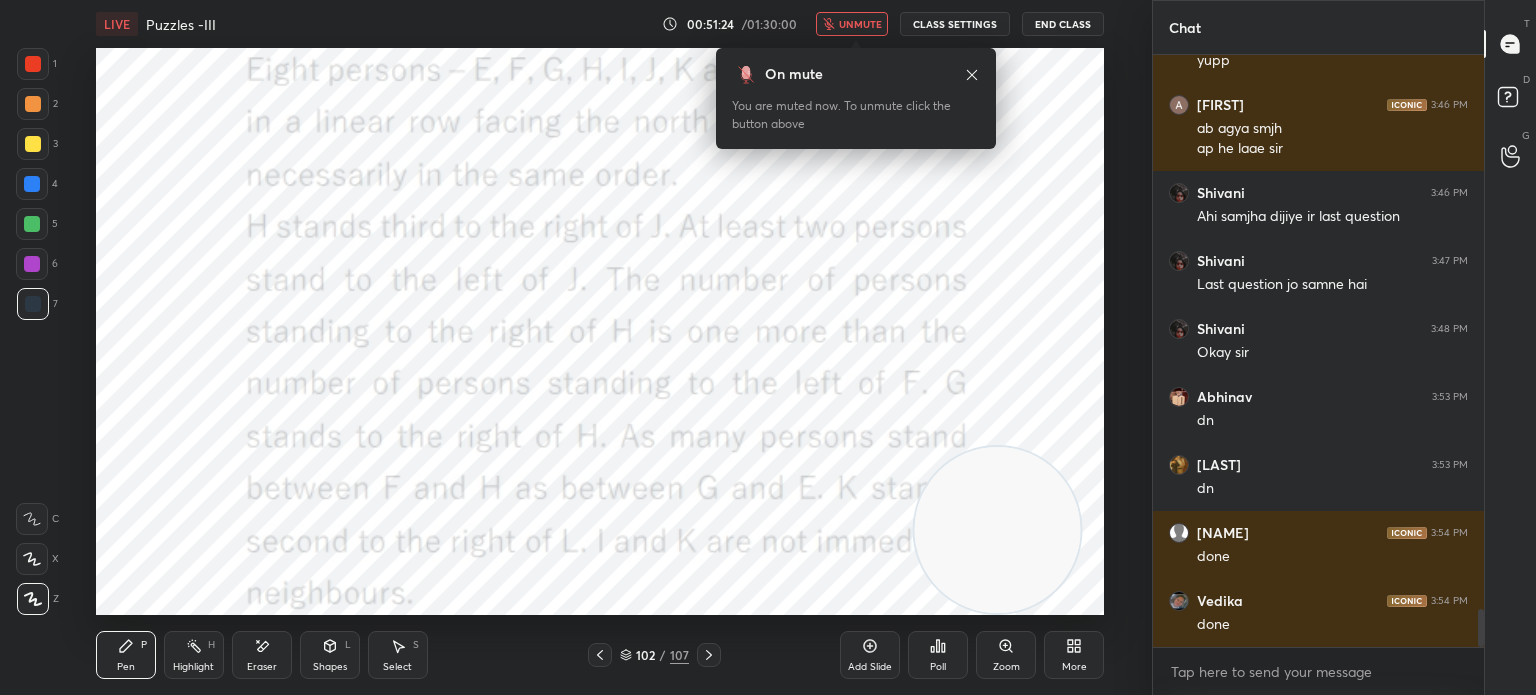scroll, scrollTop: 8630, scrollLeft: 0, axis: vertical 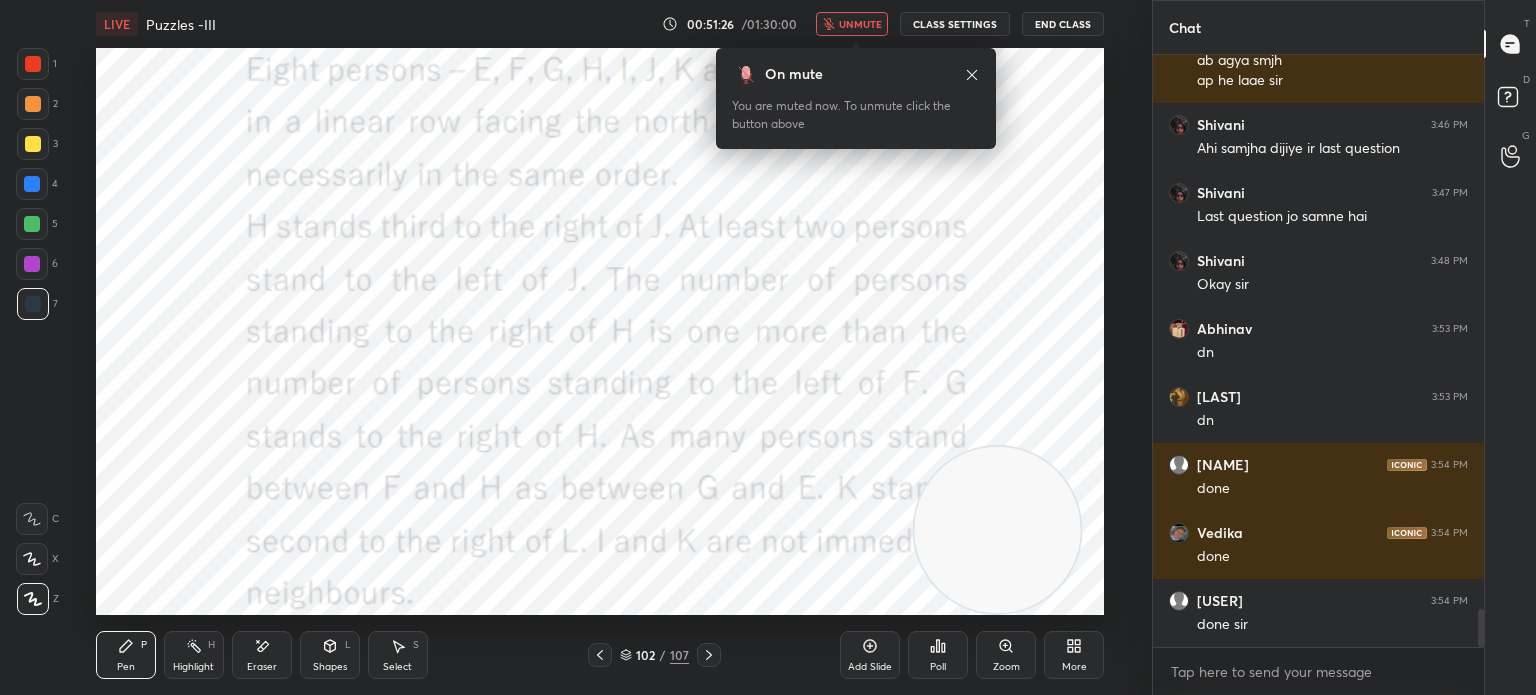 click on "More" at bounding box center (1074, 655) 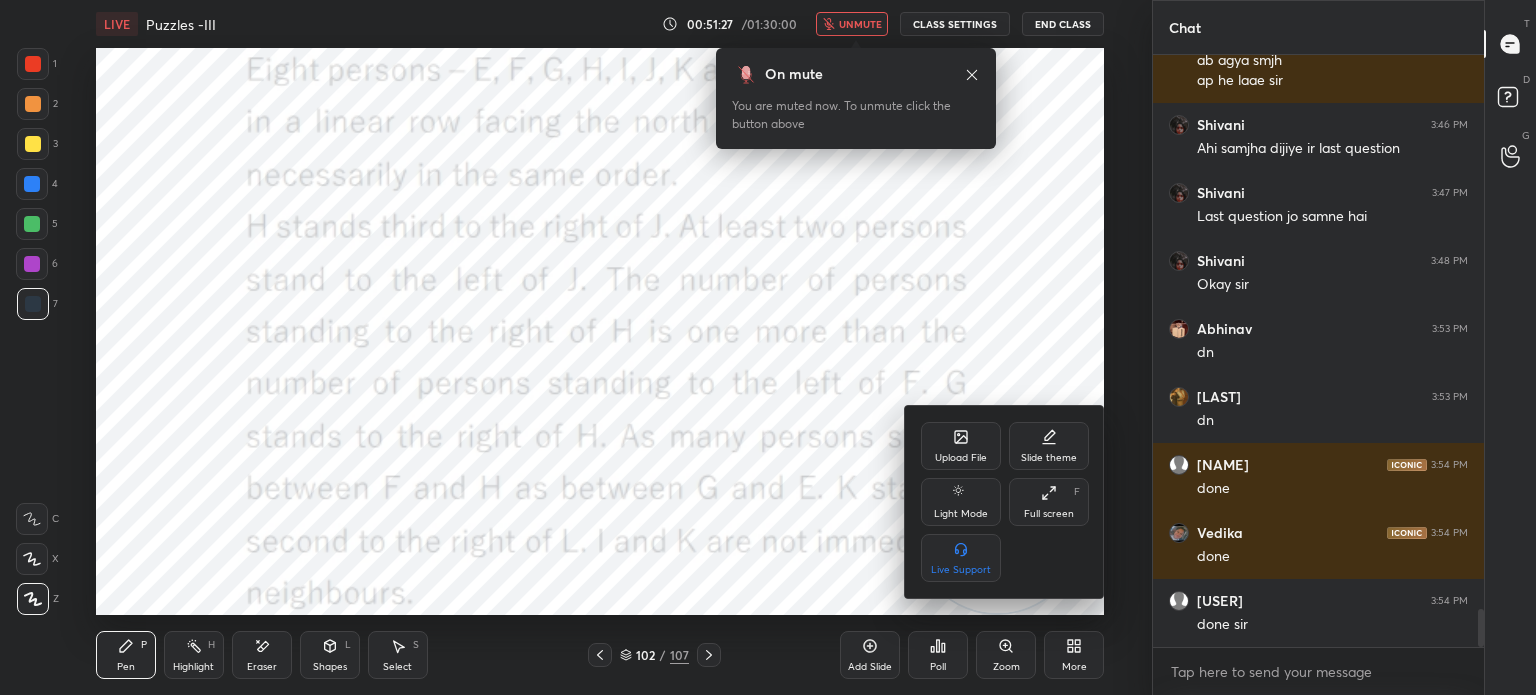 click on "Upload File" at bounding box center [961, 458] 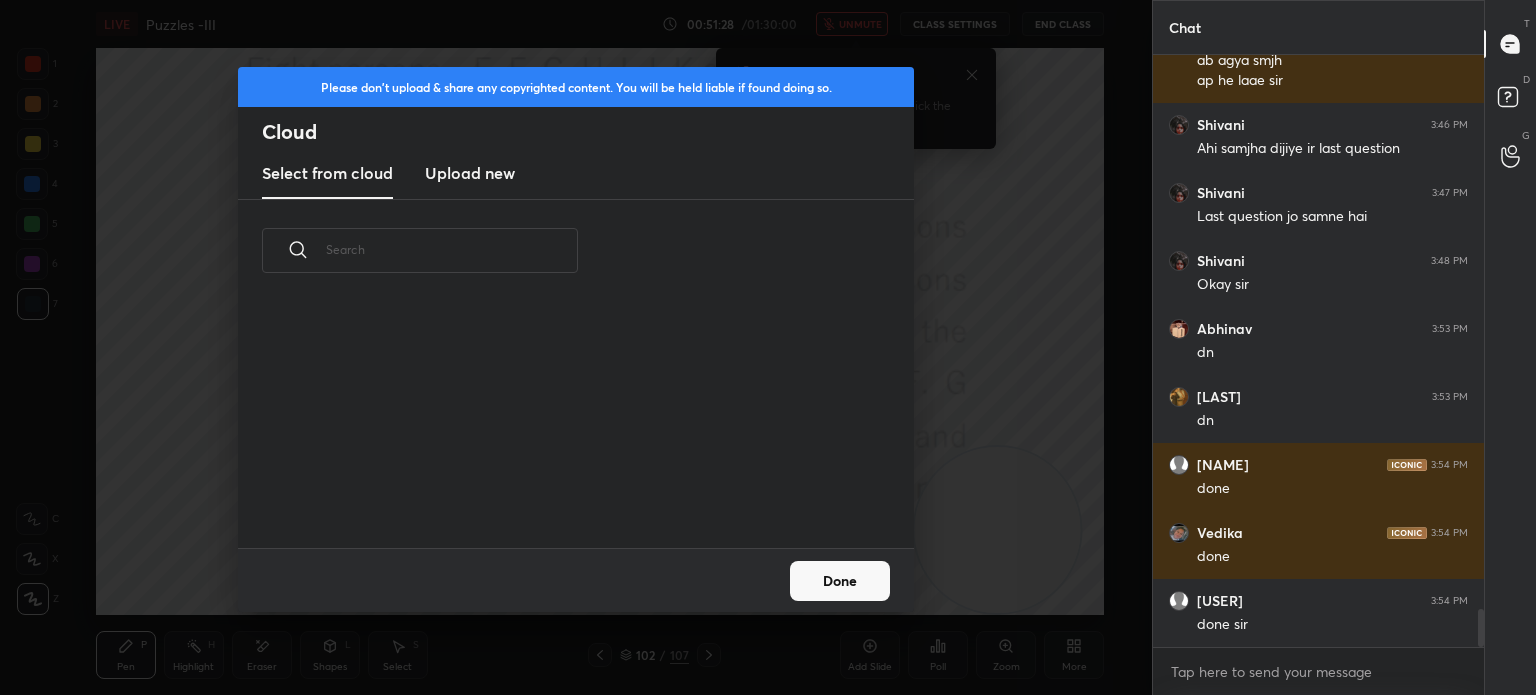 scroll, scrollTop: 5, scrollLeft: 10, axis: both 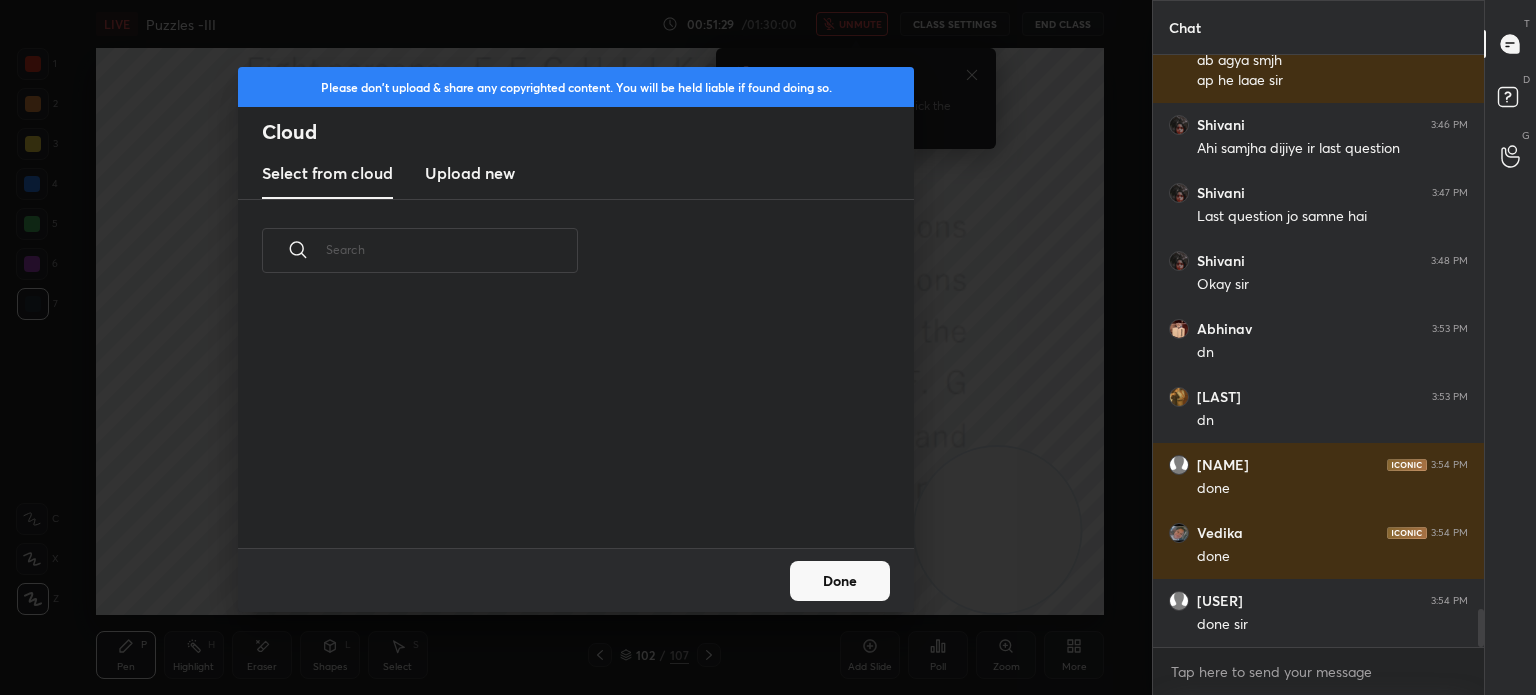 click on "Upload new" at bounding box center (470, 173) 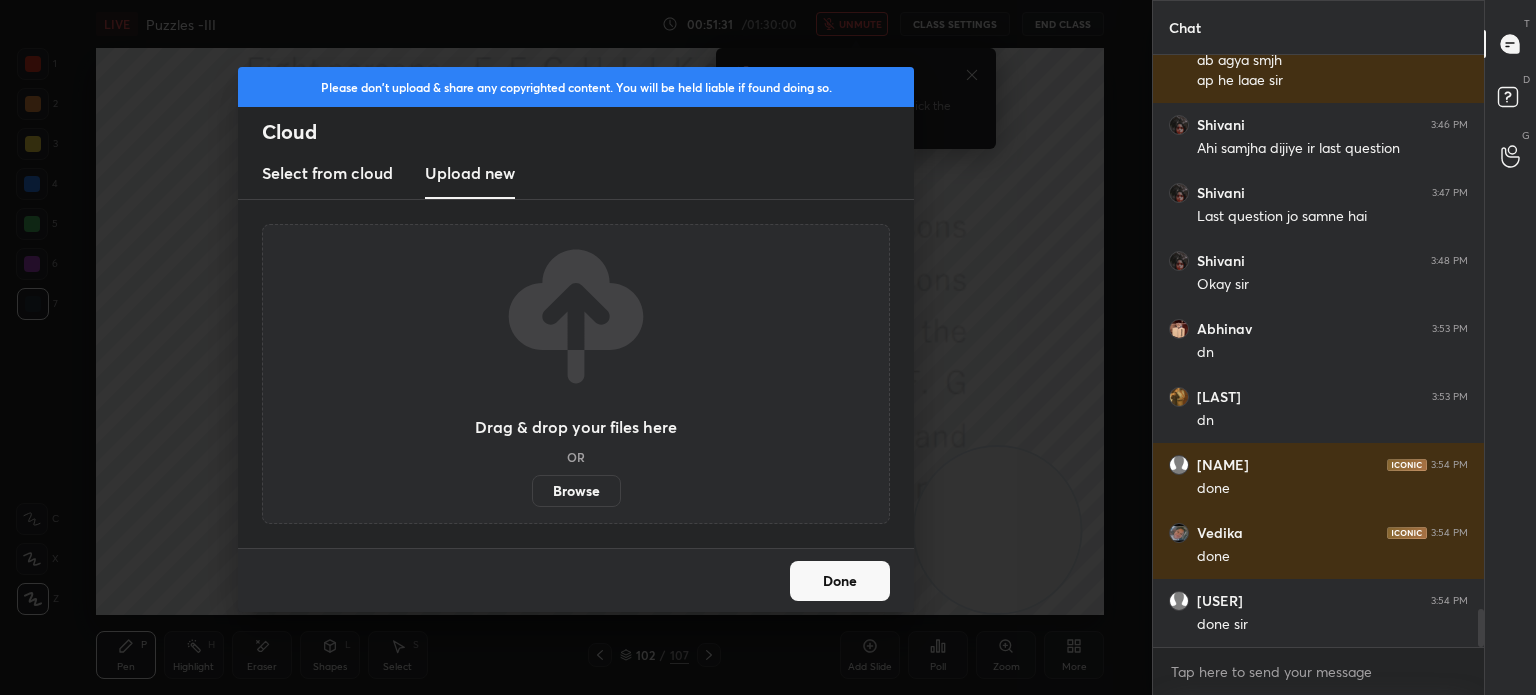 click on "Browse" at bounding box center [576, 491] 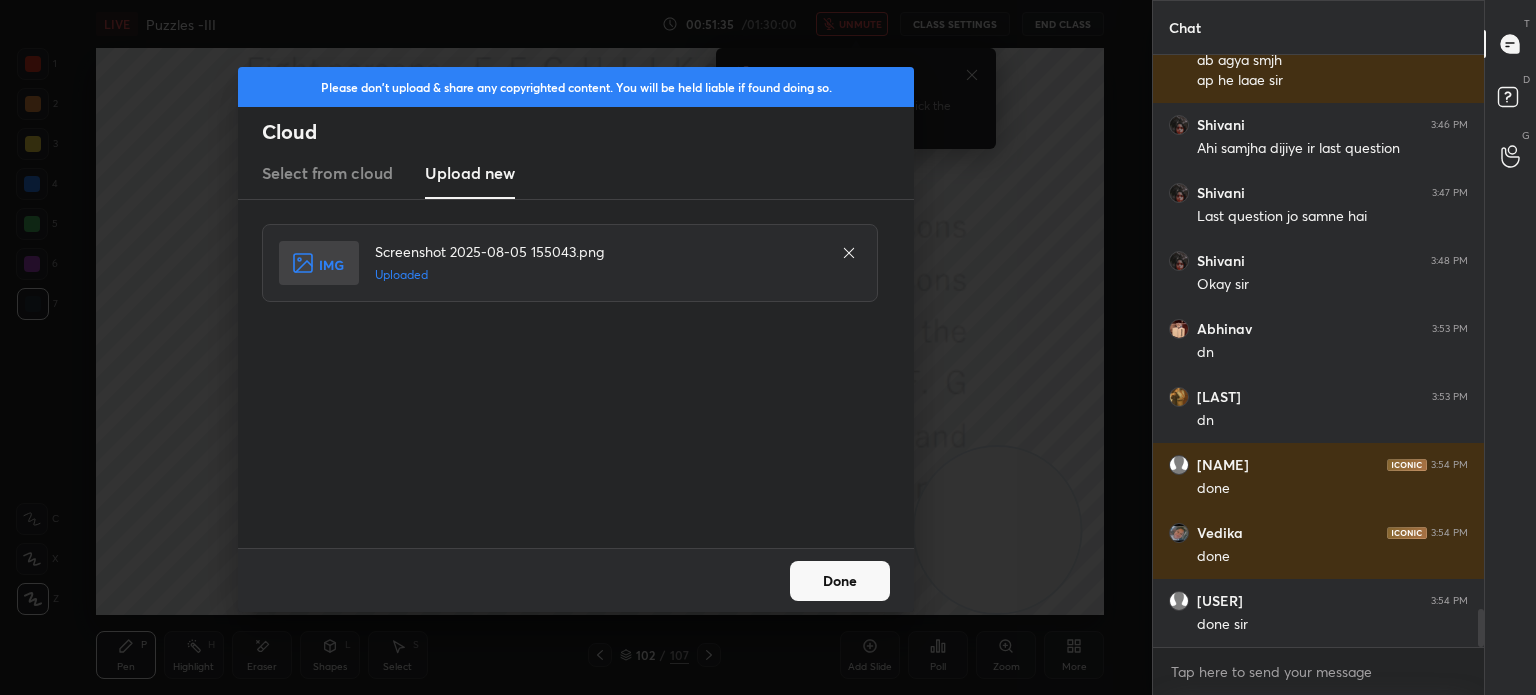 click on "Done" at bounding box center [840, 581] 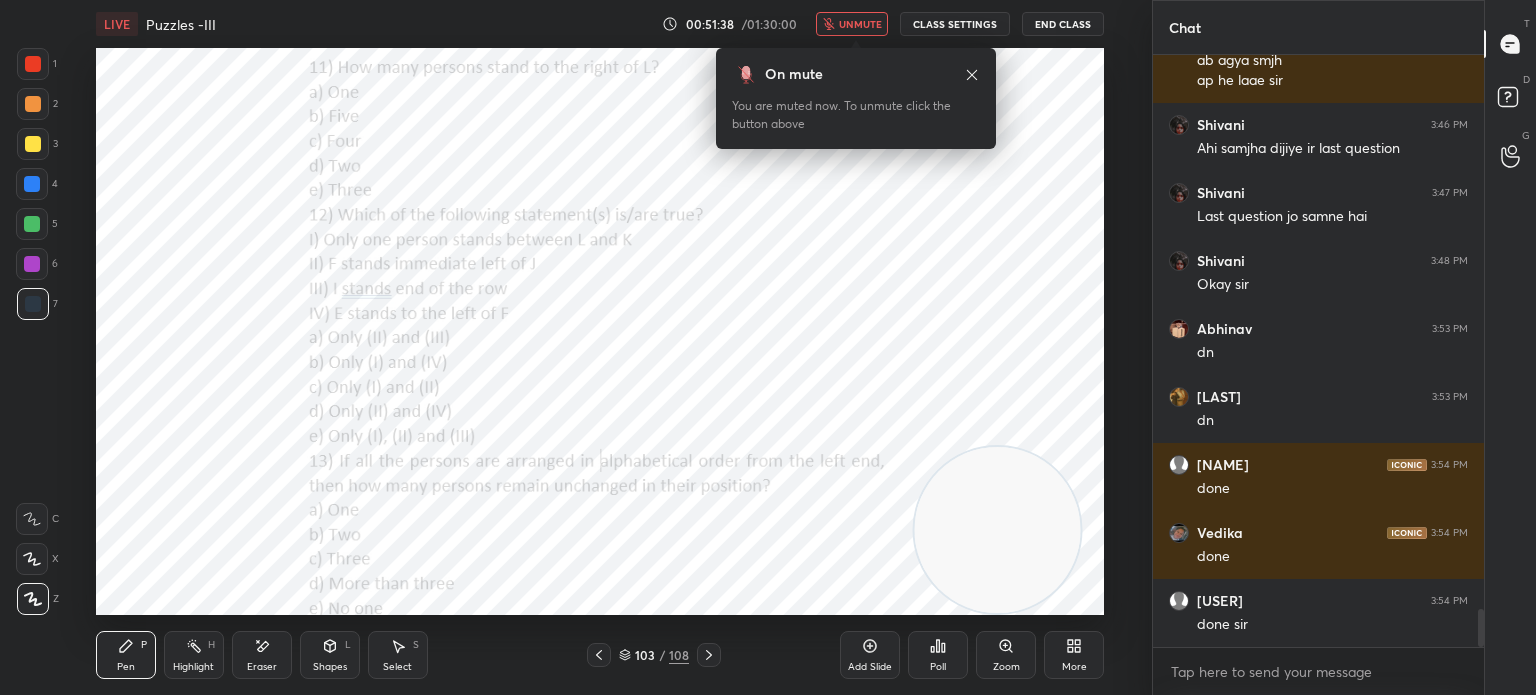 click 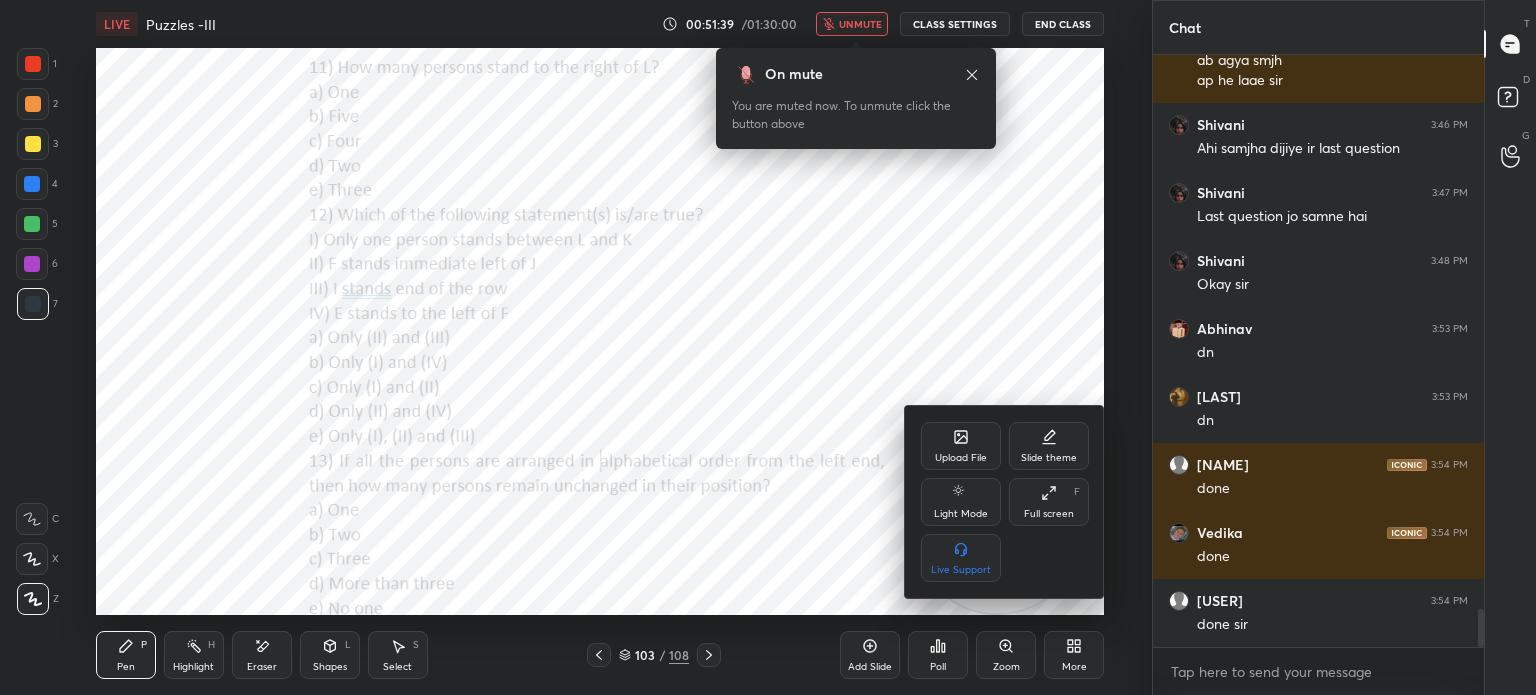 click on "Upload File" at bounding box center [961, 458] 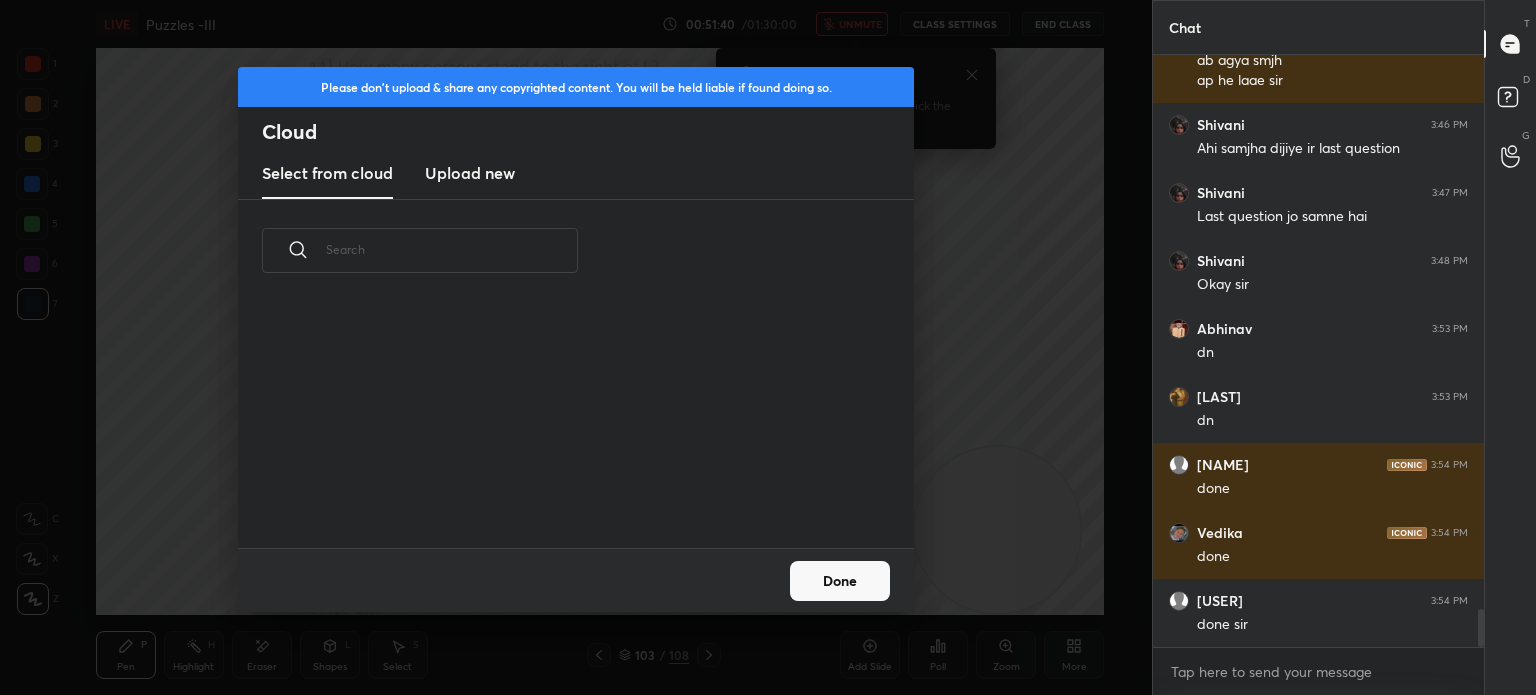 scroll, scrollTop: 5, scrollLeft: 10, axis: both 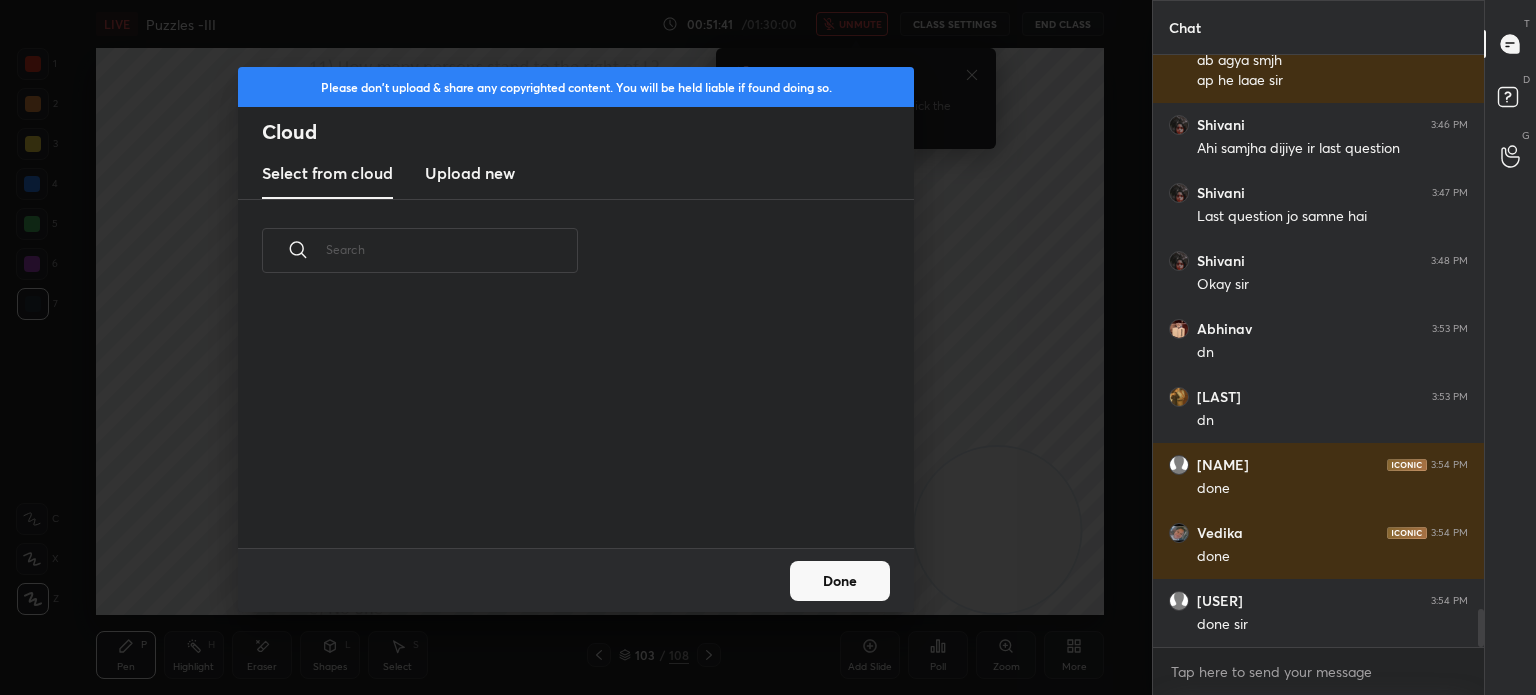 click on "Upload new" at bounding box center (470, 173) 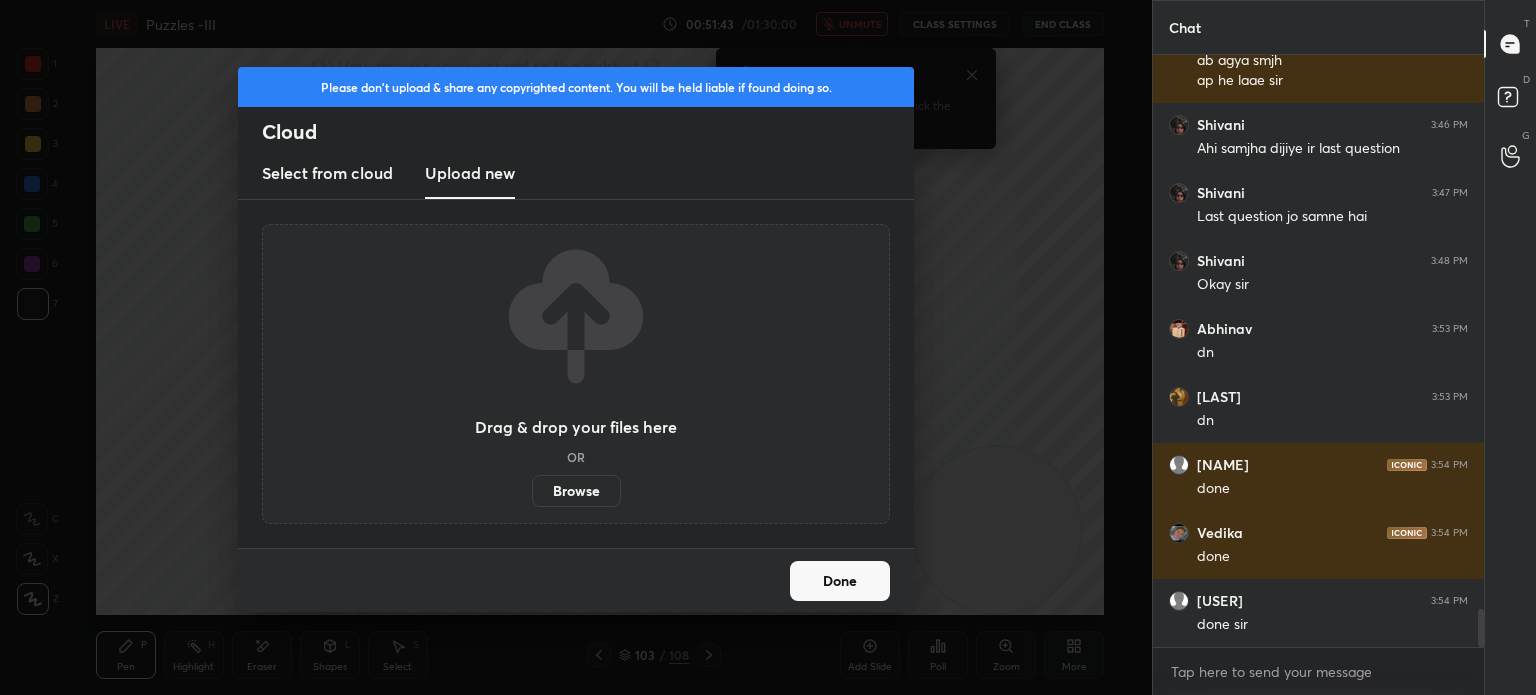 click on "Browse" at bounding box center (576, 491) 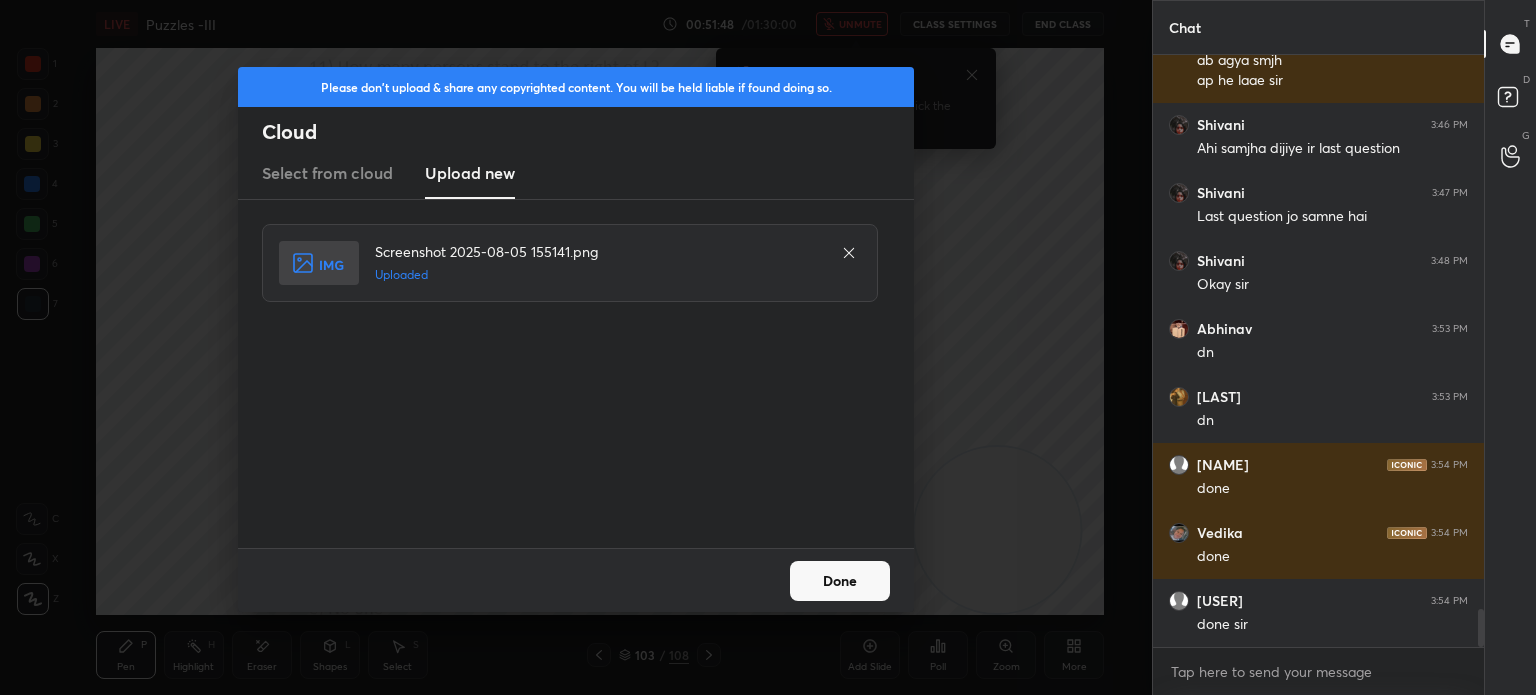 click on "Done" at bounding box center [840, 581] 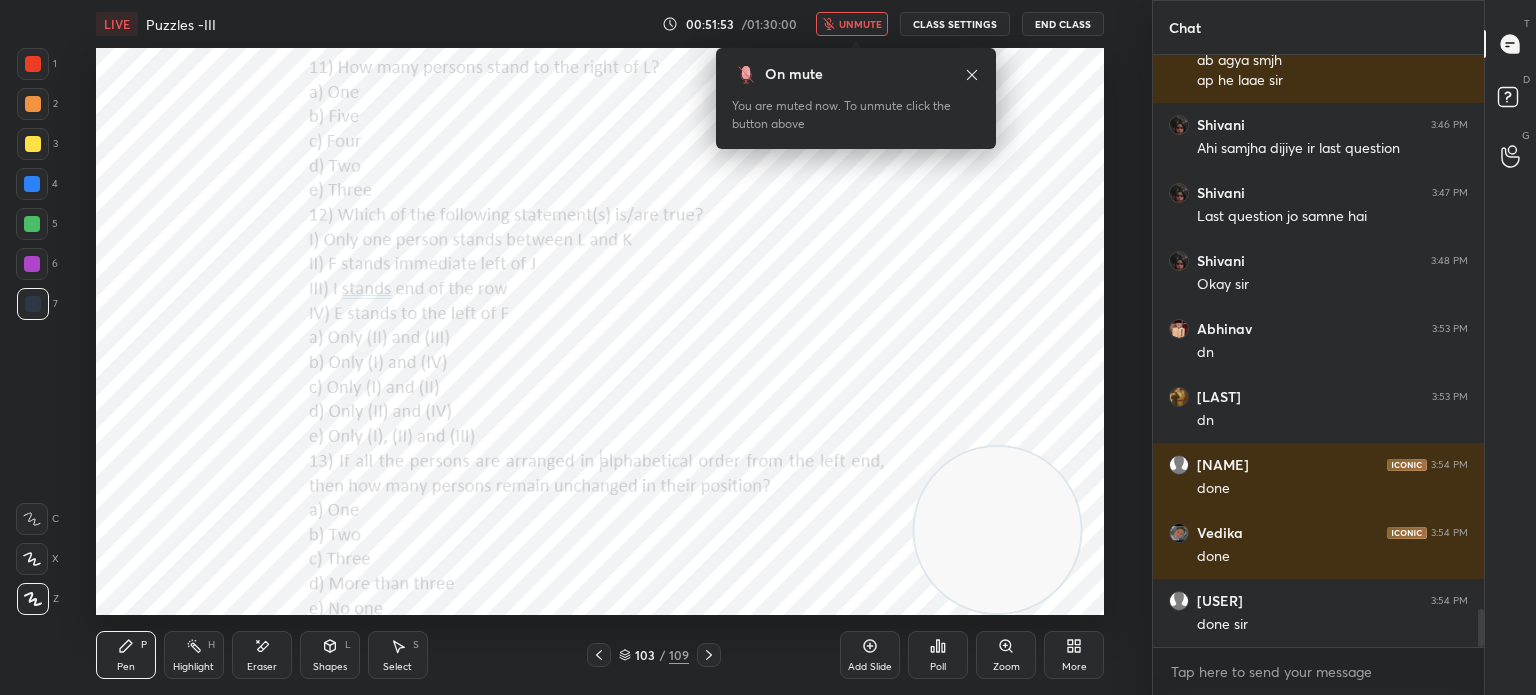 click on "unmute" at bounding box center [860, 24] 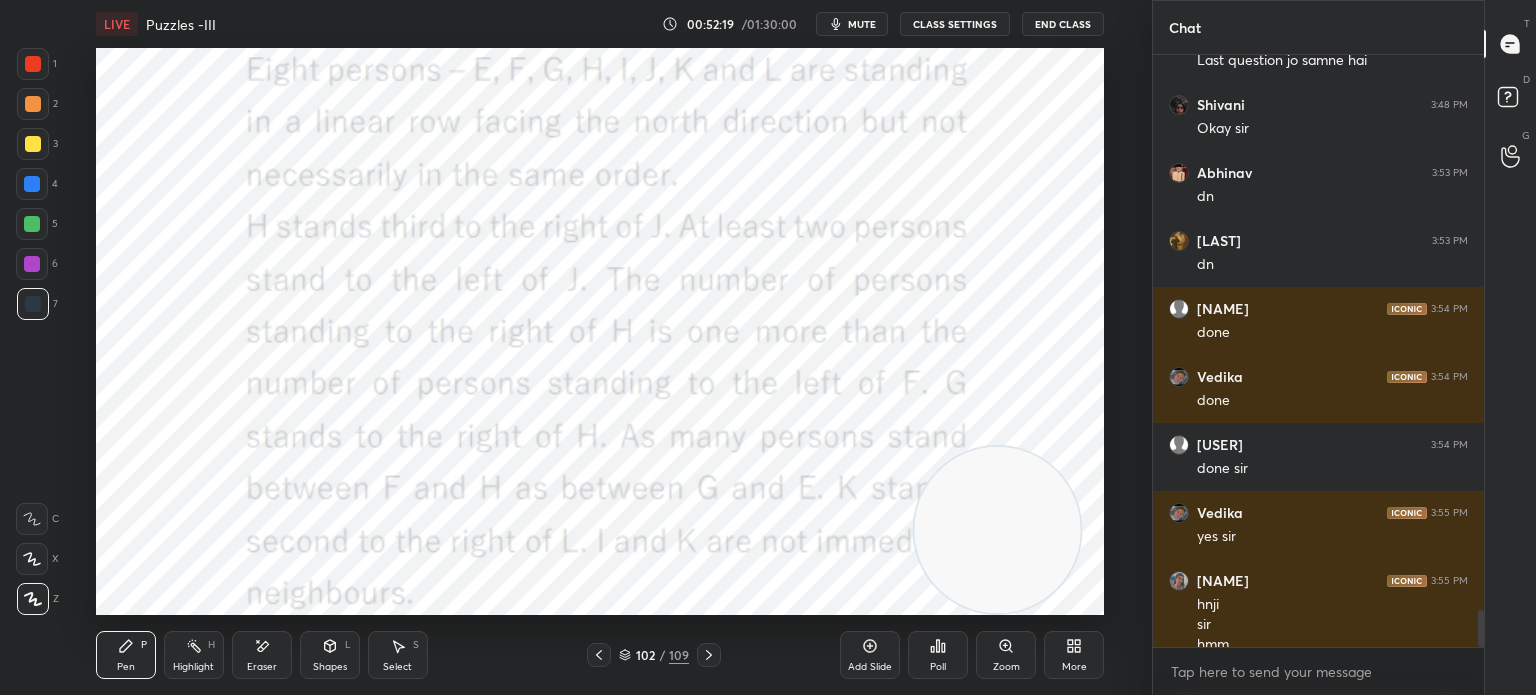 scroll, scrollTop: 8806, scrollLeft: 0, axis: vertical 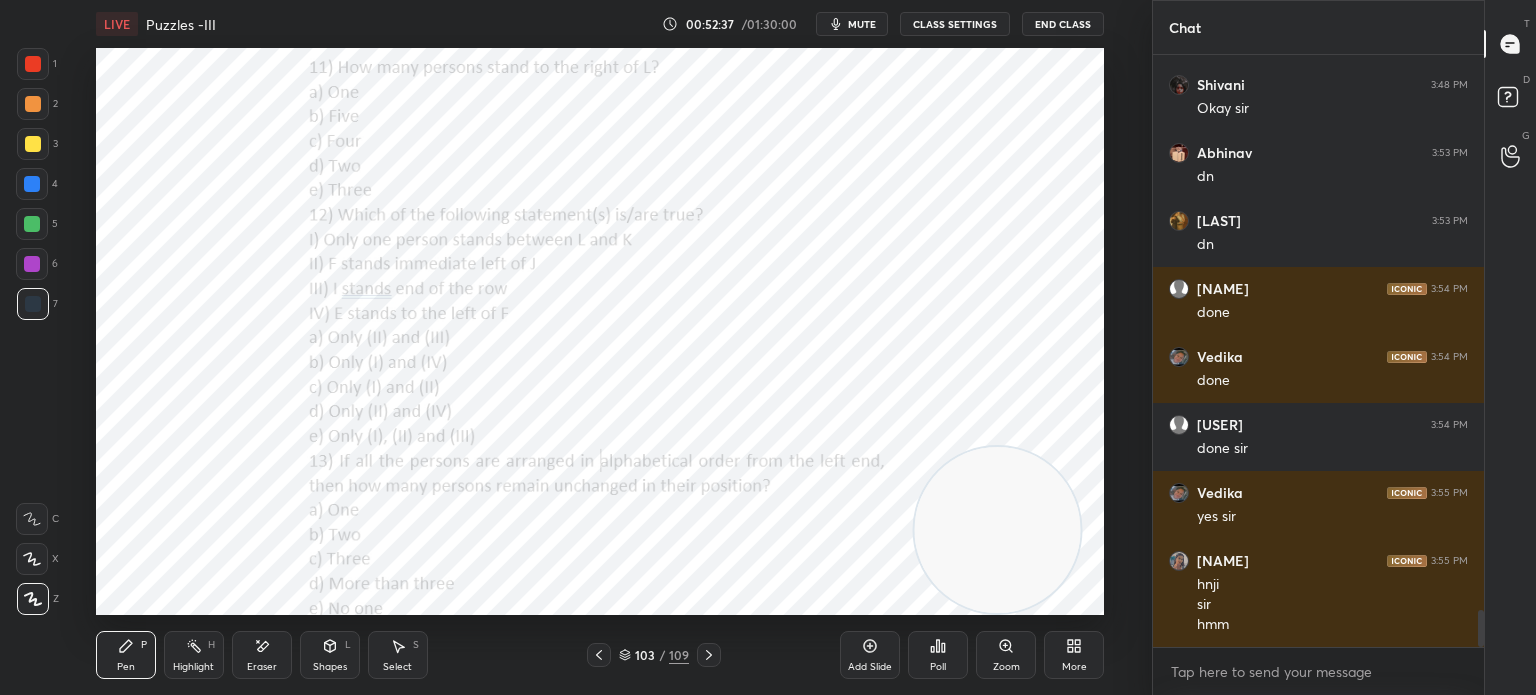 click on "Poll" at bounding box center [938, 667] 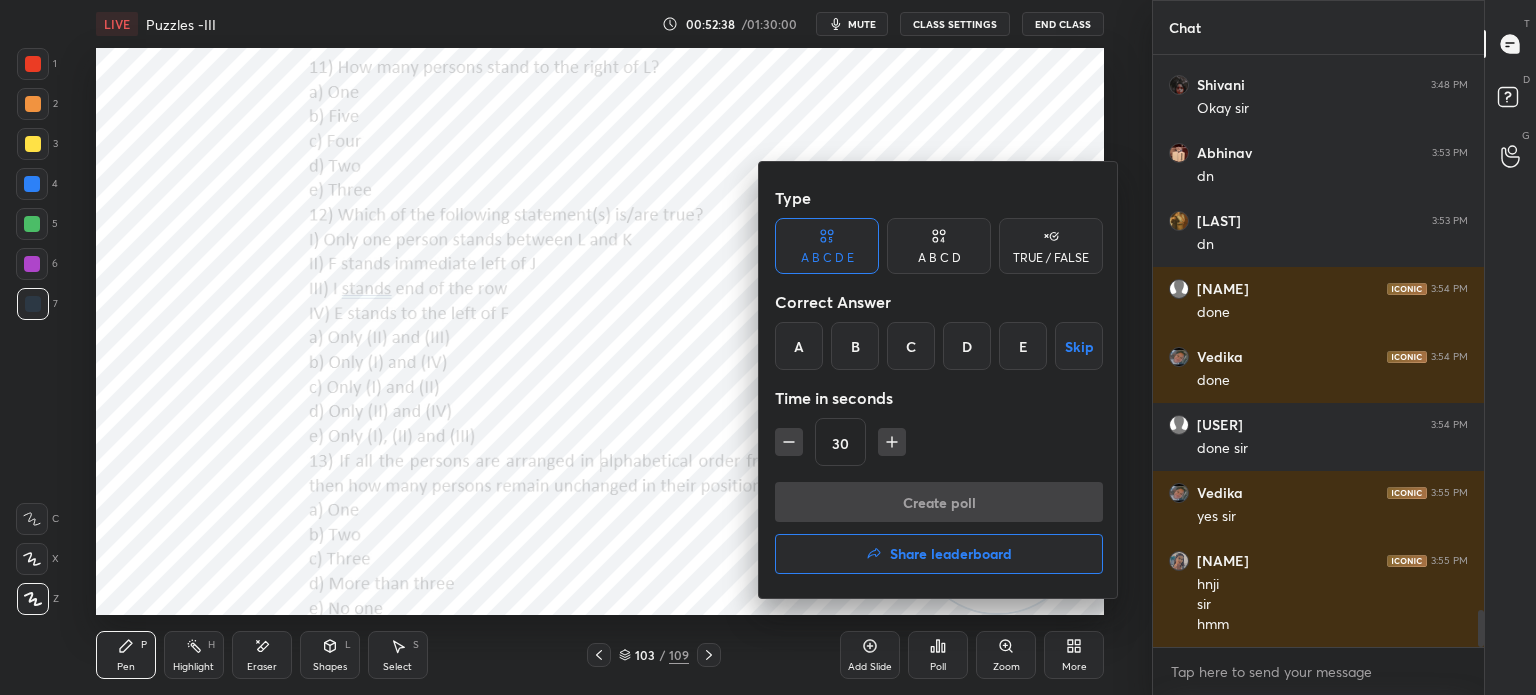 click on "E" at bounding box center [1023, 346] 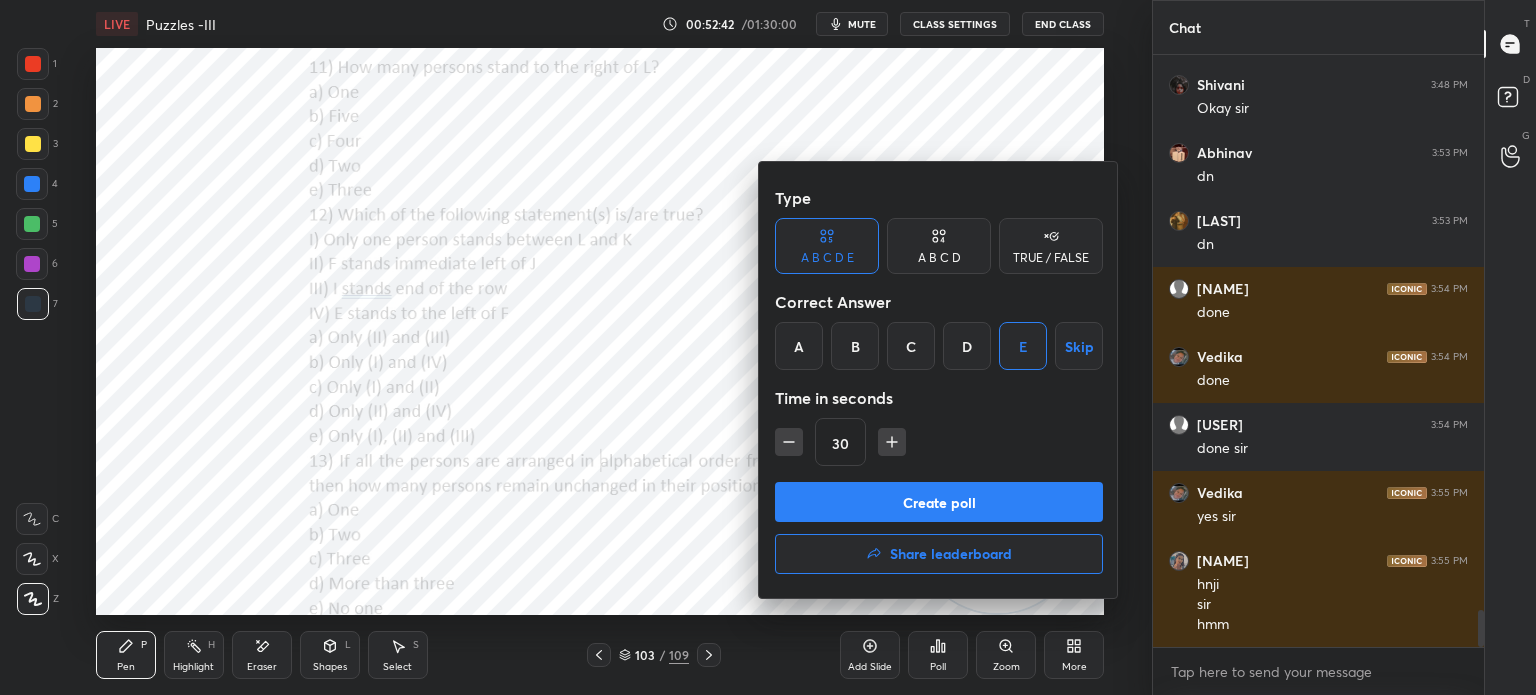 click on "Create poll" at bounding box center (939, 502) 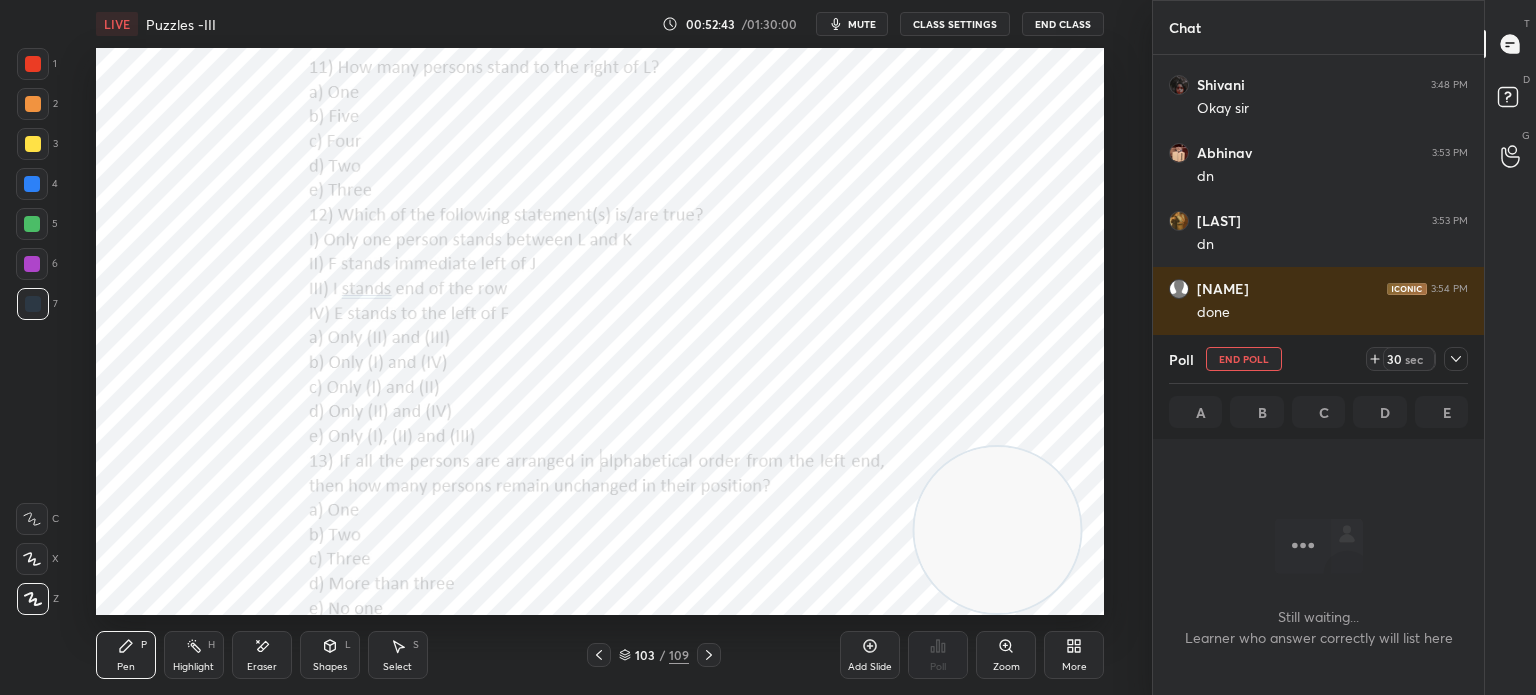 scroll, scrollTop: 520, scrollLeft: 325, axis: both 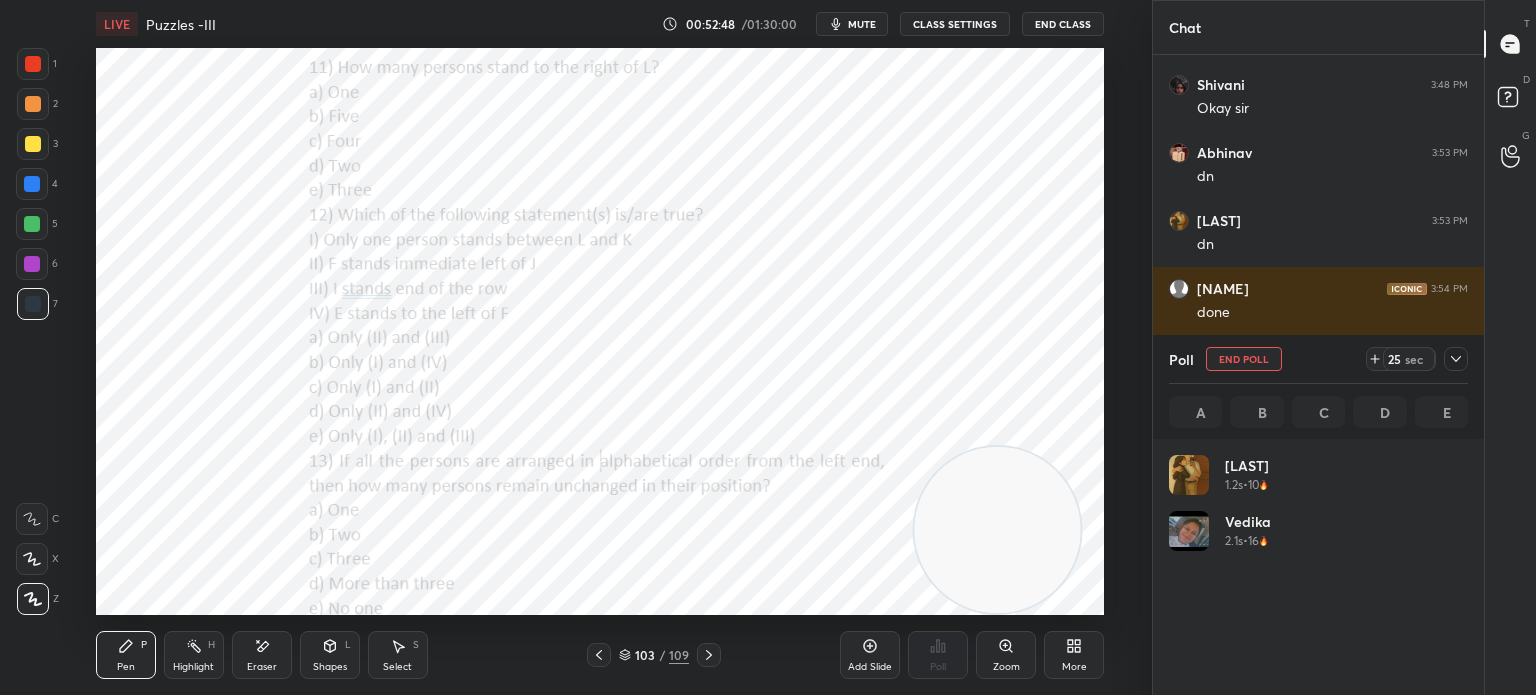 click on "mute" at bounding box center [852, 24] 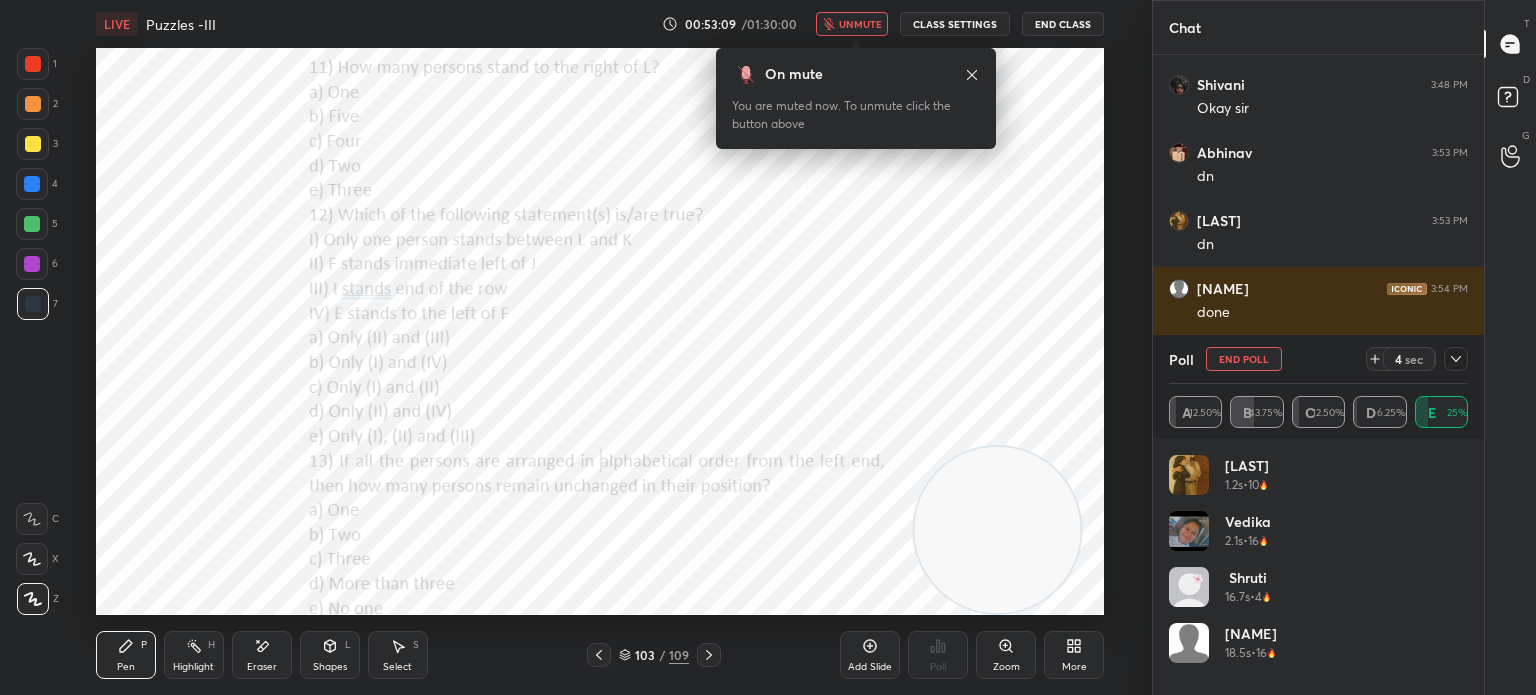 scroll, scrollTop: 8978, scrollLeft: 0, axis: vertical 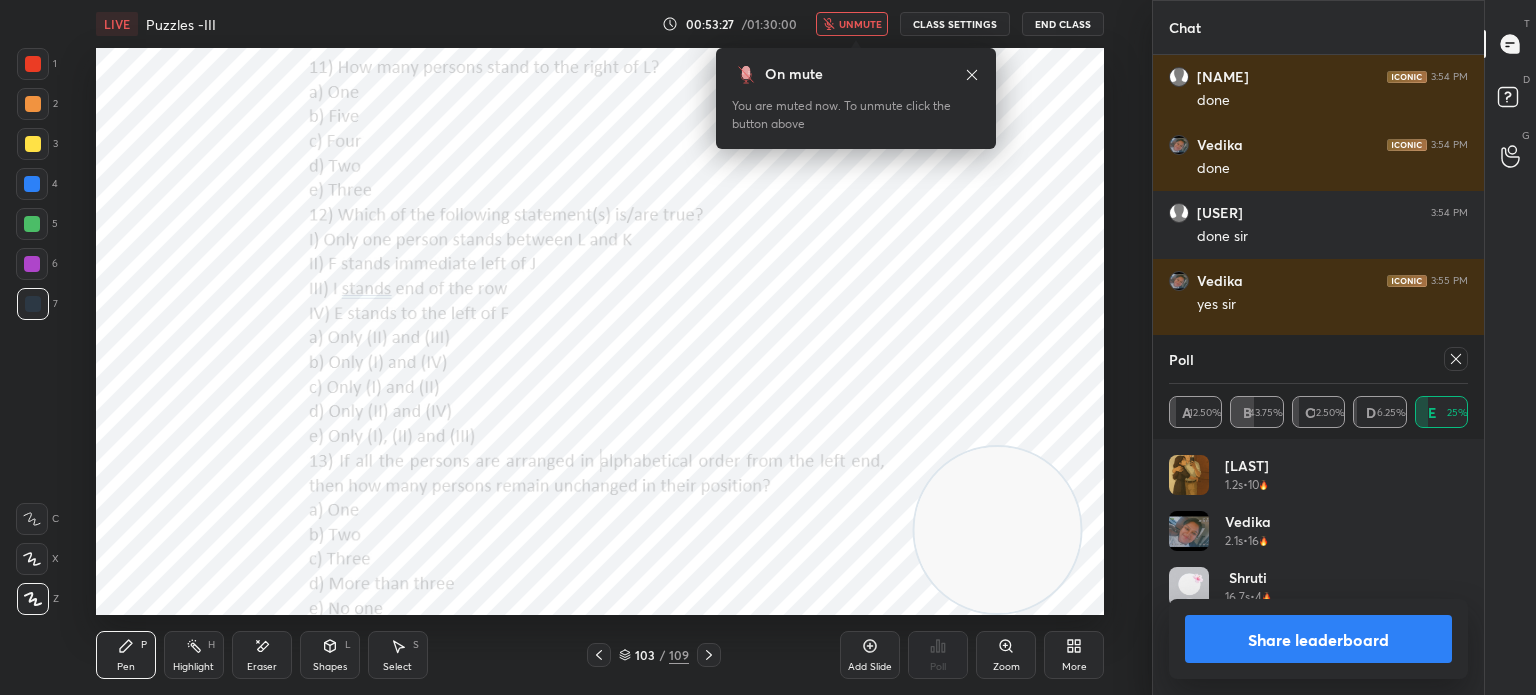 click on "Share leaderboard" at bounding box center [1318, 639] 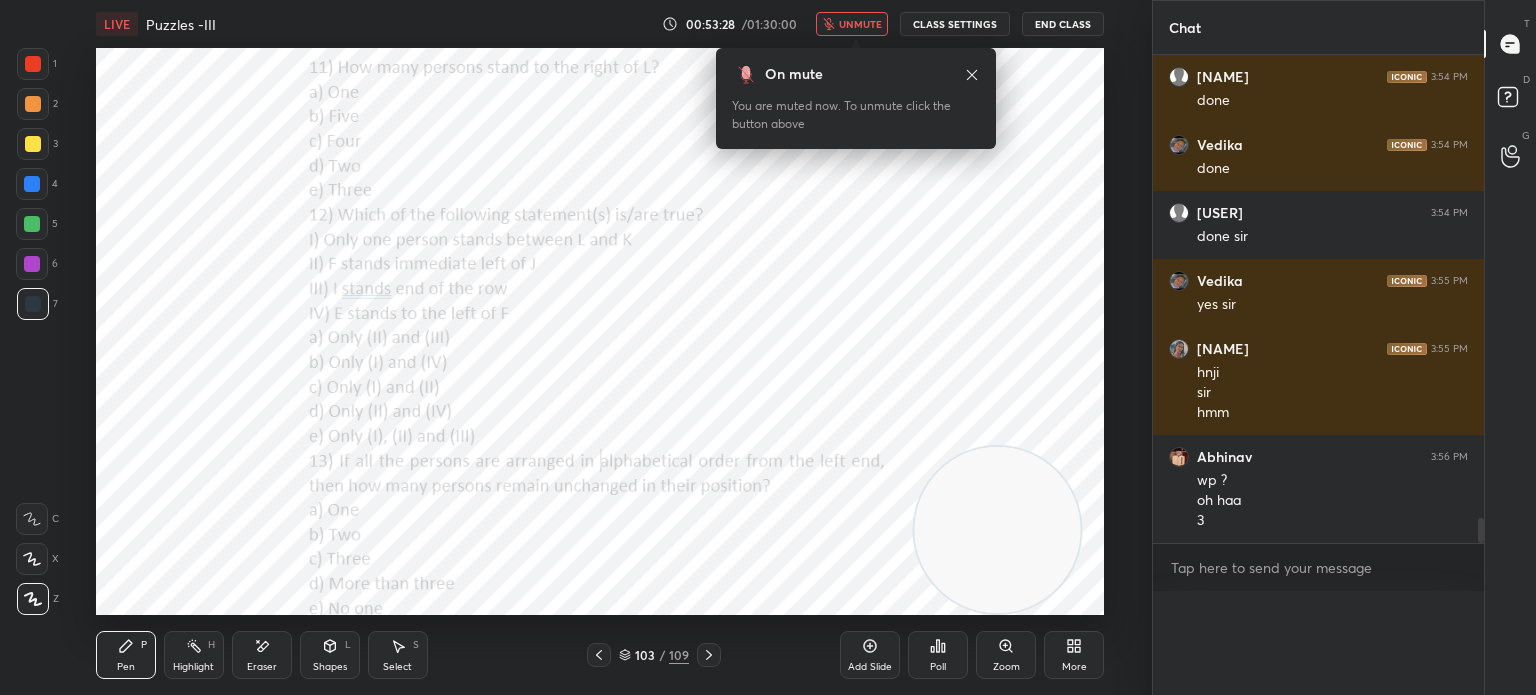 scroll, scrollTop: 121, scrollLeft: 293, axis: both 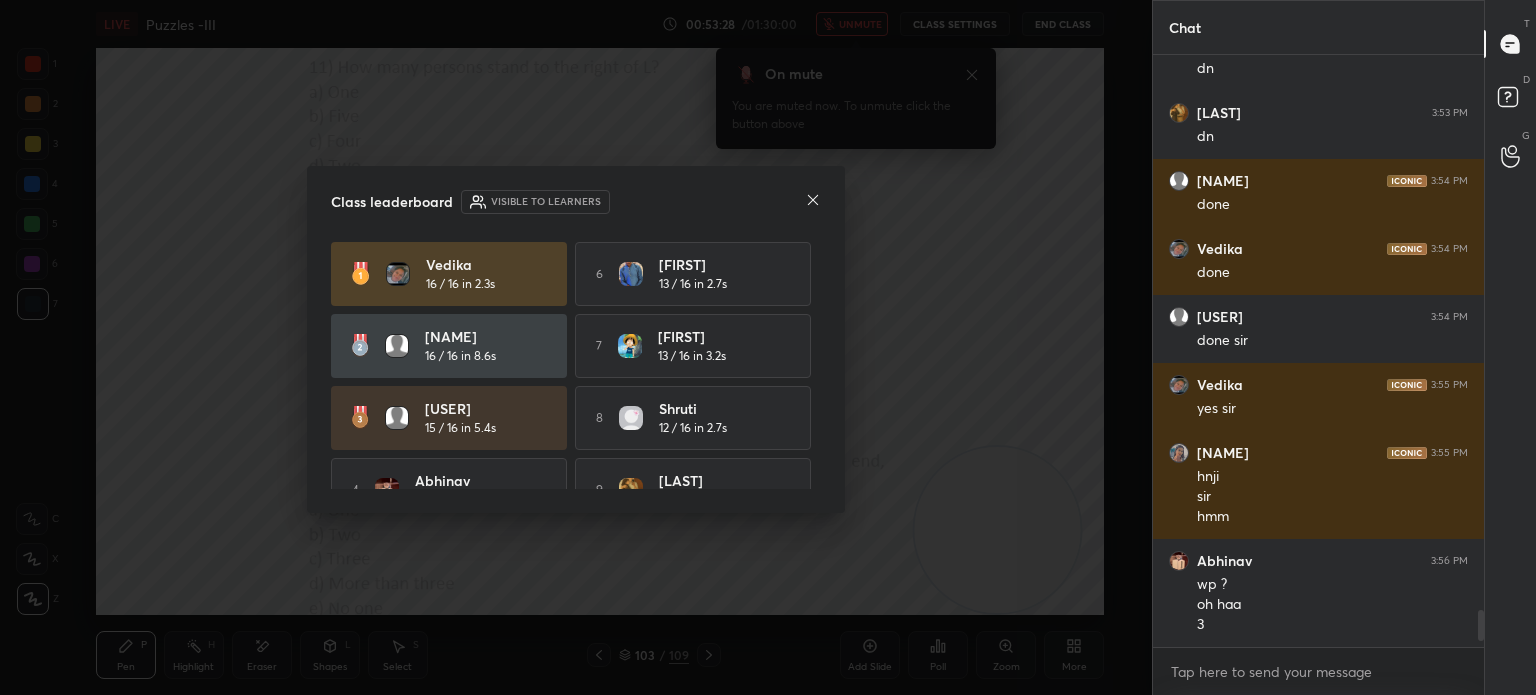 click 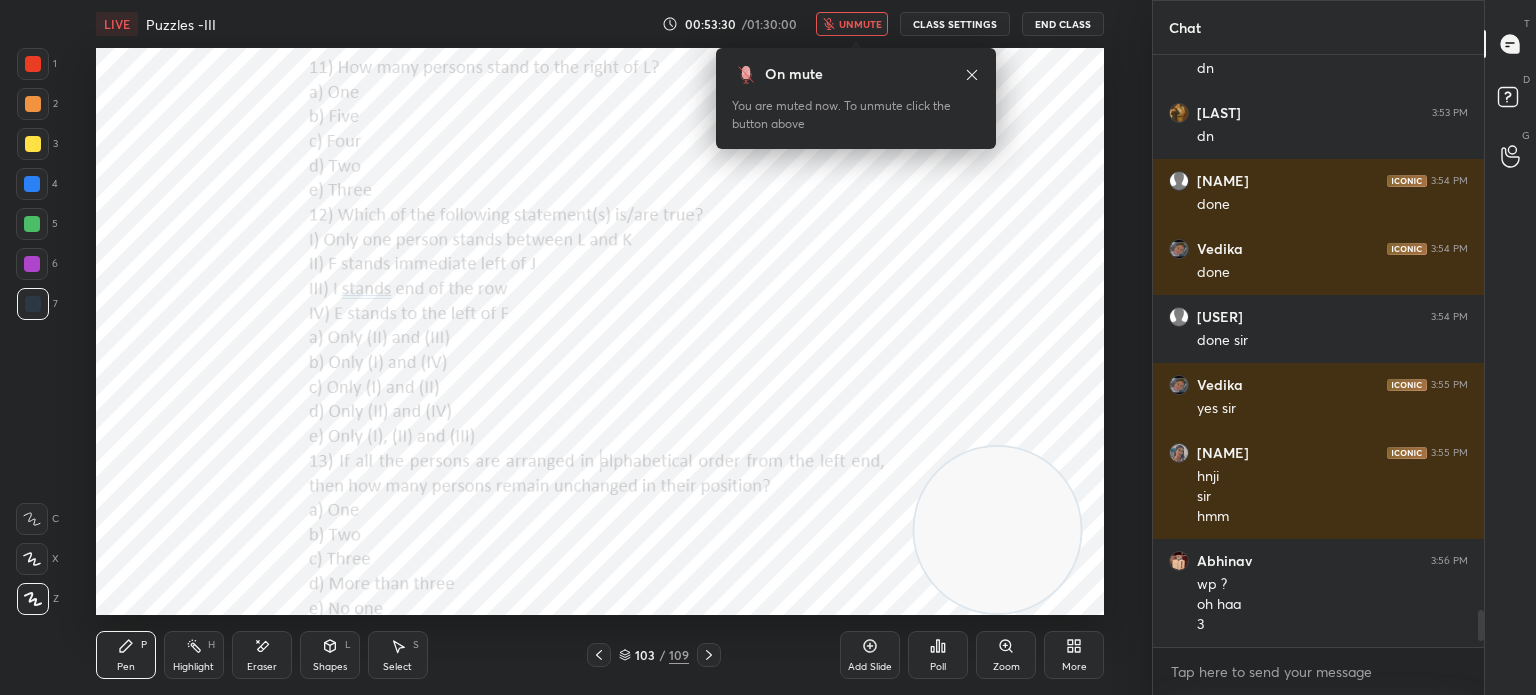 click on "Poll" at bounding box center [938, 667] 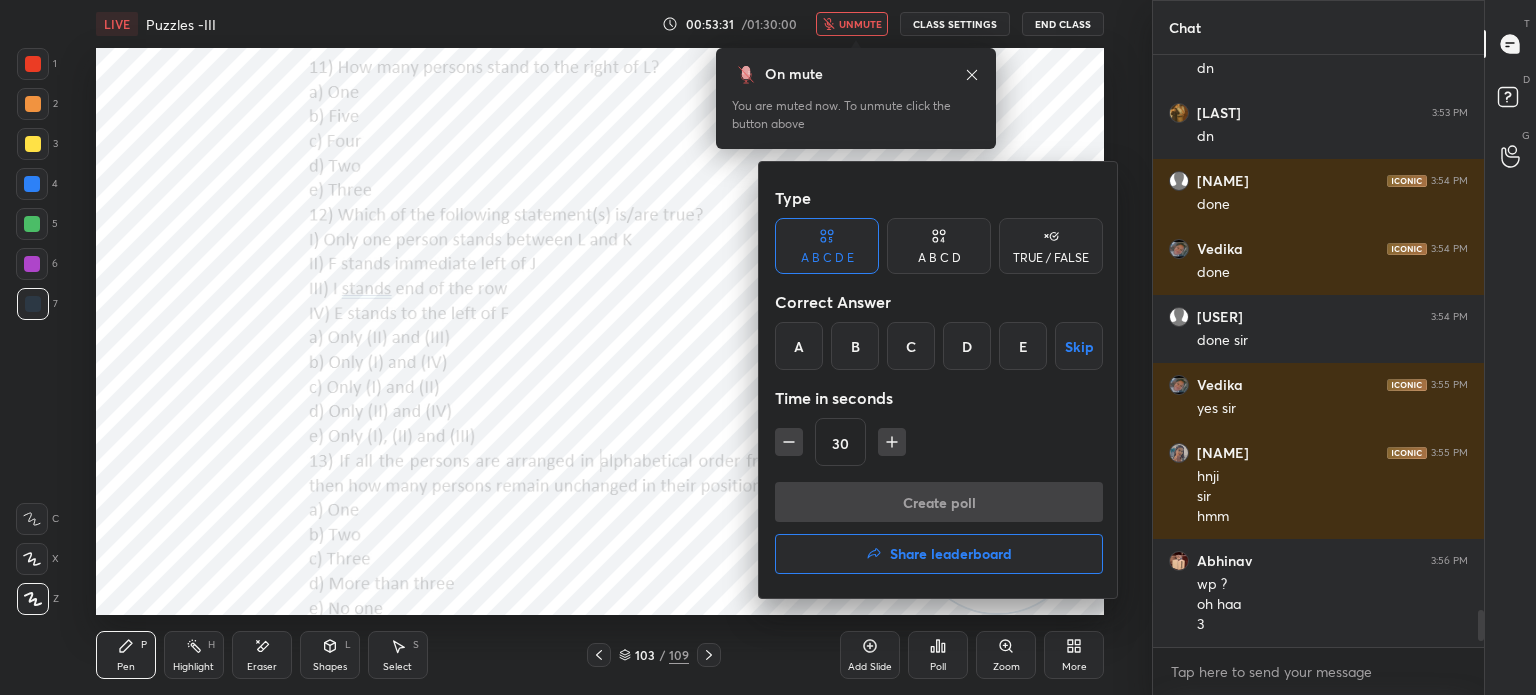 click on "E" at bounding box center (1023, 346) 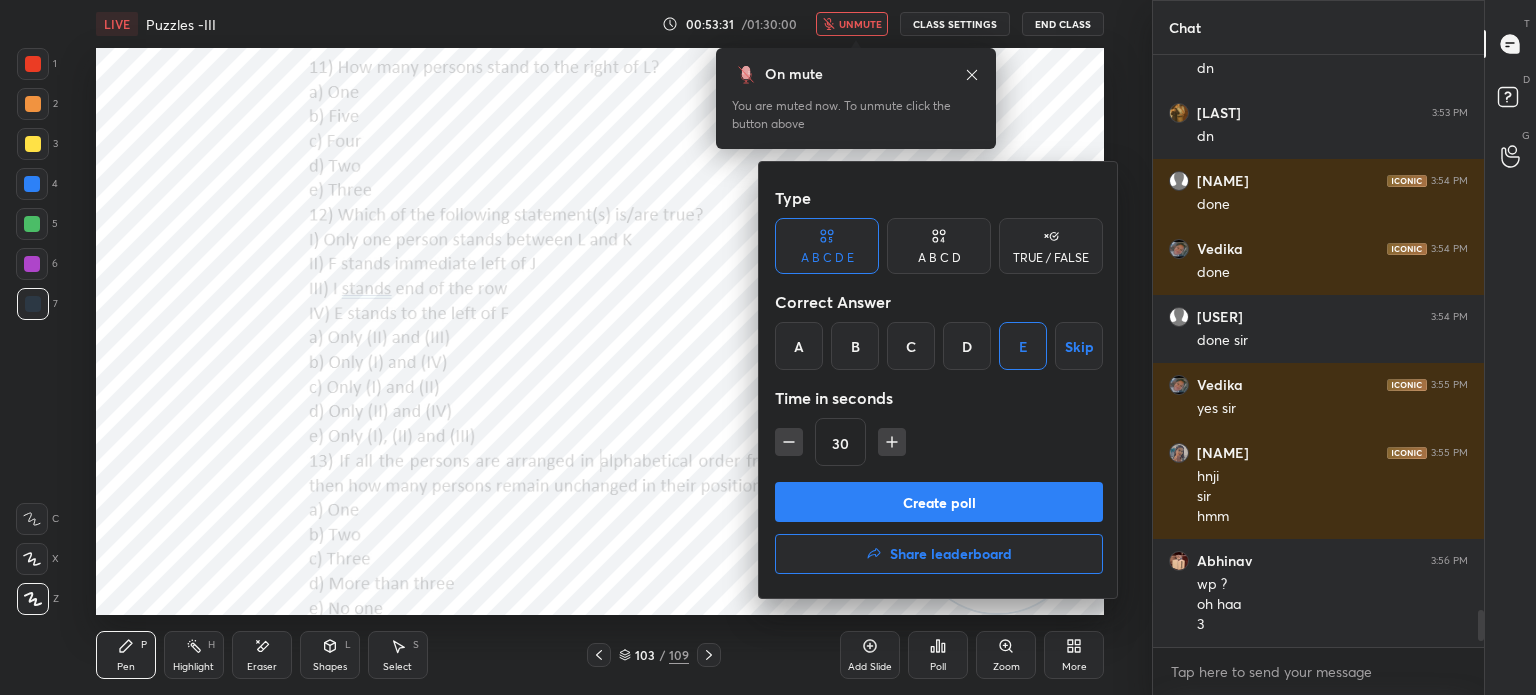 click 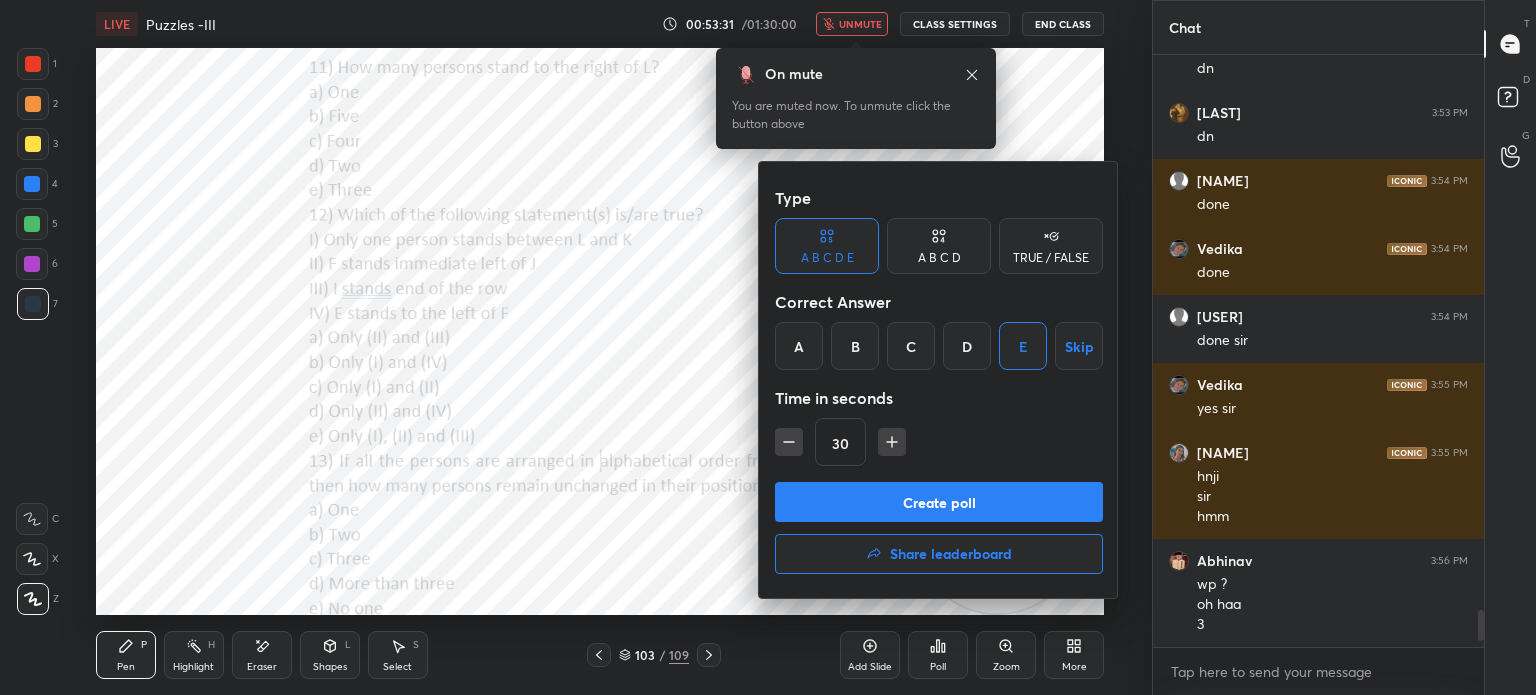 type on "45" 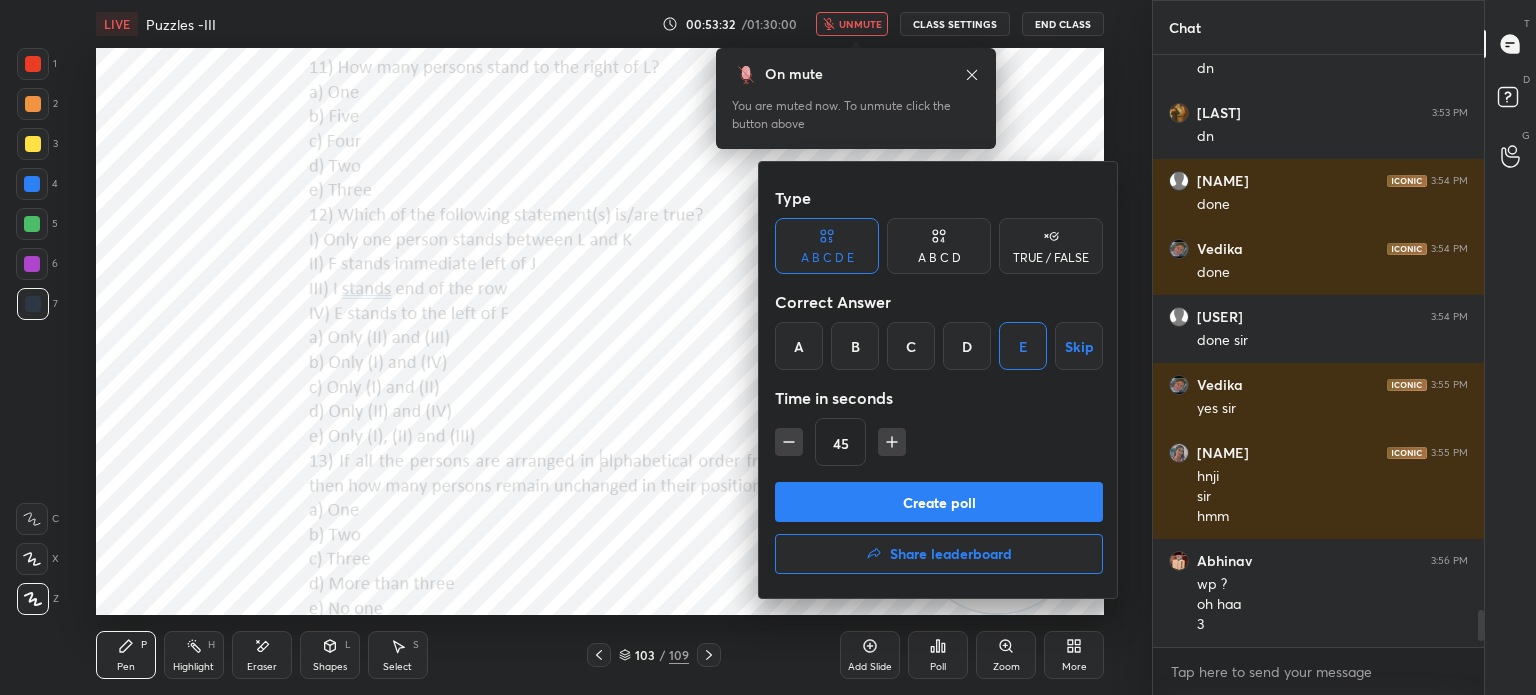 click on "Create poll" at bounding box center (939, 502) 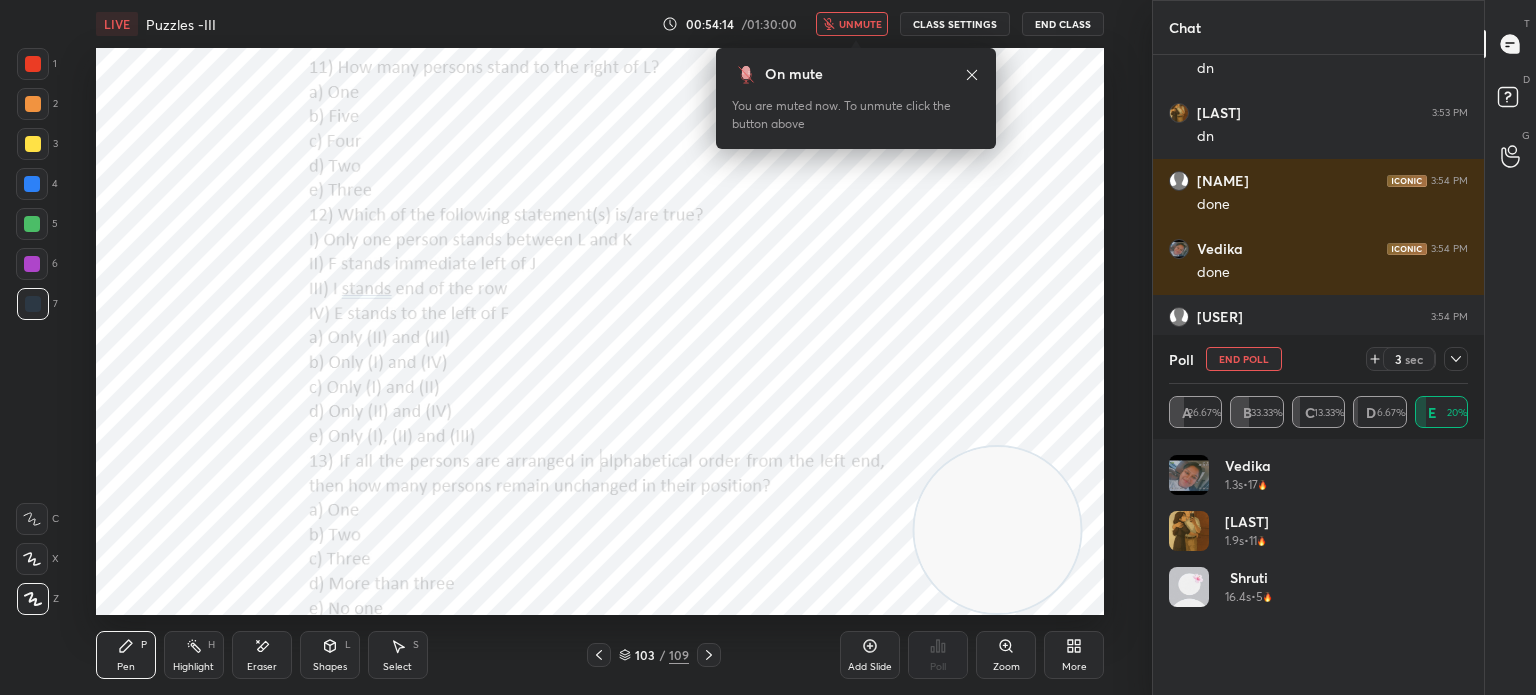 click on "unmute" at bounding box center (852, 24) 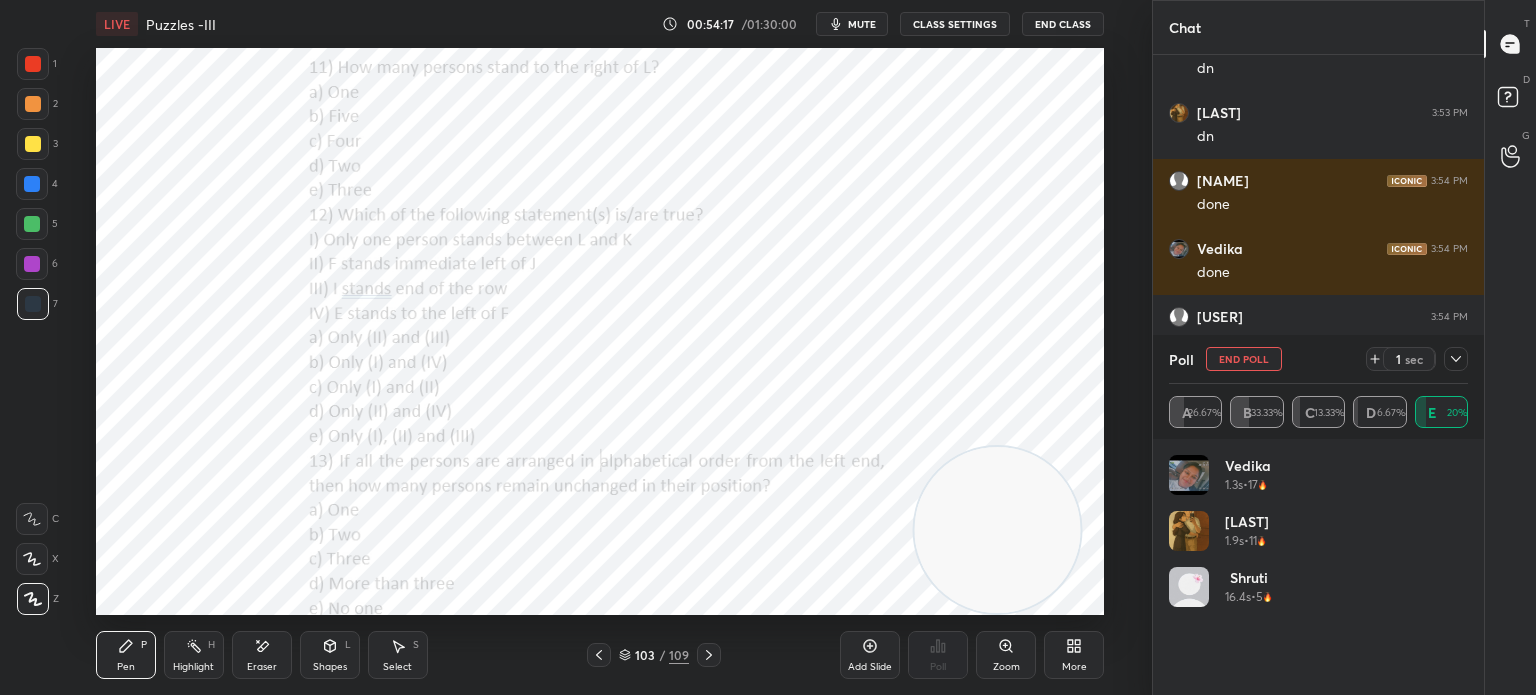 click on "Poll End Poll 1  sec" at bounding box center (1318, 359) 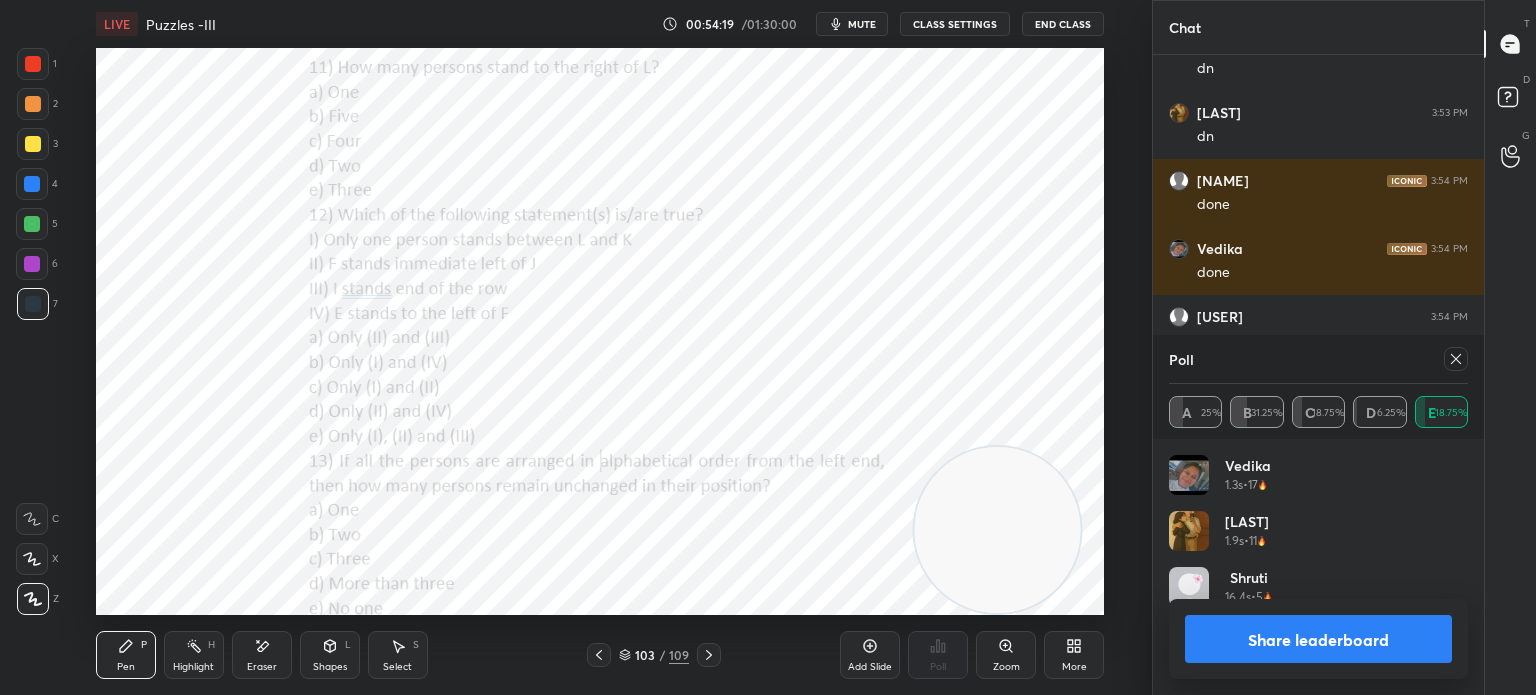 click on "Share leaderboard" at bounding box center [1318, 639] 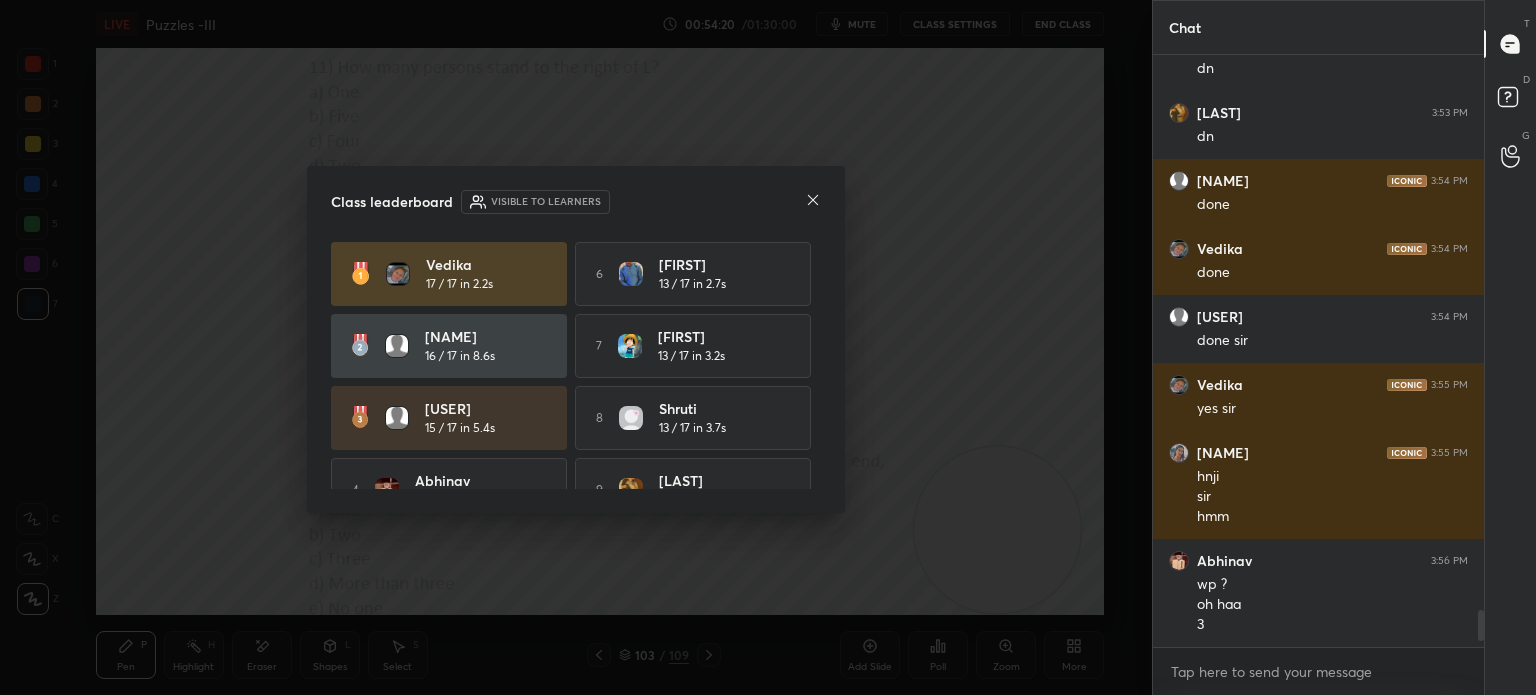 click 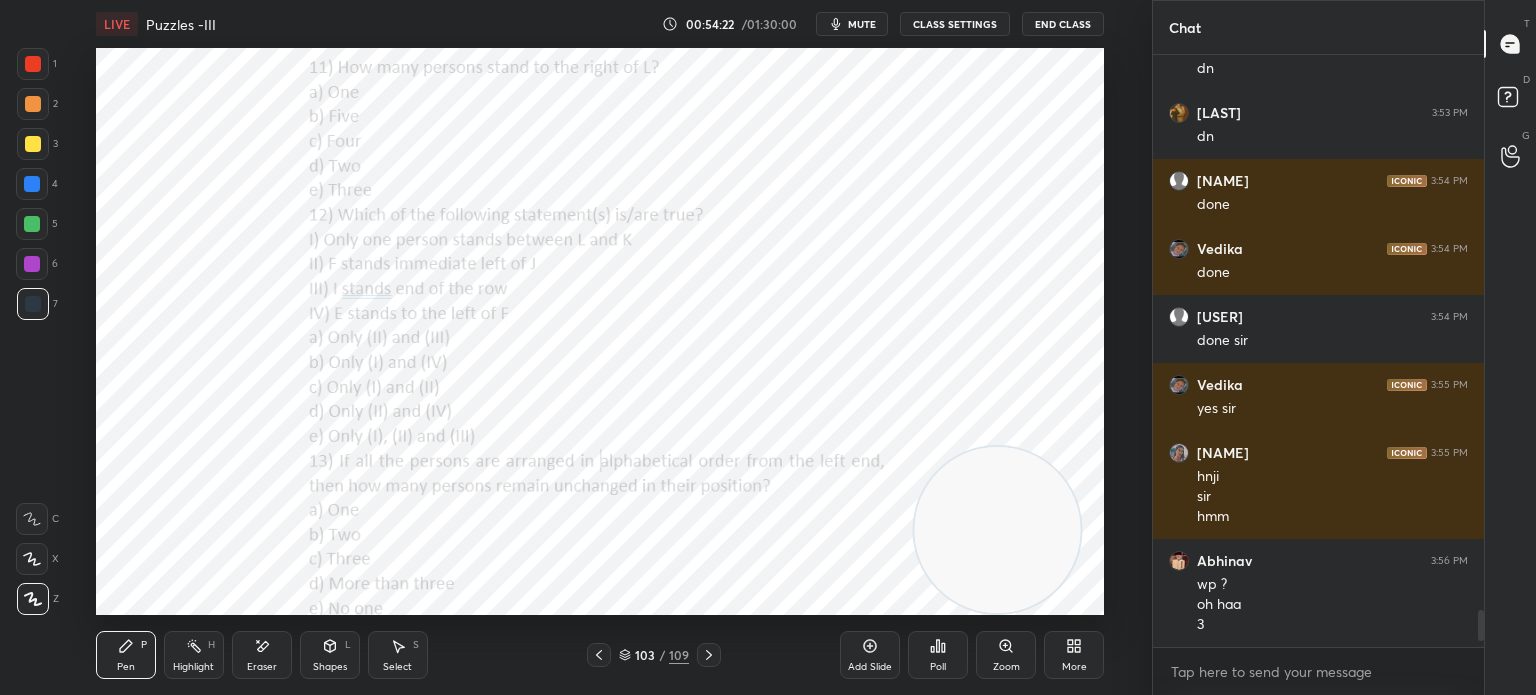 click on "Poll" at bounding box center [938, 655] 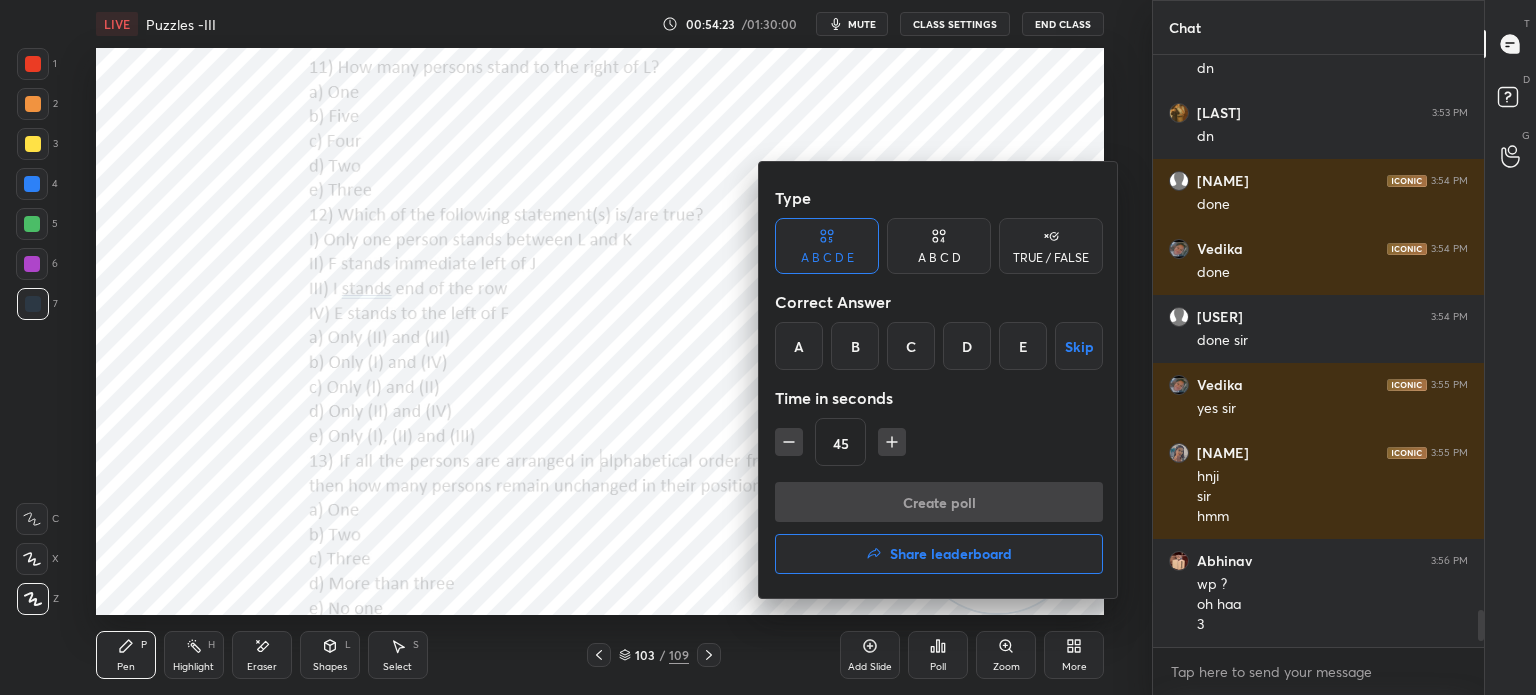 click on "B" at bounding box center [855, 346] 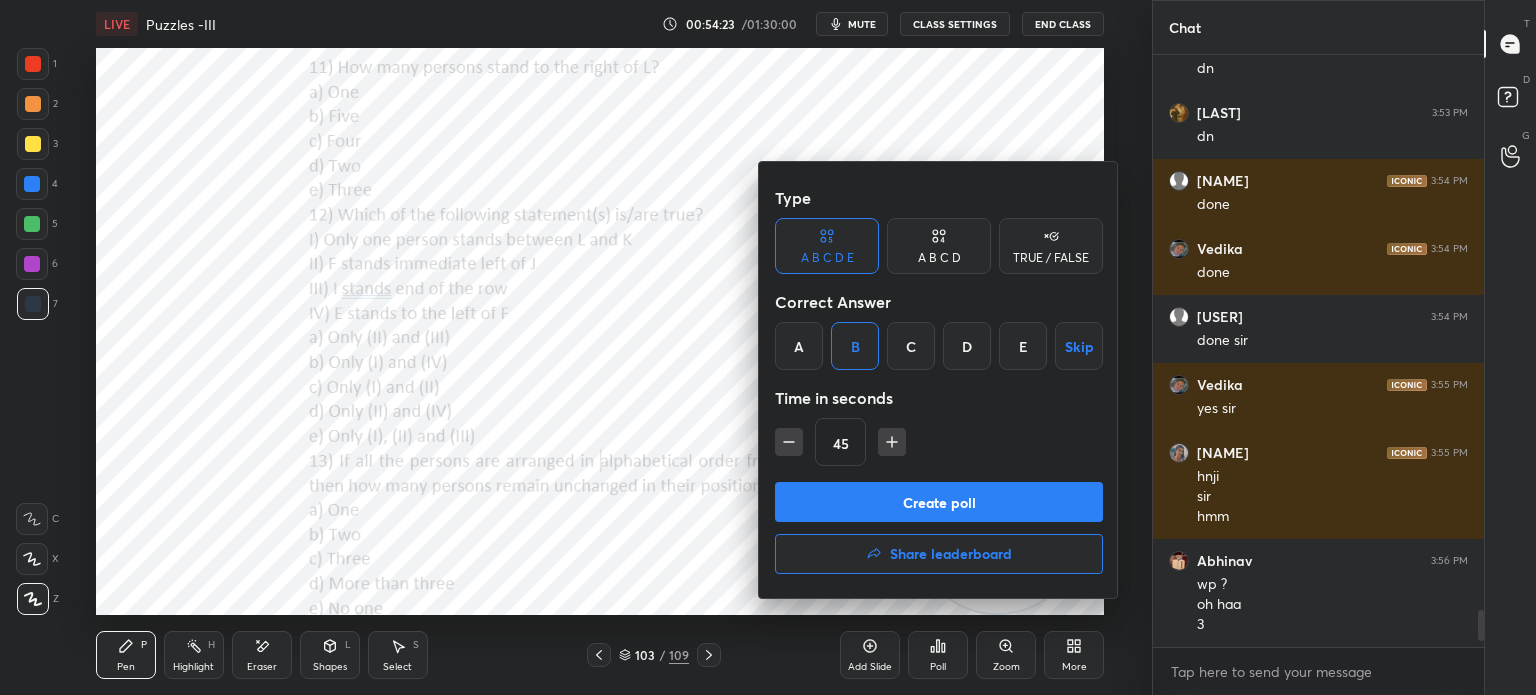 click on "Create poll" at bounding box center (939, 502) 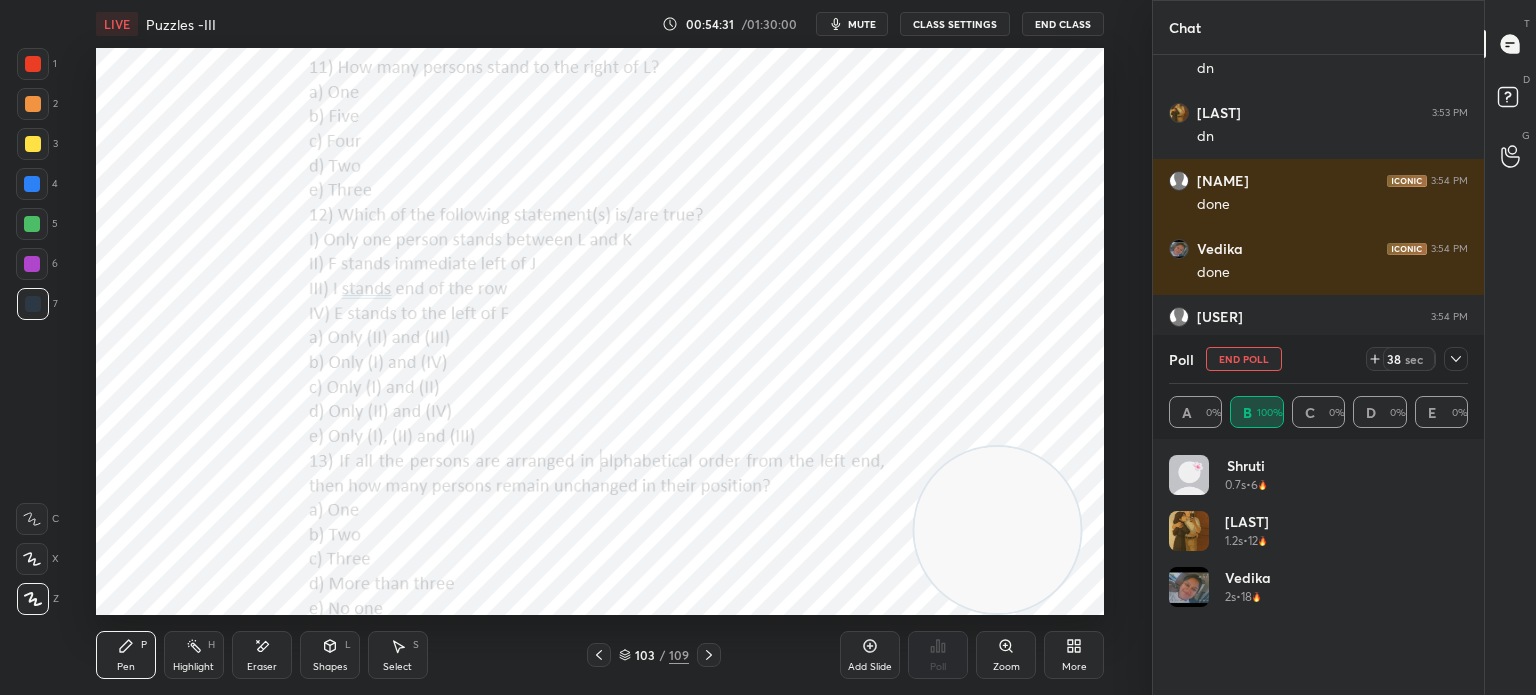 click on "mute" at bounding box center (852, 24) 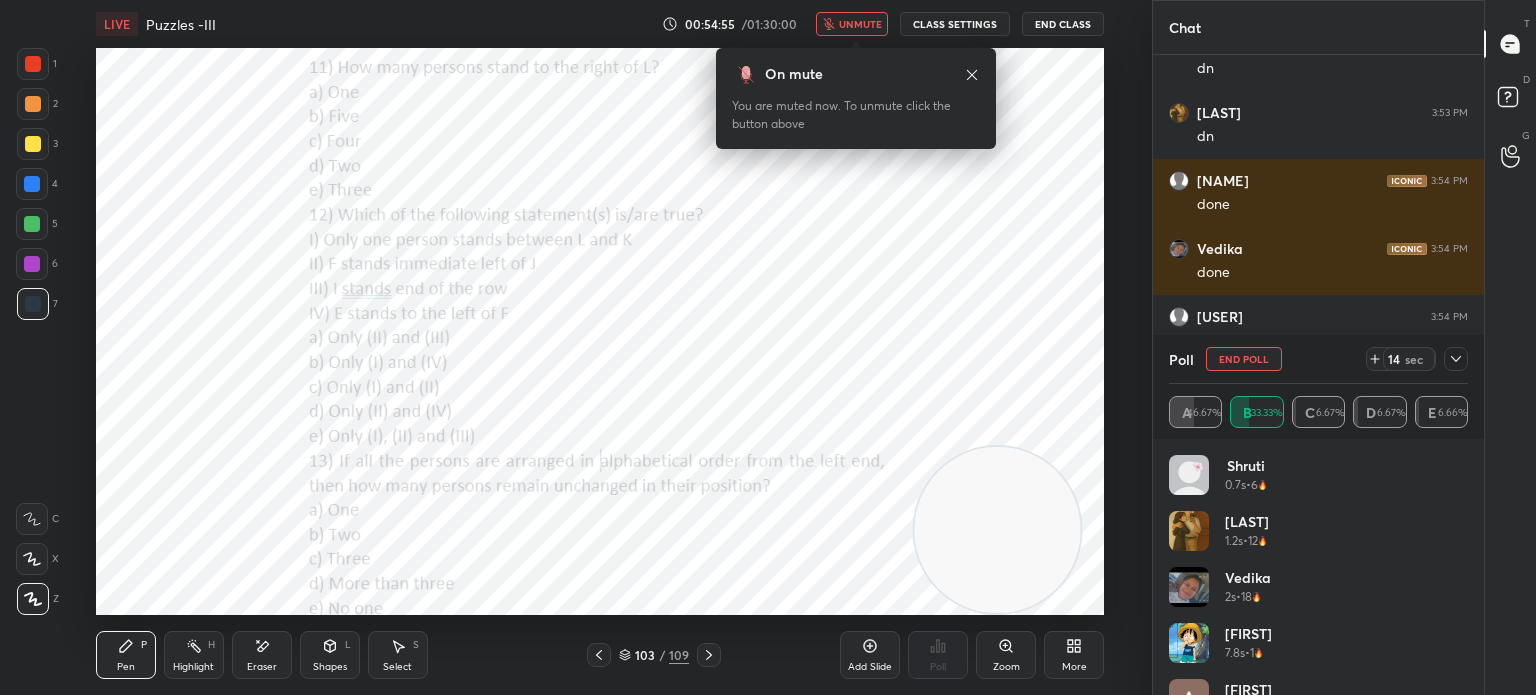 scroll, scrollTop: 40, scrollLeft: 0, axis: vertical 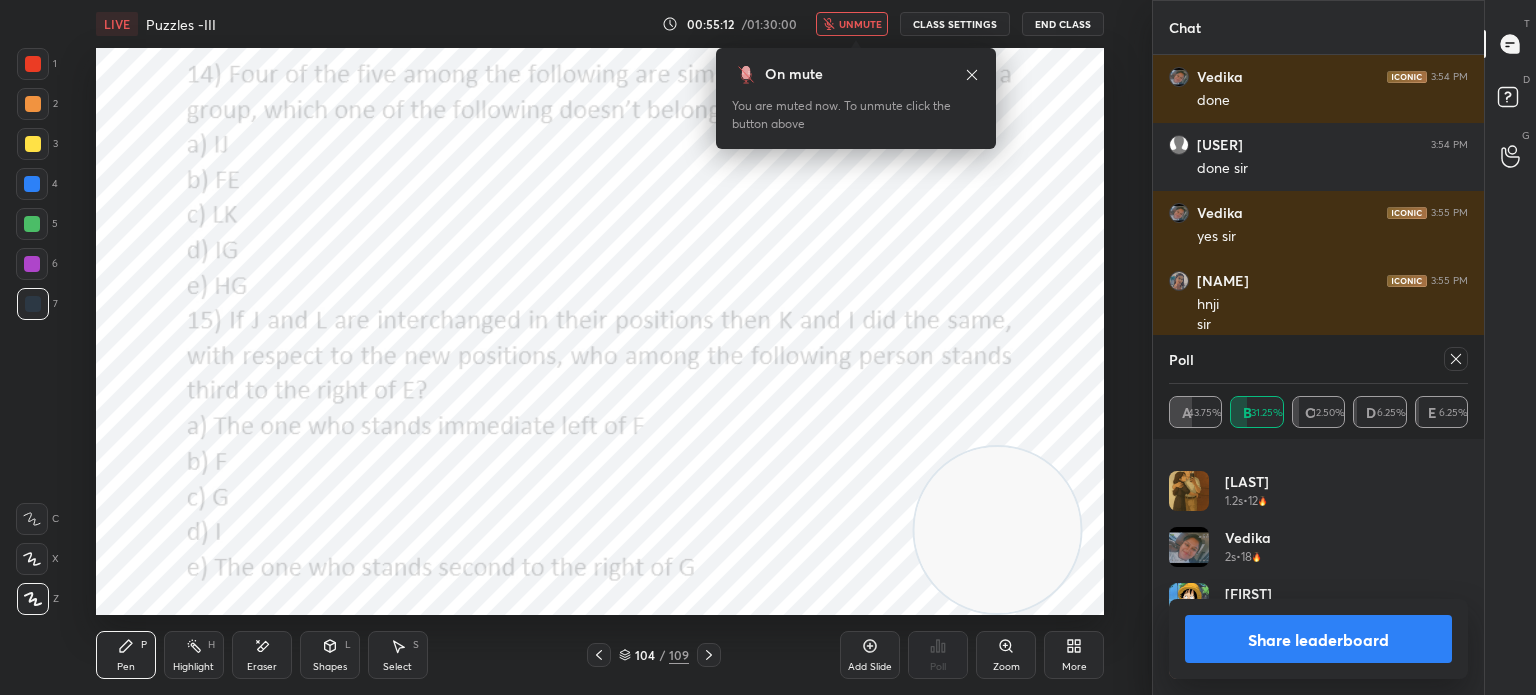 click on "unmute" at bounding box center (860, 24) 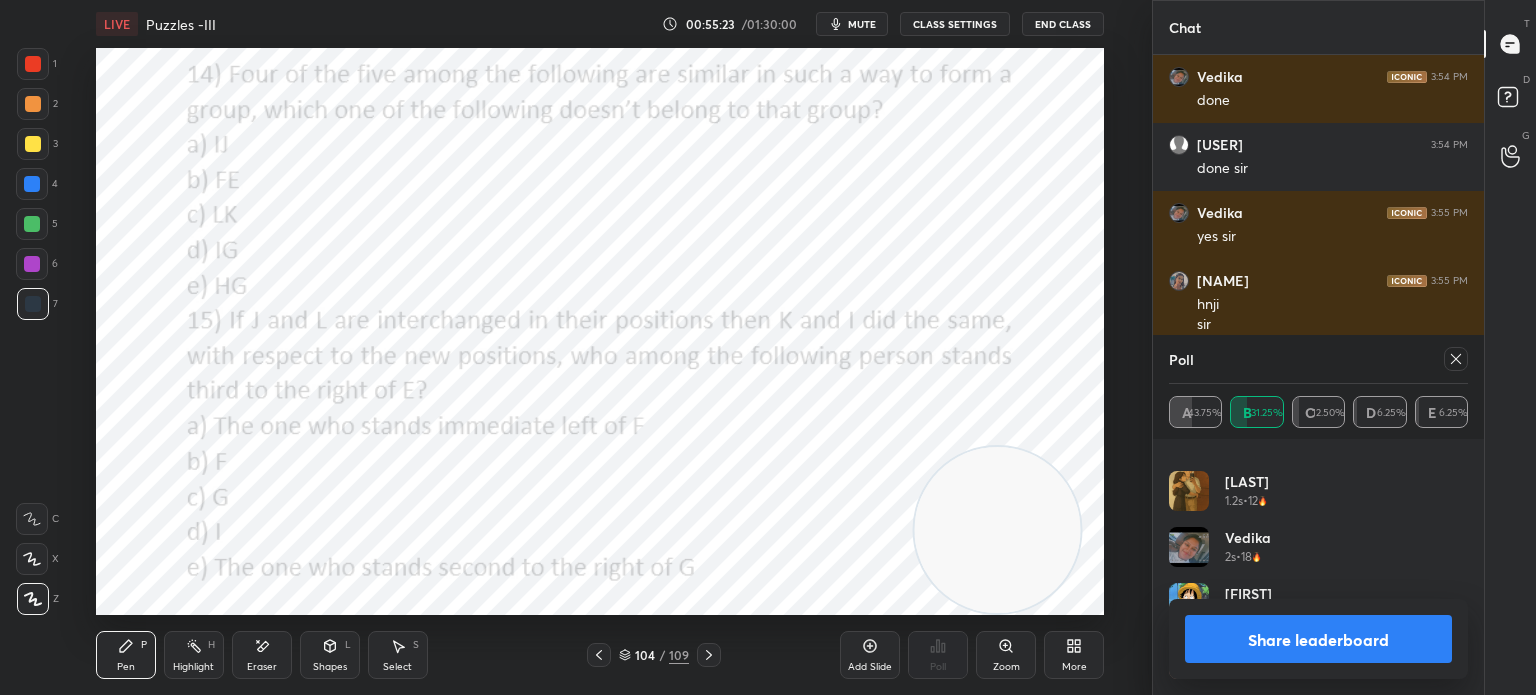 click on "Share leaderboard" at bounding box center (1318, 639) 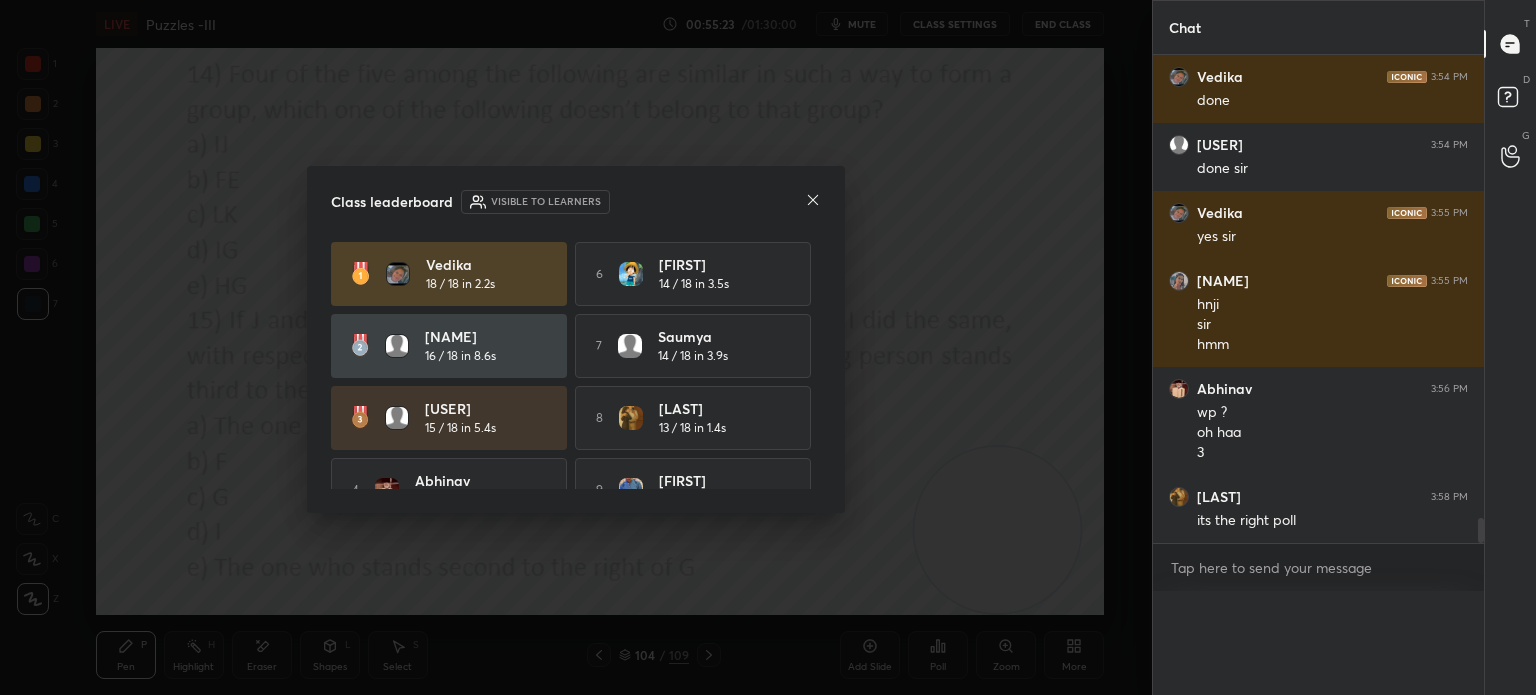 scroll, scrollTop: 136, scrollLeft: 293, axis: both 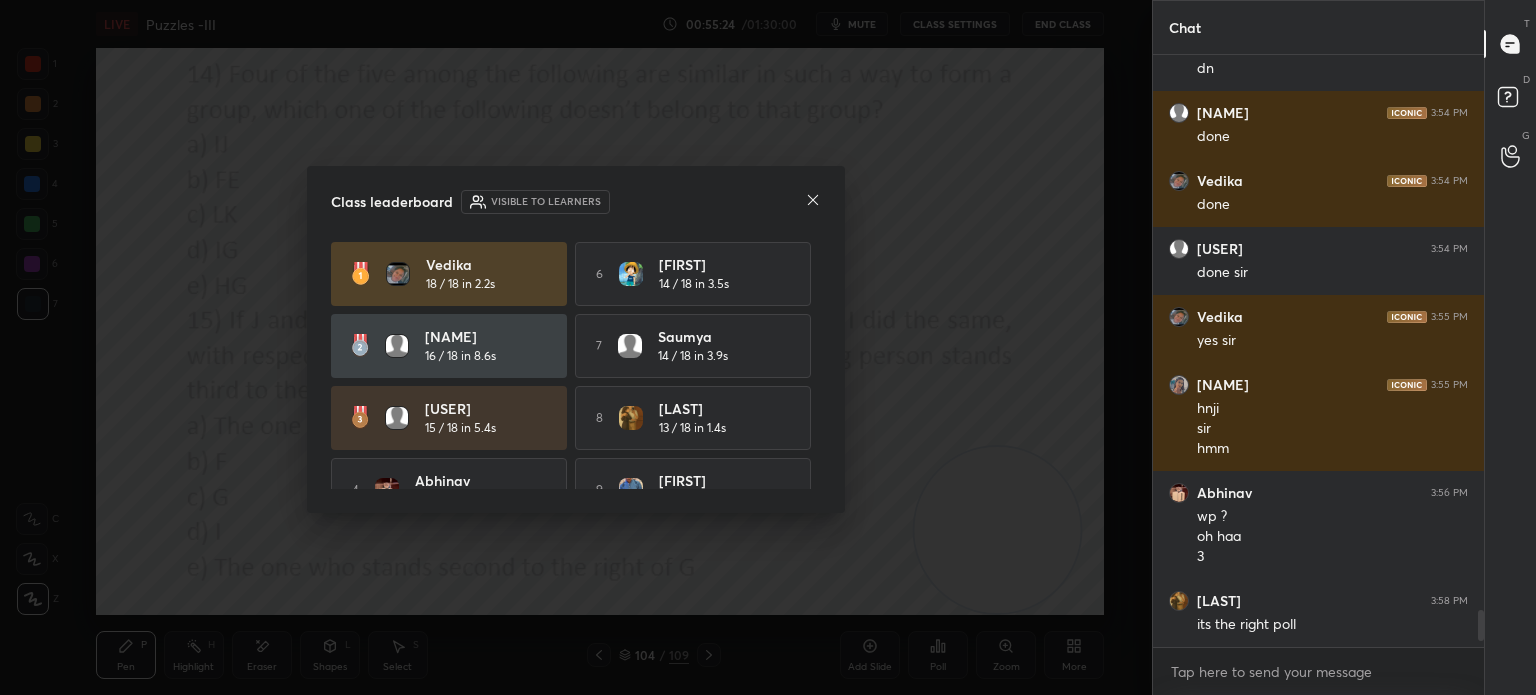 click 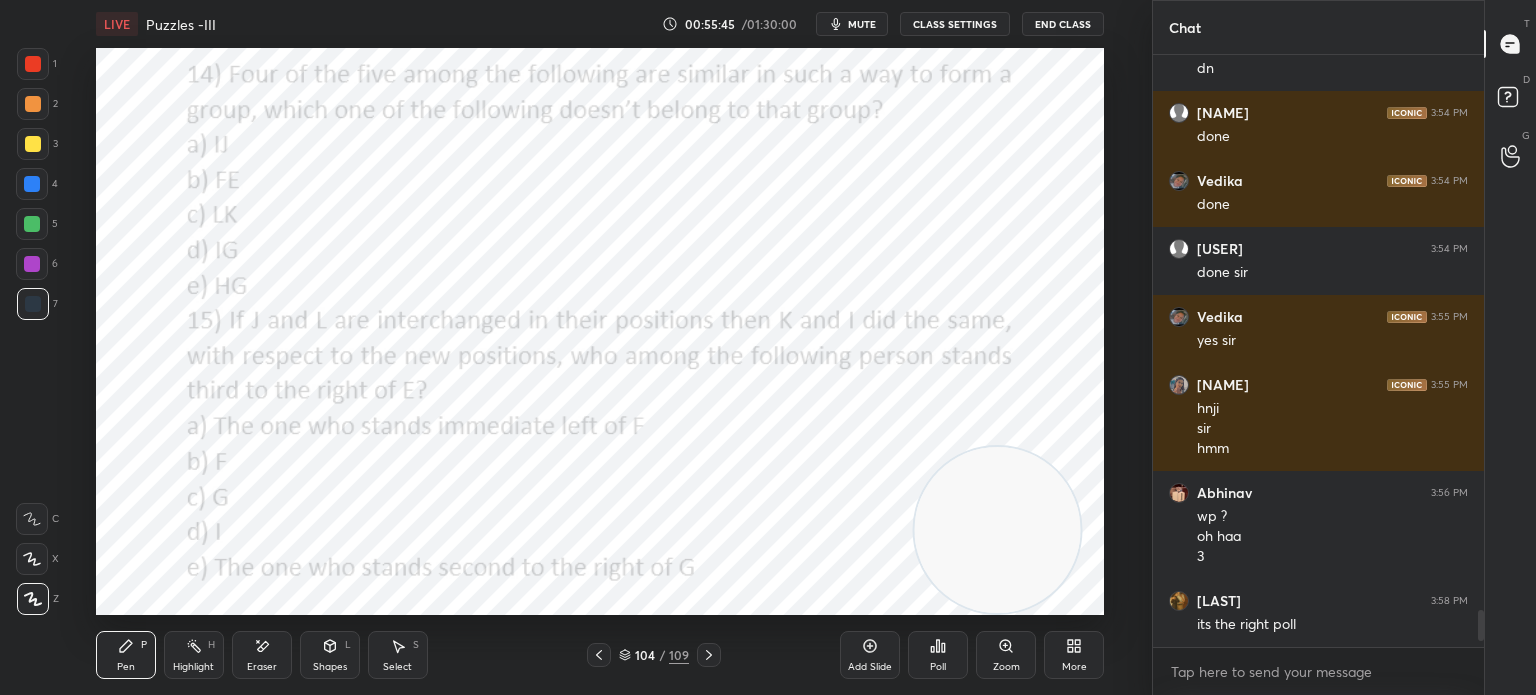 click on "Poll" at bounding box center [938, 667] 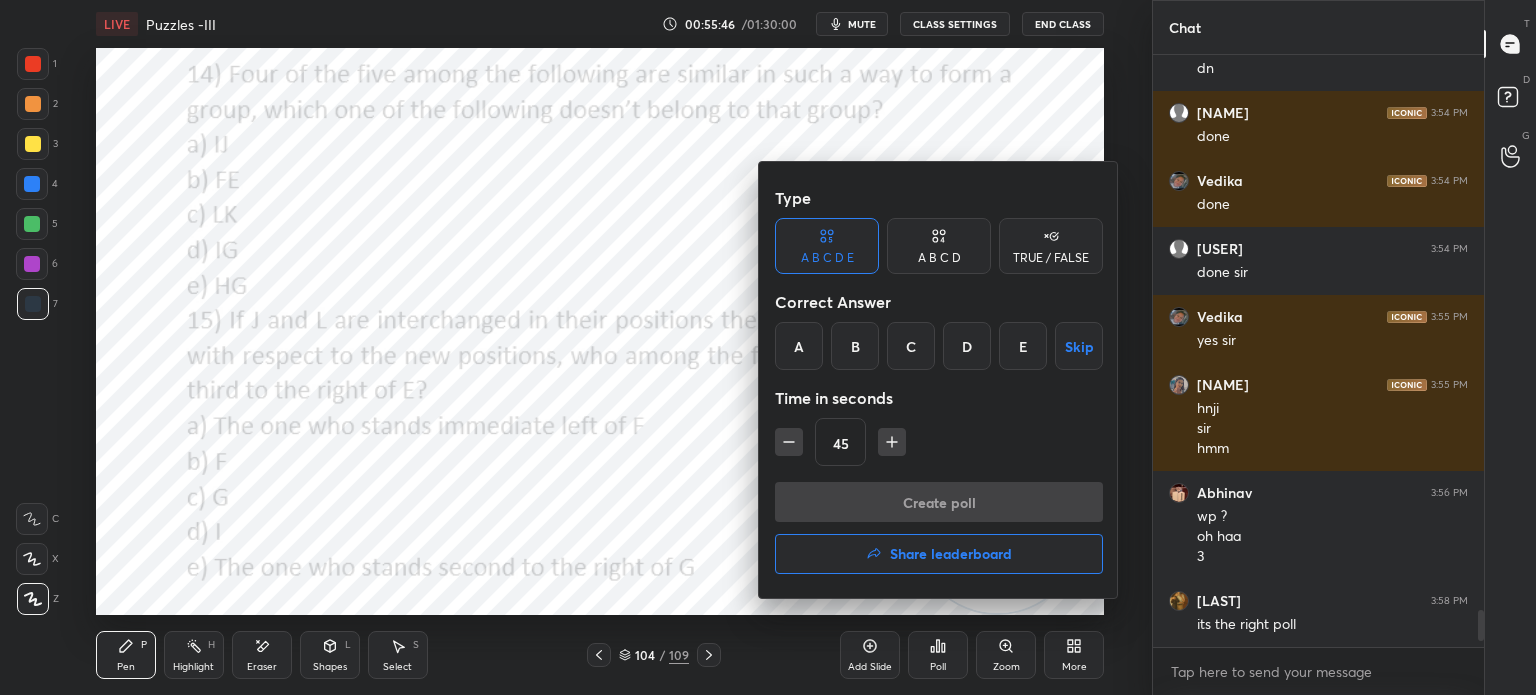 click on "D" at bounding box center [967, 346] 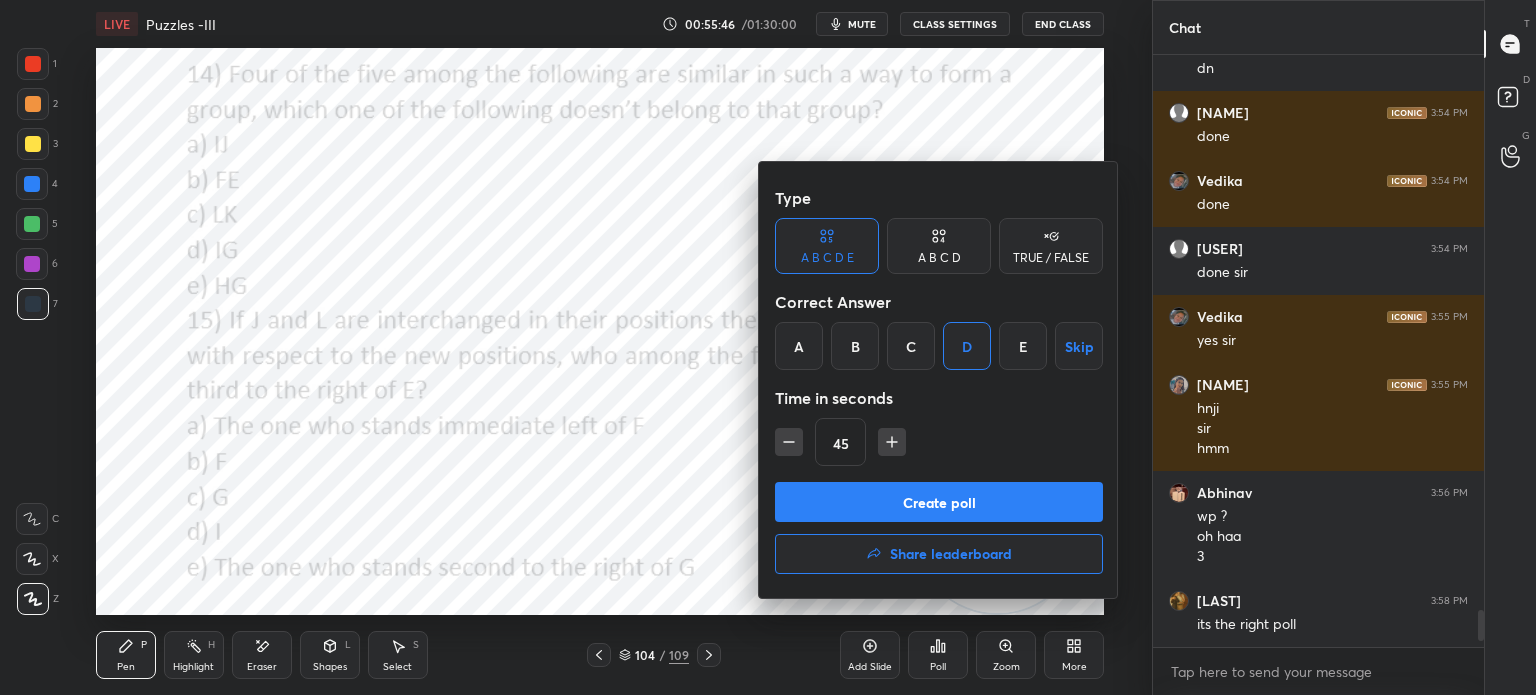 click on "Create poll" at bounding box center [939, 502] 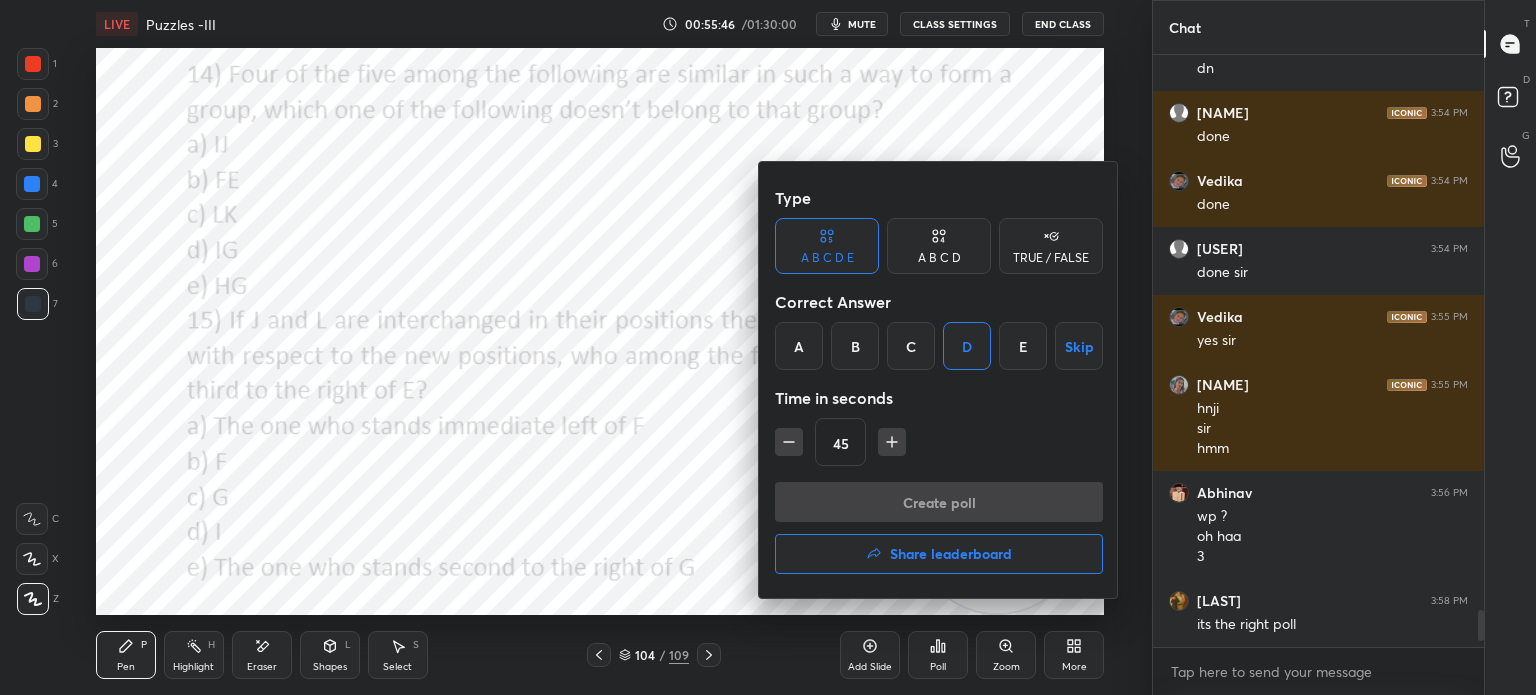 scroll, scrollTop: 7, scrollLeft: 6, axis: both 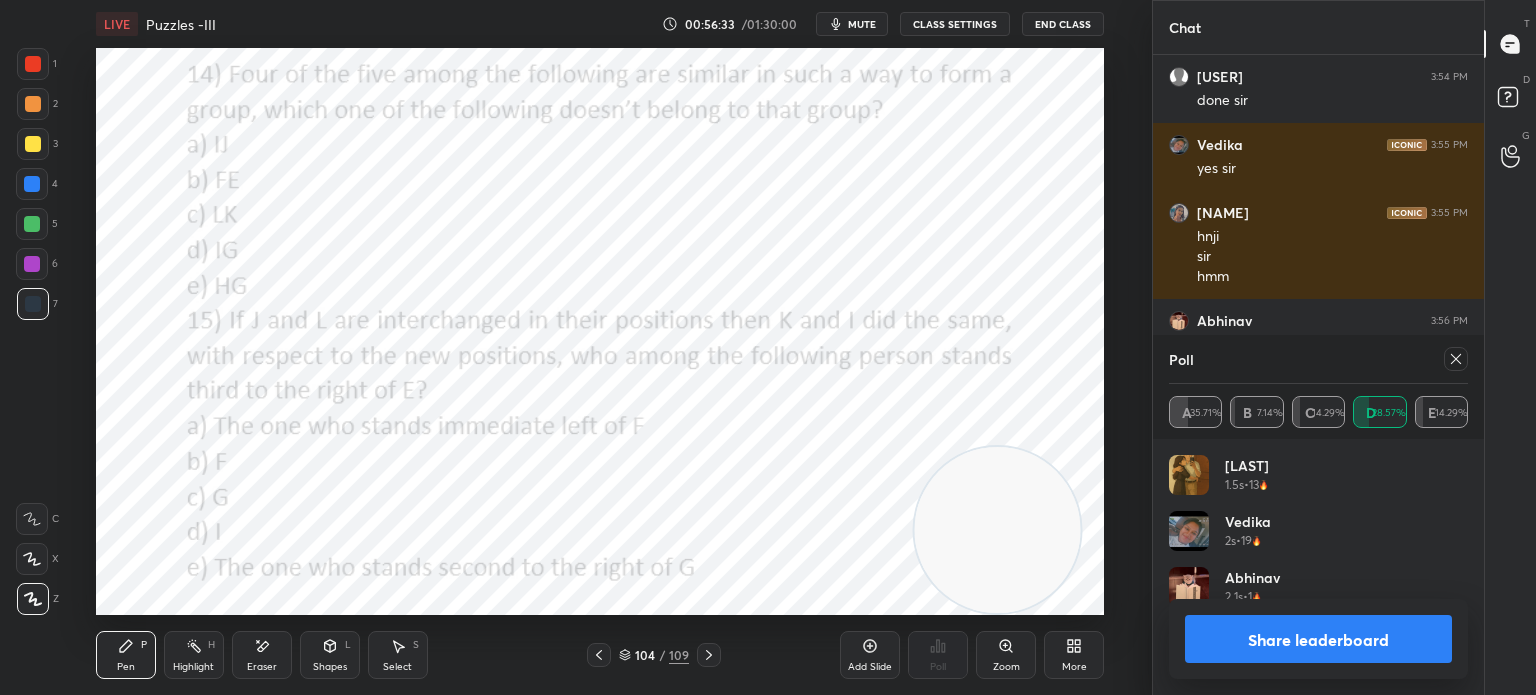 click on "Share leaderboard" at bounding box center [1318, 639] 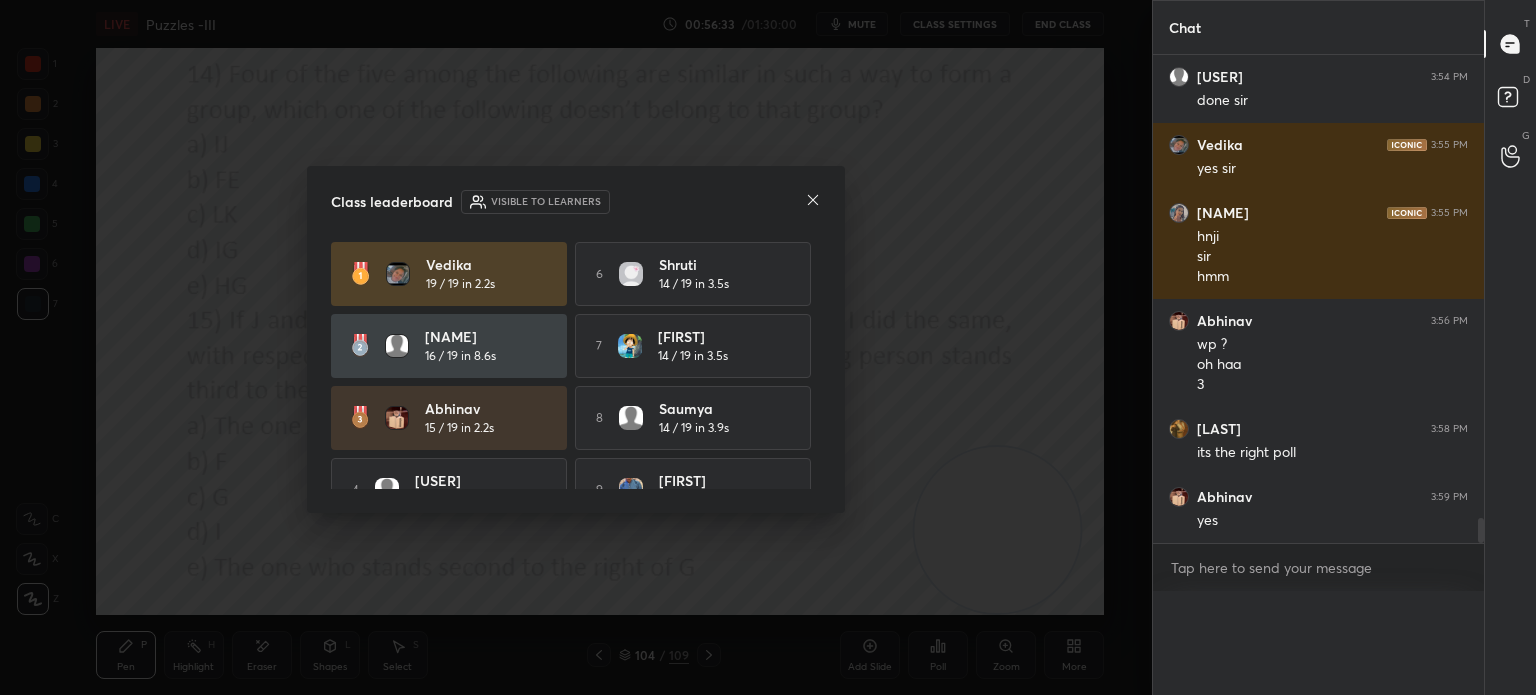 scroll, scrollTop: 136, scrollLeft: 293, axis: both 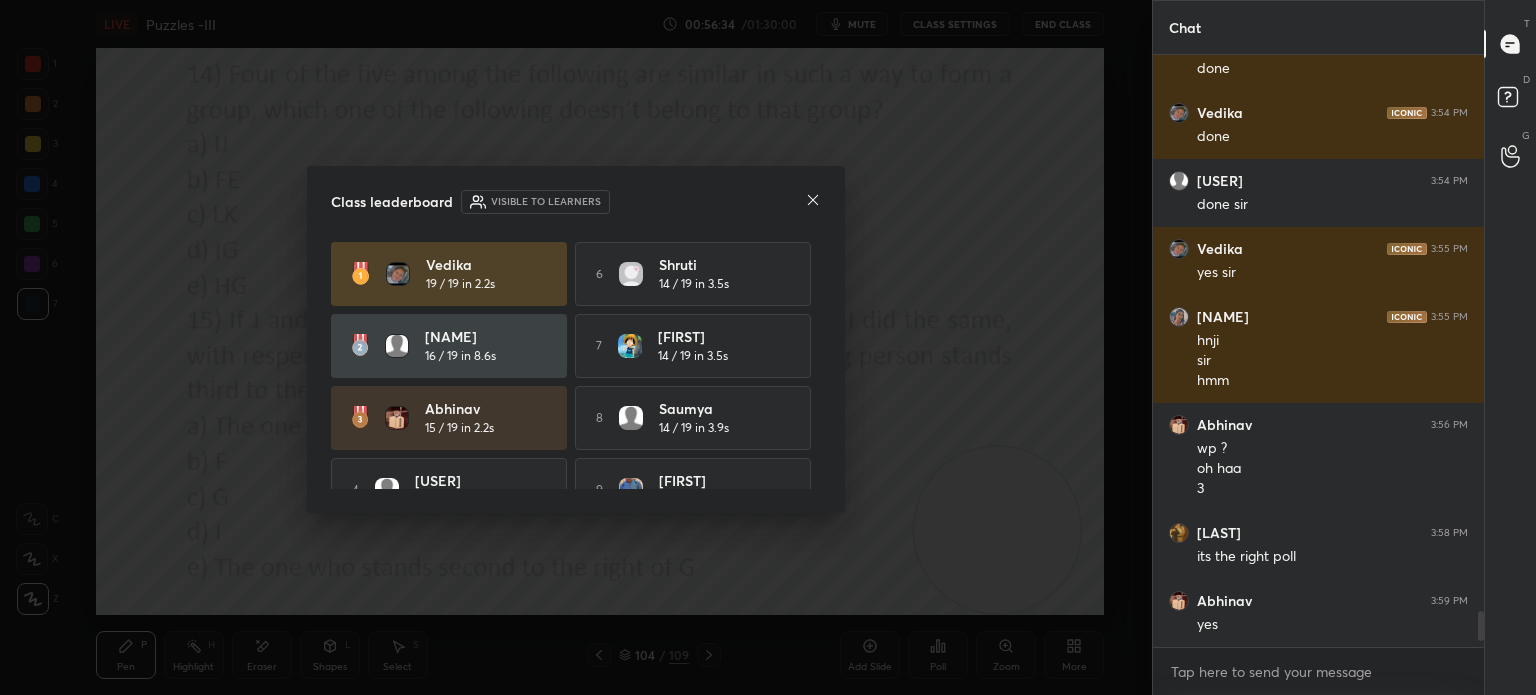 click on "Class leaderboard Visible to learners [PERSON] 19 / 19 in 2.2s 6 [PERSON] 14 / 19 in 3.5s [PERSON] 16 / 19 in 8.6s 7 [PERSON] 14 / 19 in 3.5s [PERSON] 15 / 19 in 2.2s 8 [PERSON] 14 / 19 in 3.9s 4 [PERSON] 15 / 19 in 5.4s 9 [PERSON] 13 / 19 in 2.7s 5 [PERSON] 14 / 19 in 1.4s 10 [PERSON] 11 / 19 in 2.5s" at bounding box center [576, 340] 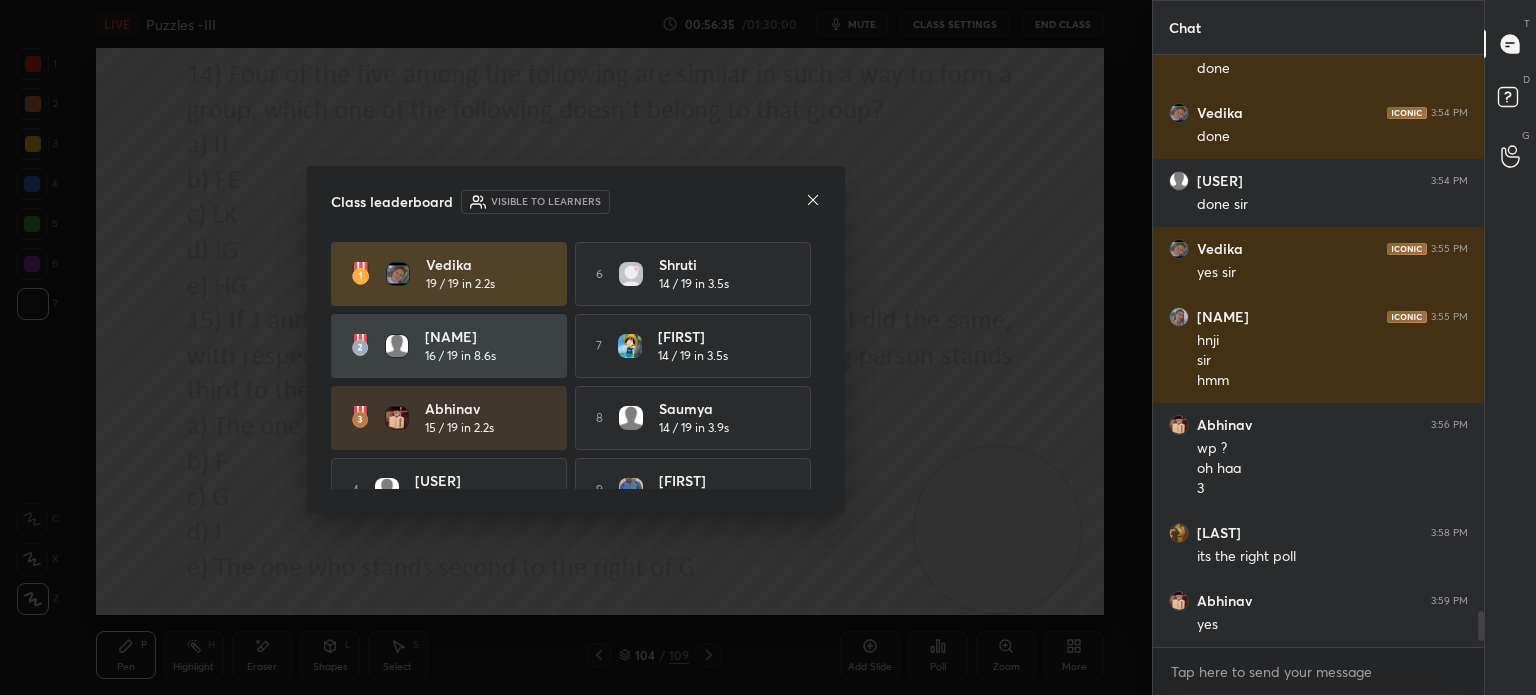 click 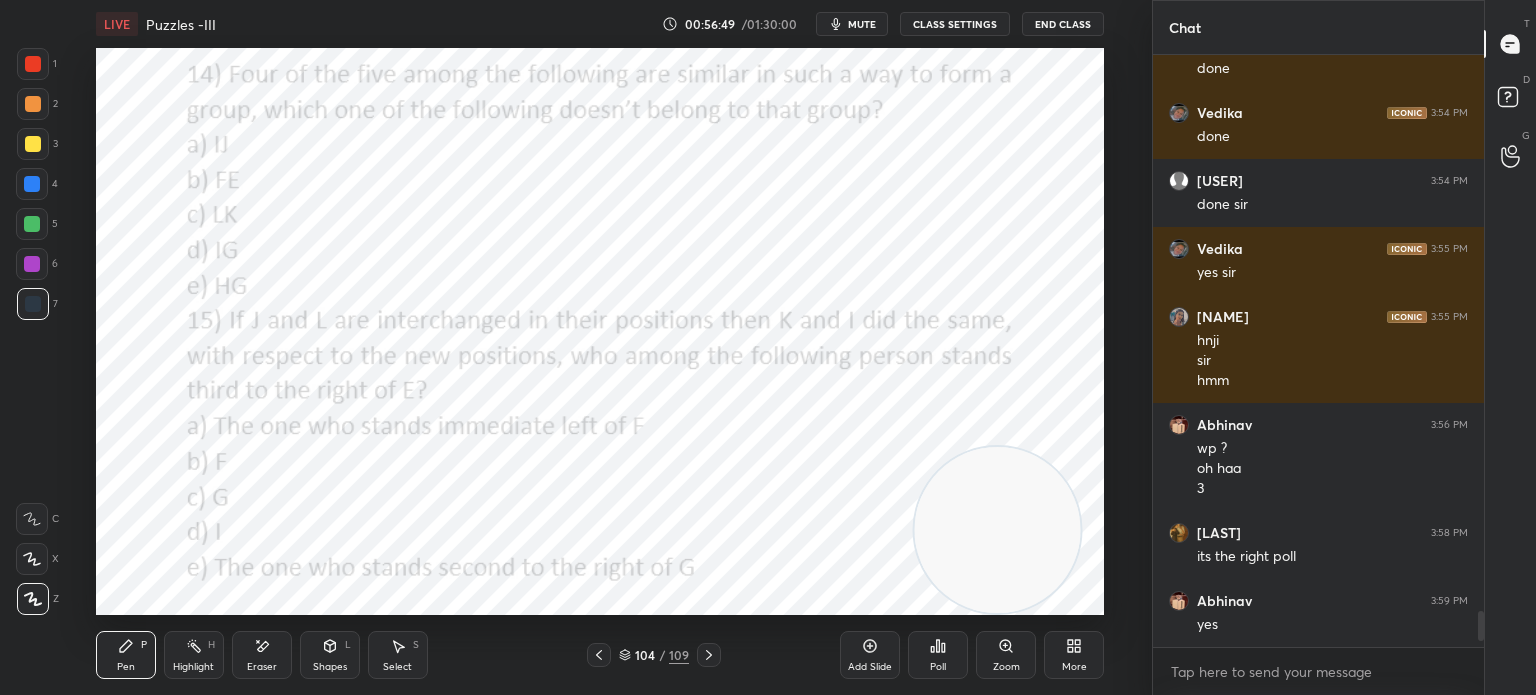 click on "Poll" at bounding box center (938, 667) 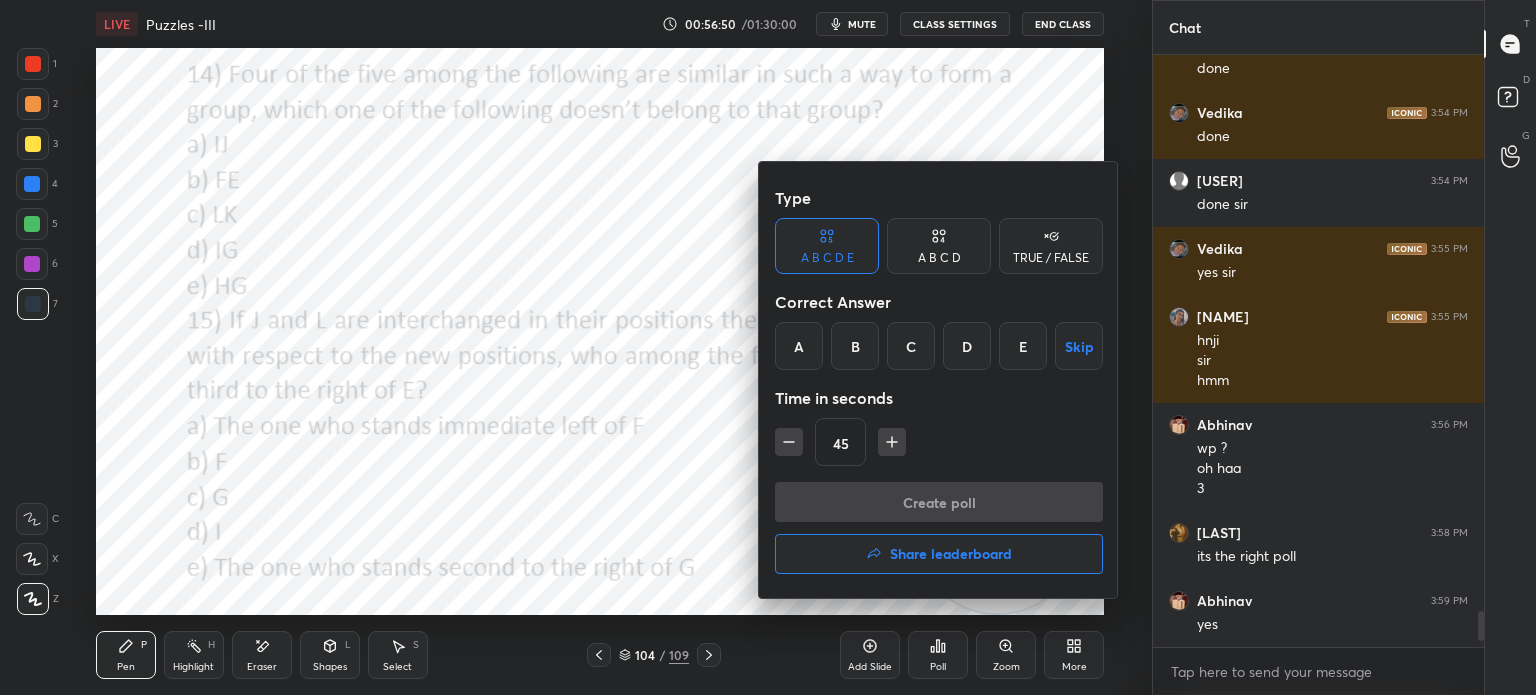 click on "D" at bounding box center [967, 346] 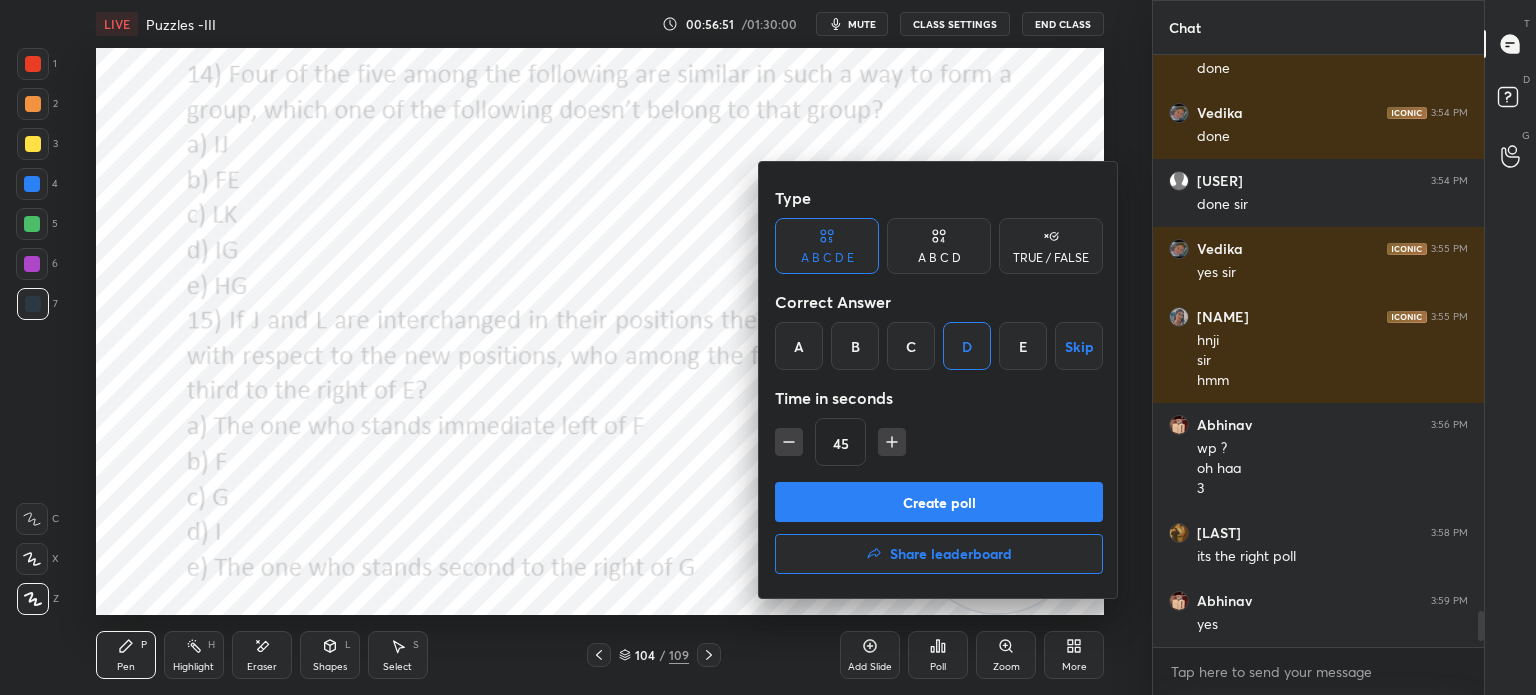 click on "Create poll" at bounding box center (939, 502) 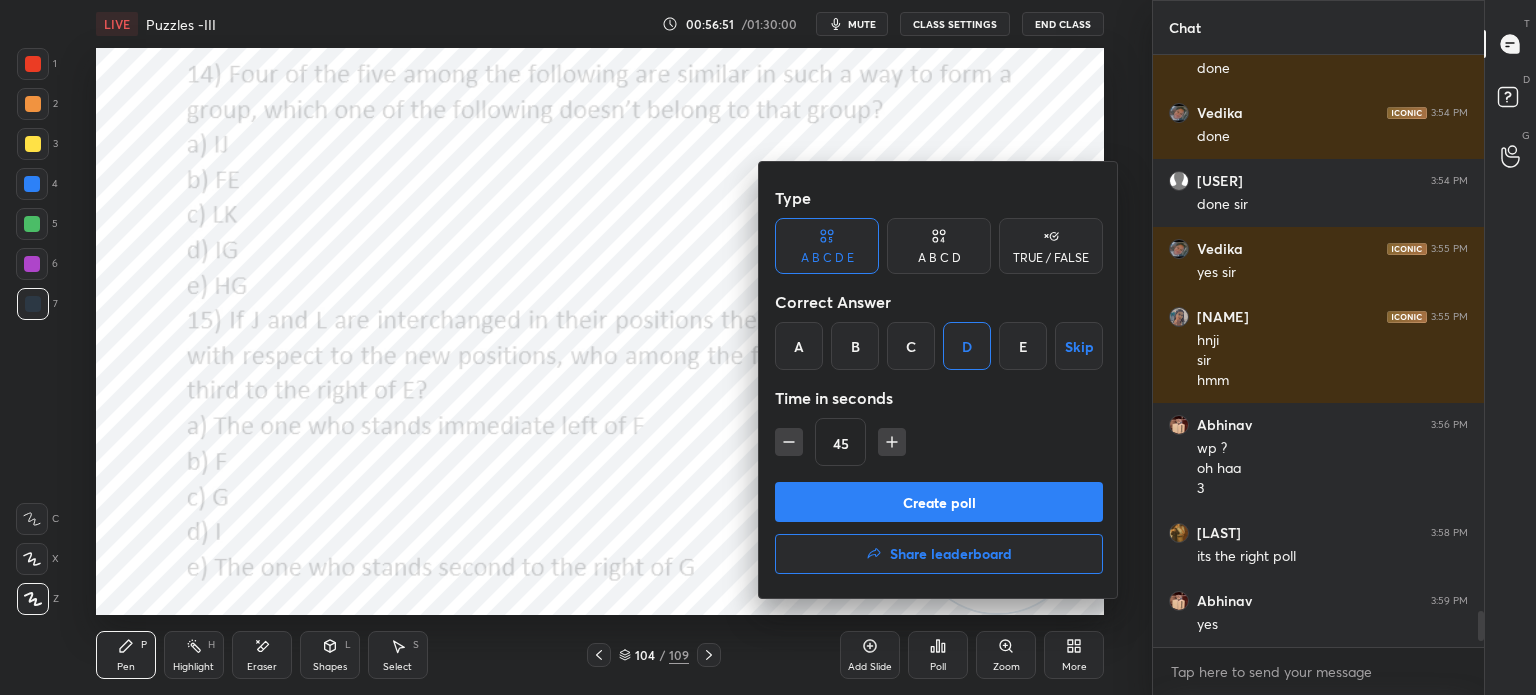 scroll, scrollTop: 7, scrollLeft: 6, axis: both 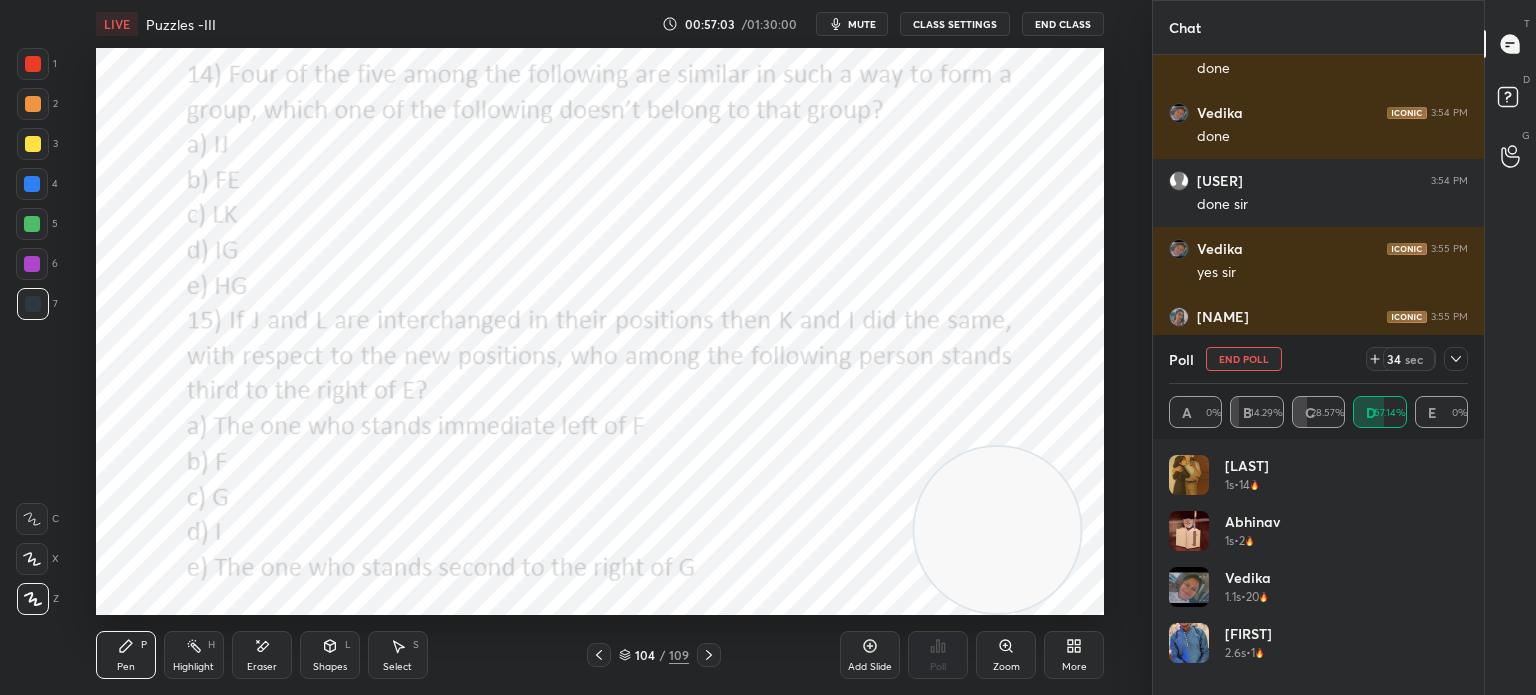 click on "mute" at bounding box center (862, 24) 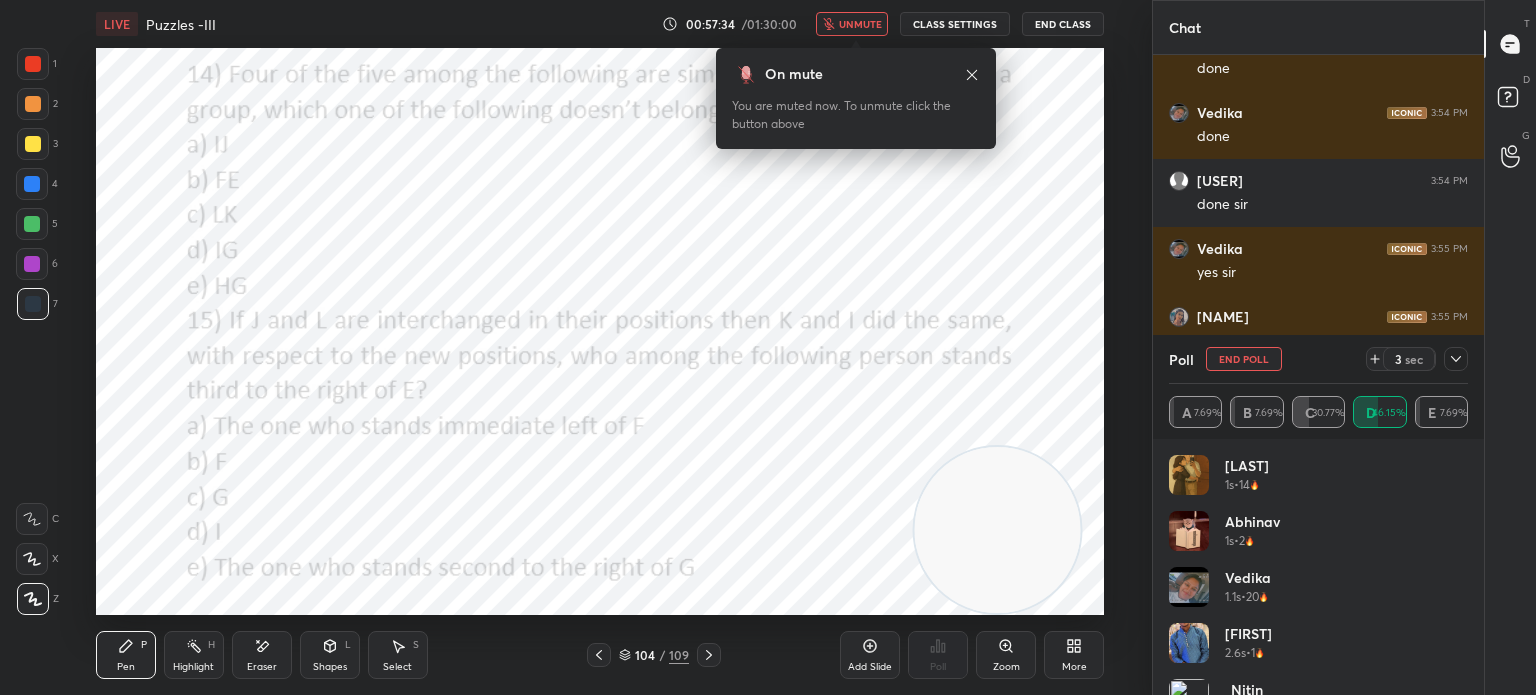 click on "unmute" at bounding box center [860, 24] 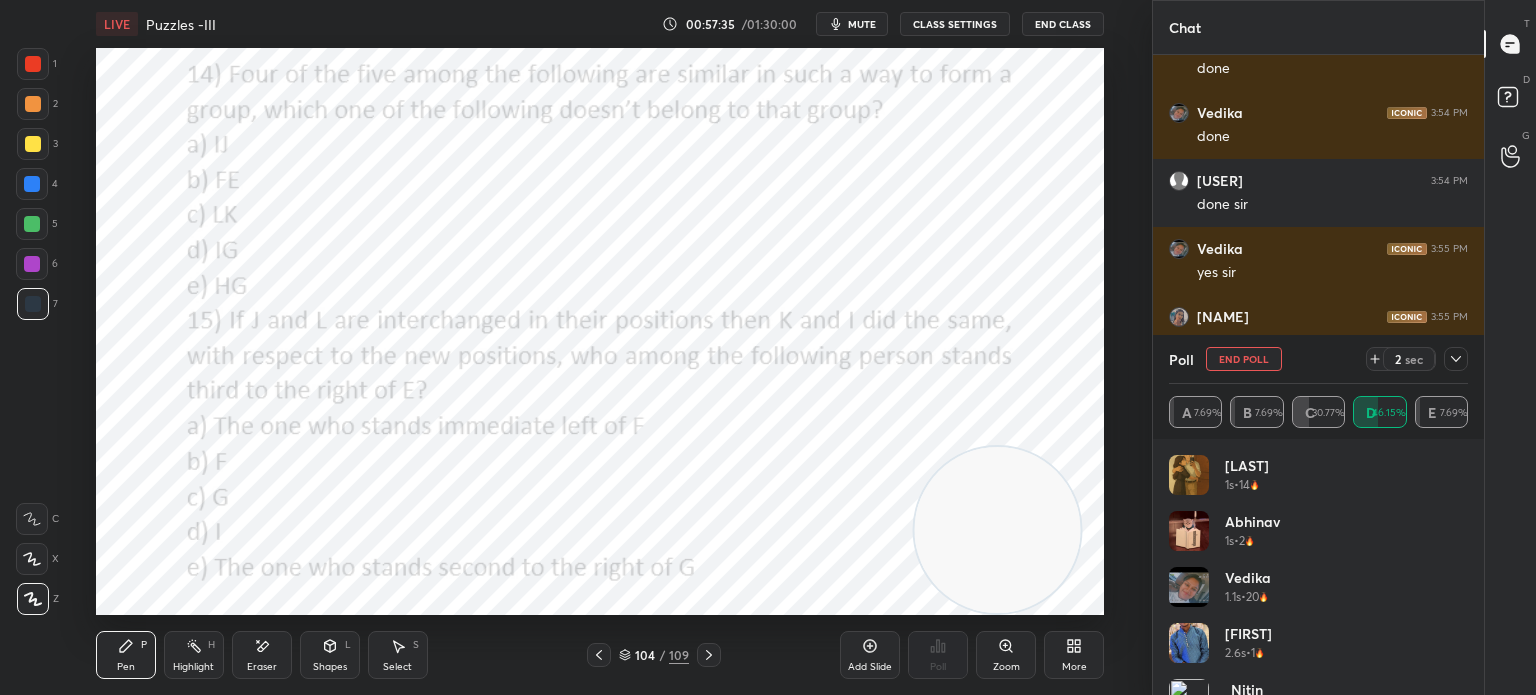 scroll, scrollTop: 96, scrollLeft: 0, axis: vertical 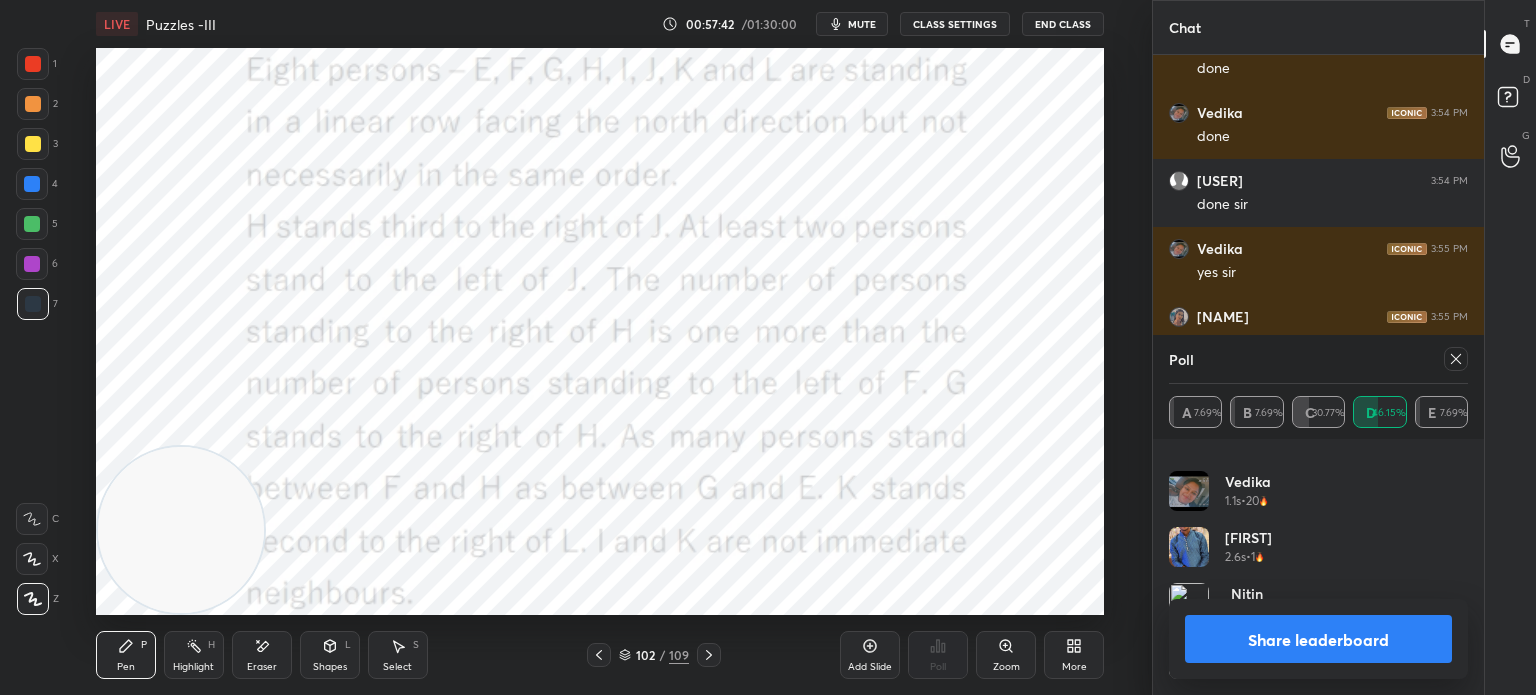 click at bounding box center [33, 64] 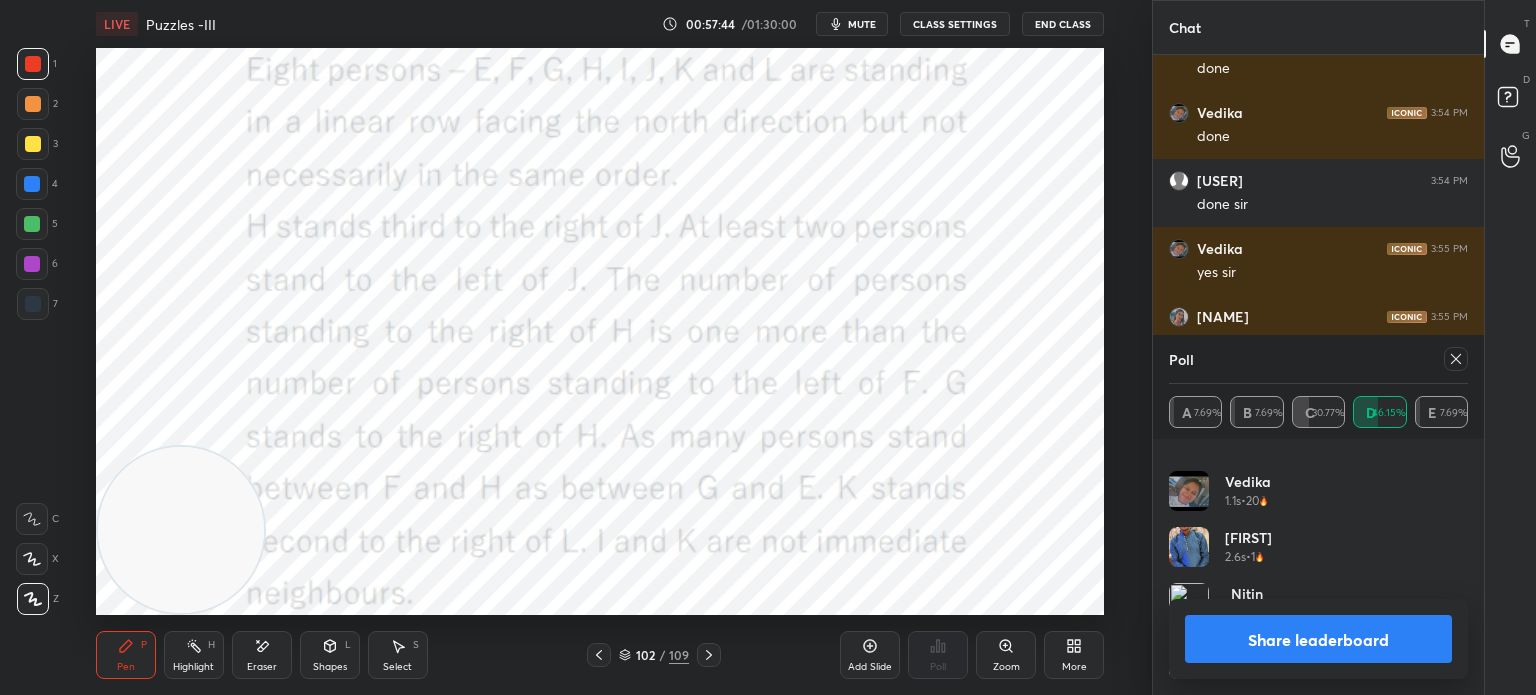 click on "Shapes" at bounding box center (330, 667) 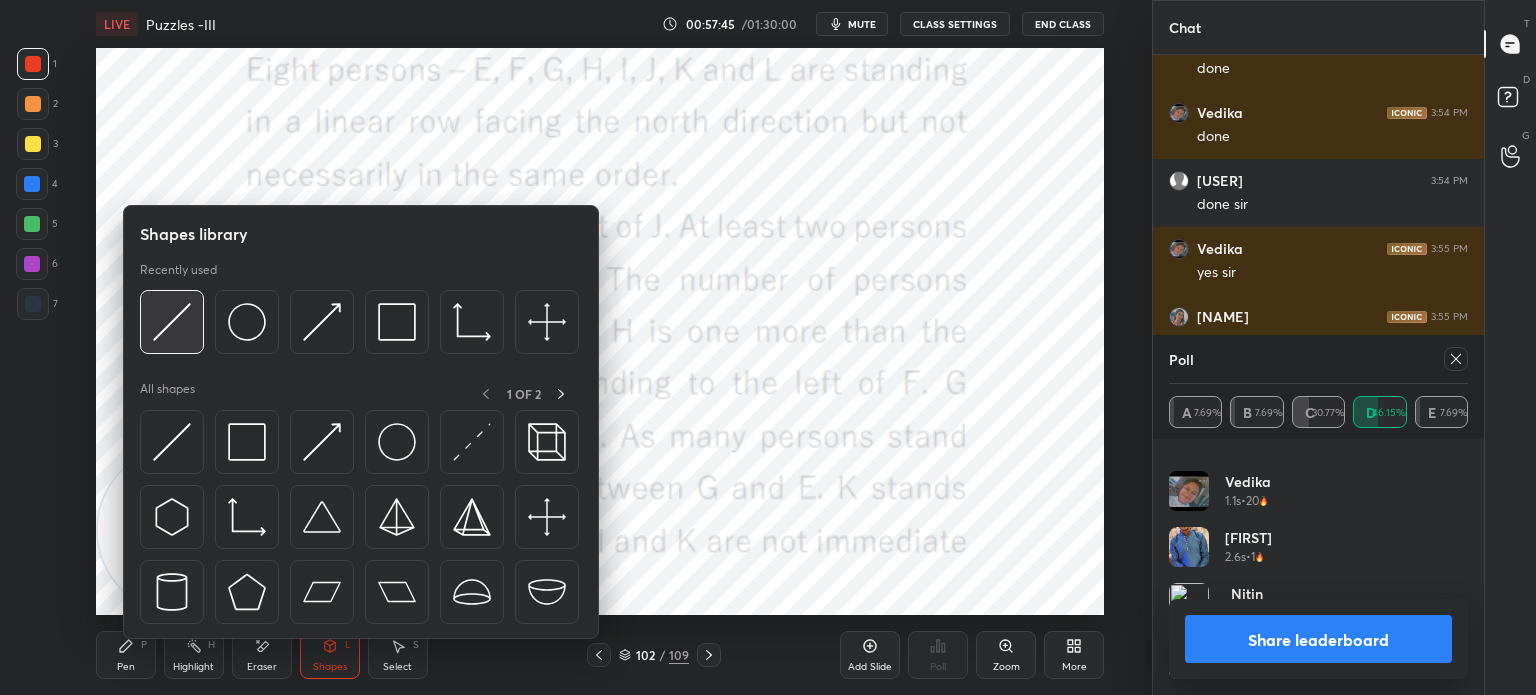 click at bounding box center (172, 322) 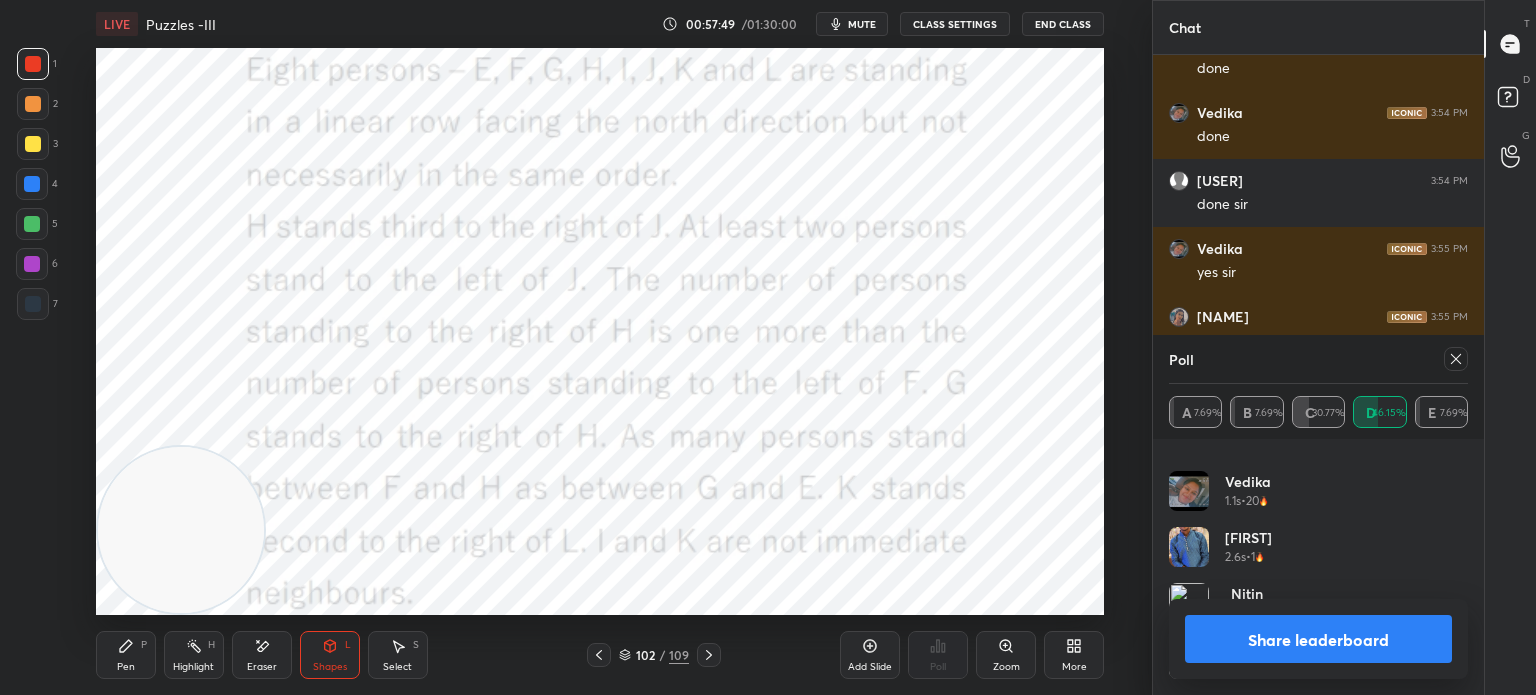 click on "Pen P" at bounding box center (126, 655) 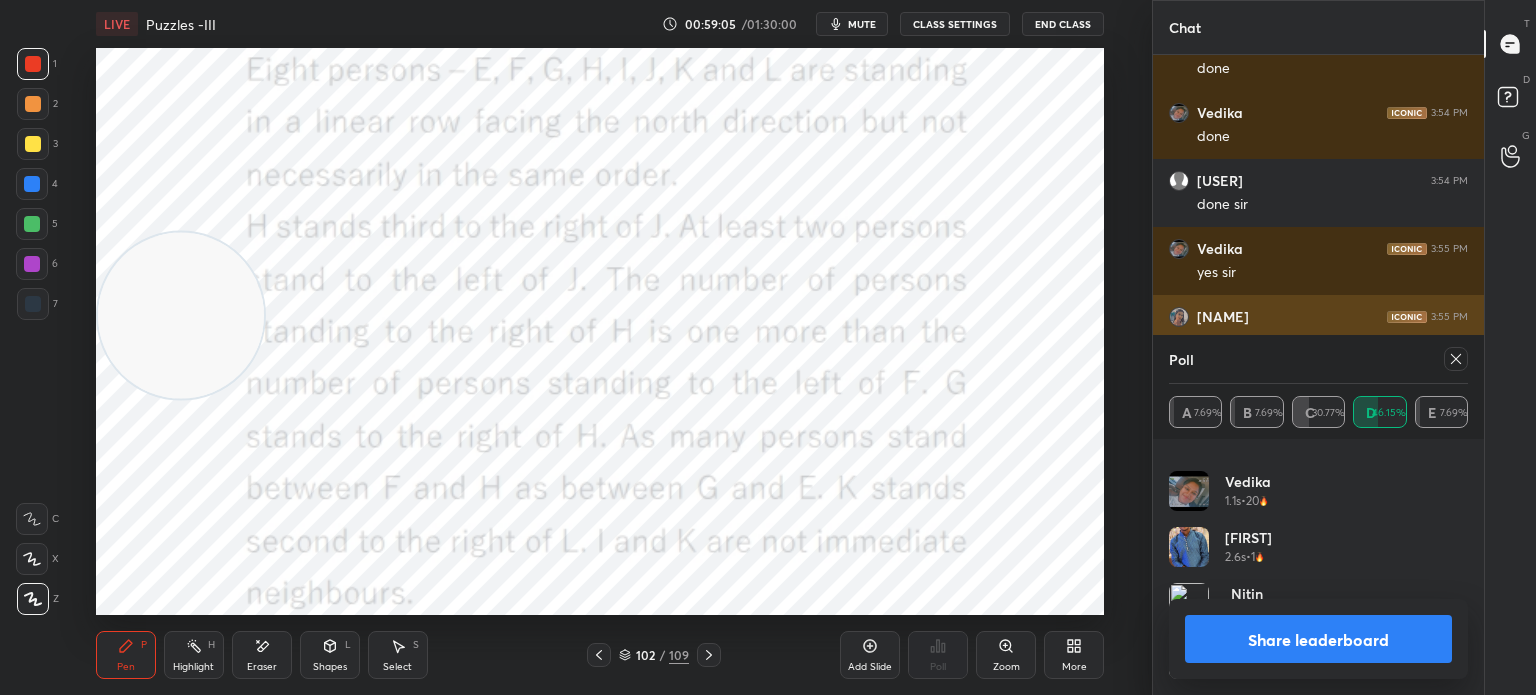 click 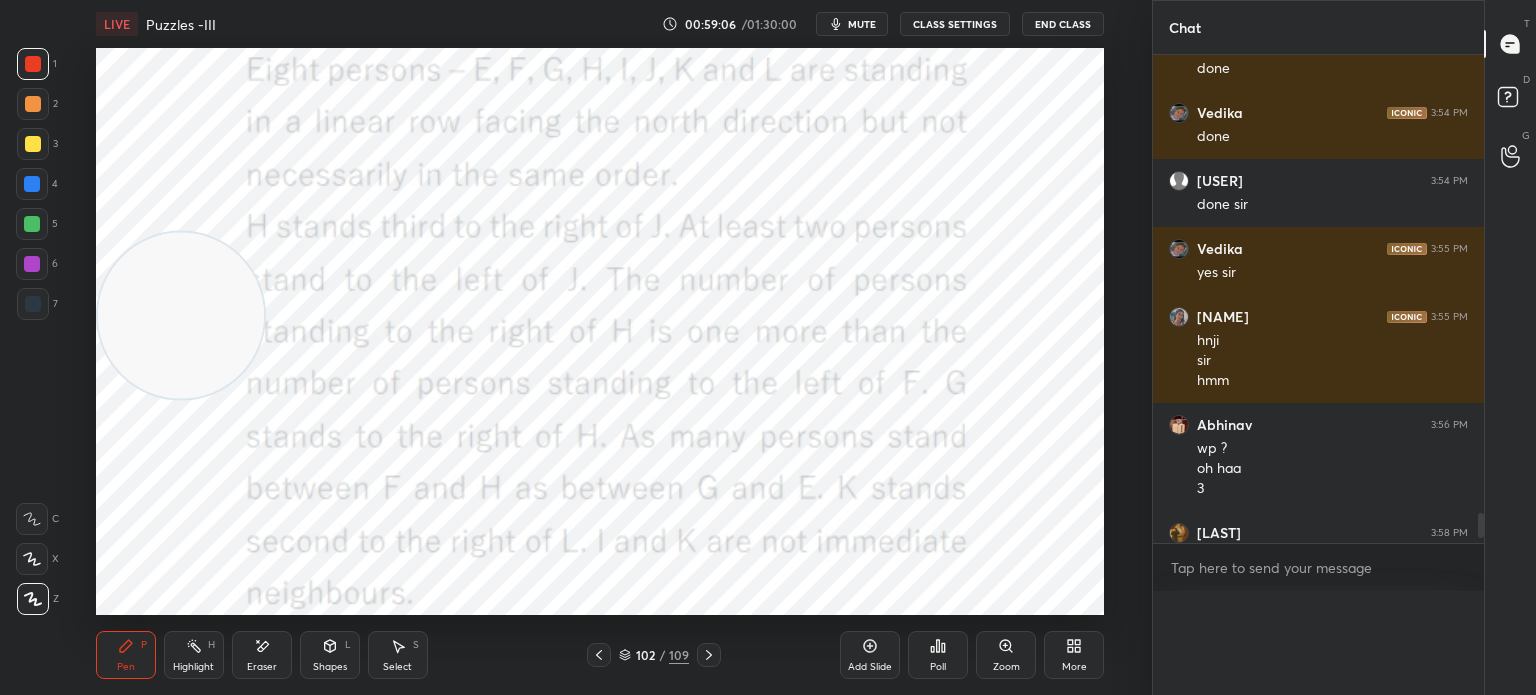 scroll, scrollTop: 0, scrollLeft: 6, axis: horizontal 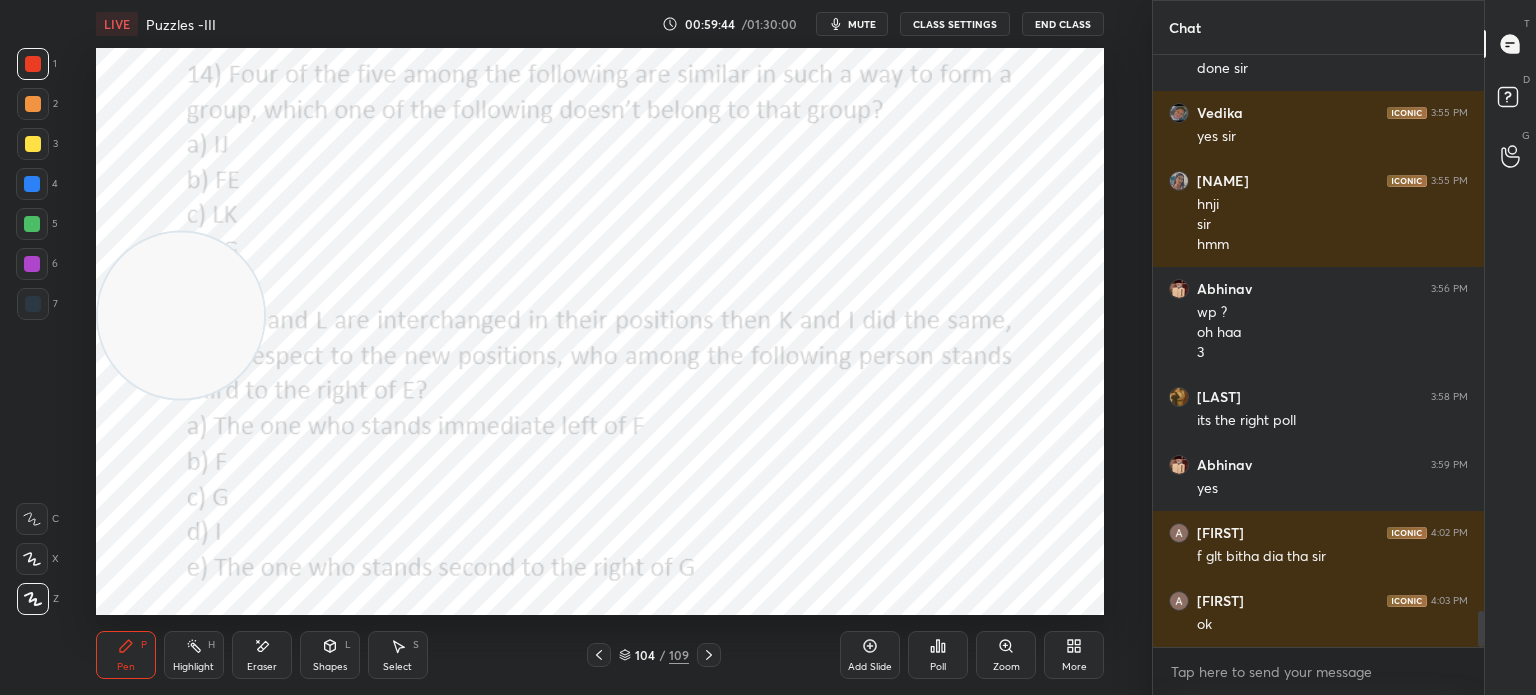 click on "Poll" at bounding box center [938, 655] 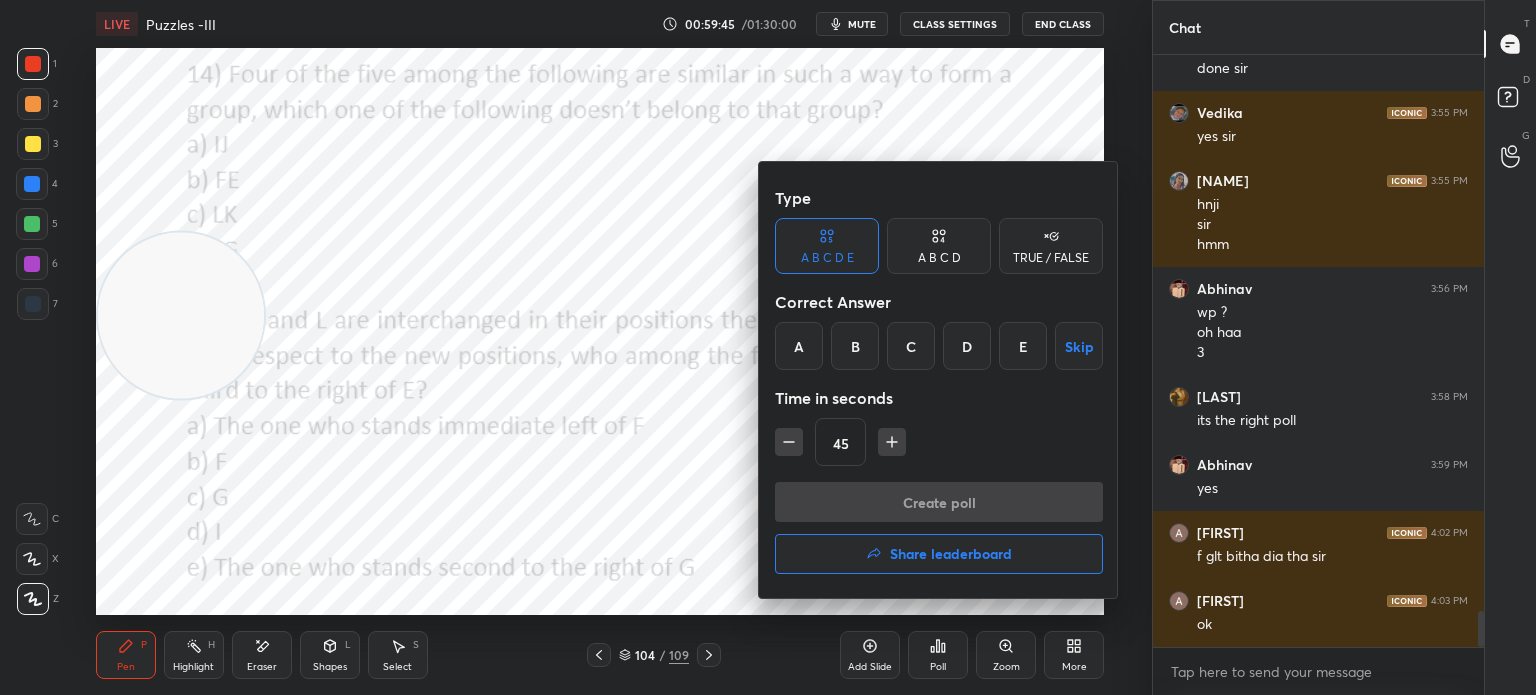 click on "Share leaderboard" at bounding box center (939, 554) 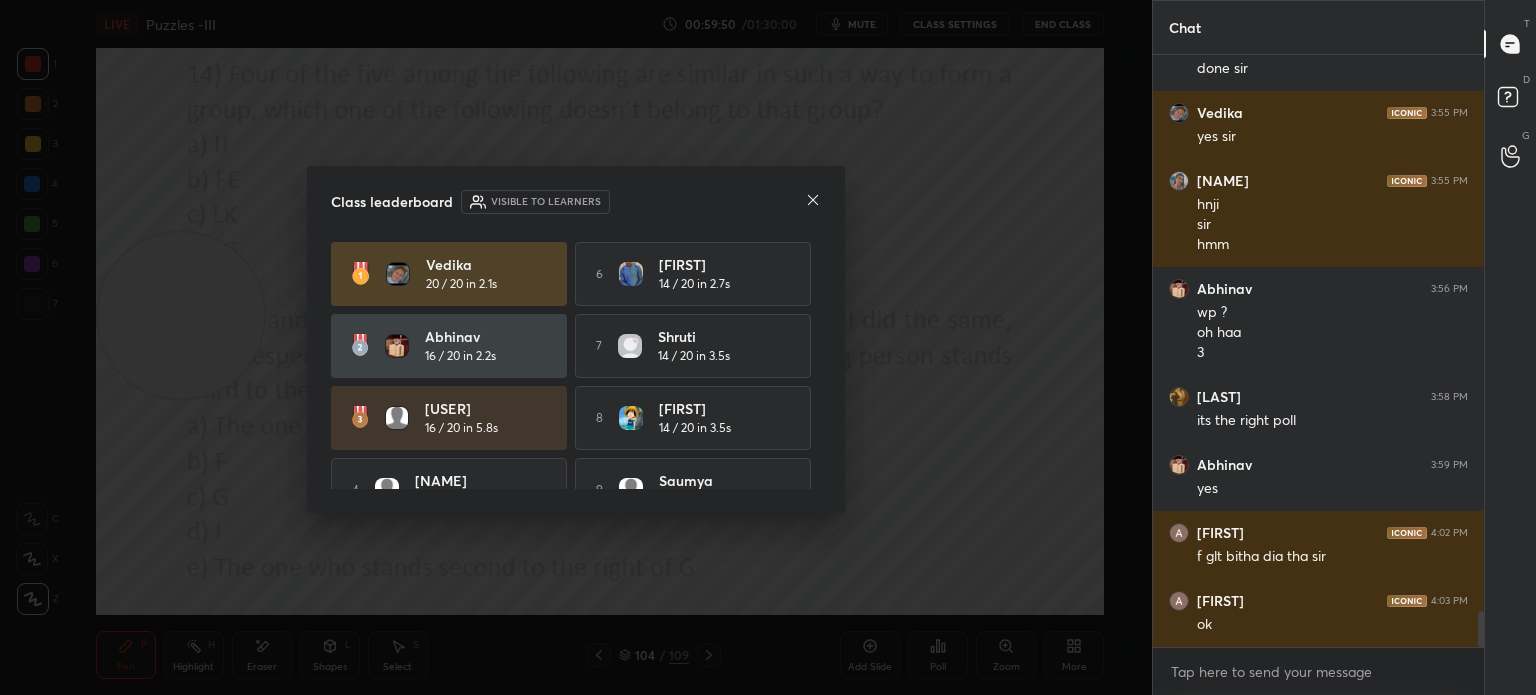 scroll, scrollTop: 9254, scrollLeft: 0, axis: vertical 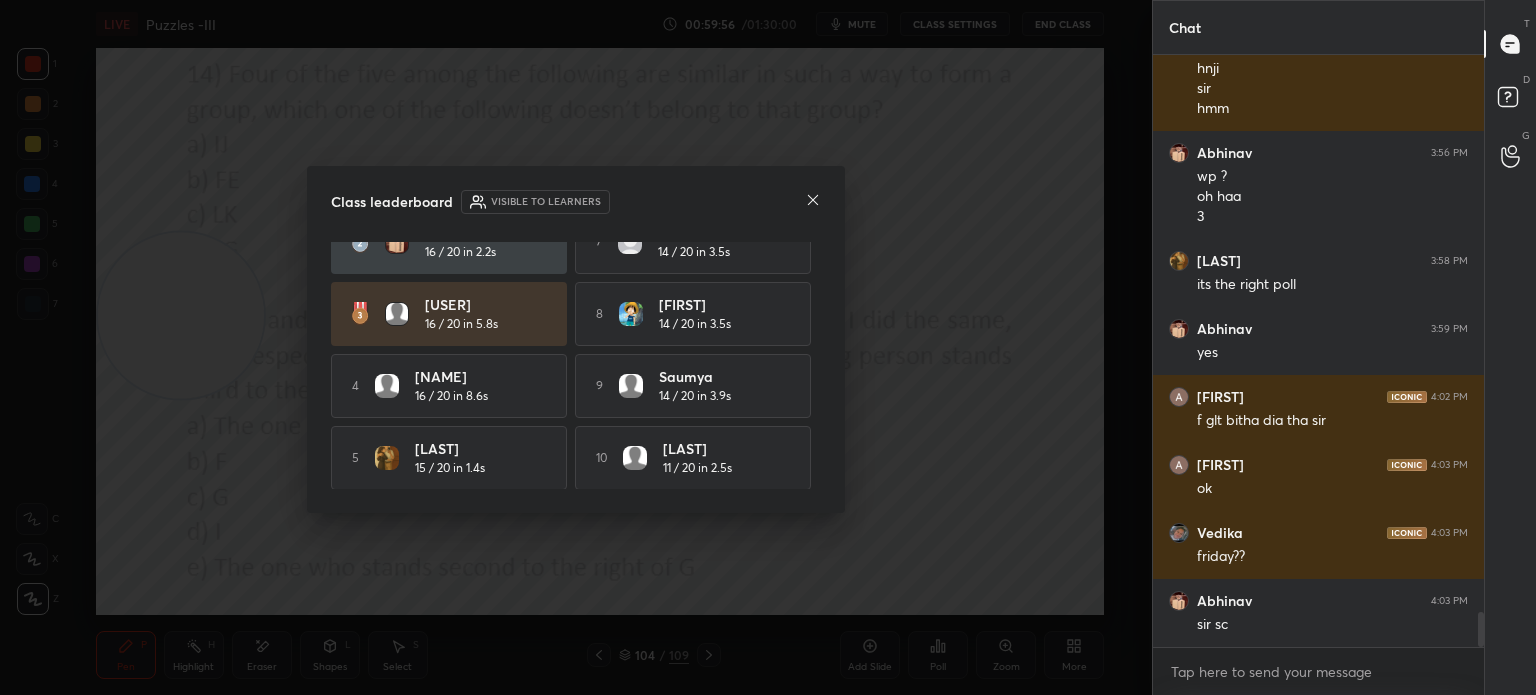 click 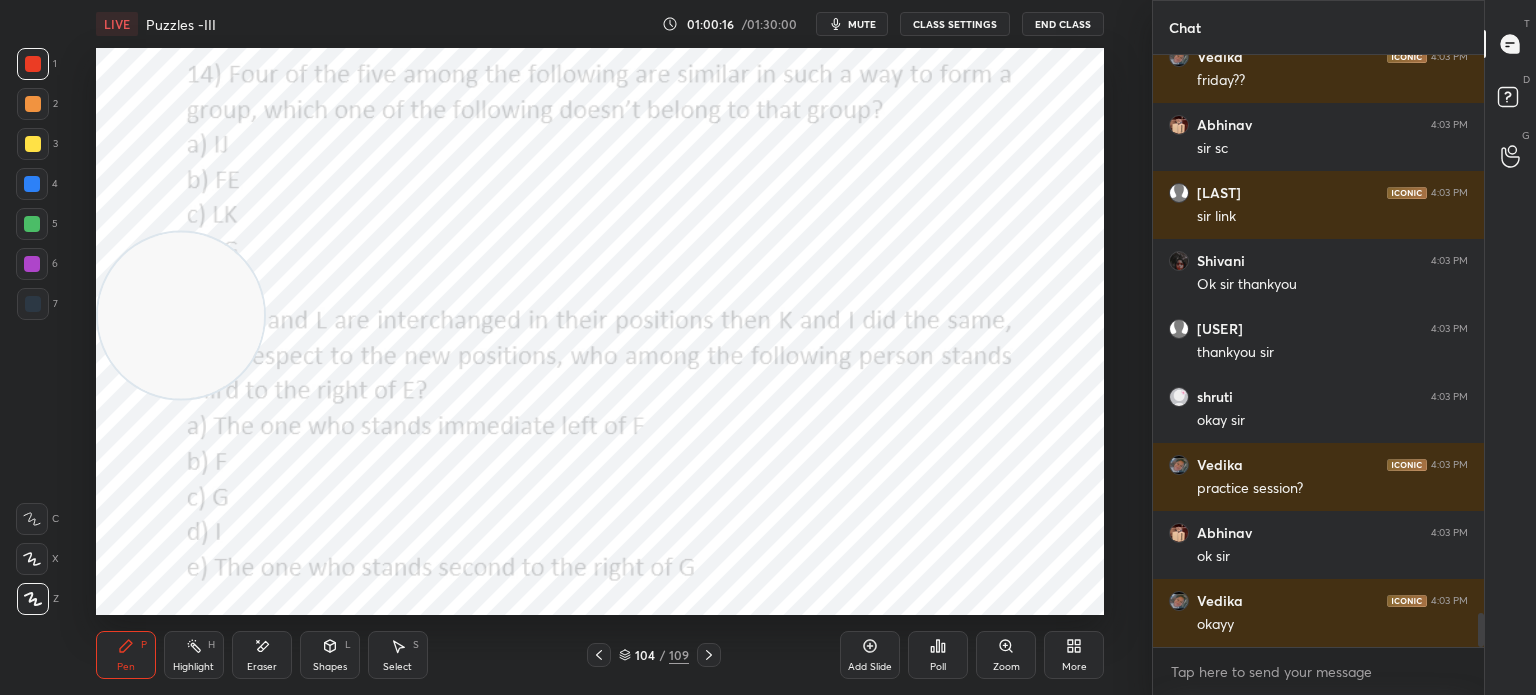 scroll, scrollTop: 9866, scrollLeft: 0, axis: vertical 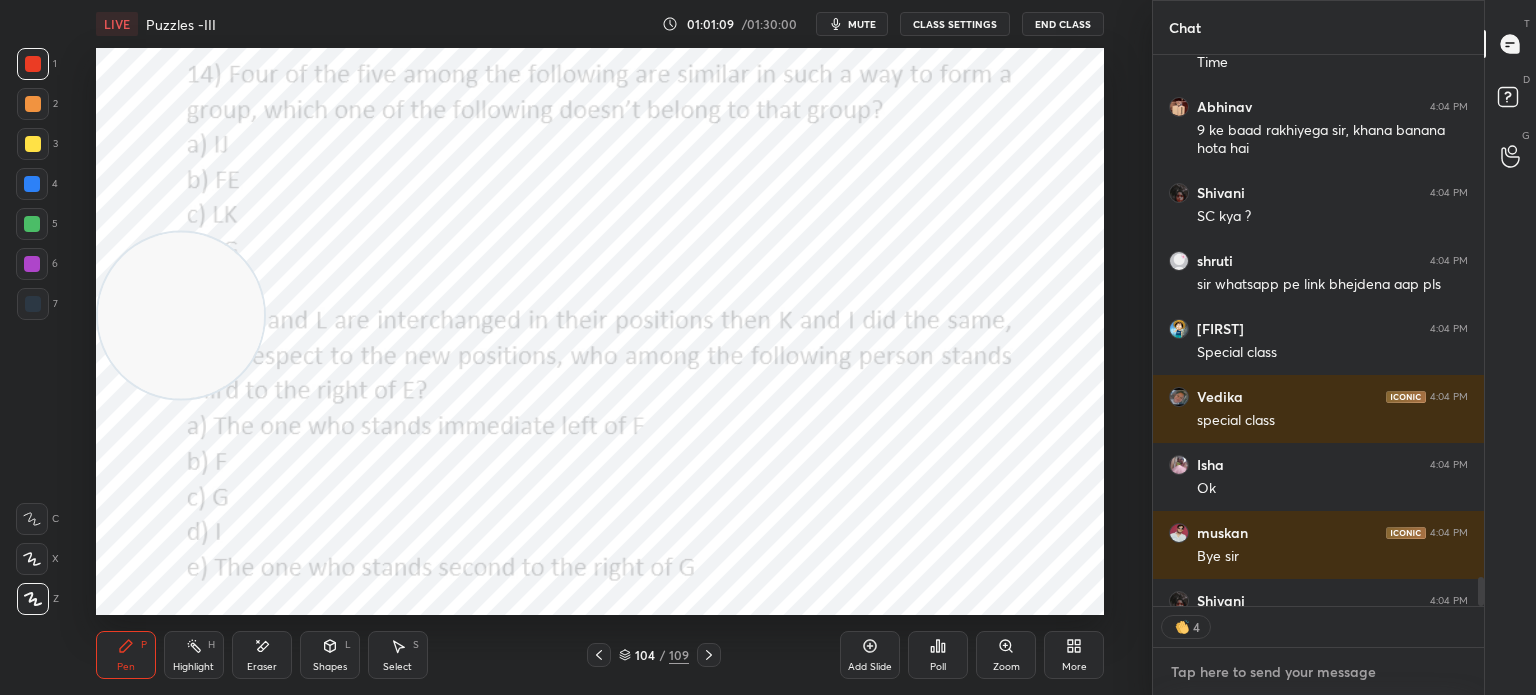 type on "x" 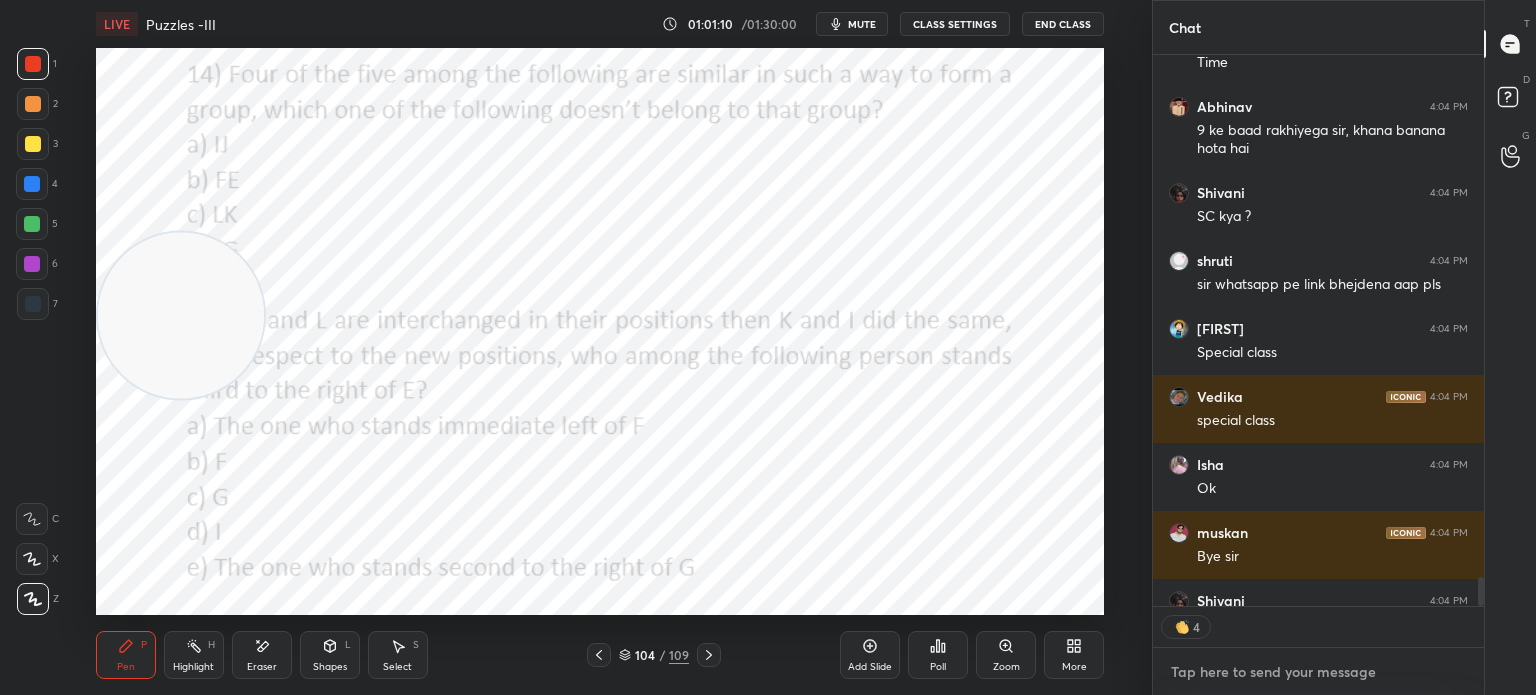 paste on "https://chat.whatsapp.com/LdbkxUKlxJt0zlxOgX0pyi" 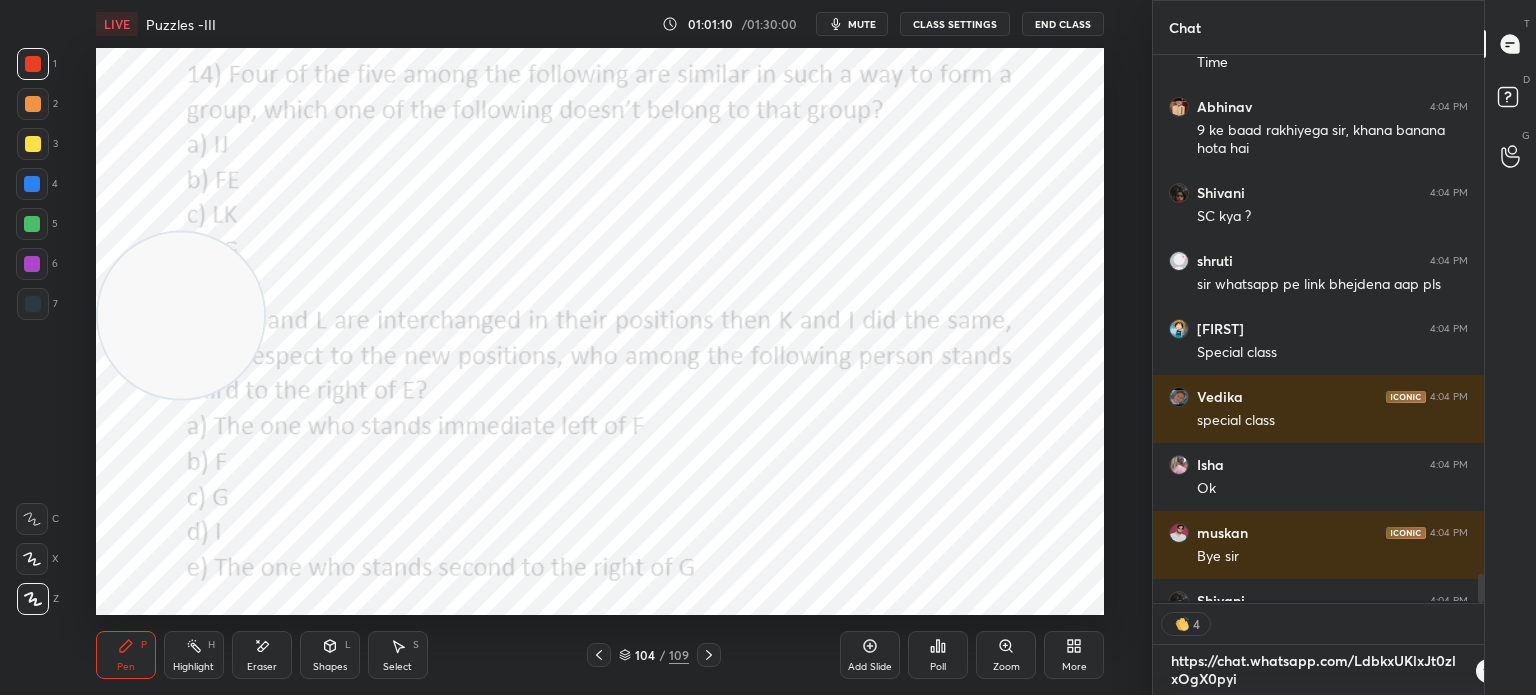 type on "https://chat.whatsapp.com/LdbkxUKlxJt0zlxOgX0pyi" 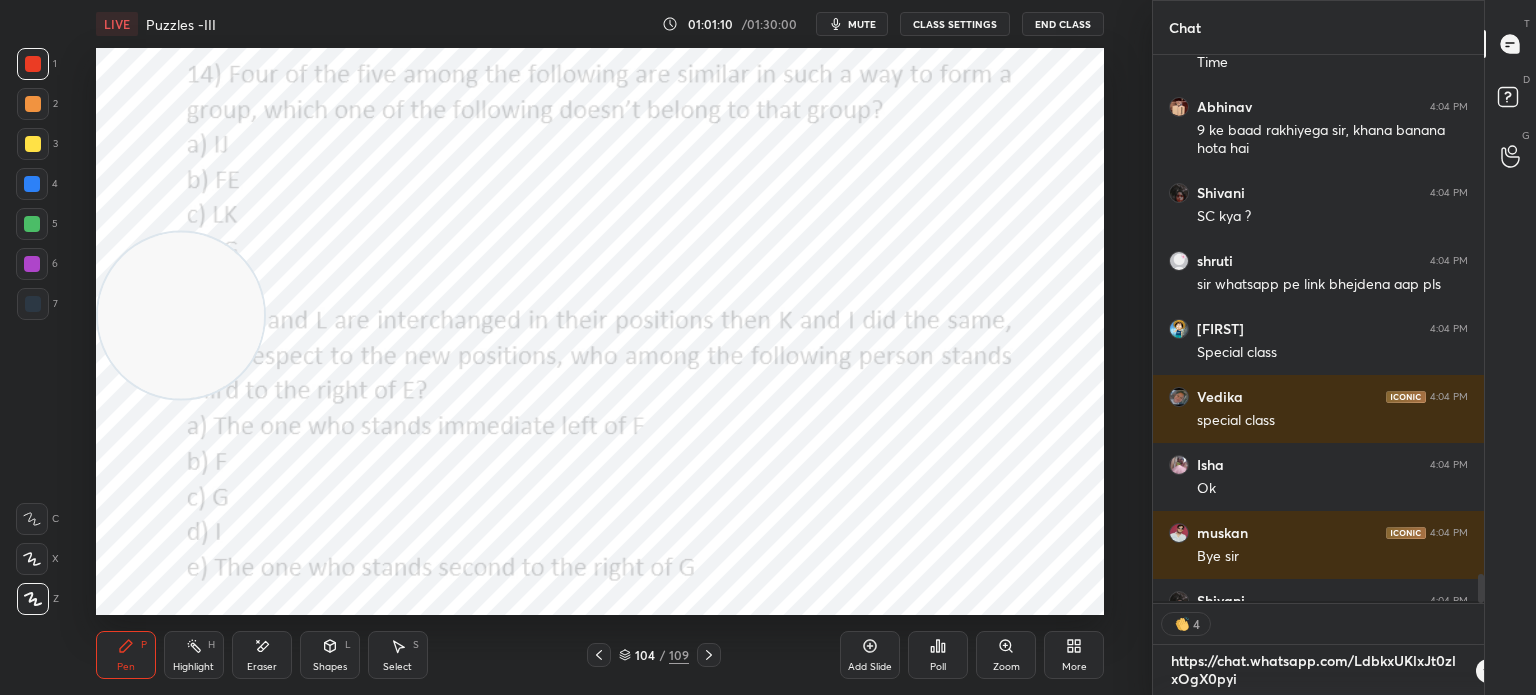 type on "x" 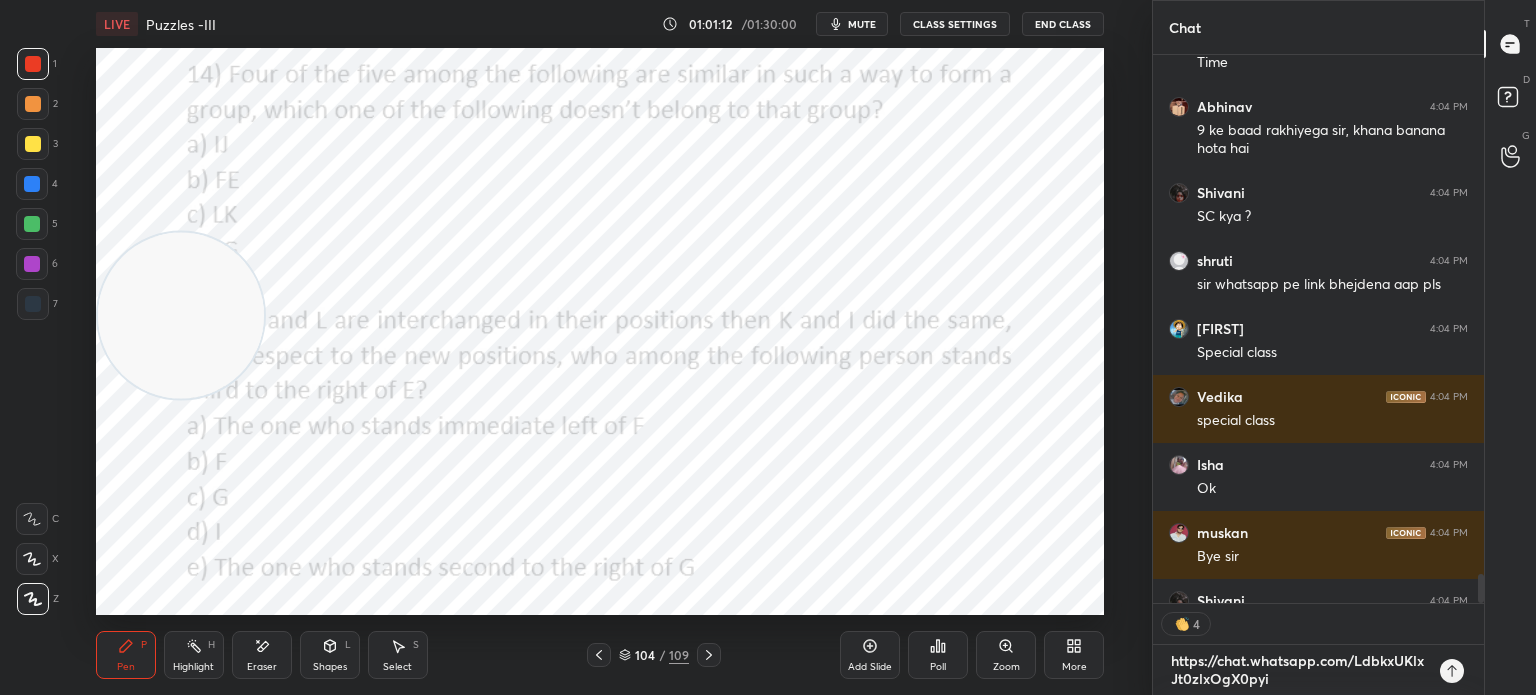 type on "https://chat.whatsapp.com/LdbkxUKlxJt0zlxOgX0pyi" 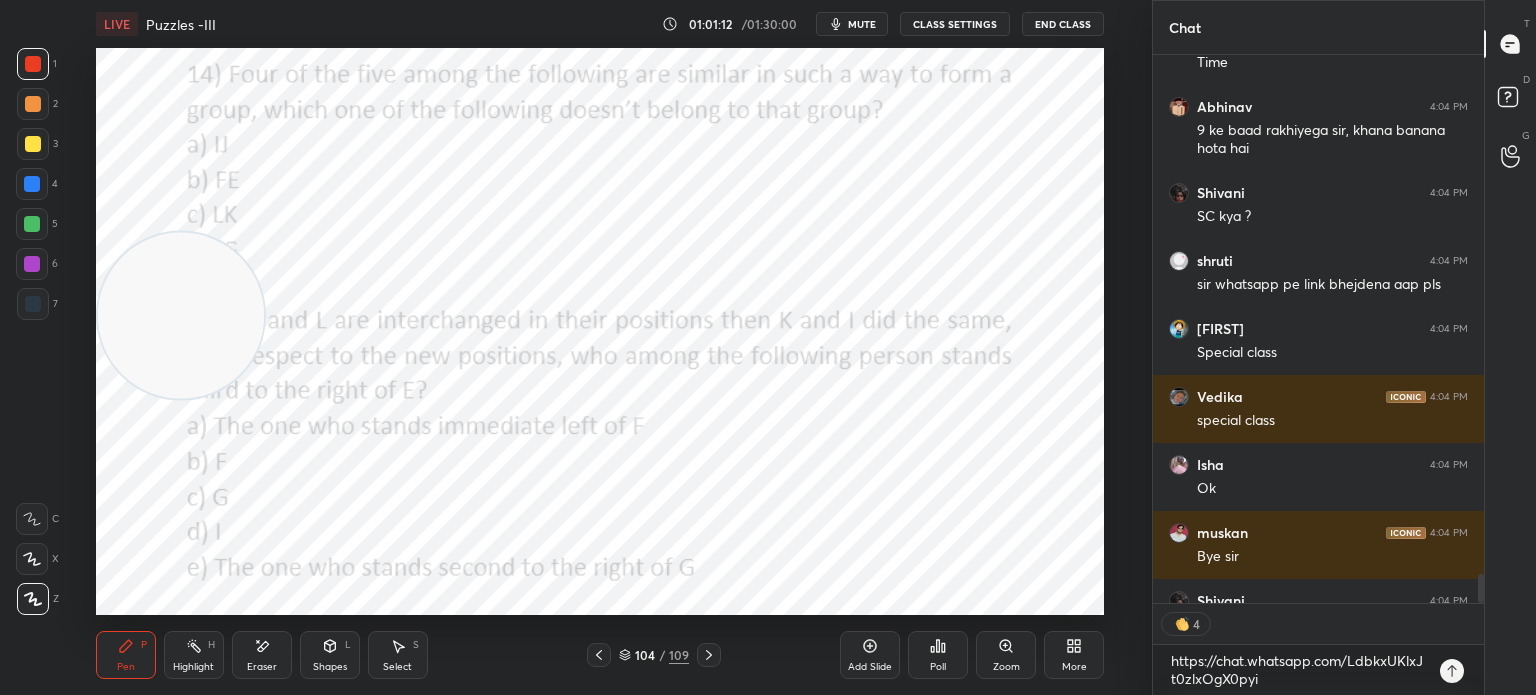 type on "x" 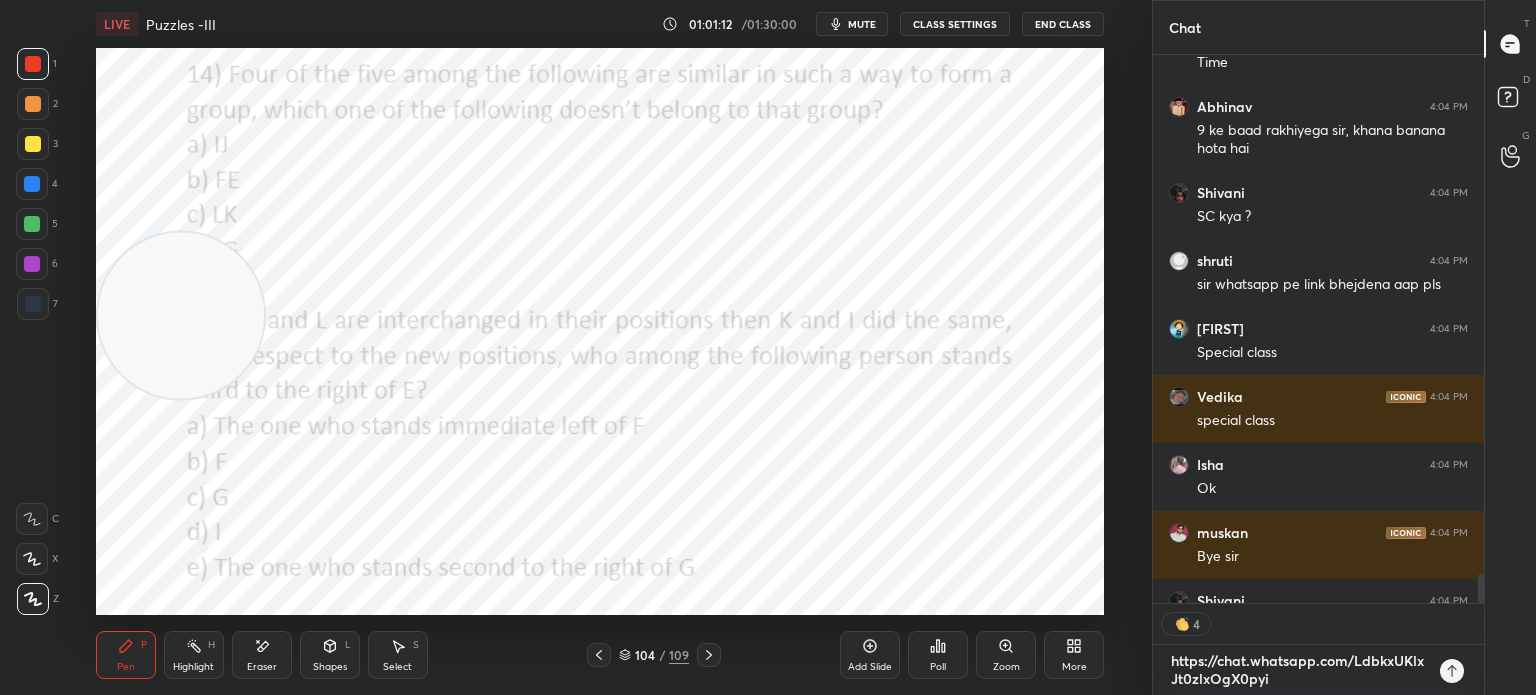 type 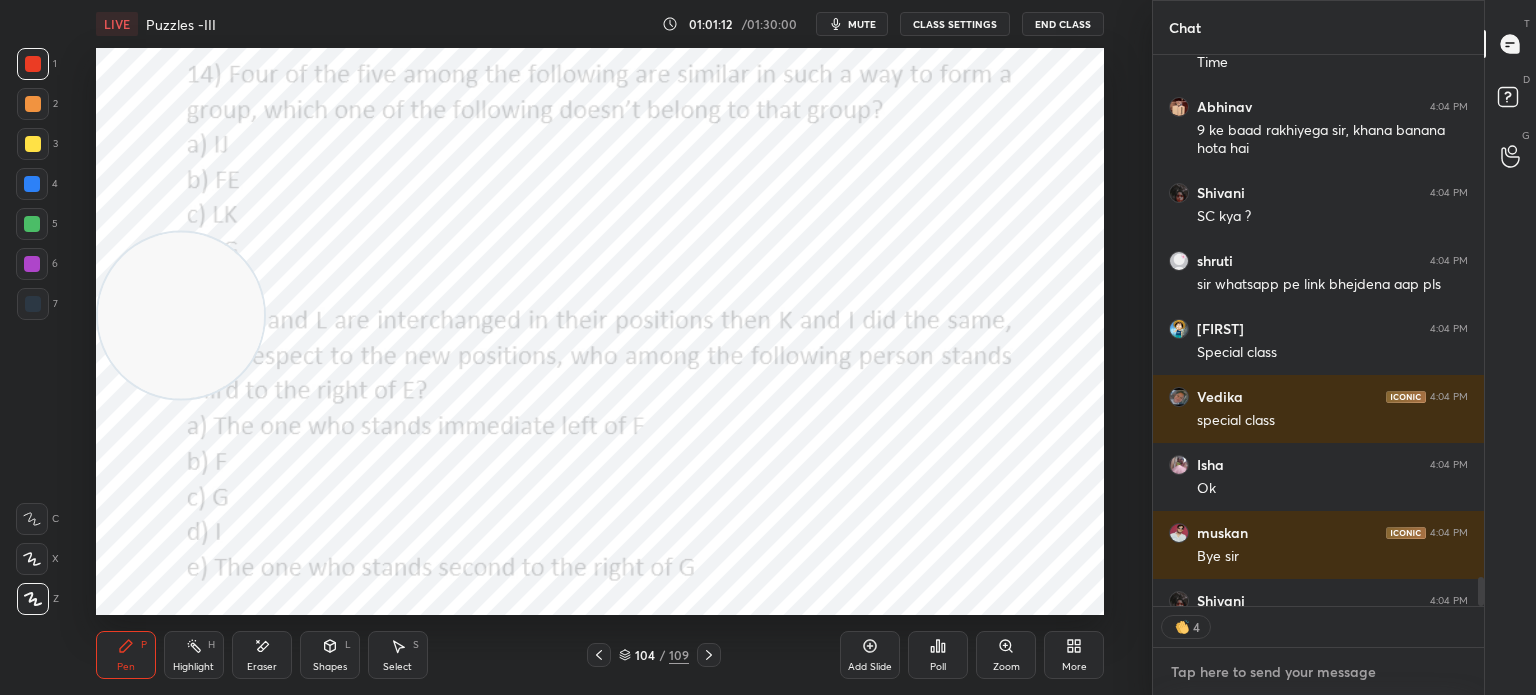 scroll, scrollTop: 6, scrollLeft: 6, axis: both 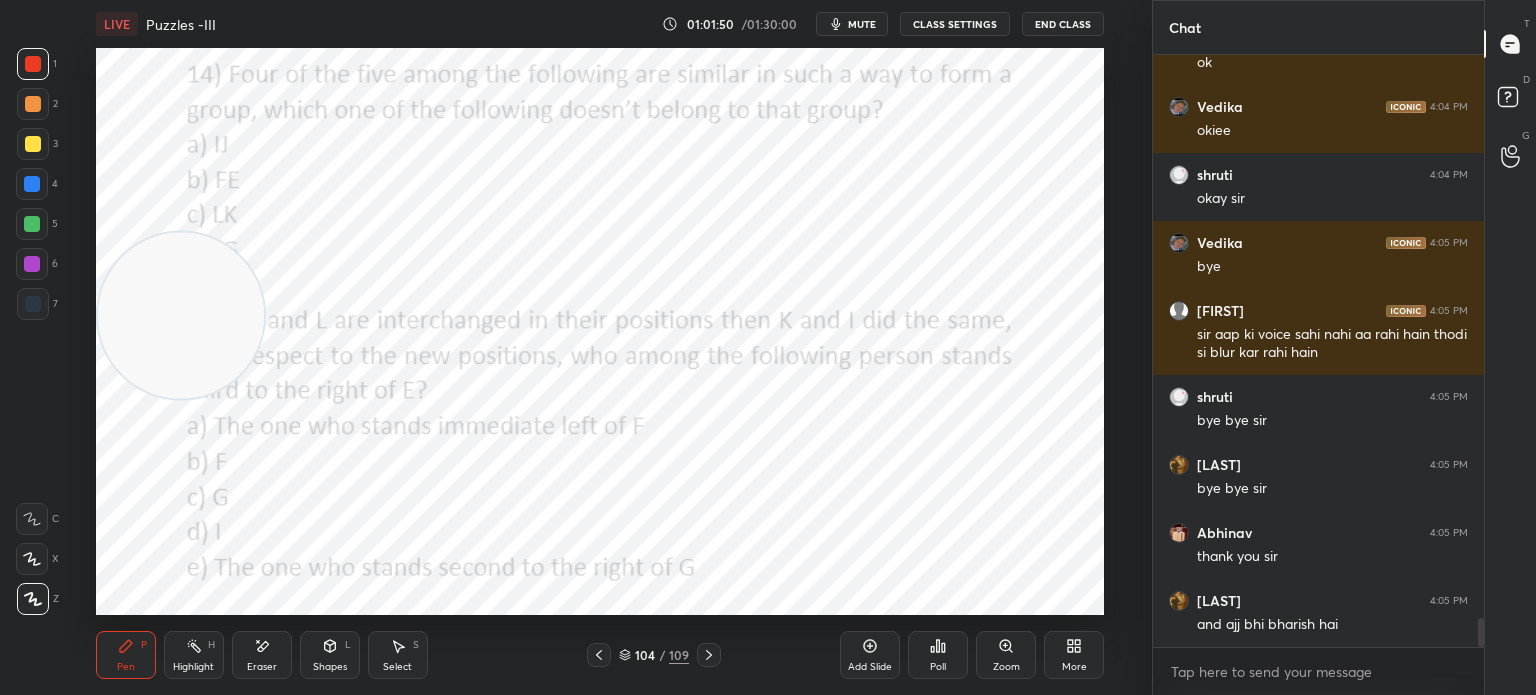 click on "End Class" at bounding box center (1063, 24) 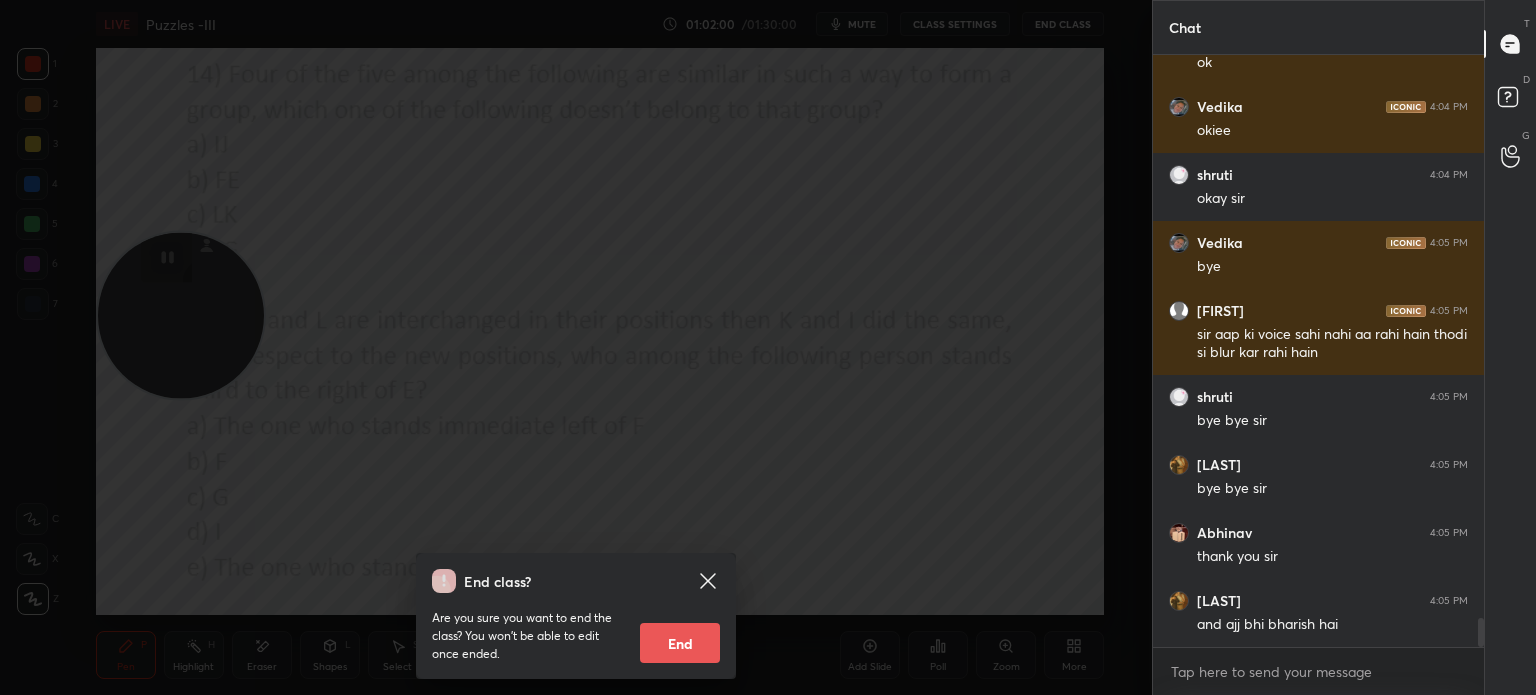 scroll, scrollTop: 11392, scrollLeft: 0, axis: vertical 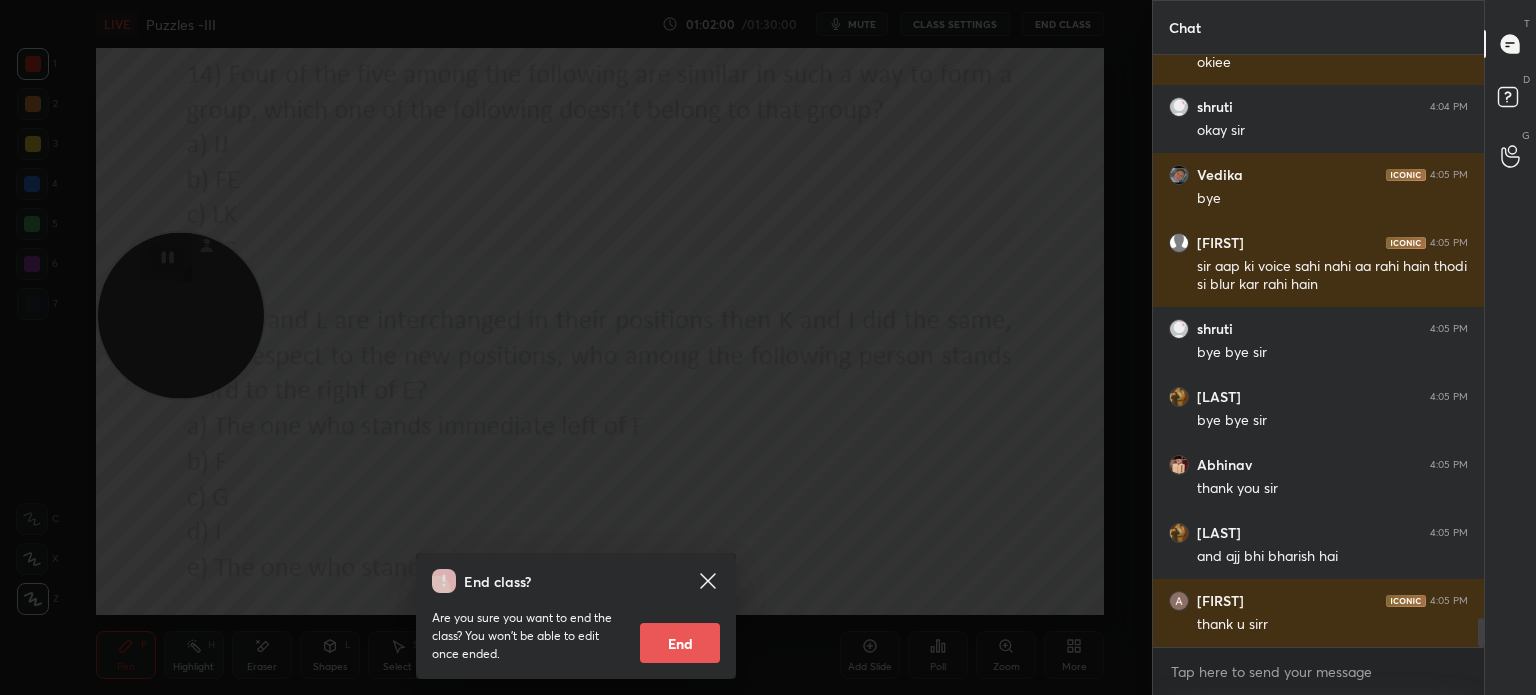 click on "End" at bounding box center [680, 643] 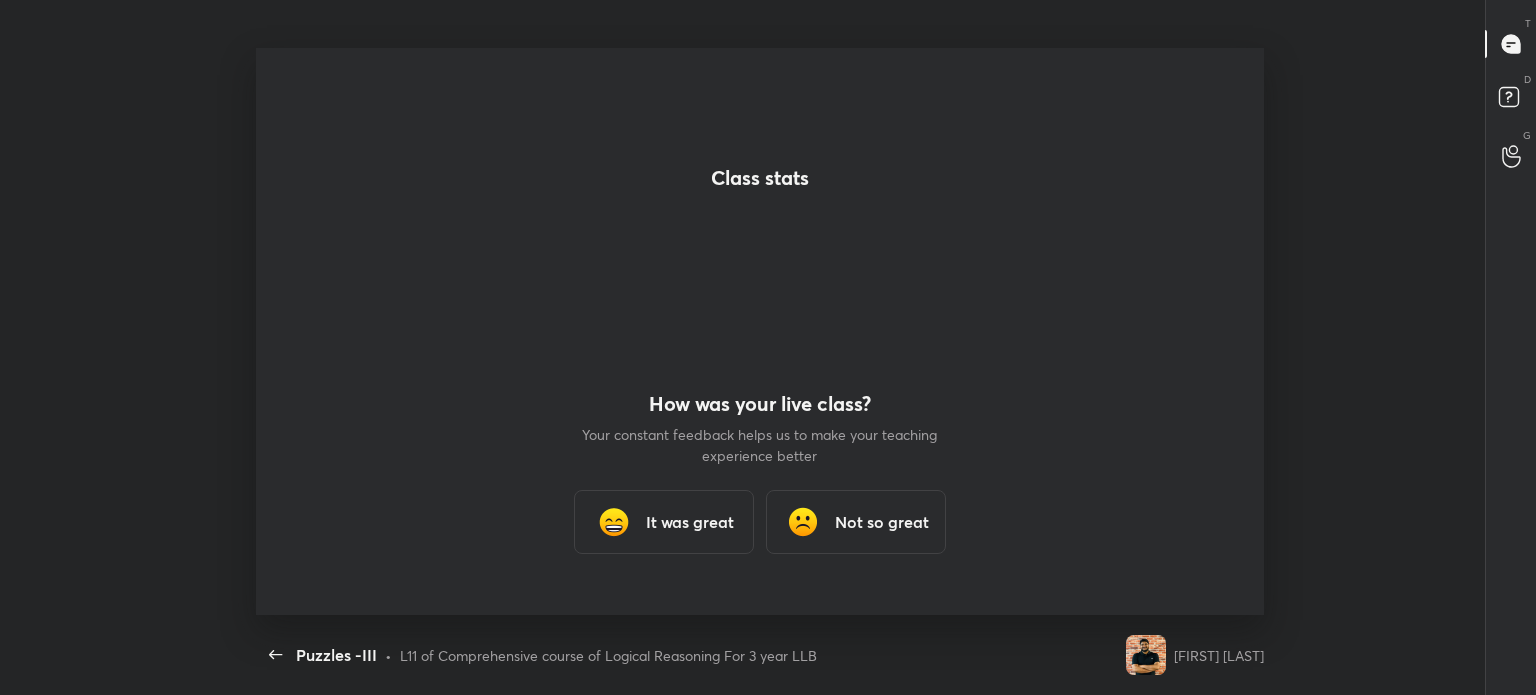 scroll, scrollTop: 99432, scrollLeft: 98736, axis: both 